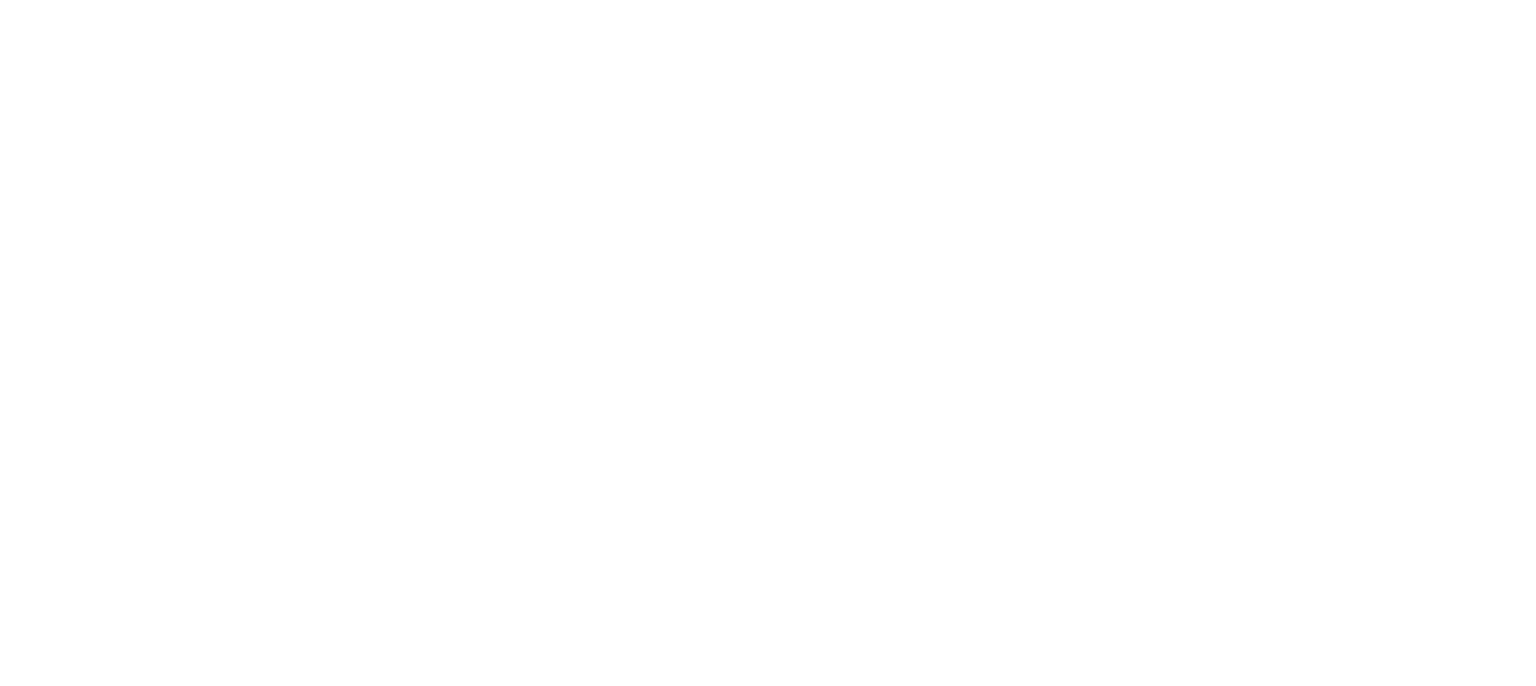 scroll, scrollTop: 0, scrollLeft: 0, axis: both 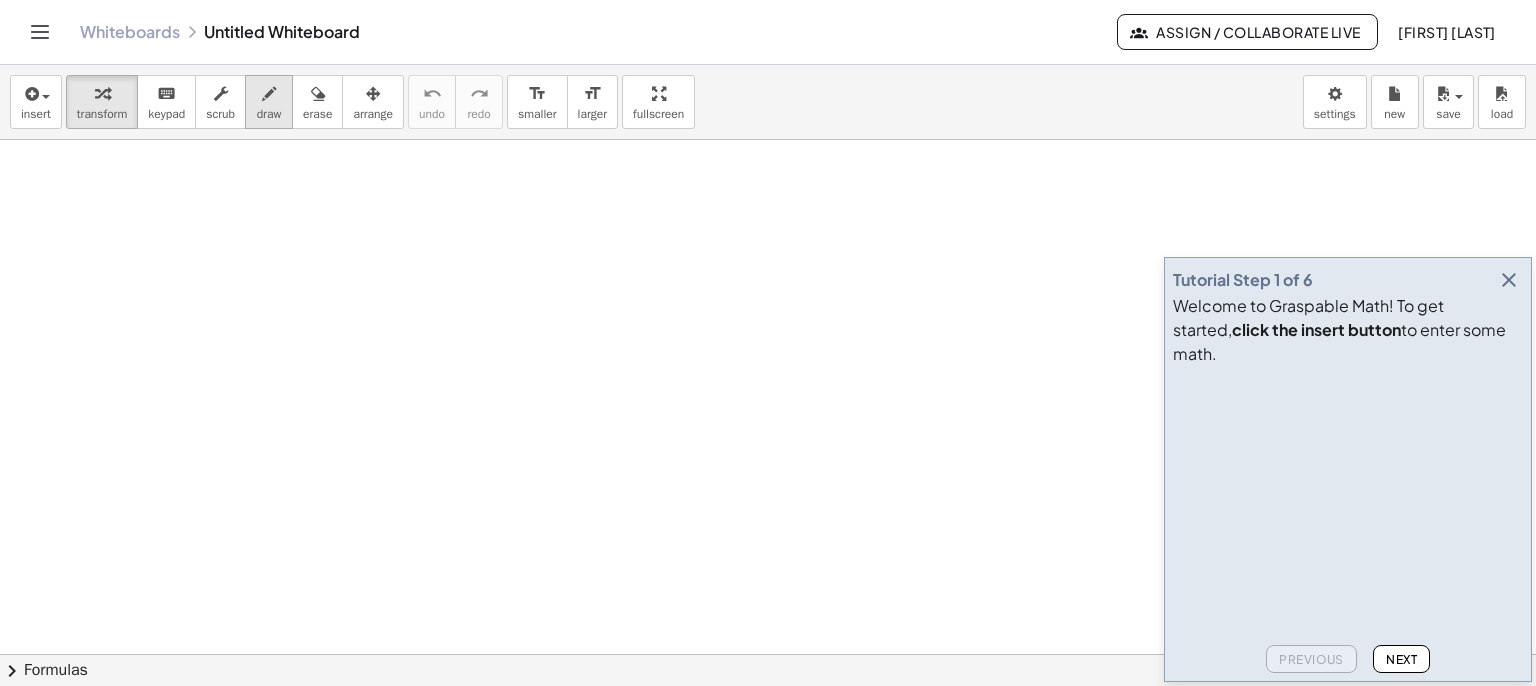 click on "draw" at bounding box center [269, 114] 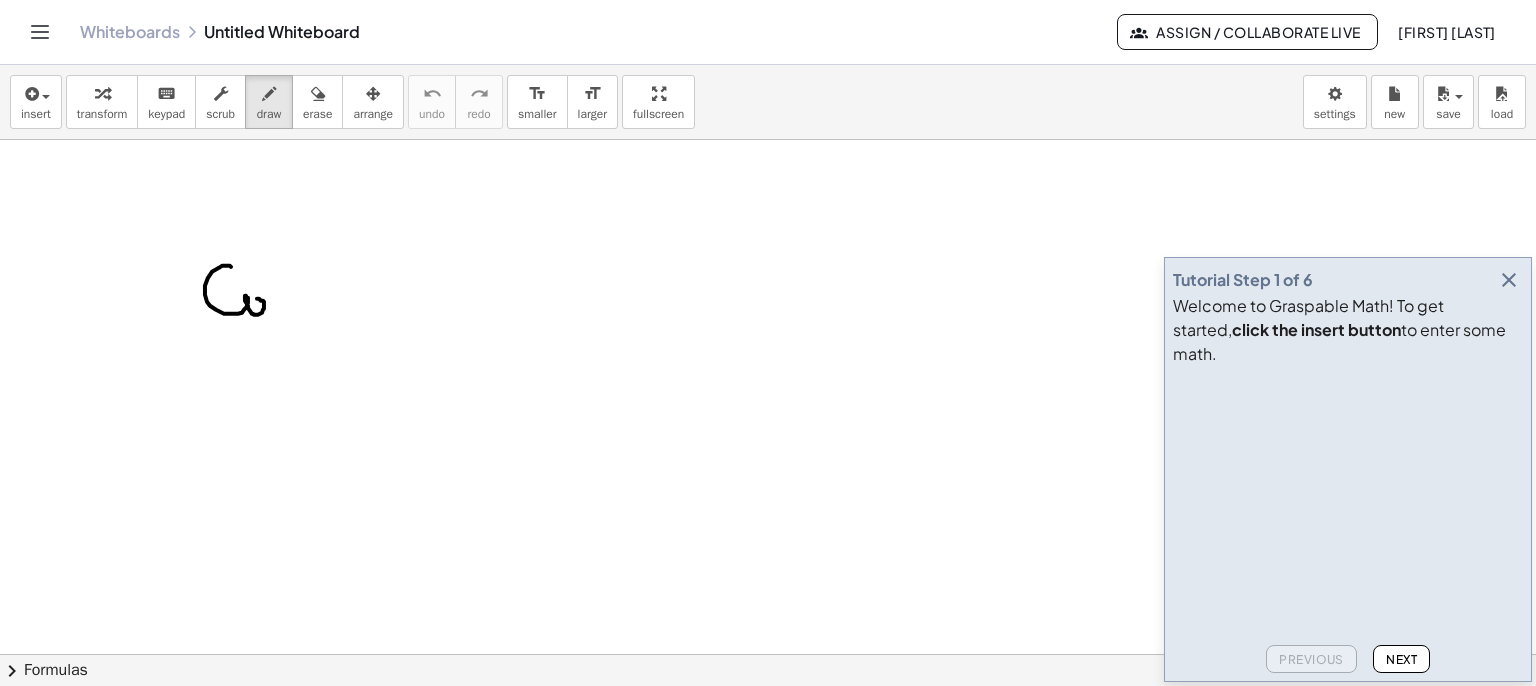 drag, startPoint x: 231, startPoint y: 266, endPoint x: 254, endPoint y: 297, distance: 38.600517 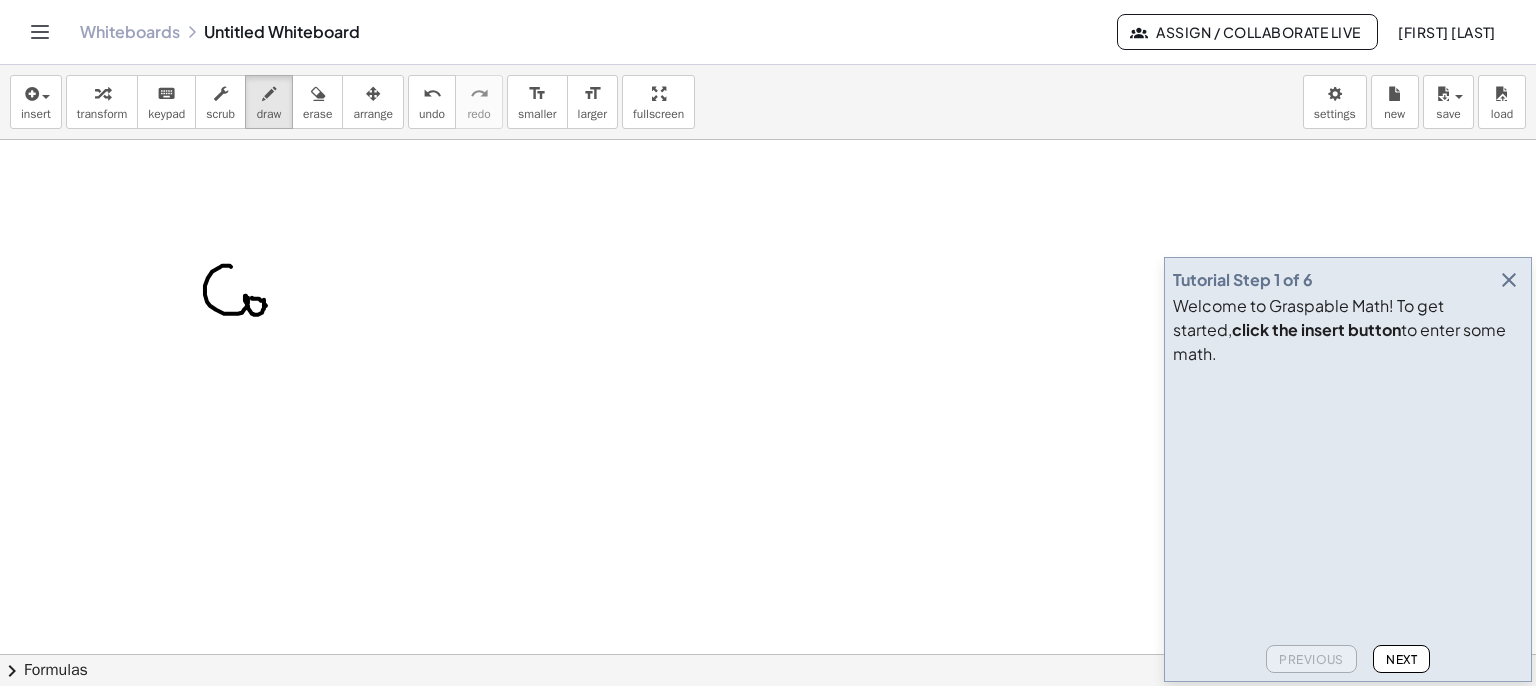 drag, startPoint x: 264, startPoint y: 302, endPoint x: 280, endPoint y: 309, distance: 17.464249 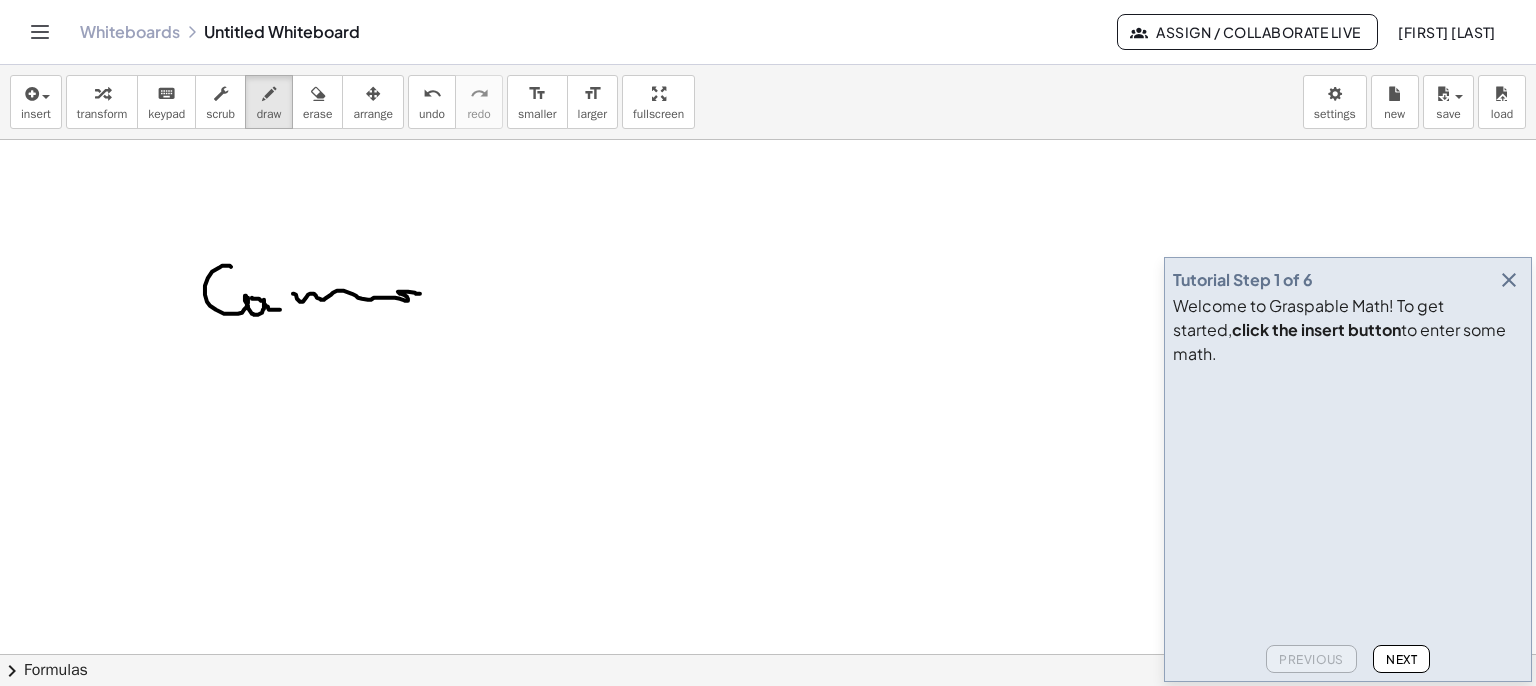 drag, startPoint x: 294, startPoint y: 293, endPoint x: 404, endPoint y: 315, distance: 112.17843 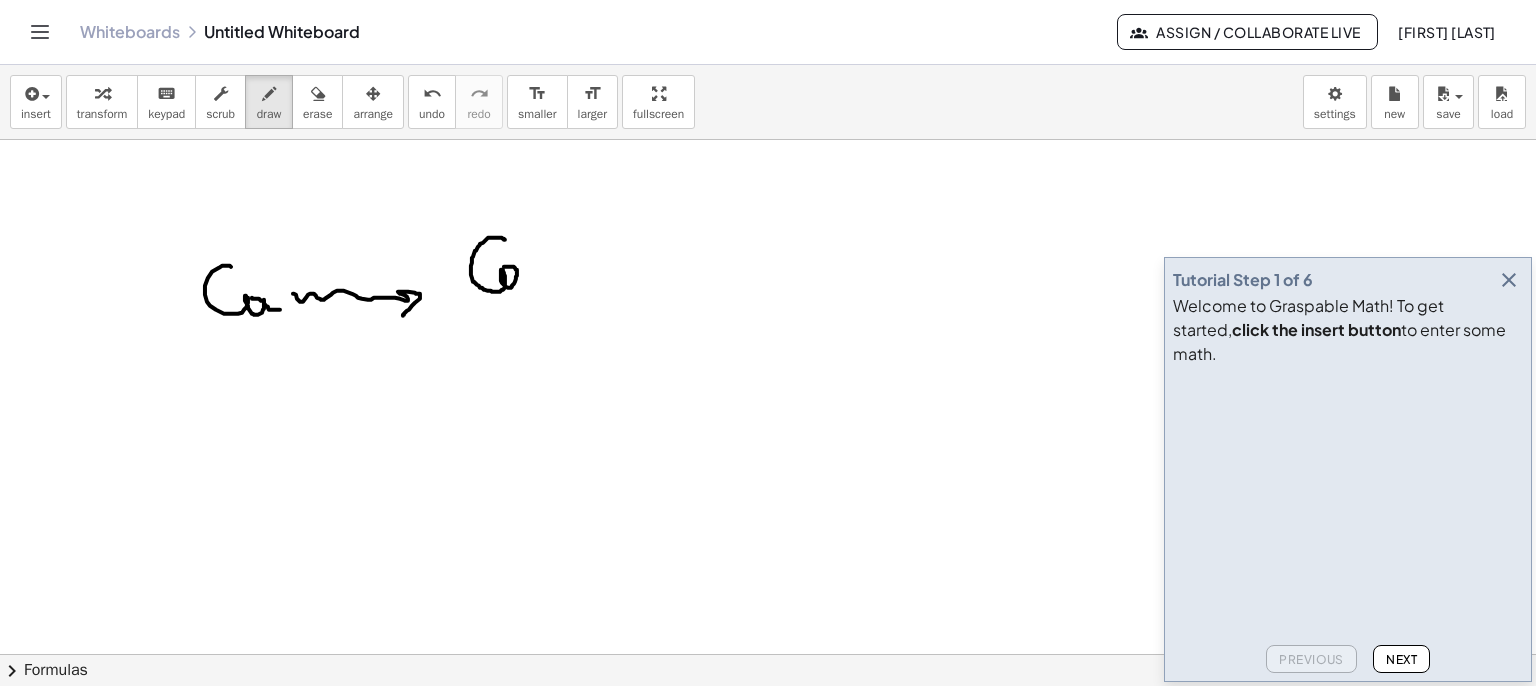 drag, startPoint x: 505, startPoint y: 239, endPoint x: 508, endPoint y: 268, distance: 29.15476 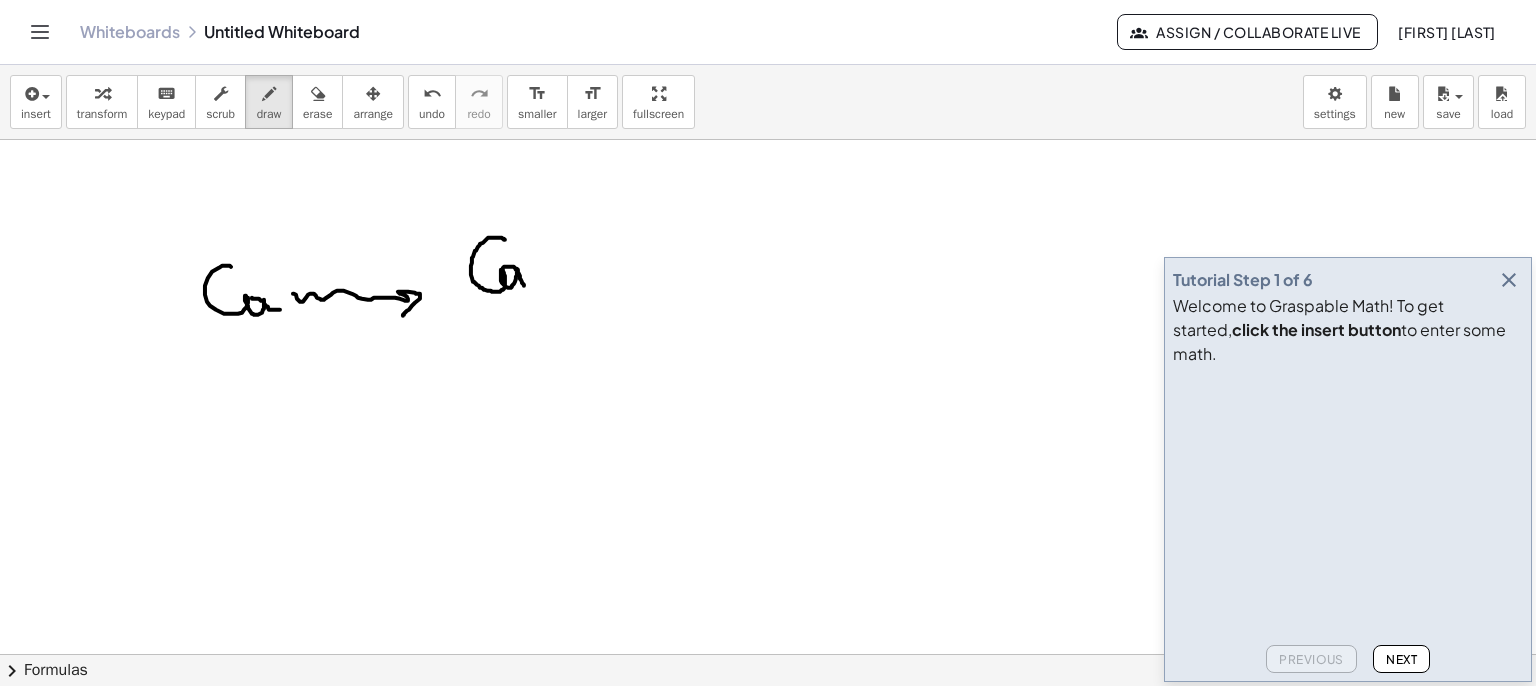 drag, startPoint x: 517, startPoint y: 268, endPoint x: 524, endPoint y: 285, distance: 18.384777 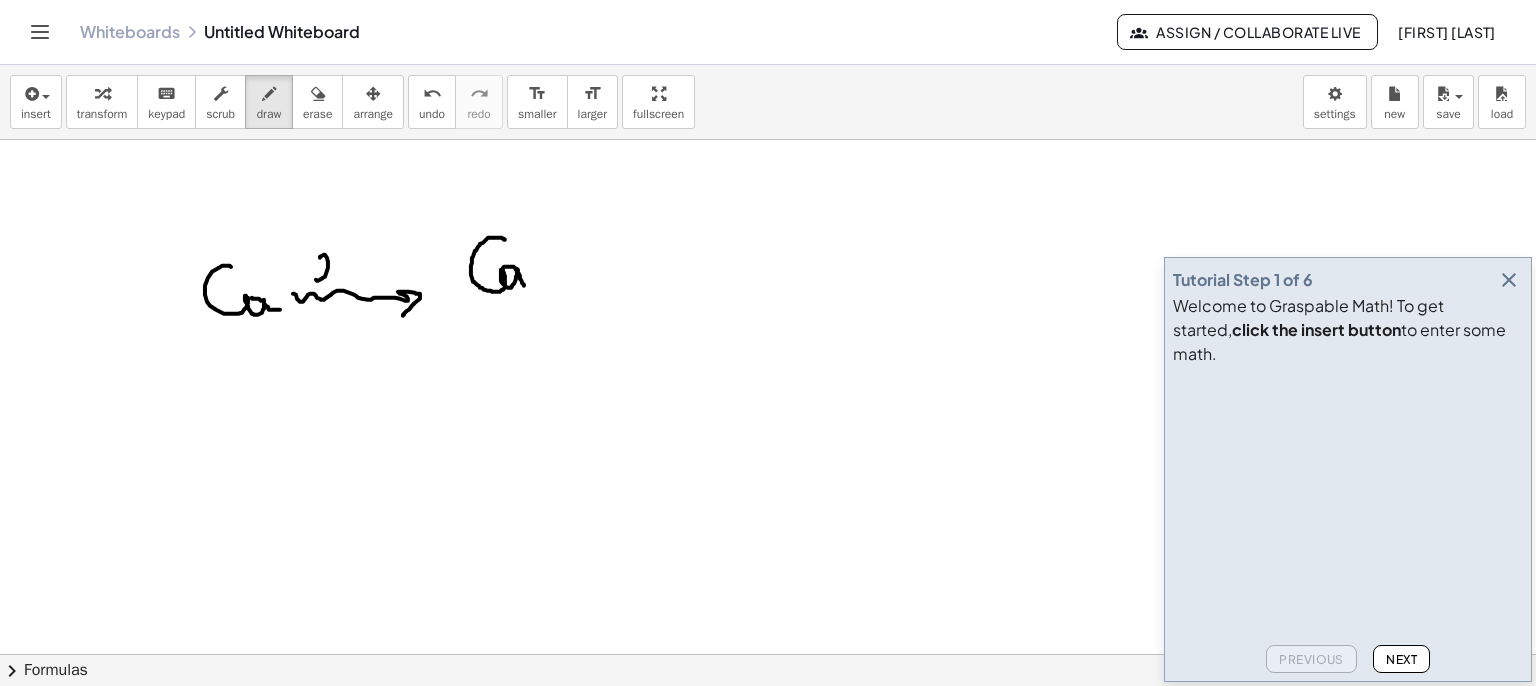 drag, startPoint x: 320, startPoint y: 256, endPoint x: 336, endPoint y: 276, distance: 25.612497 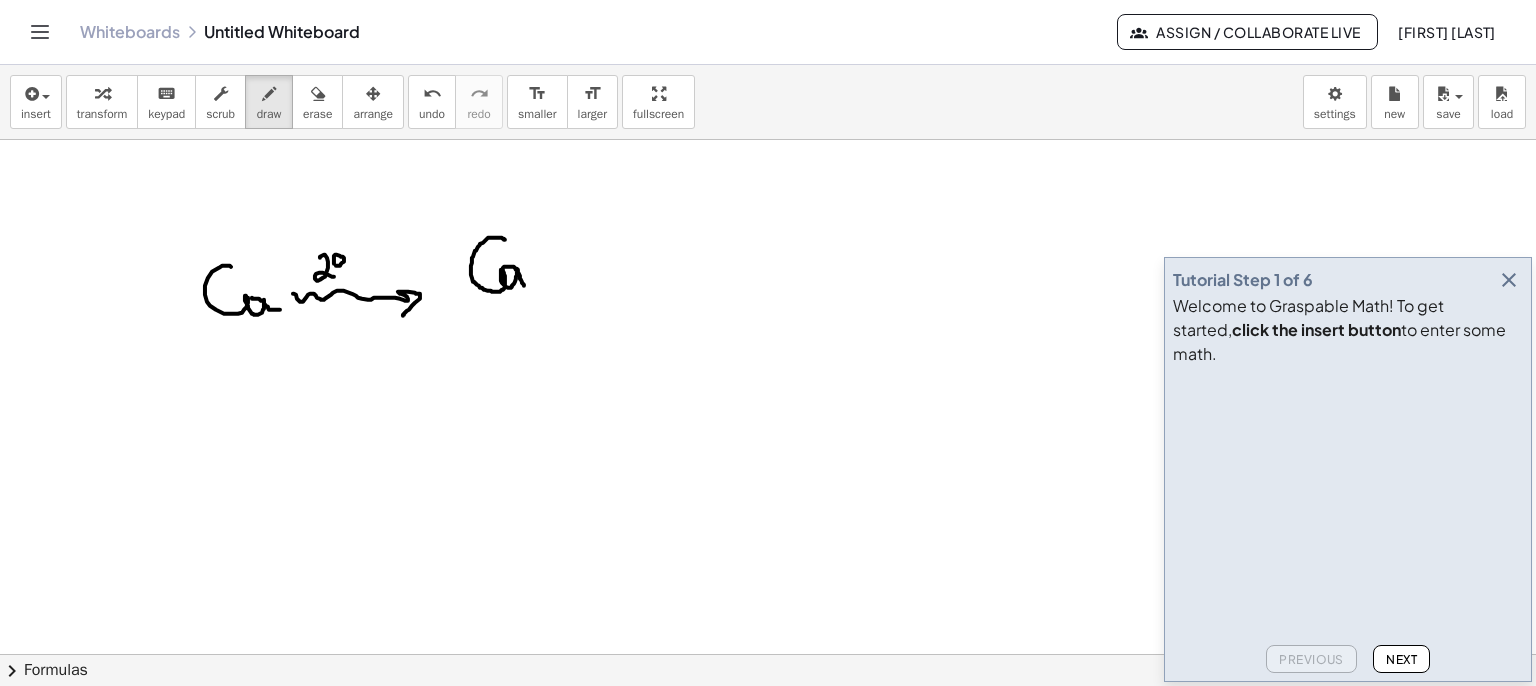 drag, startPoint x: 342, startPoint y: 262, endPoint x: 357, endPoint y: 261, distance: 15.033297 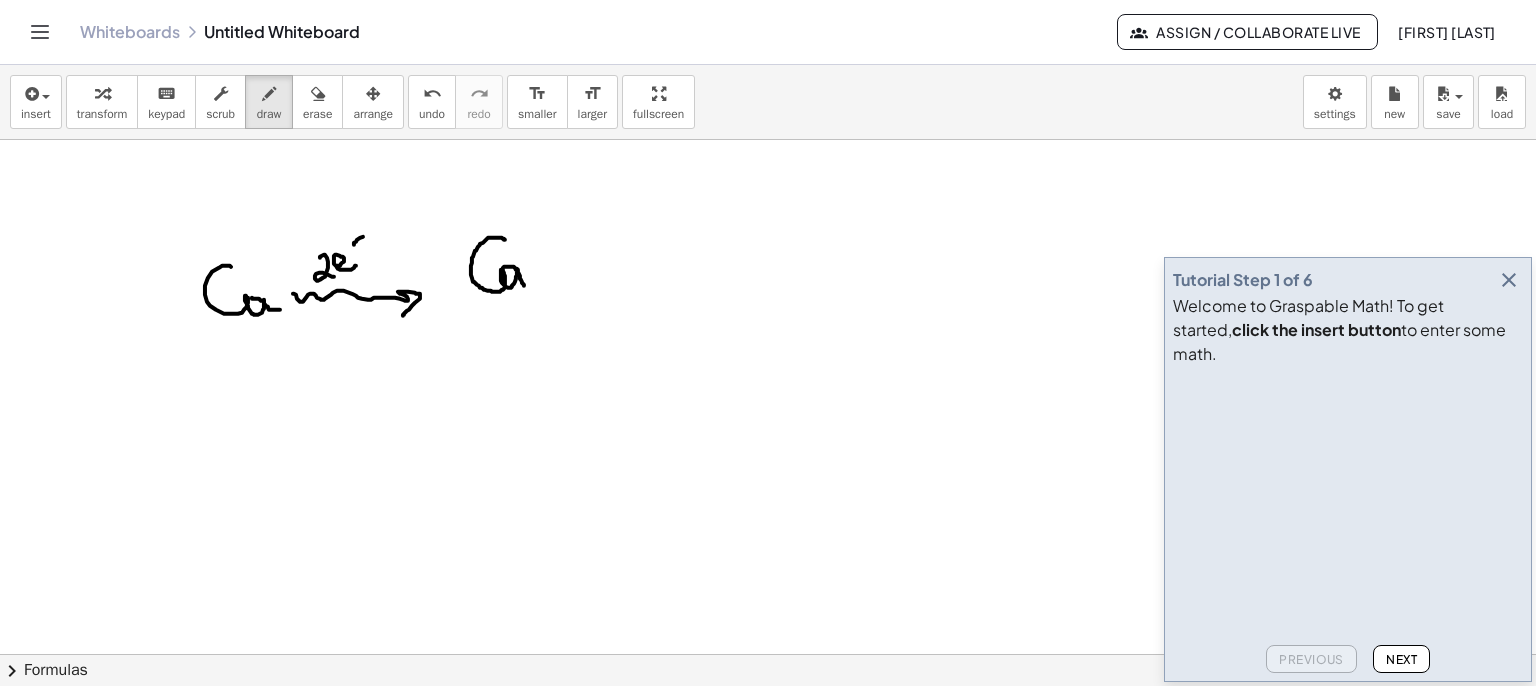 drag, startPoint x: 354, startPoint y: 244, endPoint x: 364, endPoint y: 251, distance: 12.206555 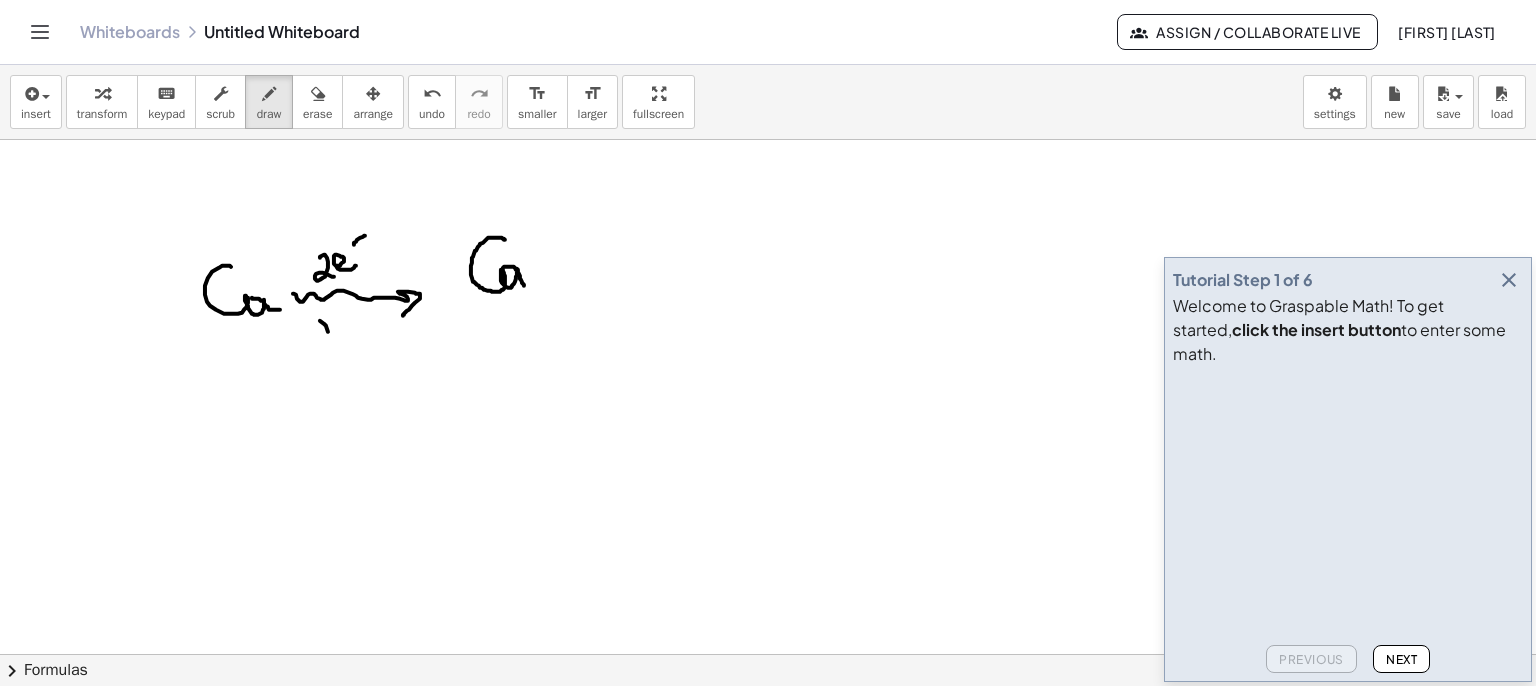 drag, startPoint x: 320, startPoint y: 320, endPoint x: 332, endPoint y: 338, distance: 21.633308 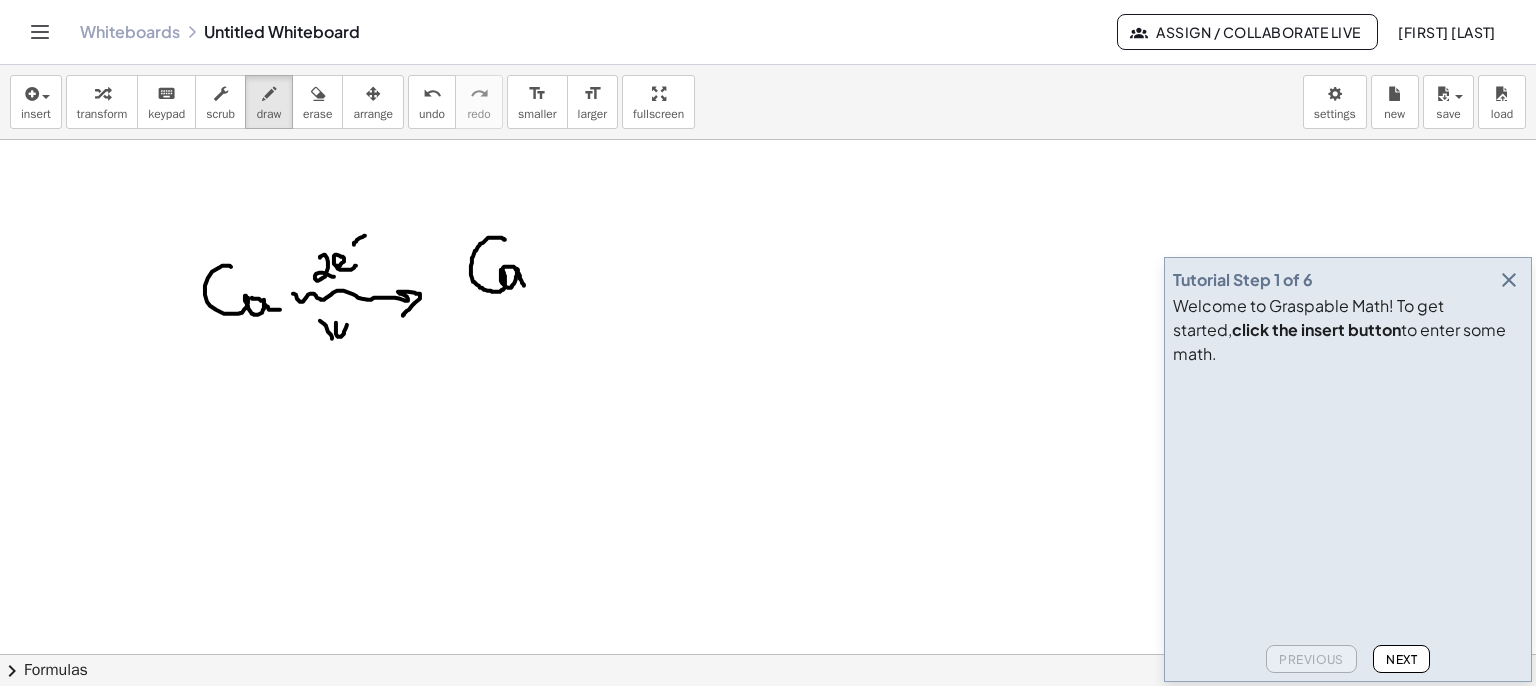 click at bounding box center (768, 771) 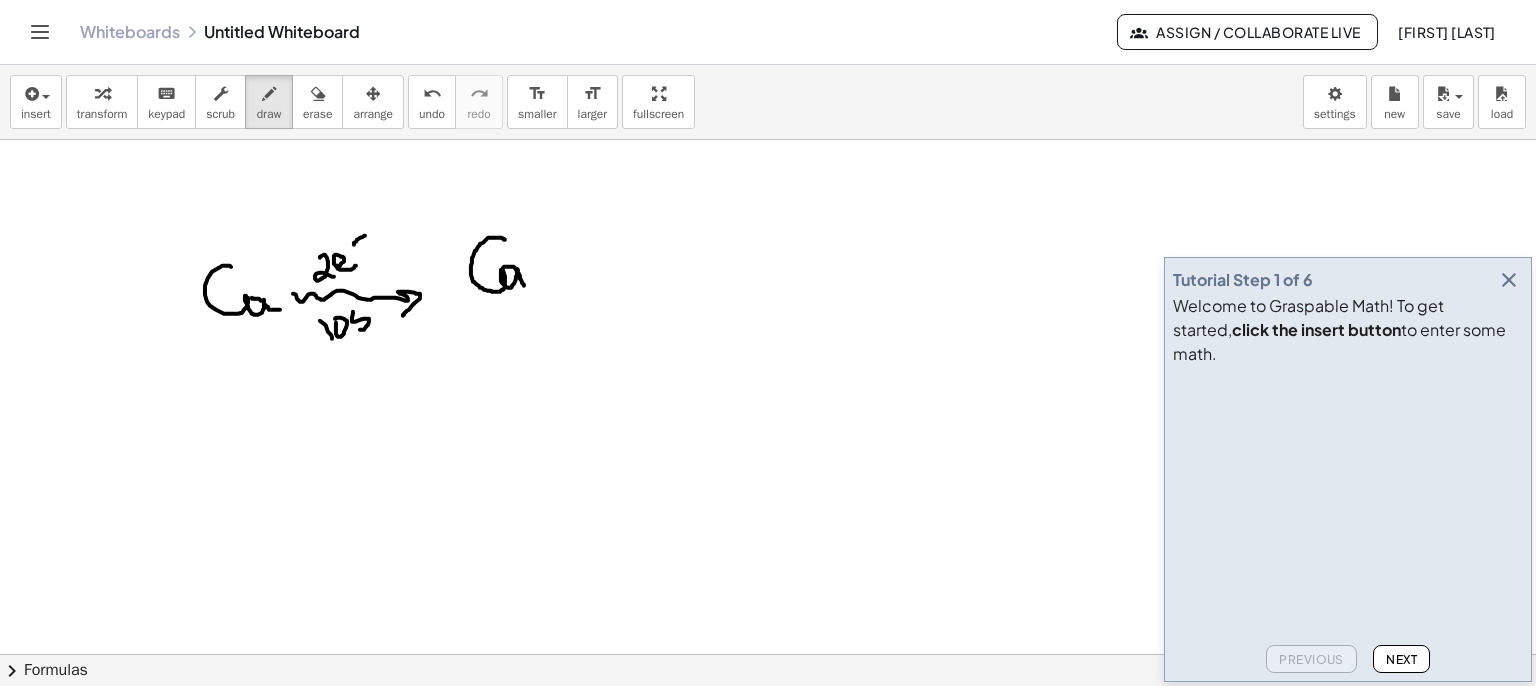 drag, startPoint x: 353, startPoint y: 313, endPoint x: 368, endPoint y: 303, distance: 18.027756 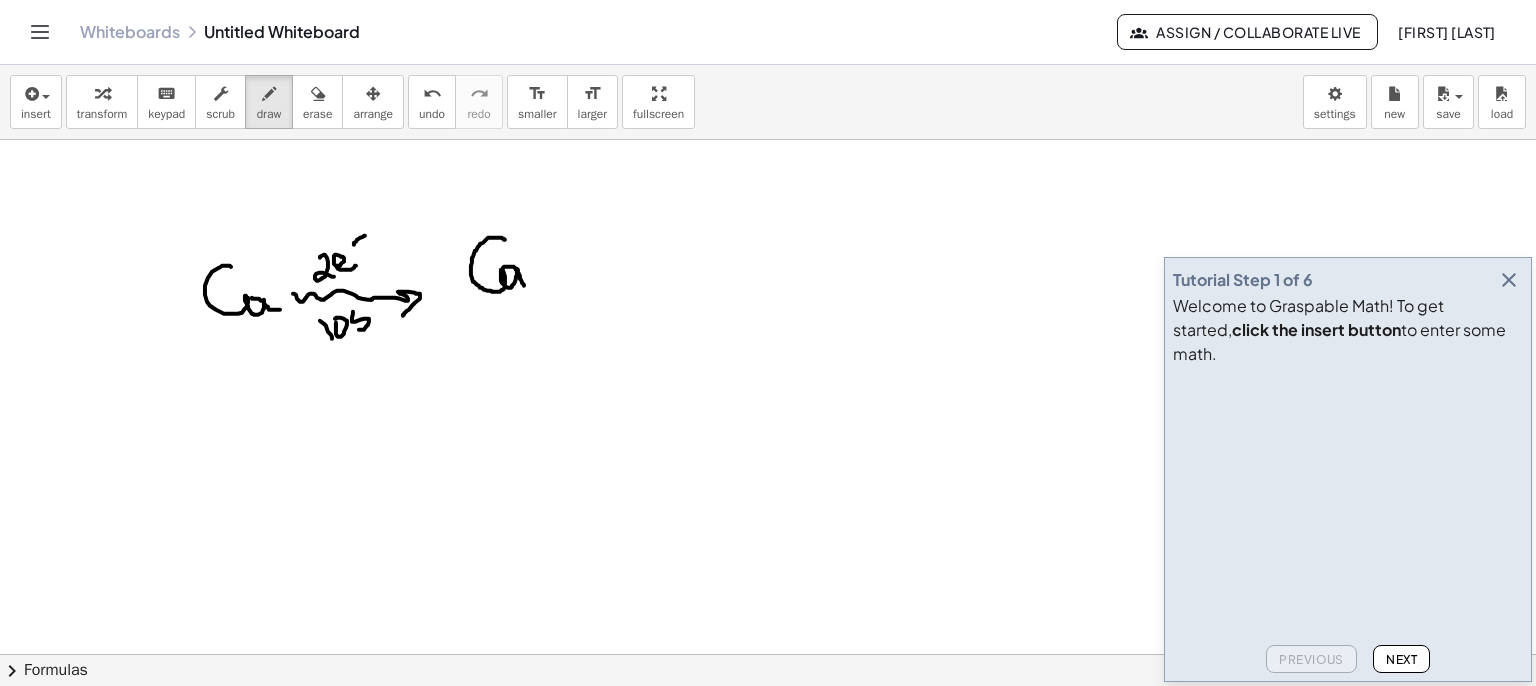 drag, startPoint x: 372, startPoint y: 299, endPoint x: 381, endPoint y: 318, distance: 21.023796 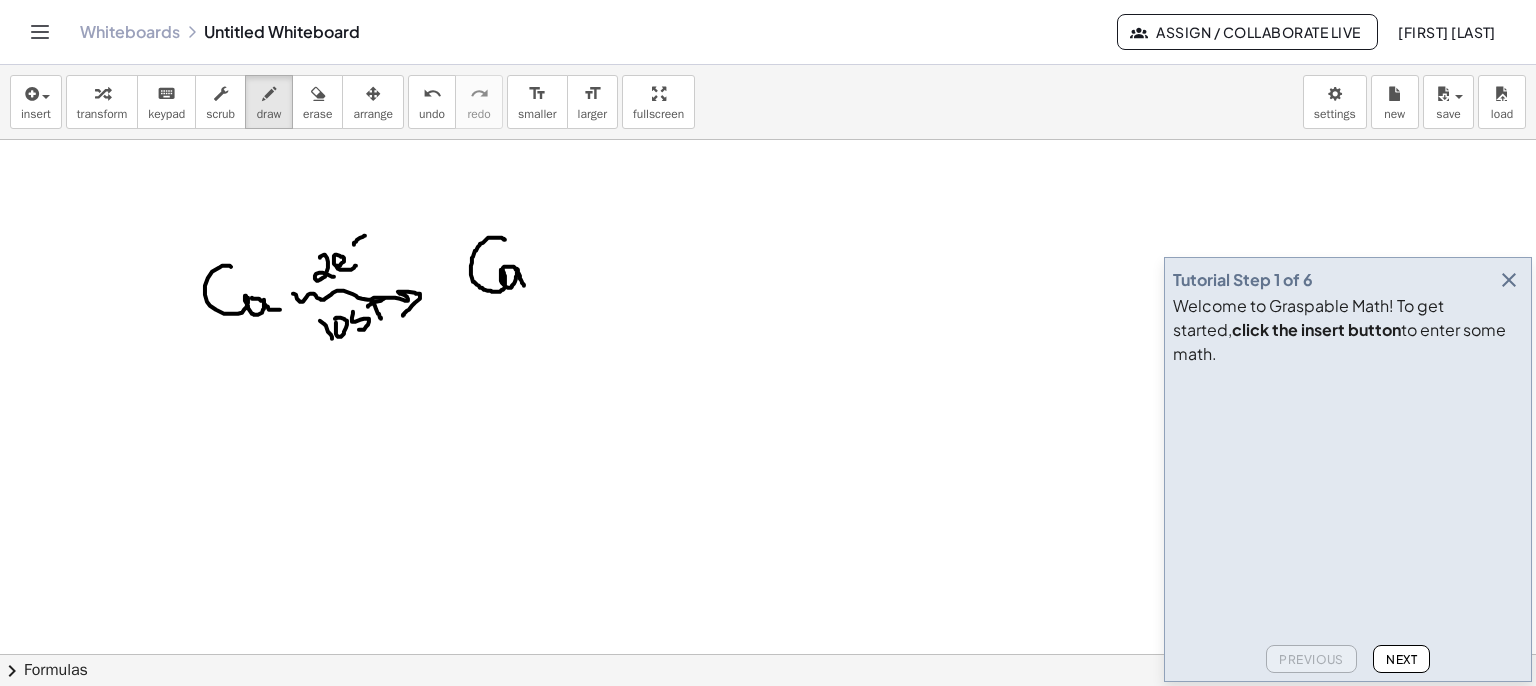 drag, startPoint x: 368, startPoint y: 305, endPoint x: 387, endPoint y: 297, distance: 20.615528 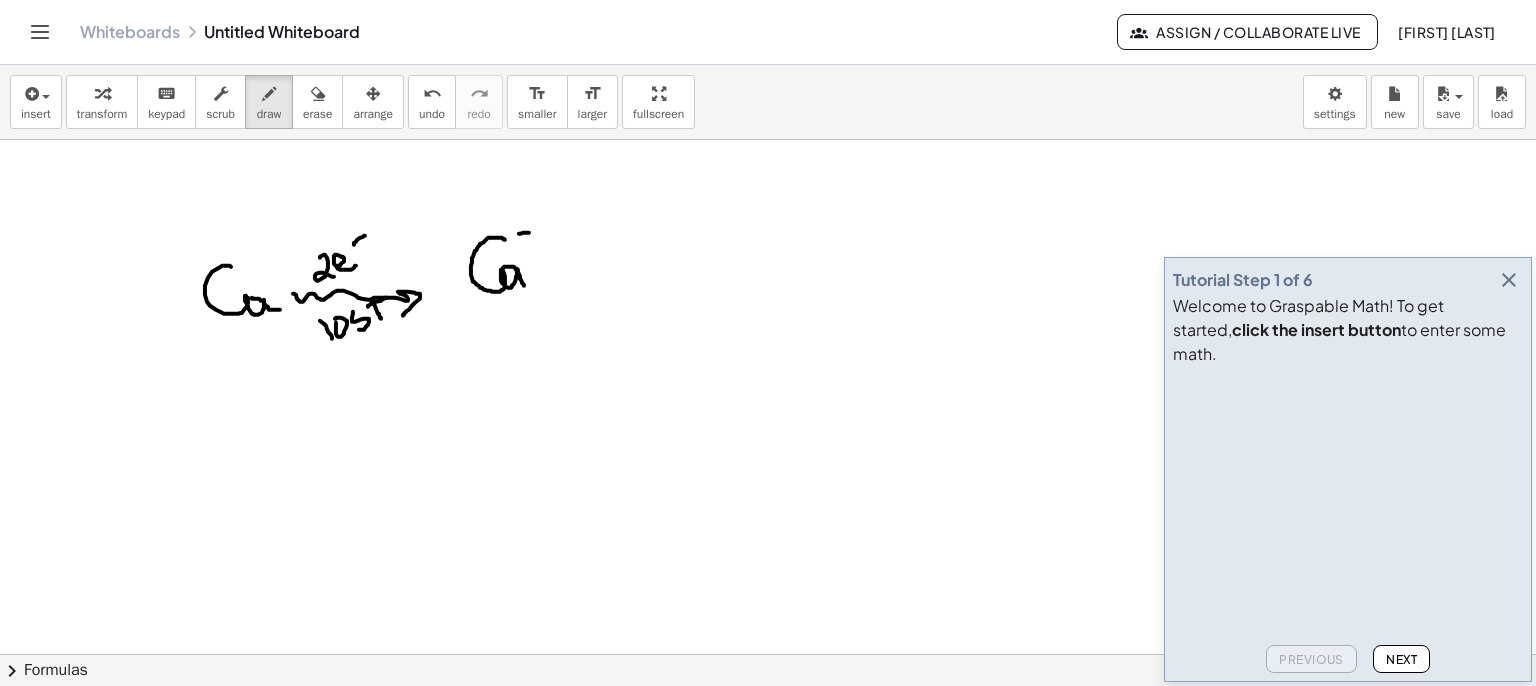 click at bounding box center (768, 771) 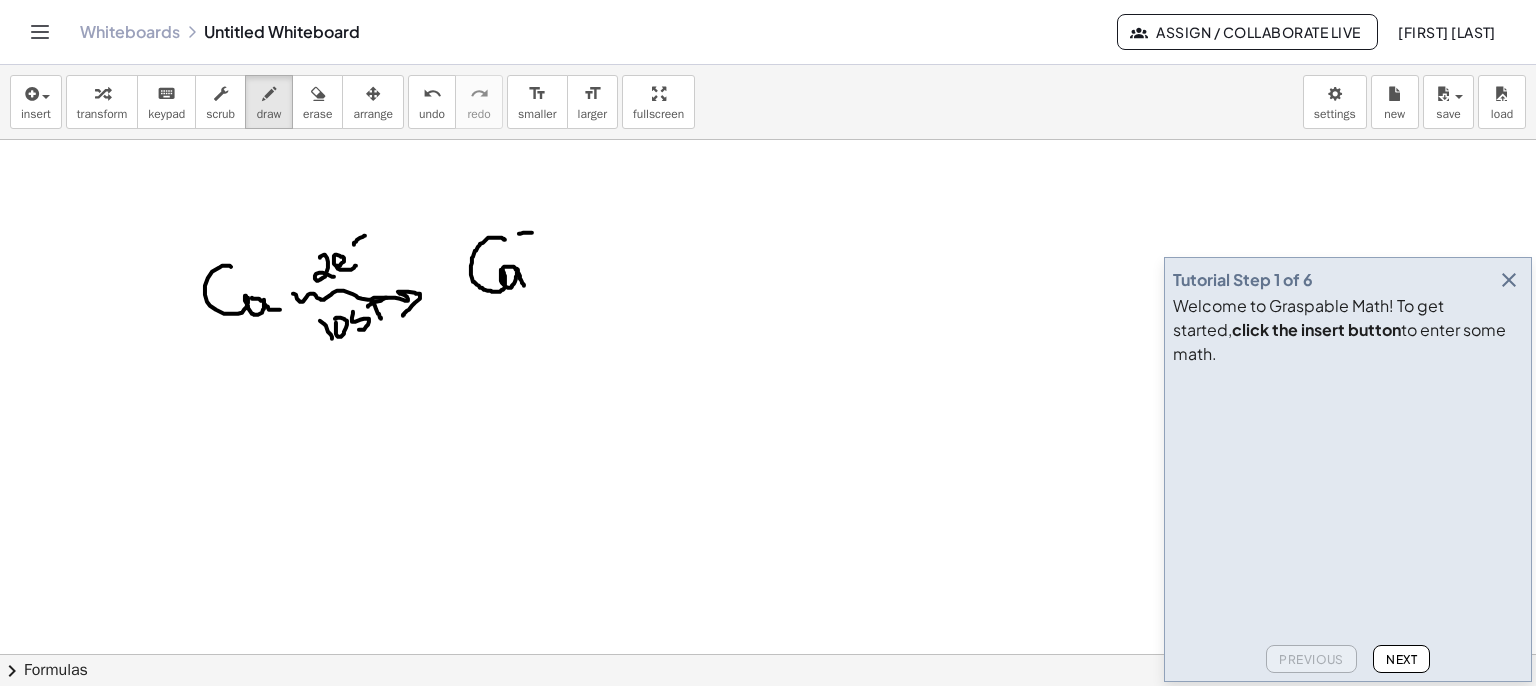 drag, startPoint x: 526, startPoint y: 227, endPoint x: 527, endPoint y: 239, distance: 12.0415945 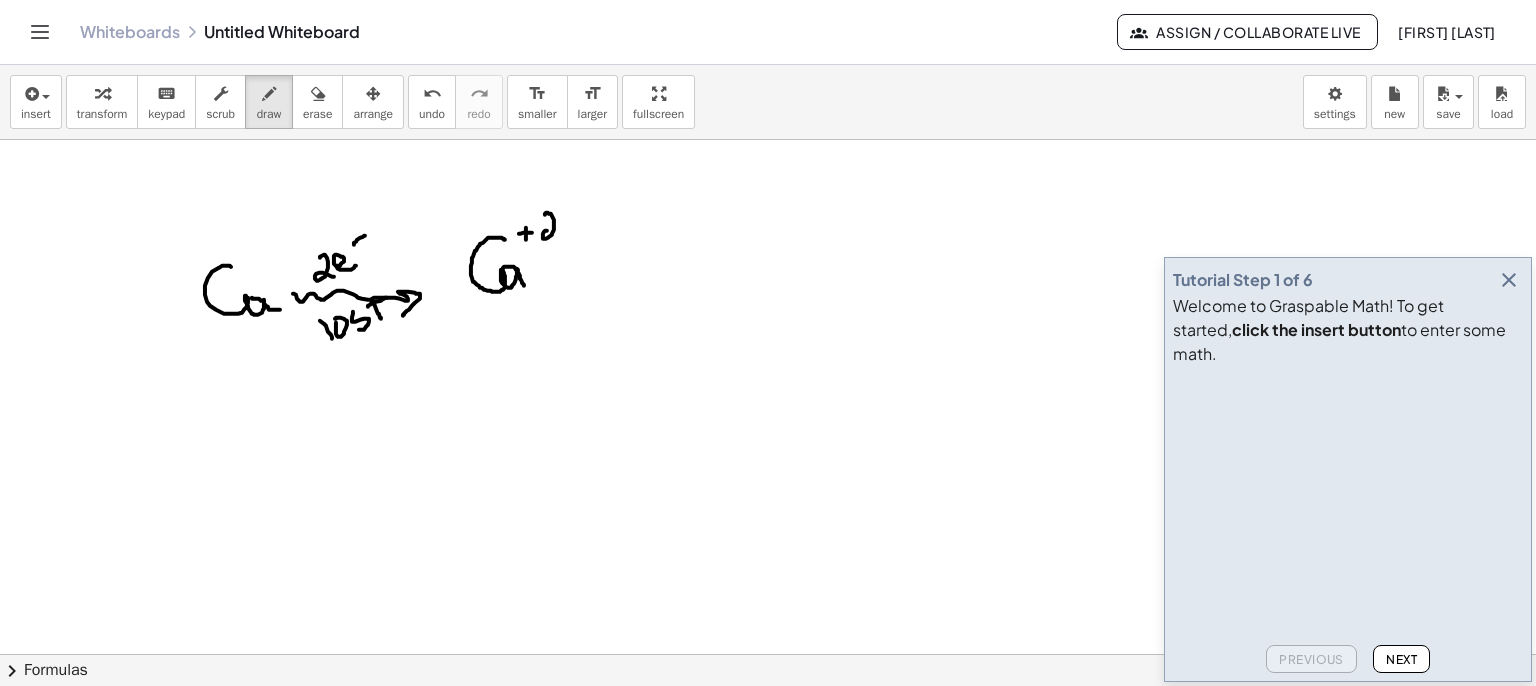 drag, startPoint x: 545, startPoint y: 214, endPoint x: 563, endPoint y: 235, distance: 27.658634 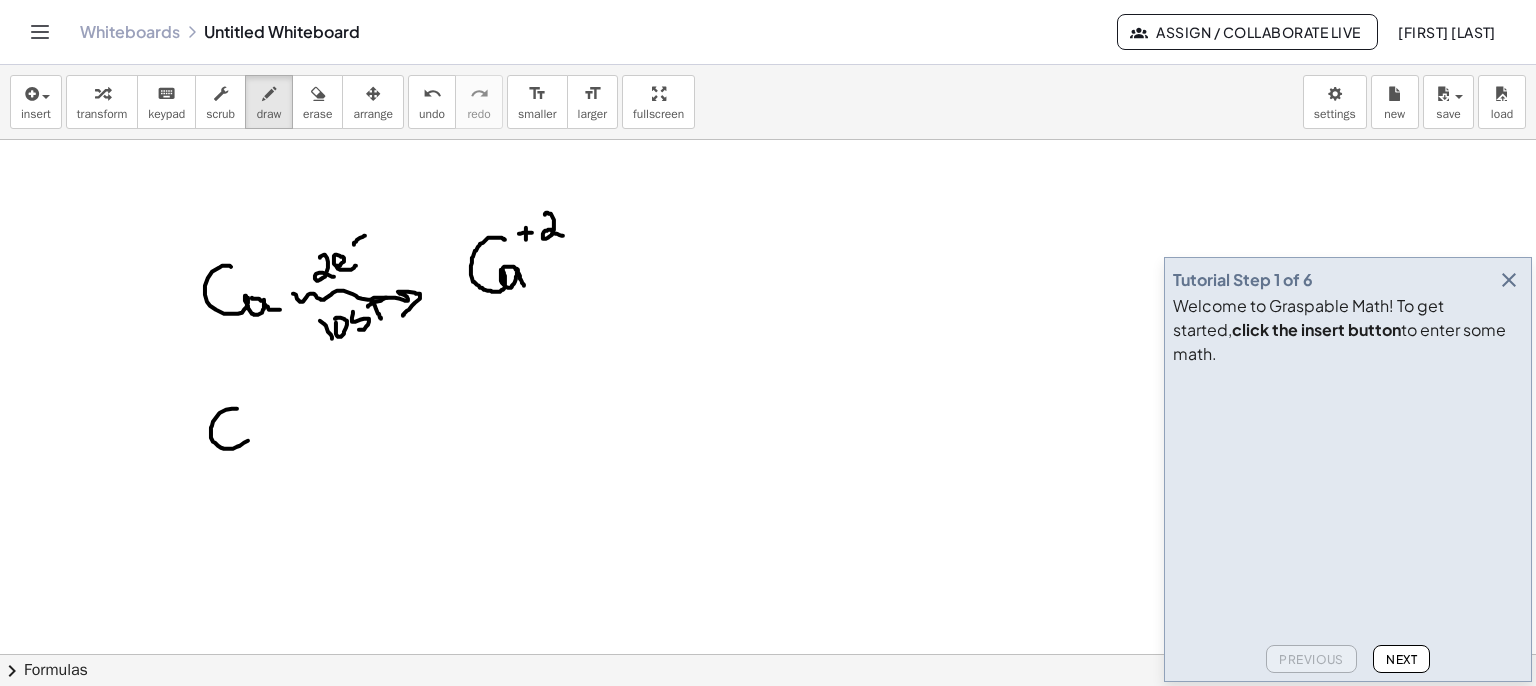 drag, startPoint x: 212, startPoint y: 425, endPoint x: 260, endPoint y: 416, distance: 48.83646 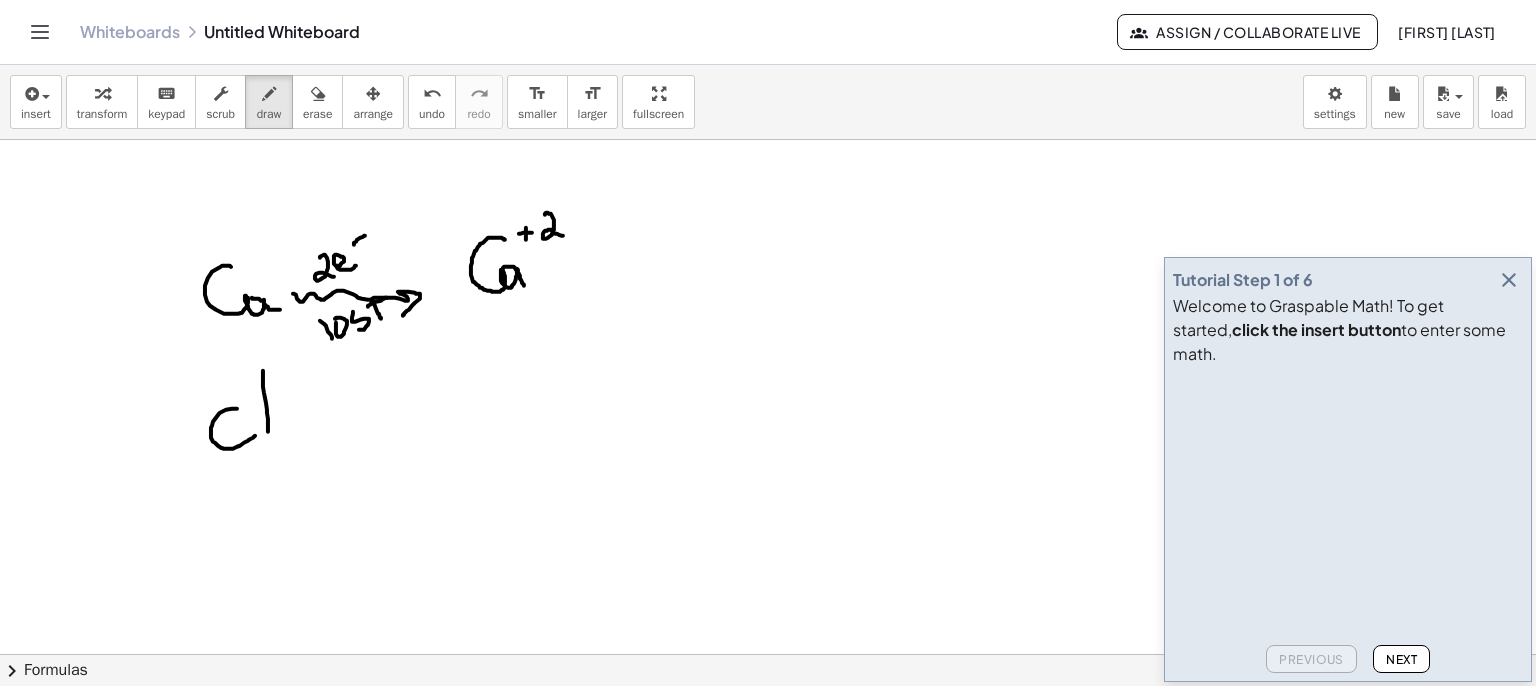 drag, startPoint x: 263, startPoint y: 372, endPoint x: 268, endPoint y: 431, distance: 59.211487 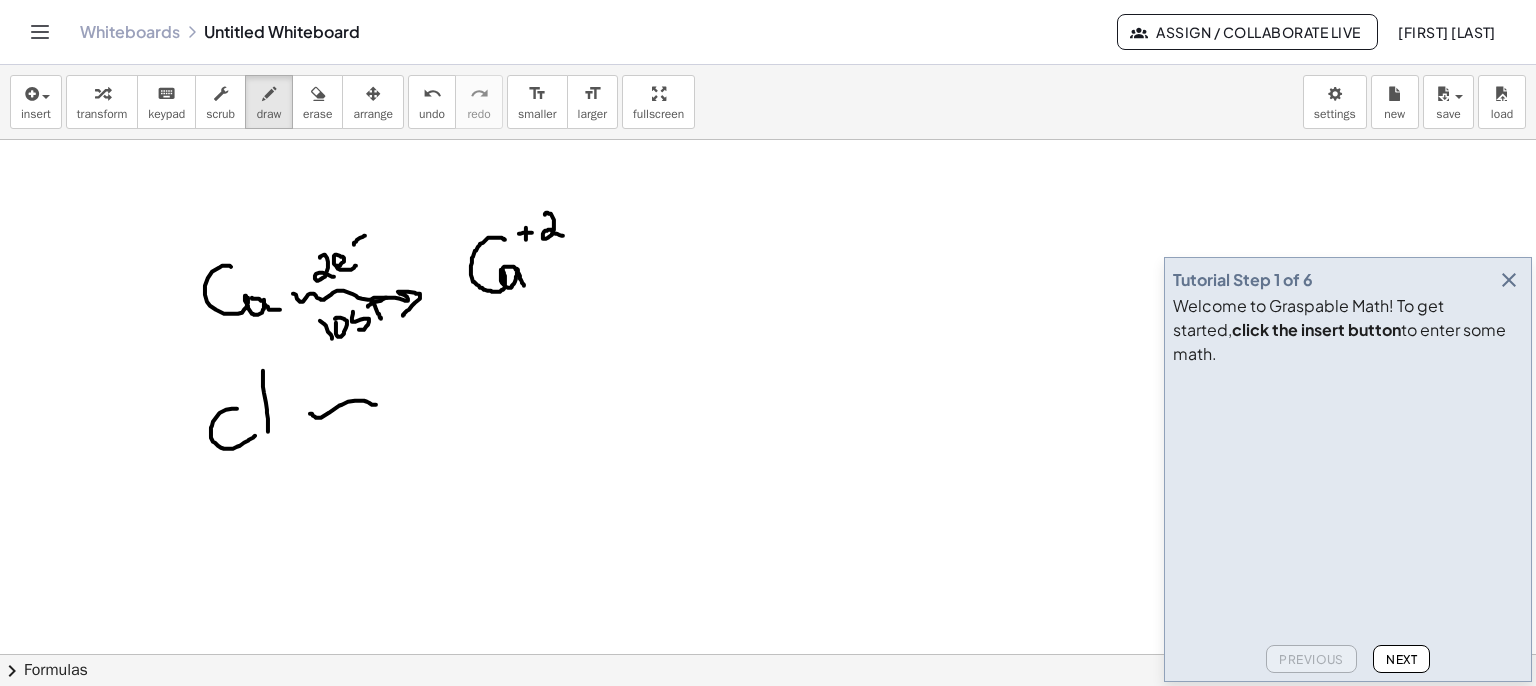 drag, startPoint x: 310, startPoint y: 413, endPoint x: 410, endPoint y: 401, distance: 100.71743 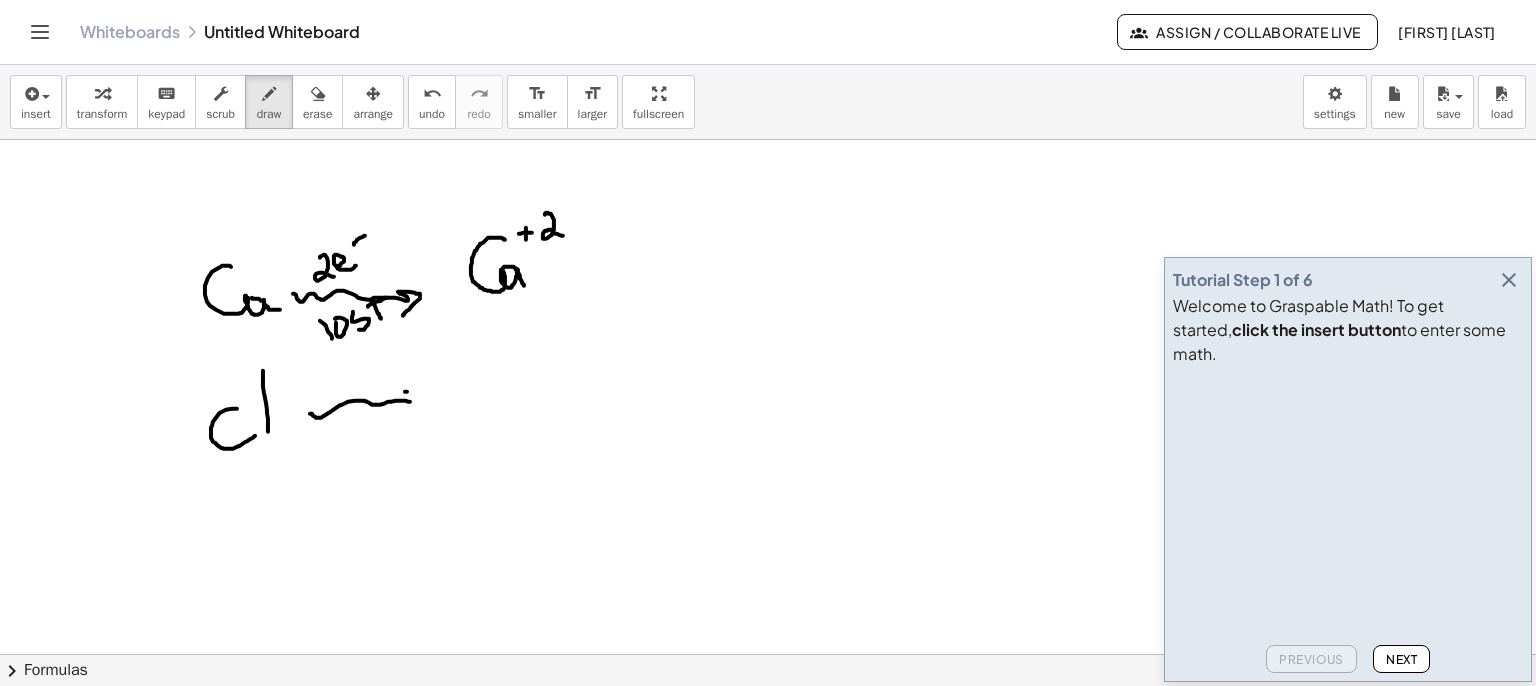drag, startPoint x: 405, startPoint y: 391, endPoint x: 407, endPoint y: 409, distance: 18.110771 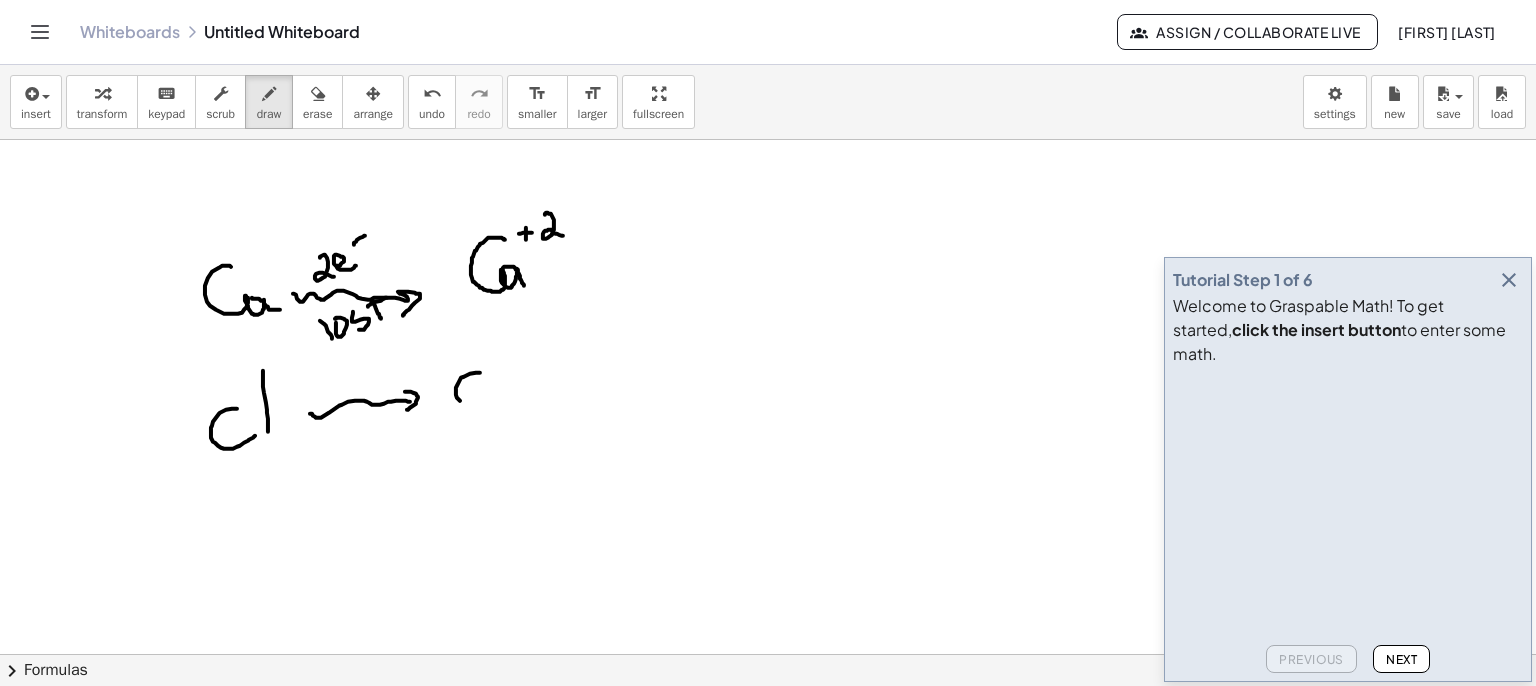drag, startPoint x: 479, startPoint y: 372, endPoint x: 492, endPoint y: 393, distance: 24.698177 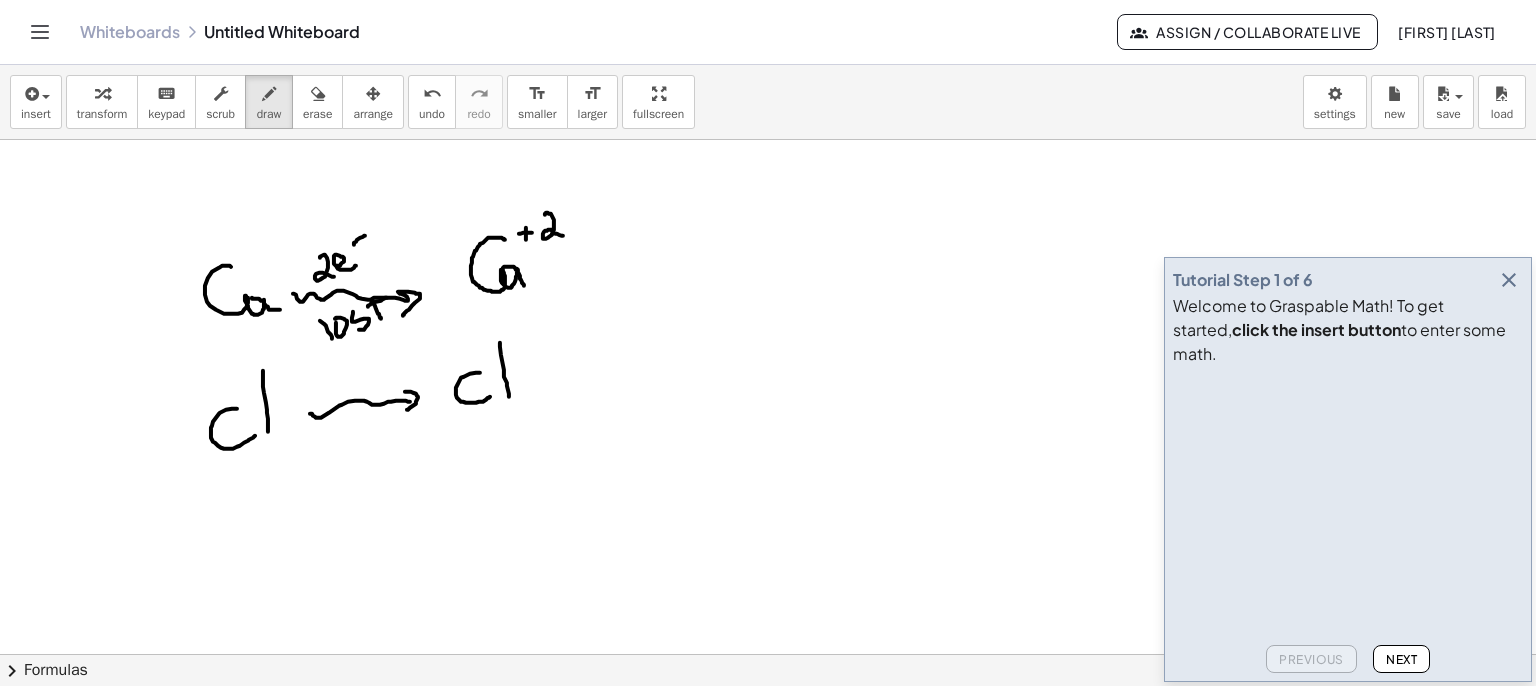 drag, startPoint x: 500, startPoint y: 342, endPoint x: 509, endPoint y: 378, distance: 37.107952 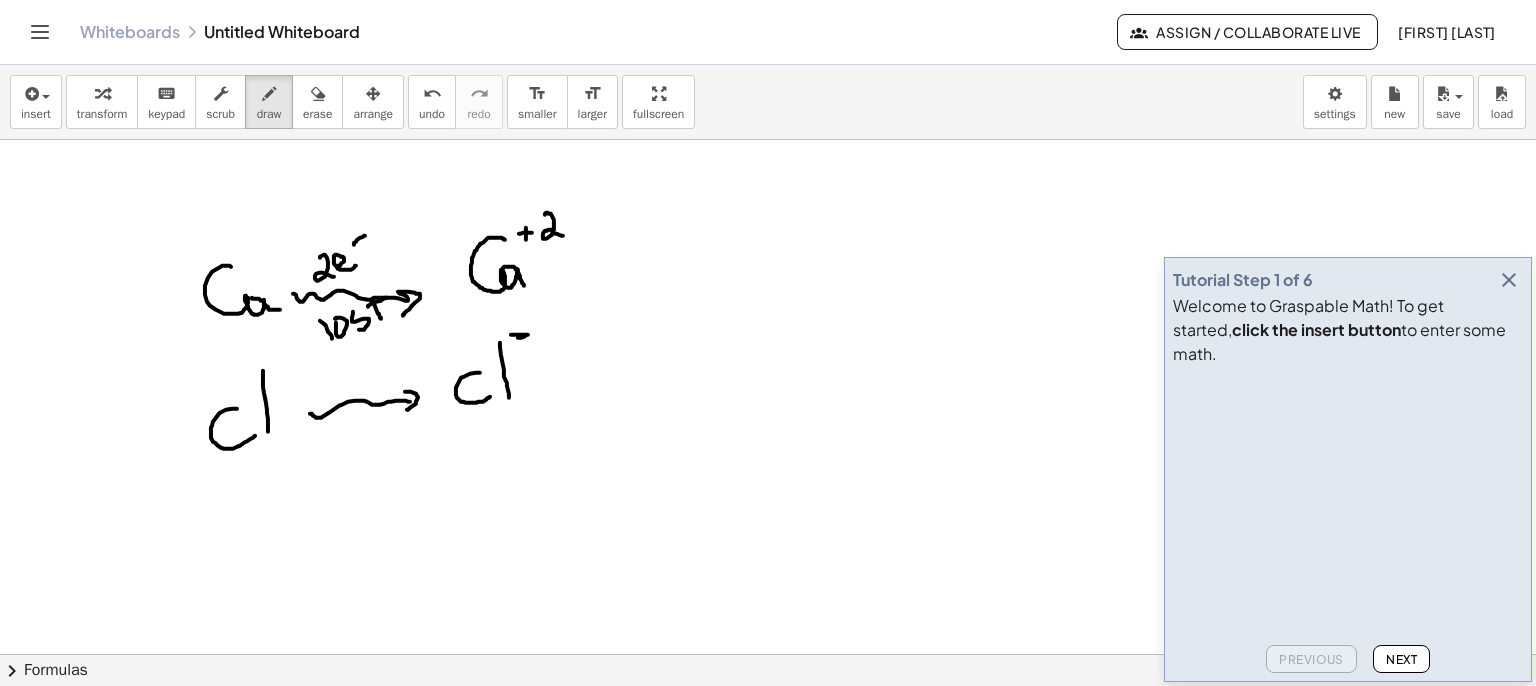 click at bounding box center (768, 771) 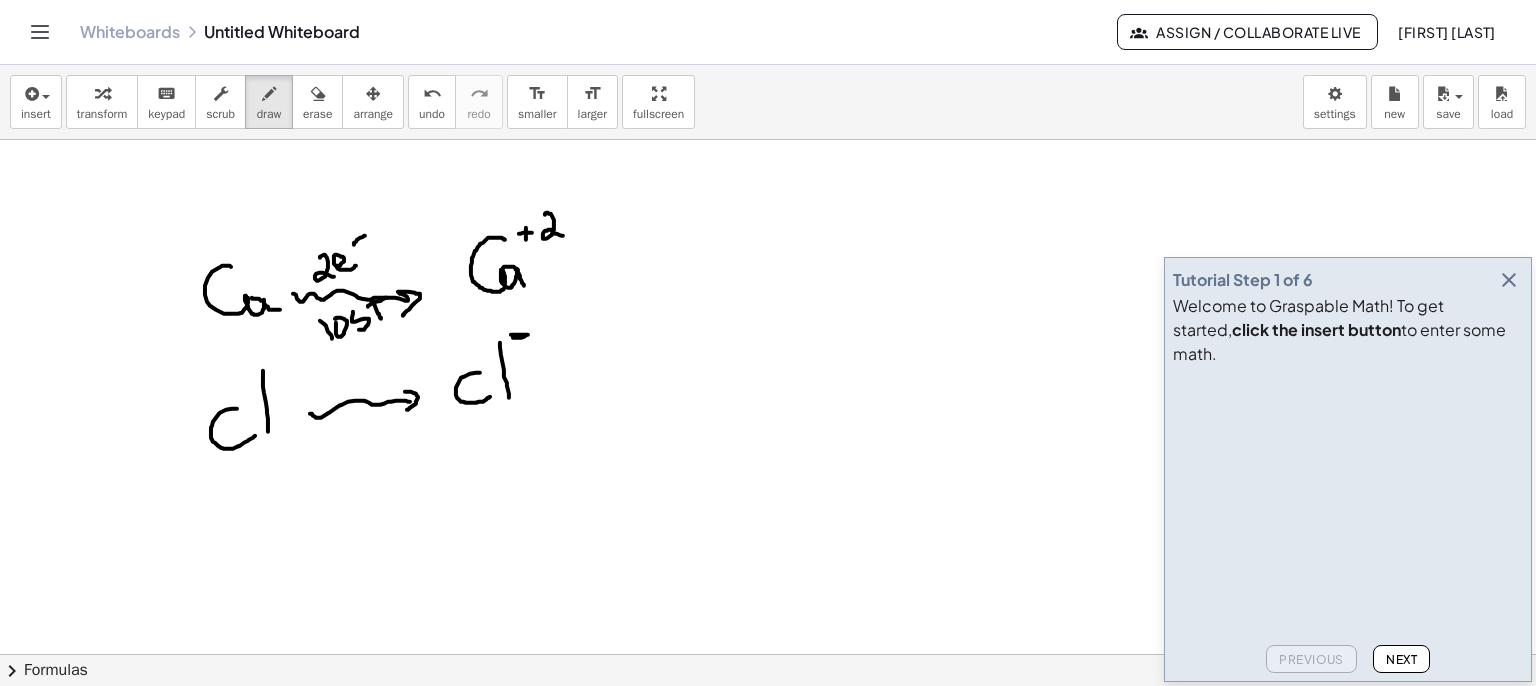 click at bounding box center (1509, 280) 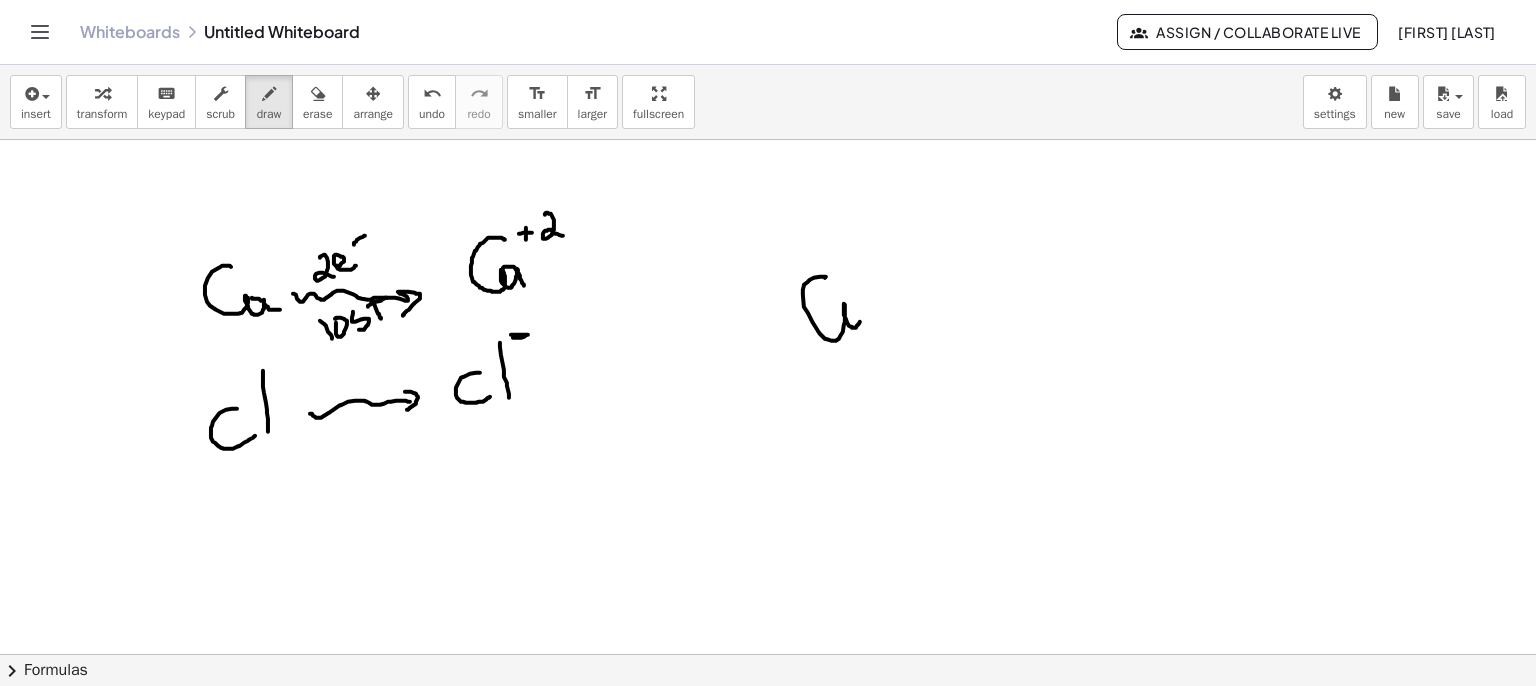 drag, startPoint x: 826, startPoint y: 276, endPoint x: 862, endPoint y: 317, distance: 54.56189 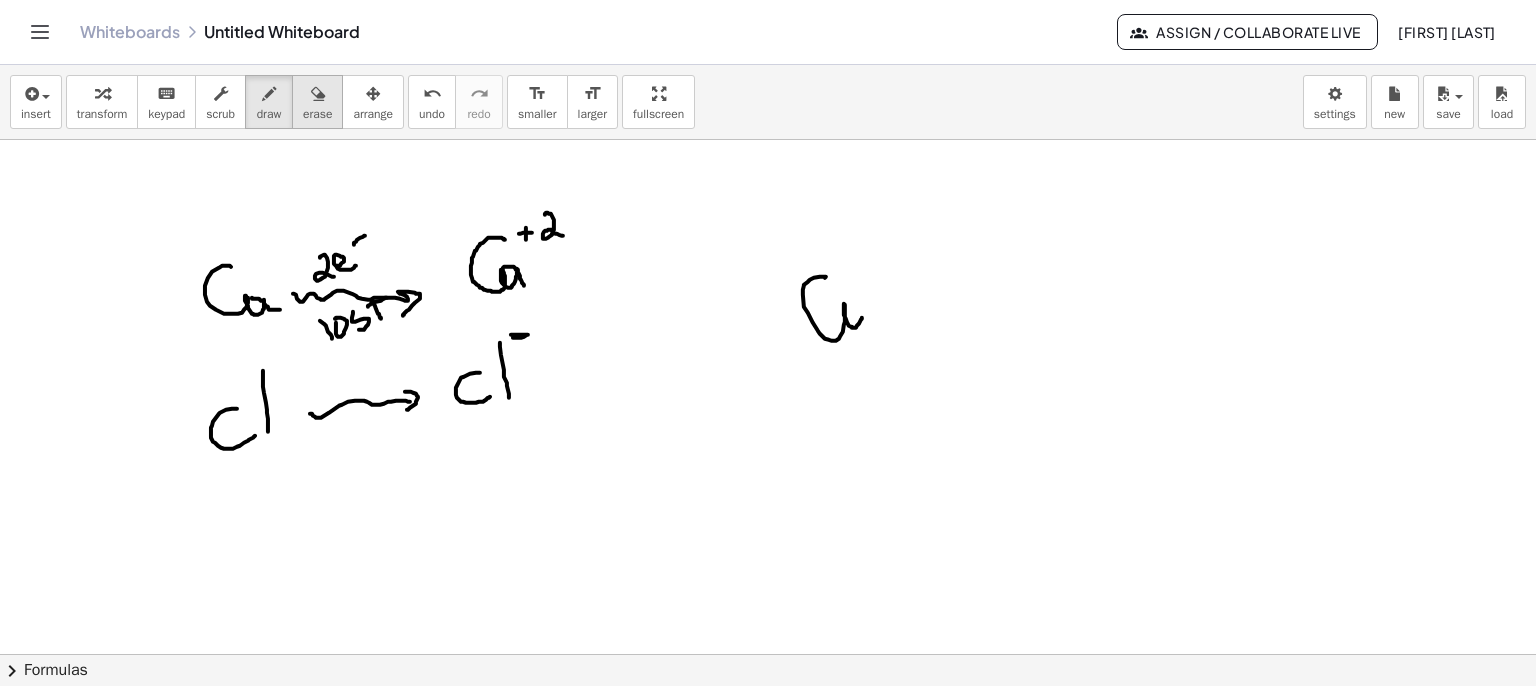 click at bounding box center (318, 94) 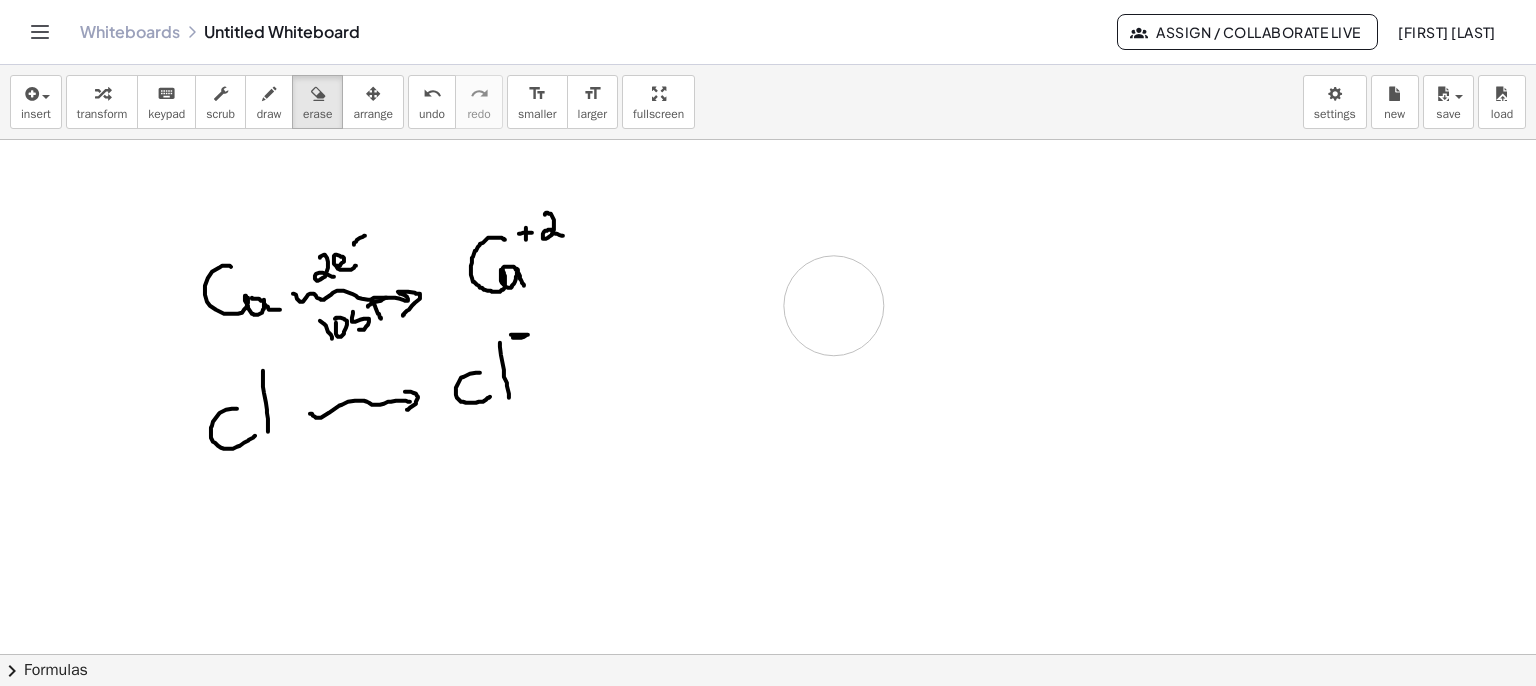 drag, startPoint x: 817, startPoint y: 298, endPoint x: 855, endPoint y: 326, distance: 47.201694 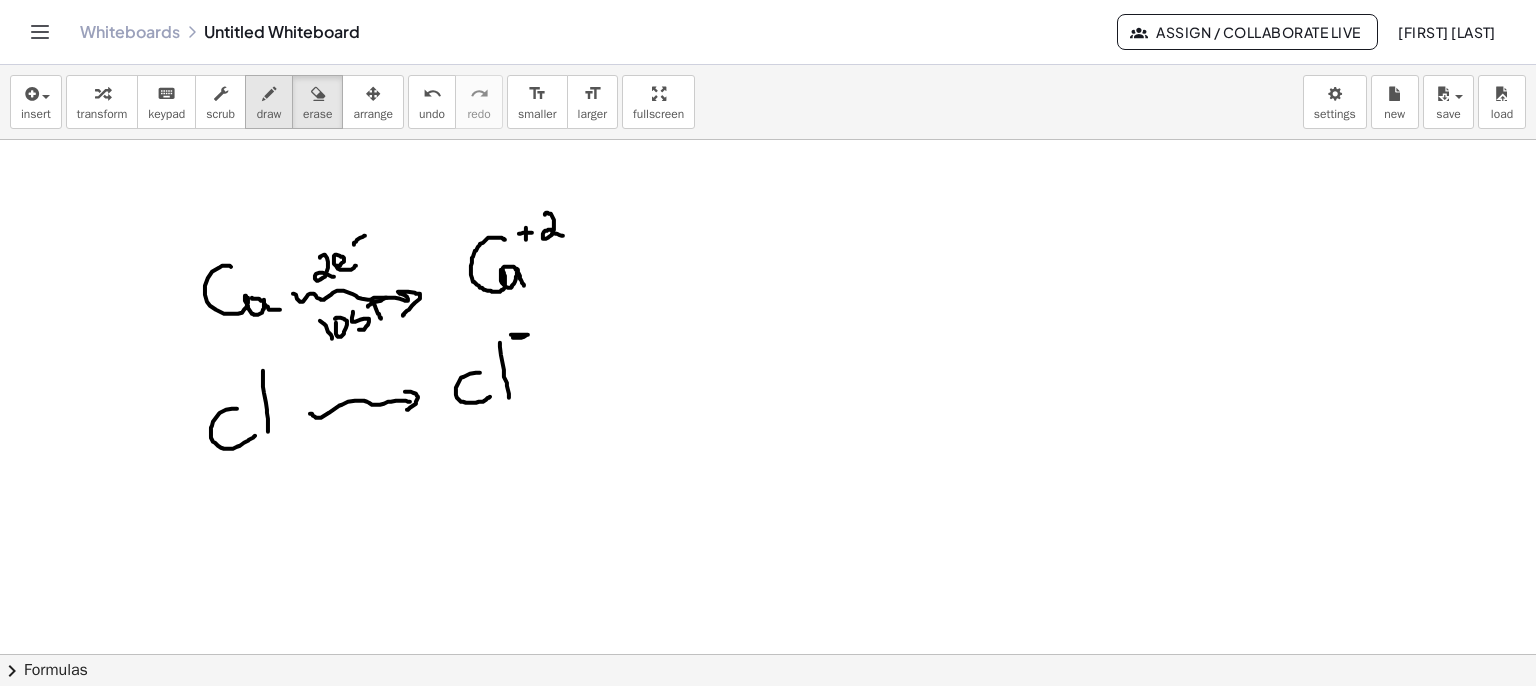 click at bounding box center (269, 94) 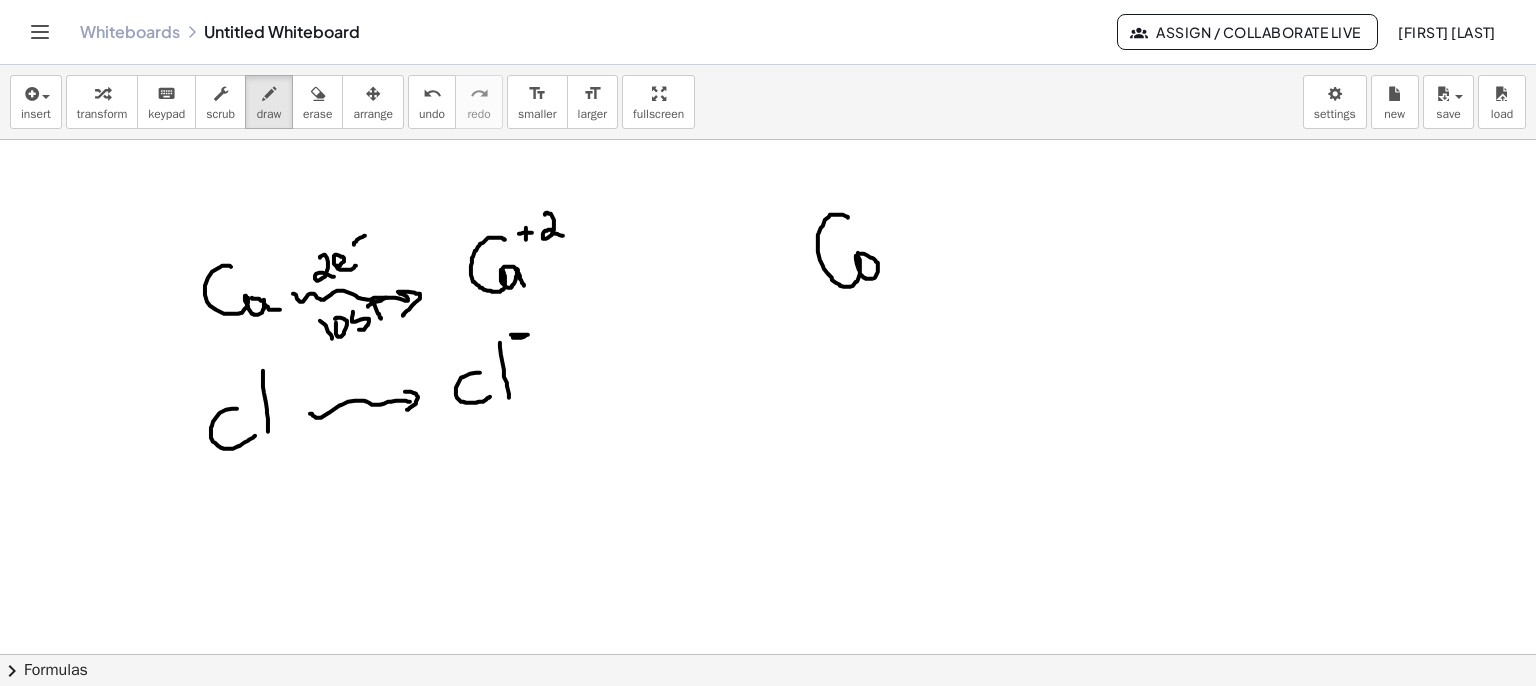 drag, startPoint x: 848, startPoint y: 216, endPoint x: 857, endPoint y: 252, distance: 37.107952 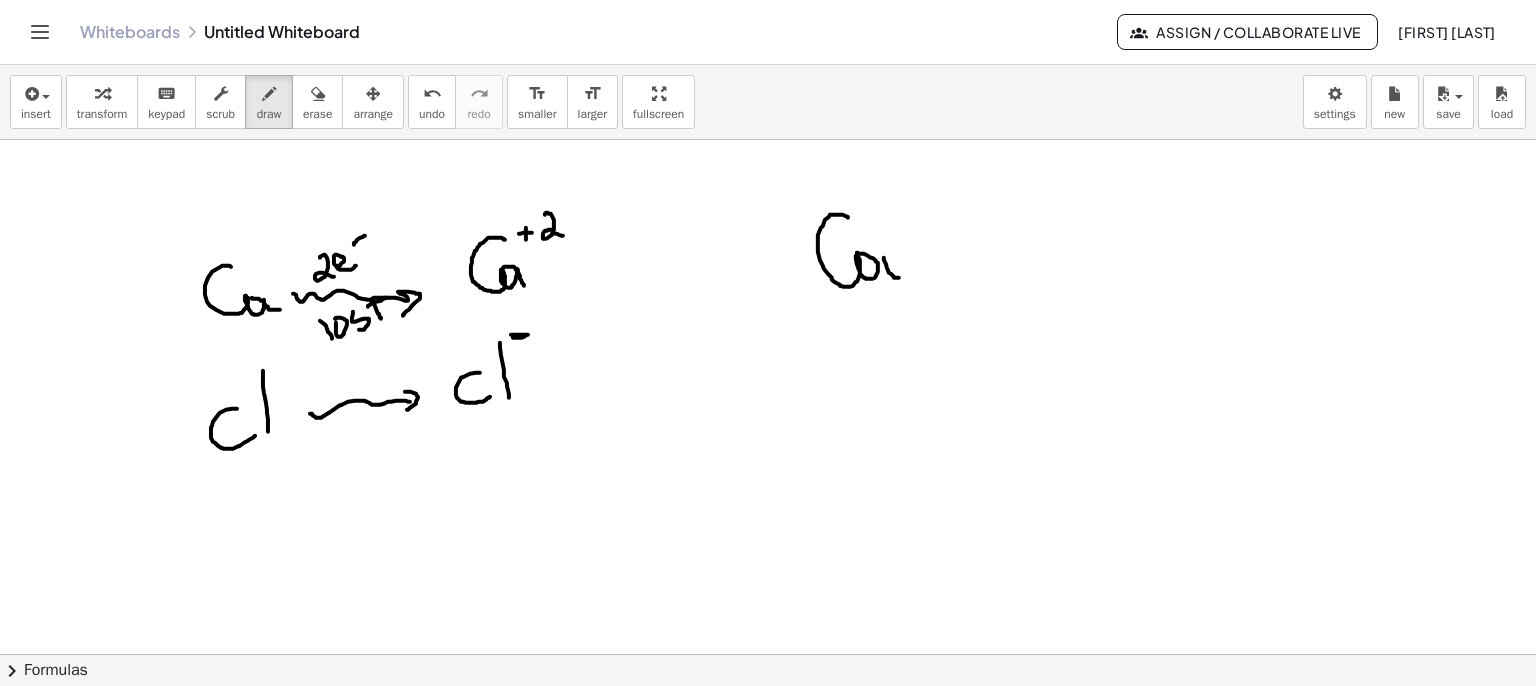drag, startPoint x: 884, startPoint y: 257, endPoint x: 899, endPoint y: 277, distance: 25 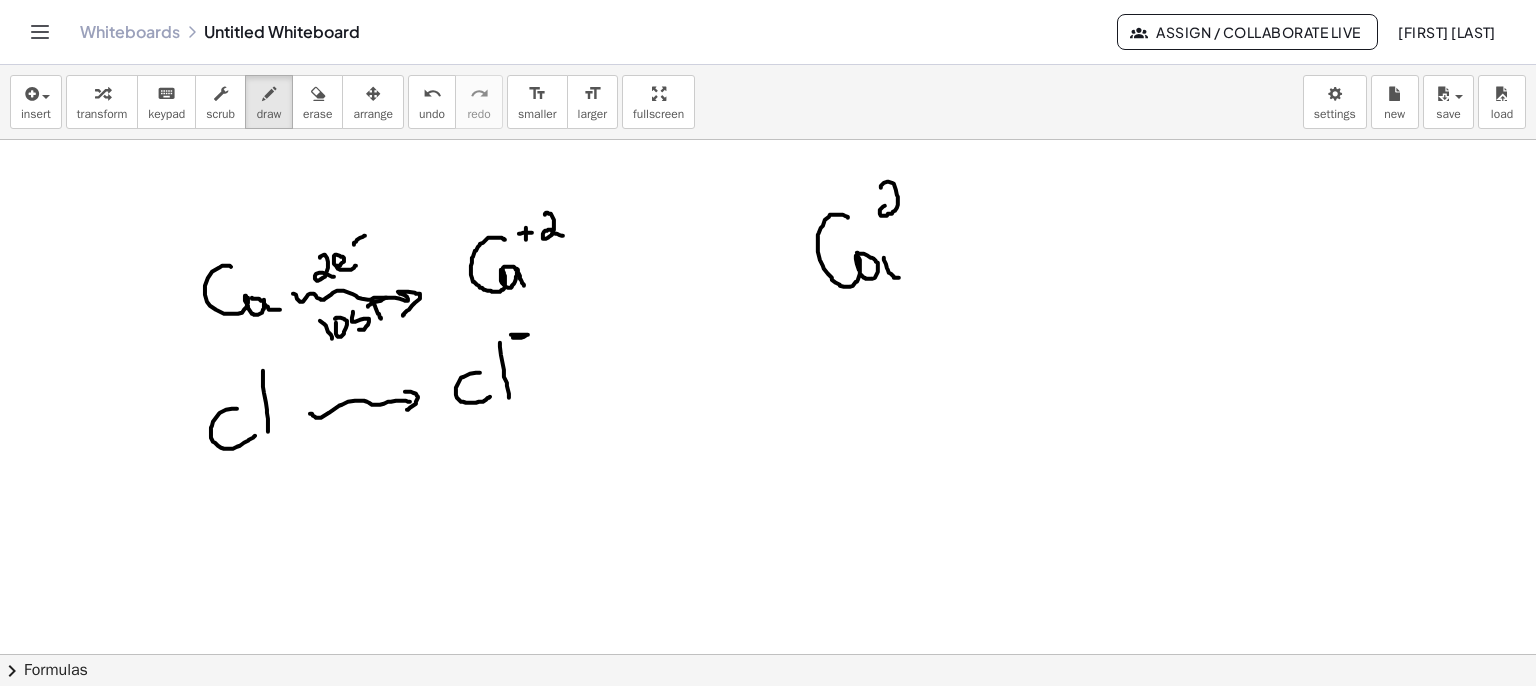 drag, startPoint x: 881, startPoint y: 187, endPoint x: 913, endPoint y: 217, distance: 43.863426 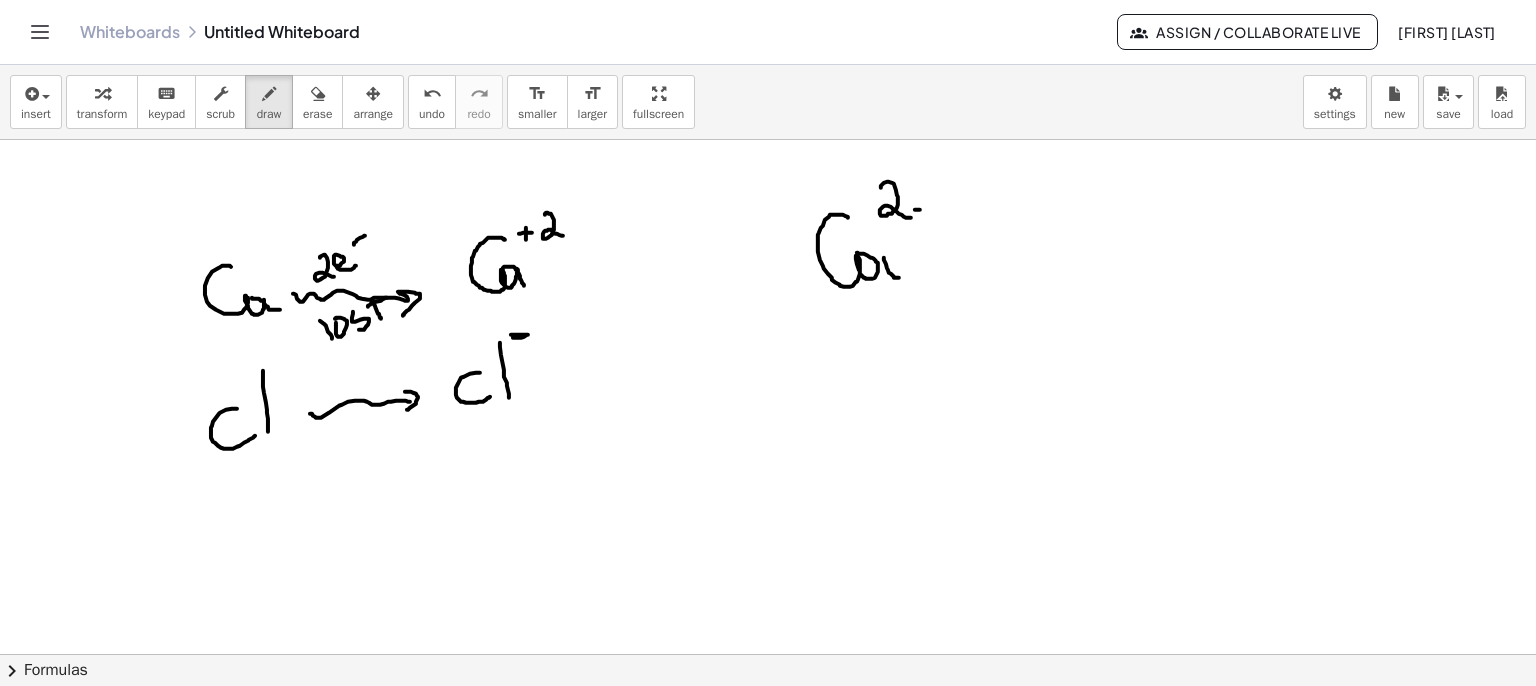 drag, startPoint x: 915, startPoint y: 209, endPoint x: 932, endPoint y: 209, distance: 17 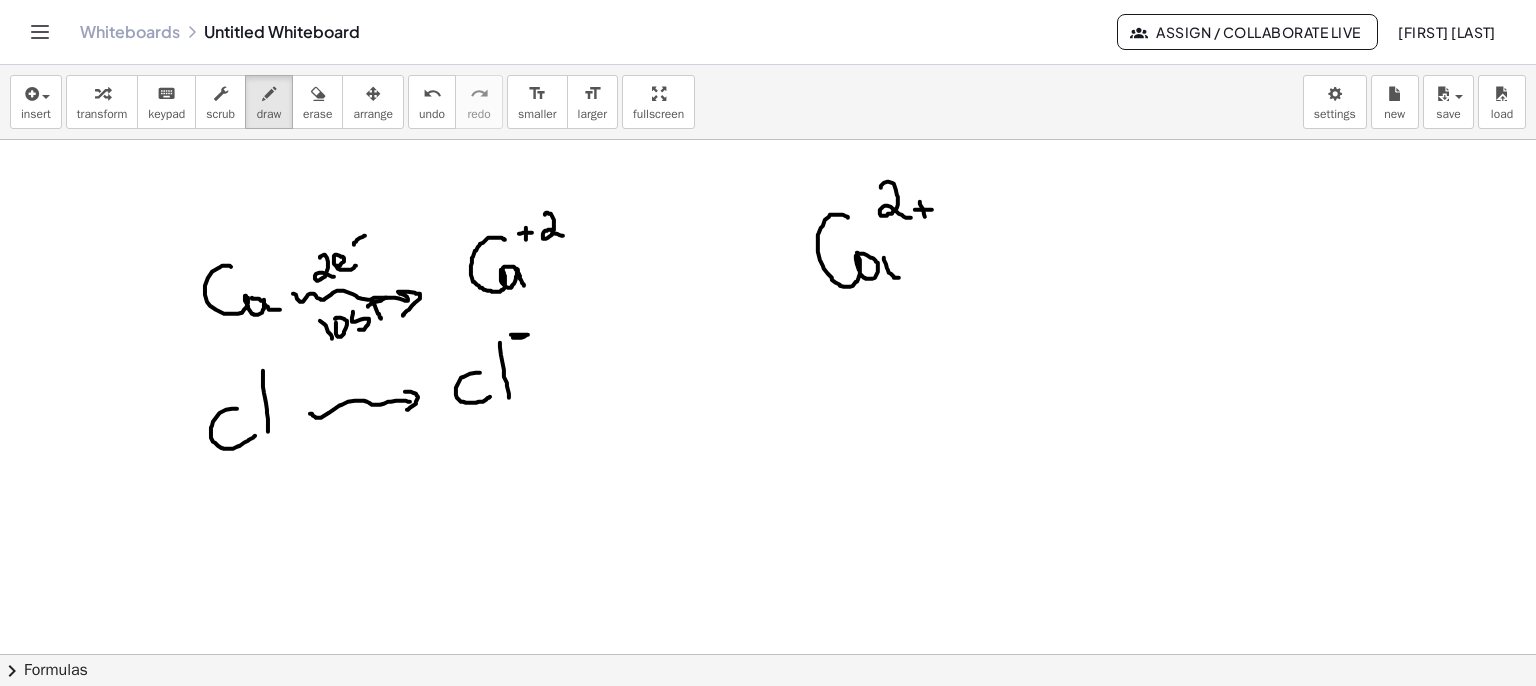 drag, startPoint x: 920, startPoint y: 201, endPoint x: 926, endPoint y: 219, distance: 18.973665 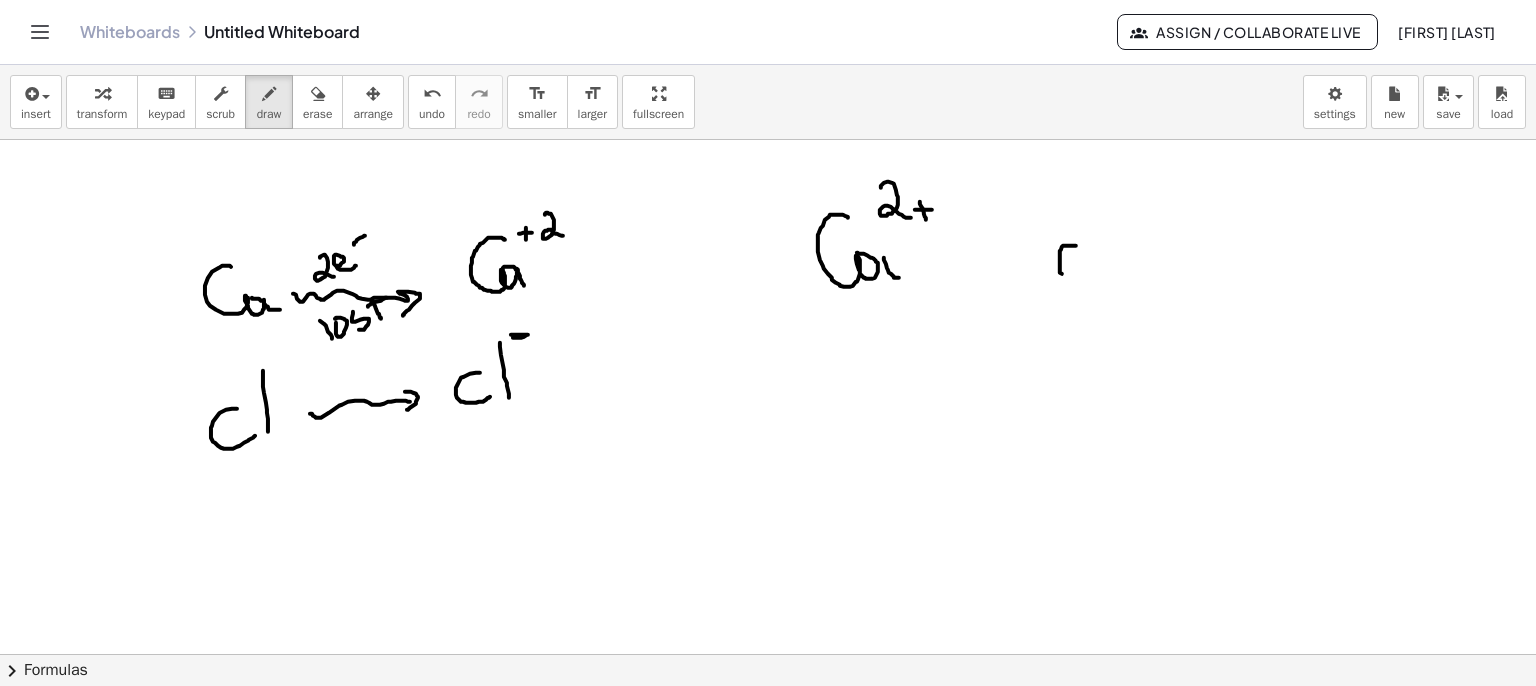 drag, startPoint x: 1067, startPoint y: 245, endPoint x: 1092, endPoint y: 275, distance: 39.051247 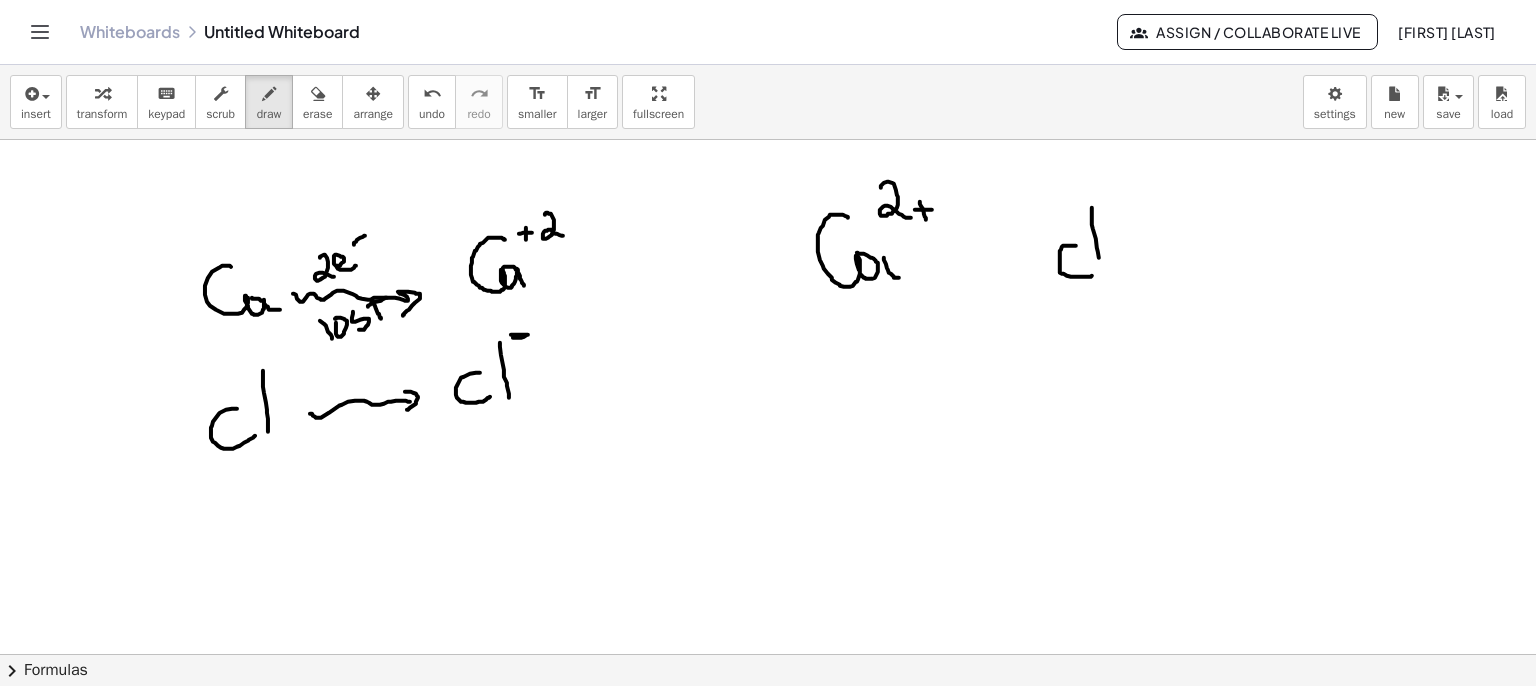 drag, startPoint x: 1093, startPoint y: 228, endPoint x: 1107, endPoint y: 254, distance: 29.529646 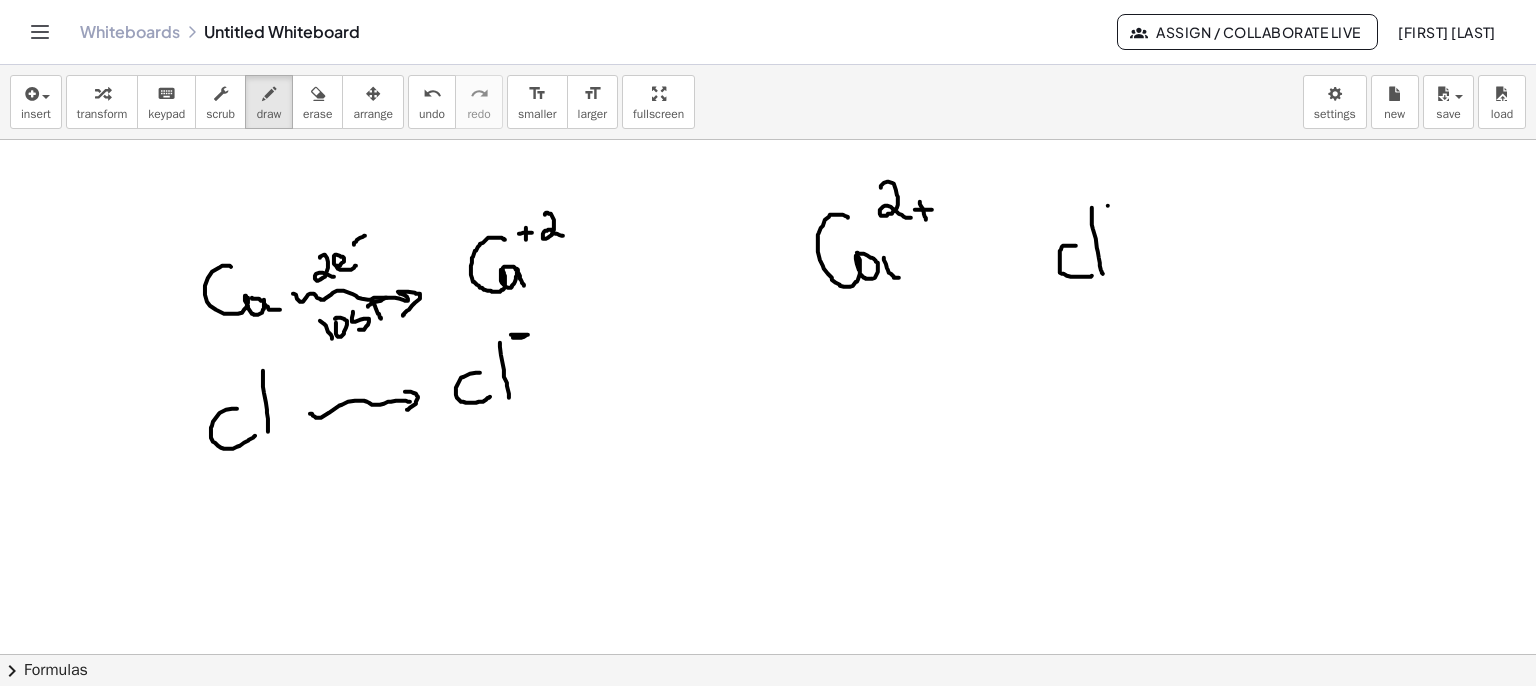drag, startPoint x: 1108, startPoint y: 205, endPoint x: 1128, endPoint y: 204, distance: 20.024984 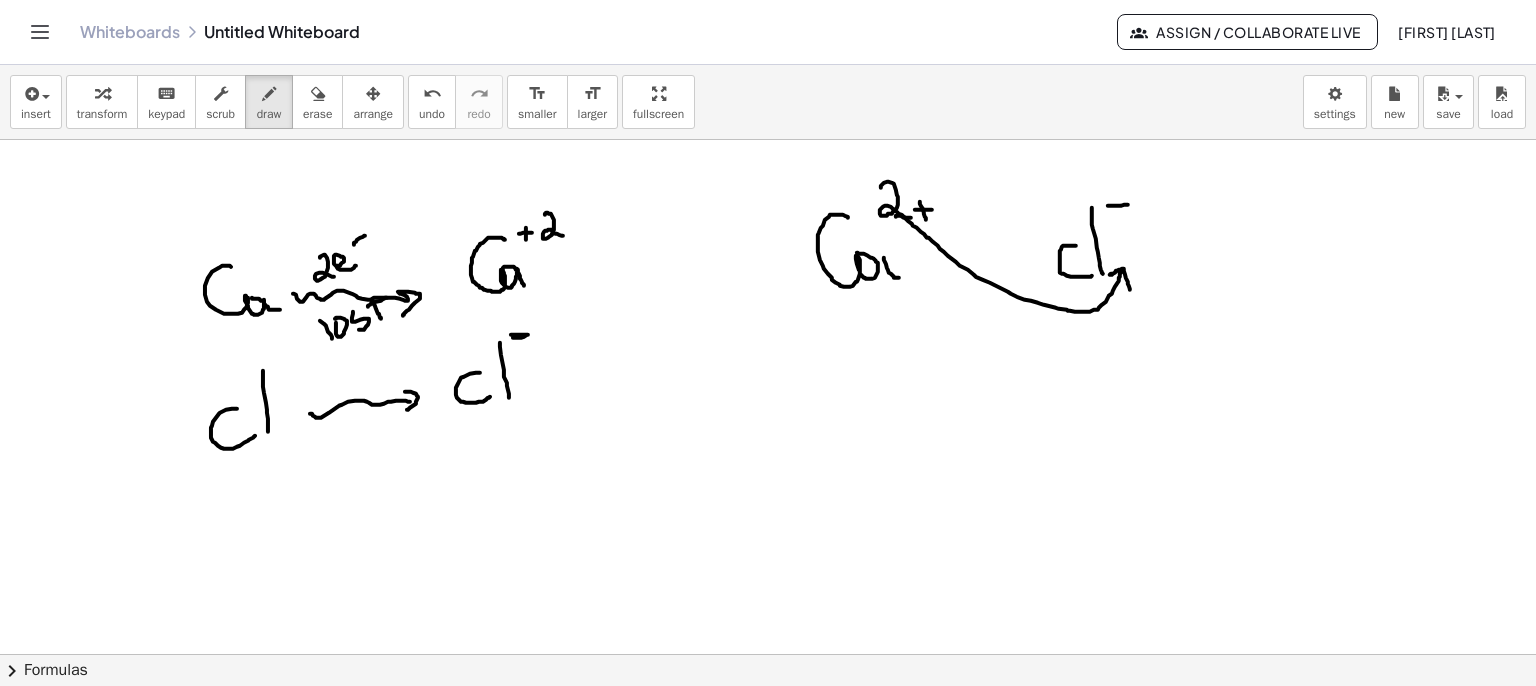 drag, startPoint x: 899, startPoint y: 215, endPoint x: 1130, endPoint y: 291, distance: 243.181 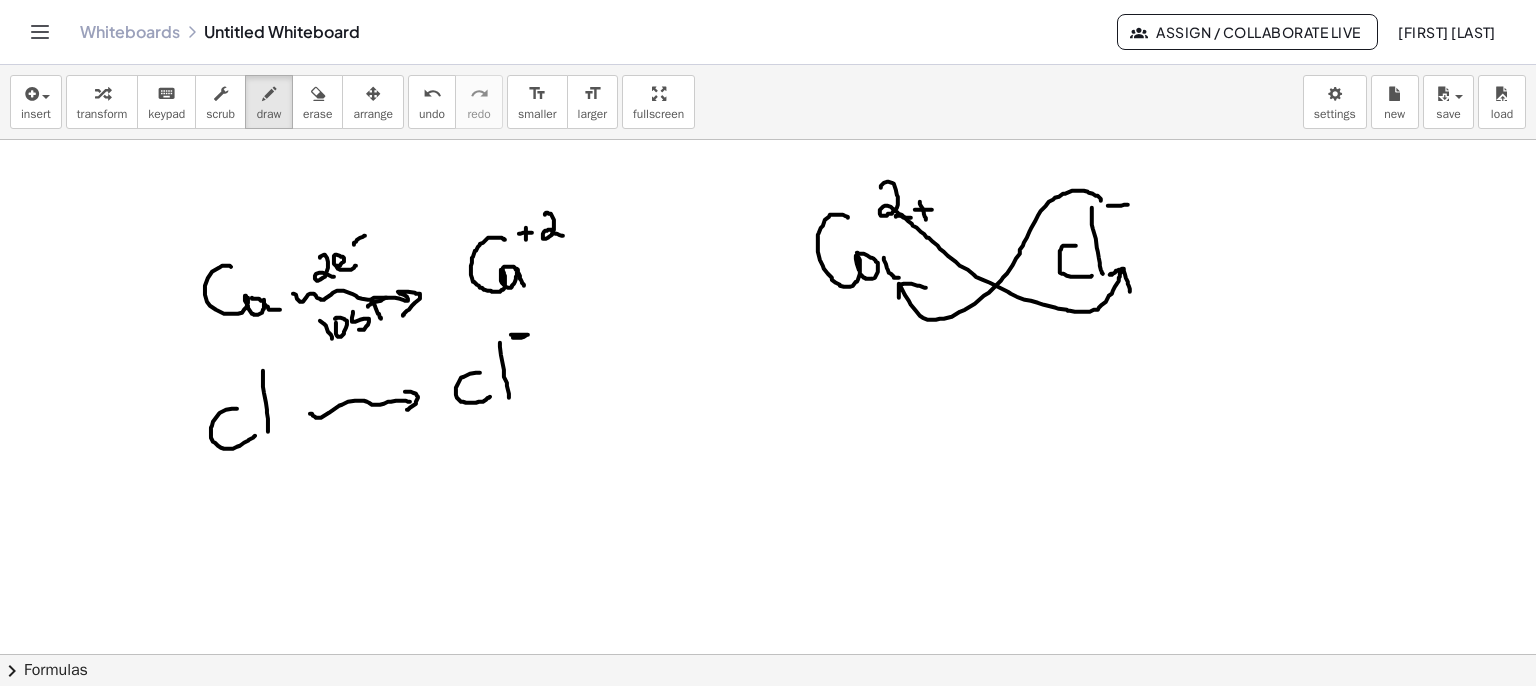 drag, startPoint x: 1093, startPoint y: 193, endPoint x: 926, endPoint y: 287, distance: 191.63768 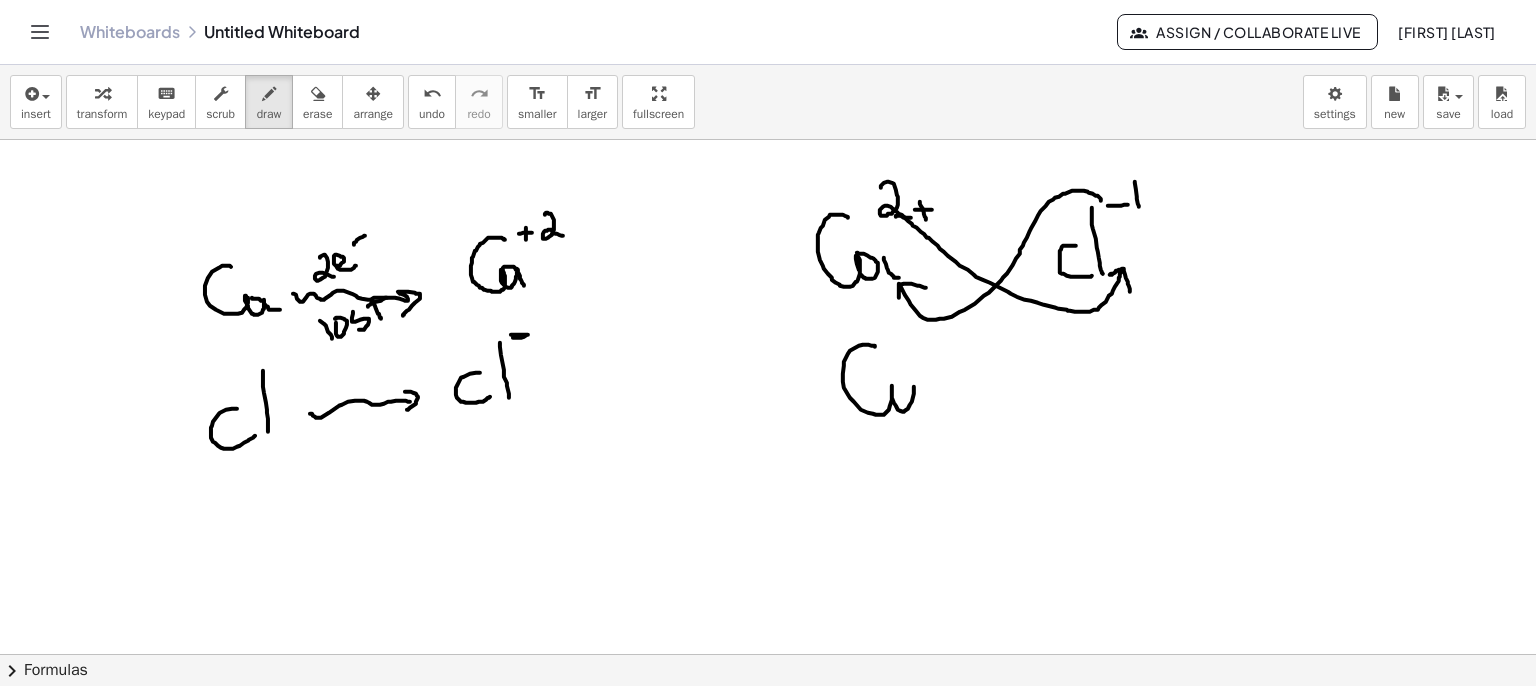 drag, startPoint x: 850, startPoint y: 350, endPoint x: 903, endPoint y: 383, distance: 62.433964 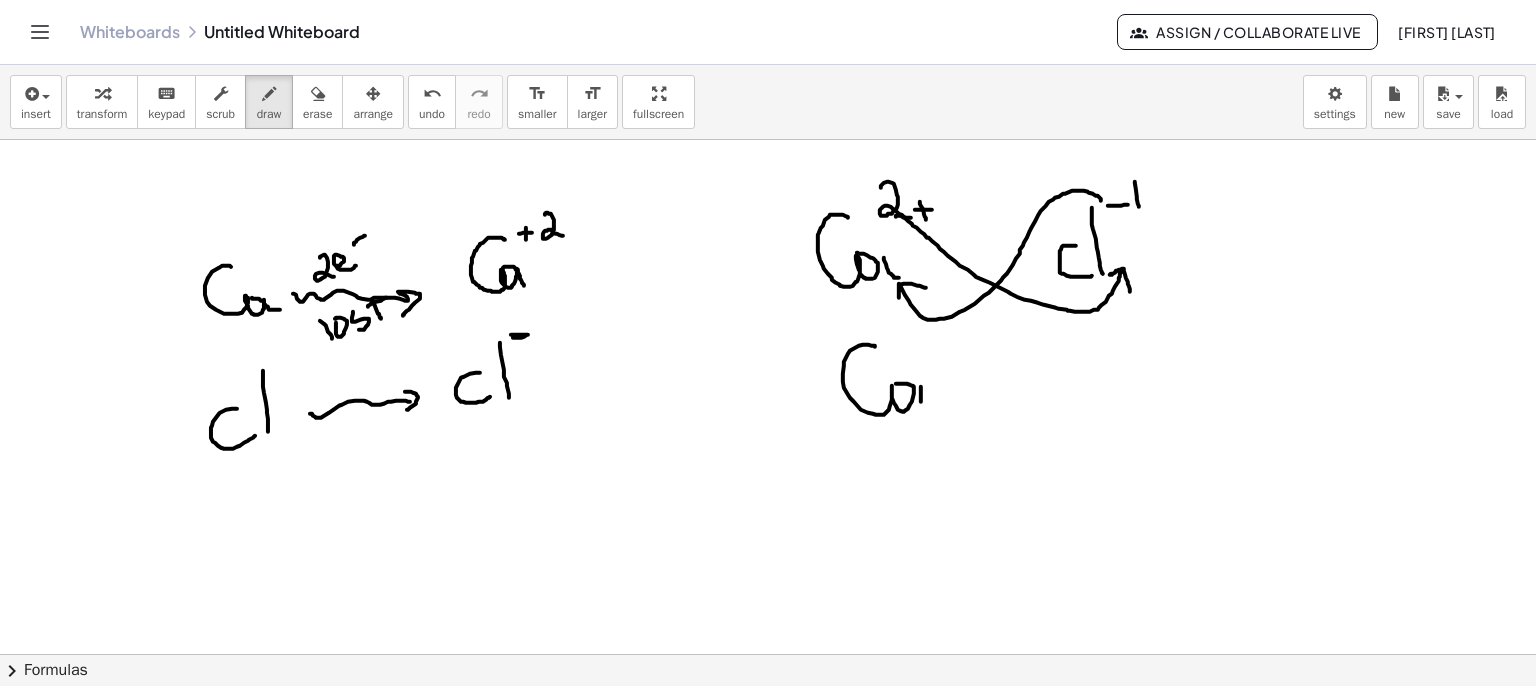 drag, startPoint x: 921, startPoint y: 395, endPoint x: 943, endPoint y: 402, distance: 23.086792 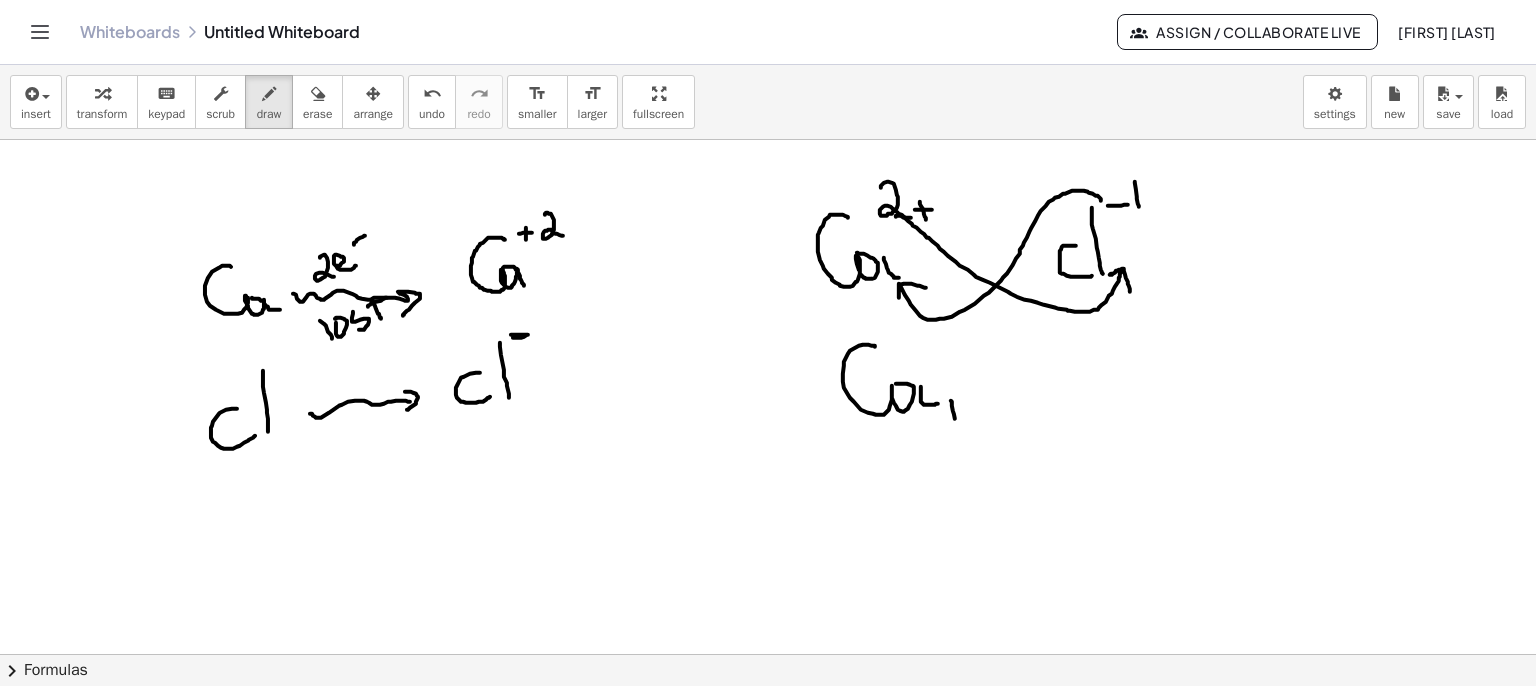drag, startPoint x: 951, startPoint y: 400, endPoint x: 956, endPoint y: 422, distance: 22.561028 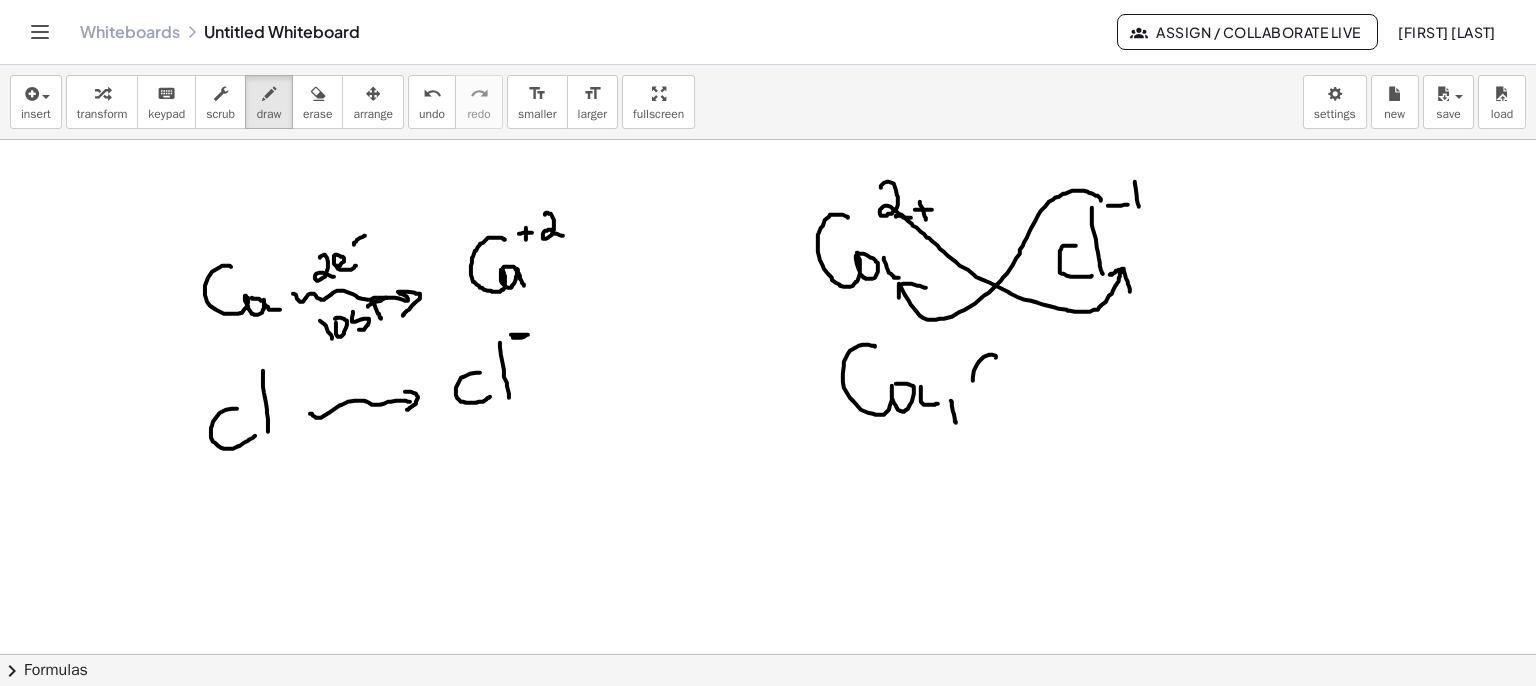 drag, startPoint x: 996, startPoint y: 355, endPoint x: 1012, endPoint y: 390, distance: 38.483765 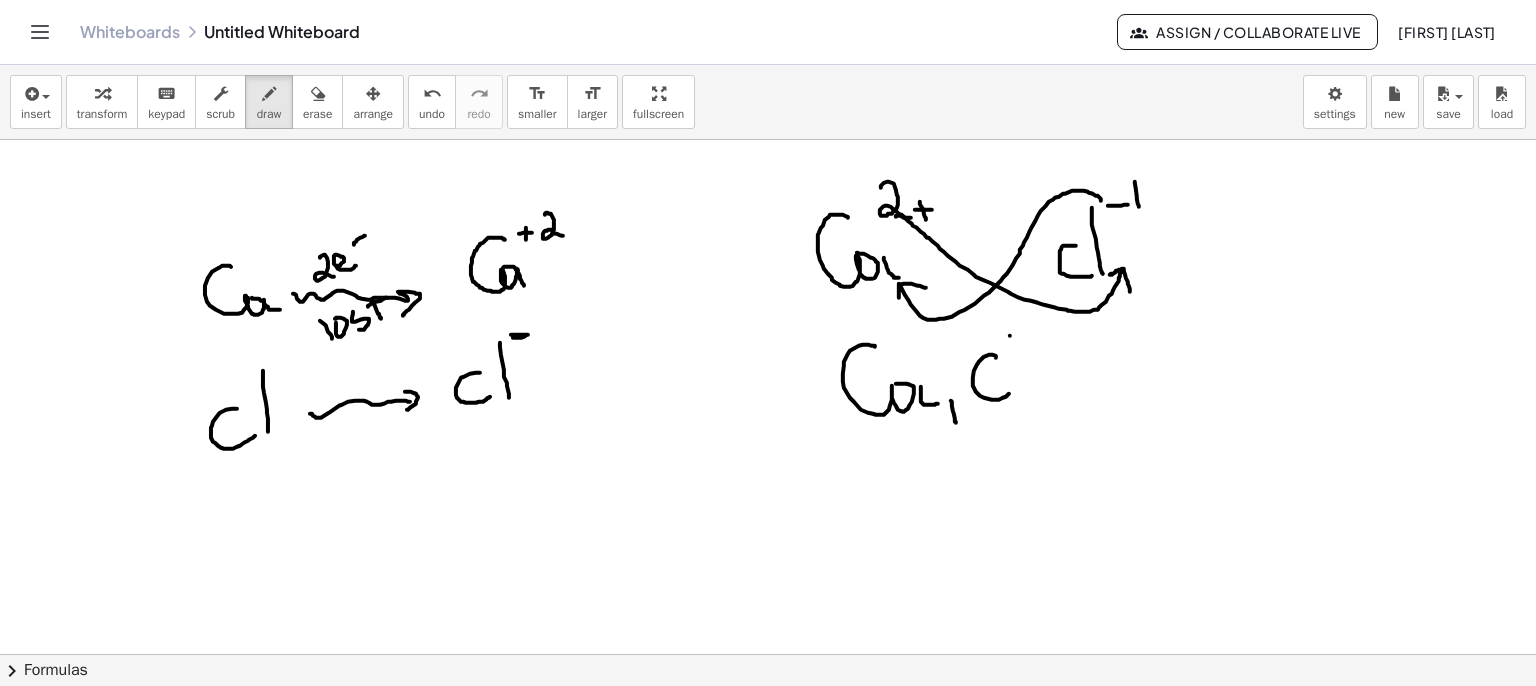 drag, startPoint x: 1010, startPoint y: 335, endPoint x: 1024, endPoint y: 409, distance: 75.31268 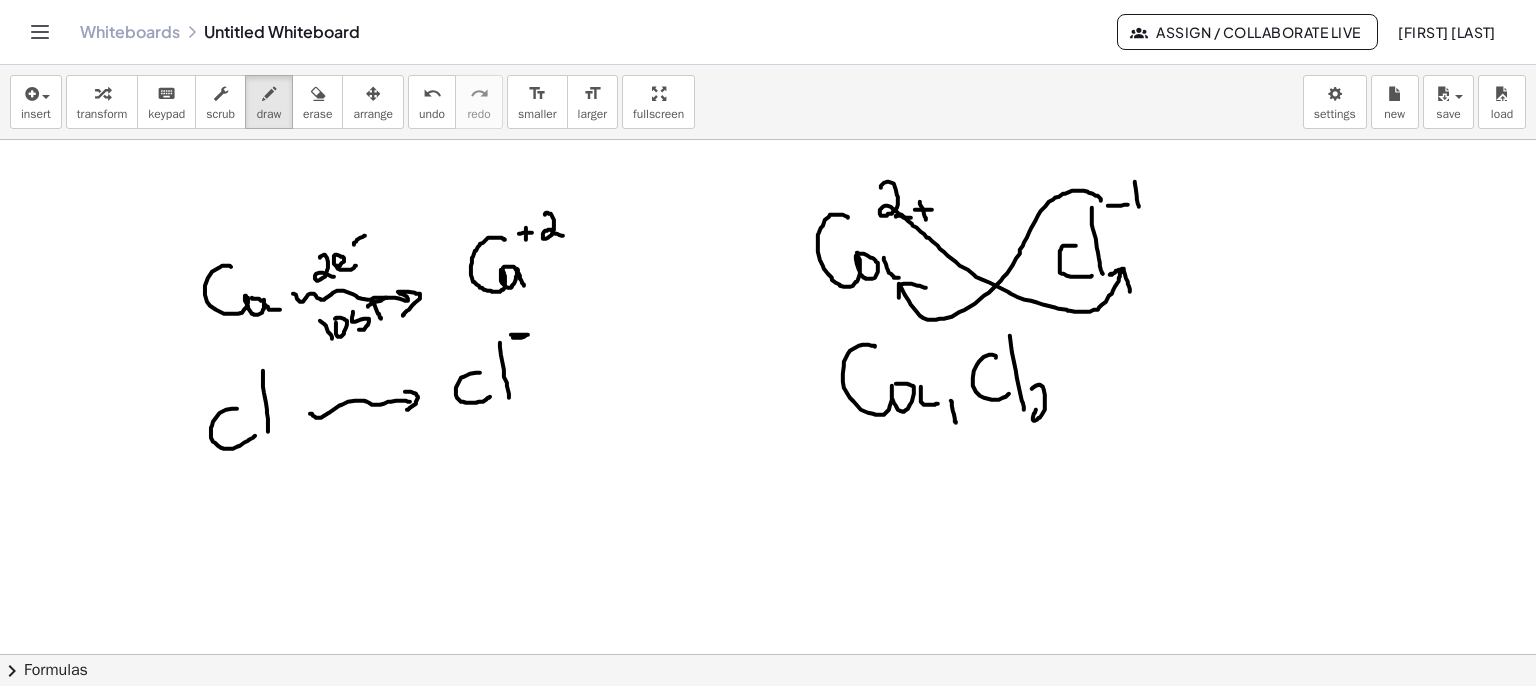 drag, startPoint x: 1045, startPoint y: 394, endPoint x: 1066, endPoint y: 413, distance: 28.319605 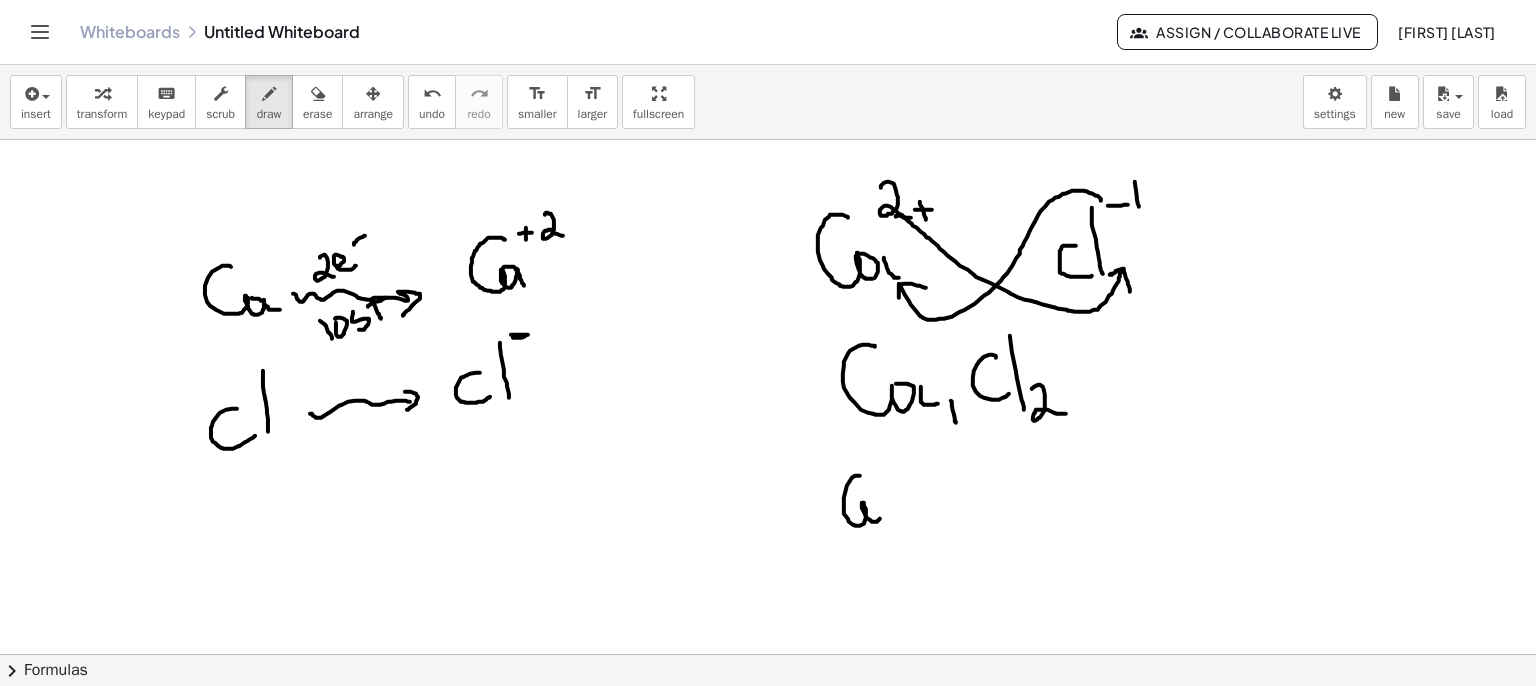drag, startPoint x: 847, startPoint y: 485, endPoint x: 864, endPoint y: 507, distance: 27.802877 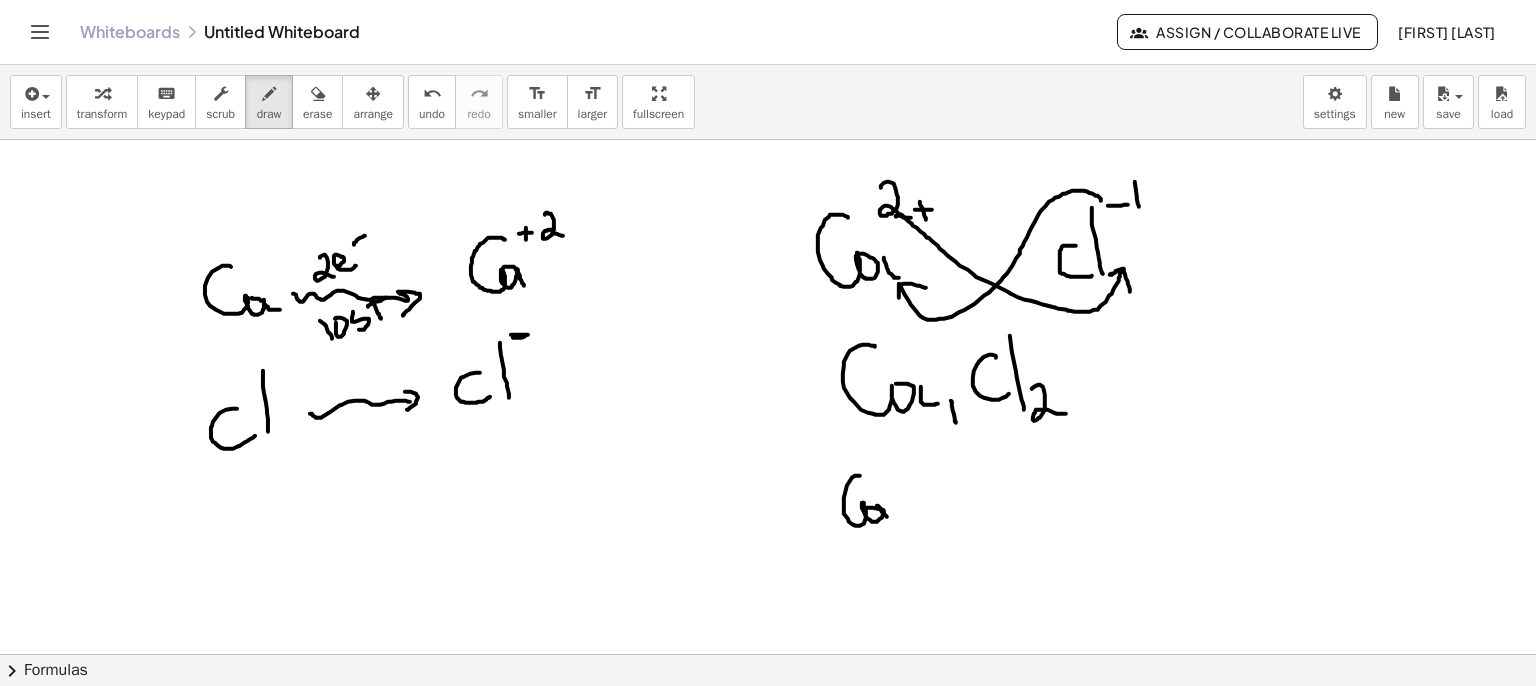 drag, startPoint x: 887, startPoint y: 516, endPoint x: 907, endPoint y: 510, distance: 20.880613 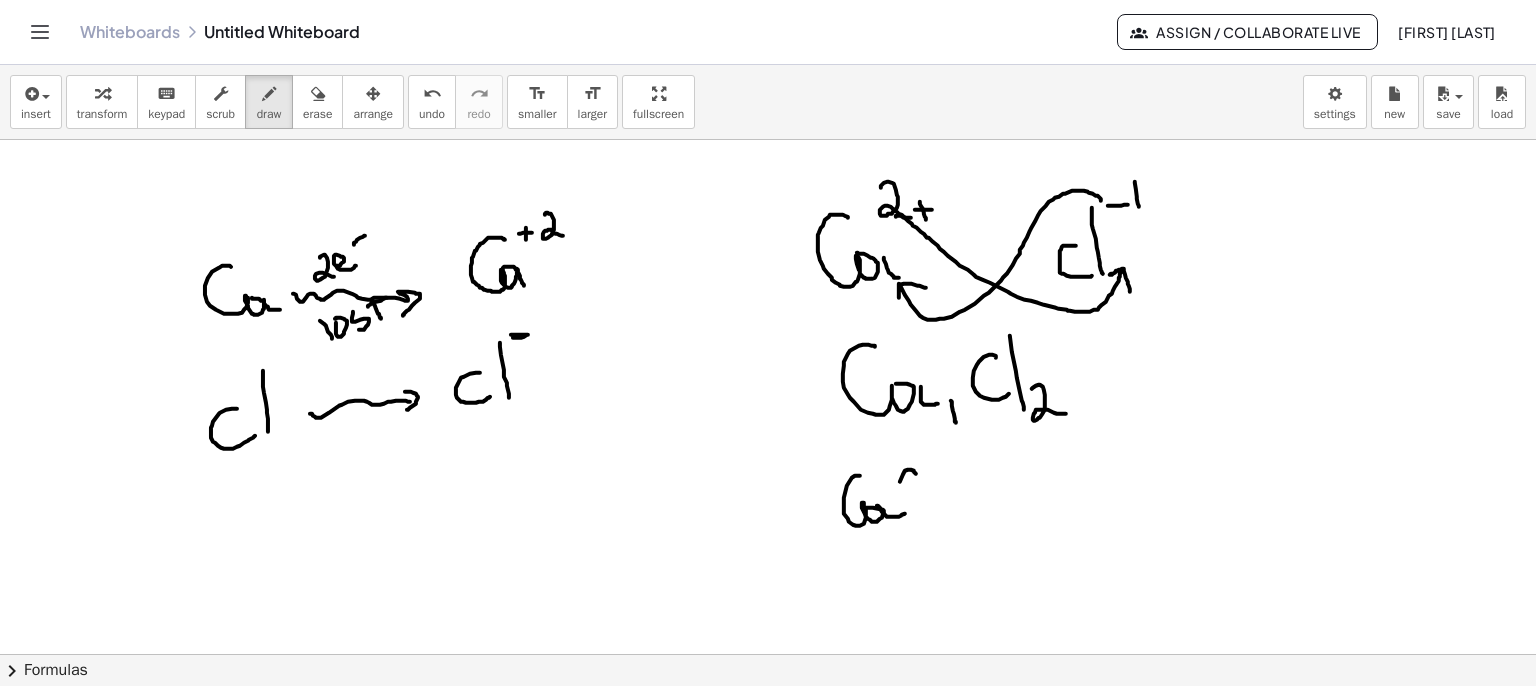 drag, startPoint x: 905, startPoint y: 470, endPoint x: 927, endPoint y: 512, distance: 47.41308 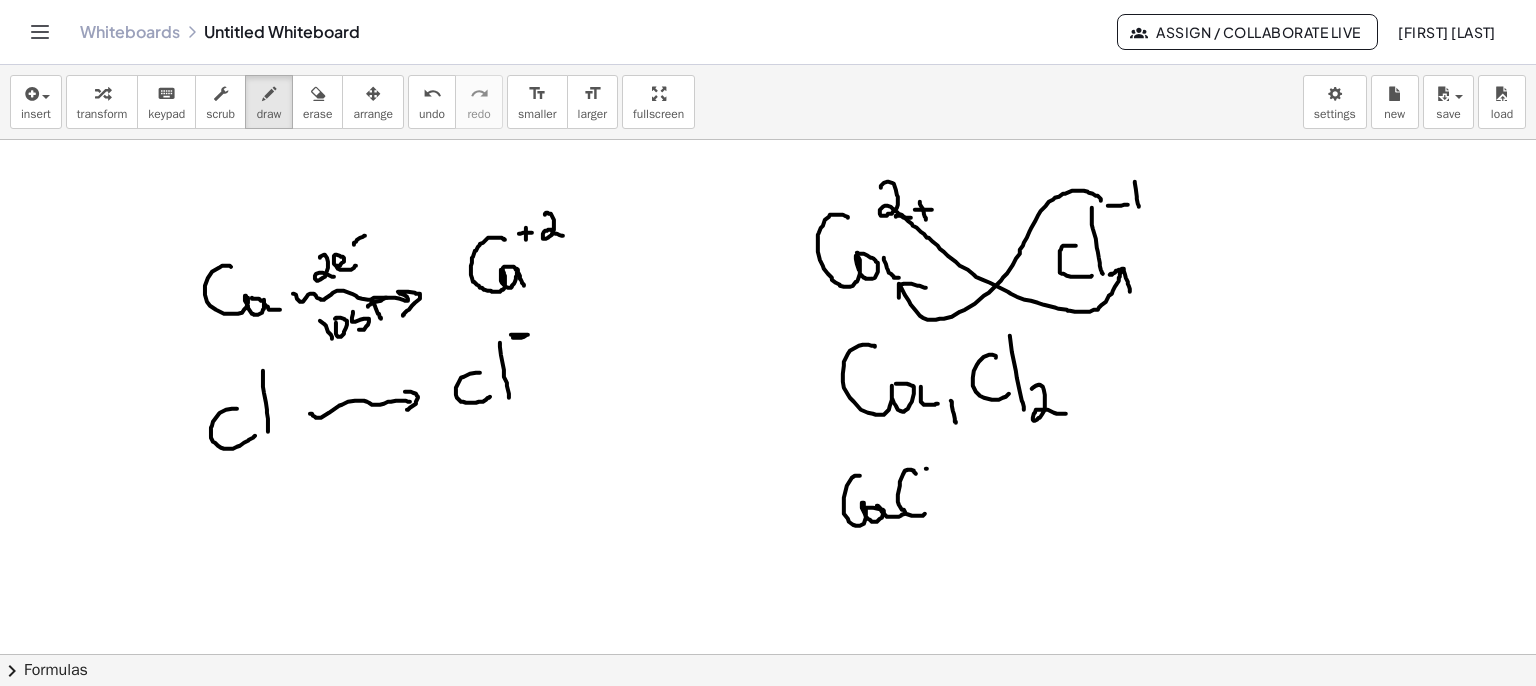 drag, startPoint x: 926, startPoint y: 468, endPoint x: 939, endPoint y: 509, distance: 43.011627 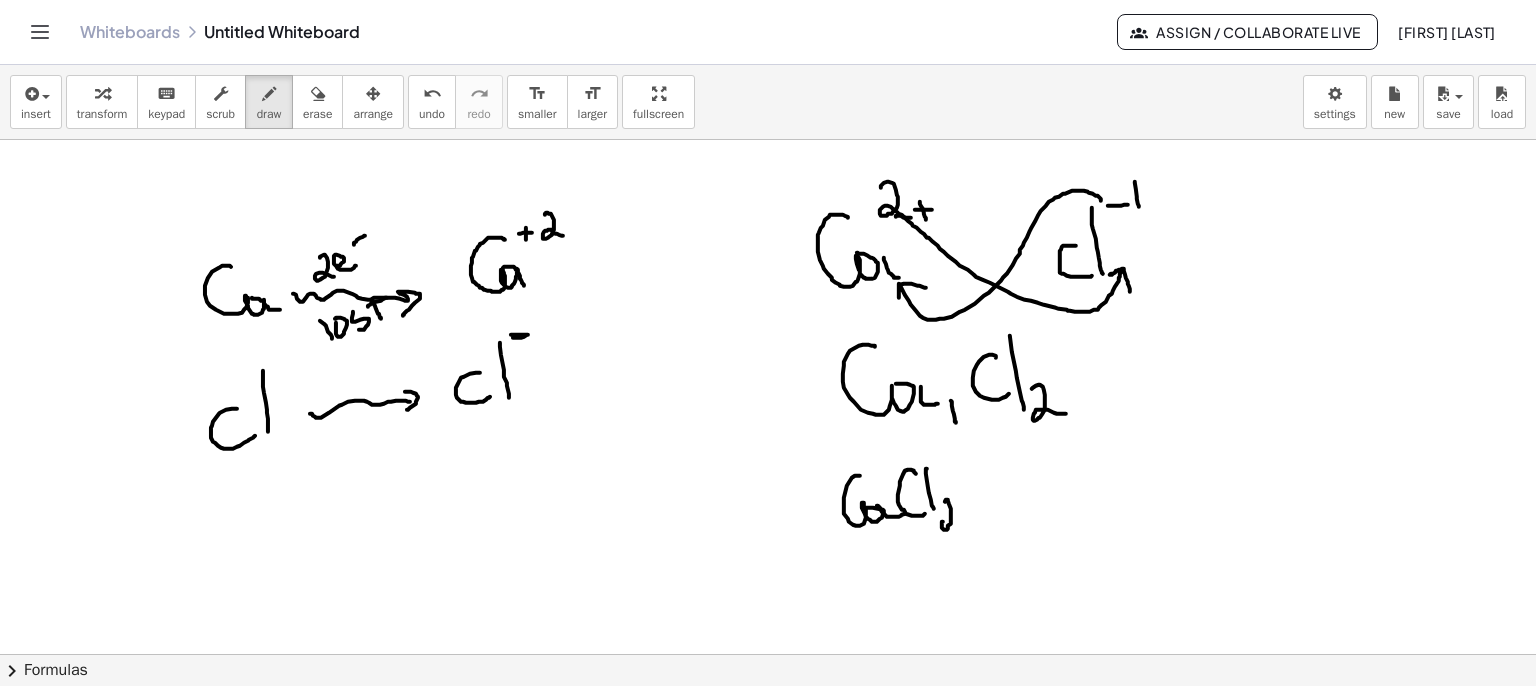 drag, startPoint x: 948, startPoint y: 499, endPoint x: 972, endPoint y: 520, distance: 31.890438 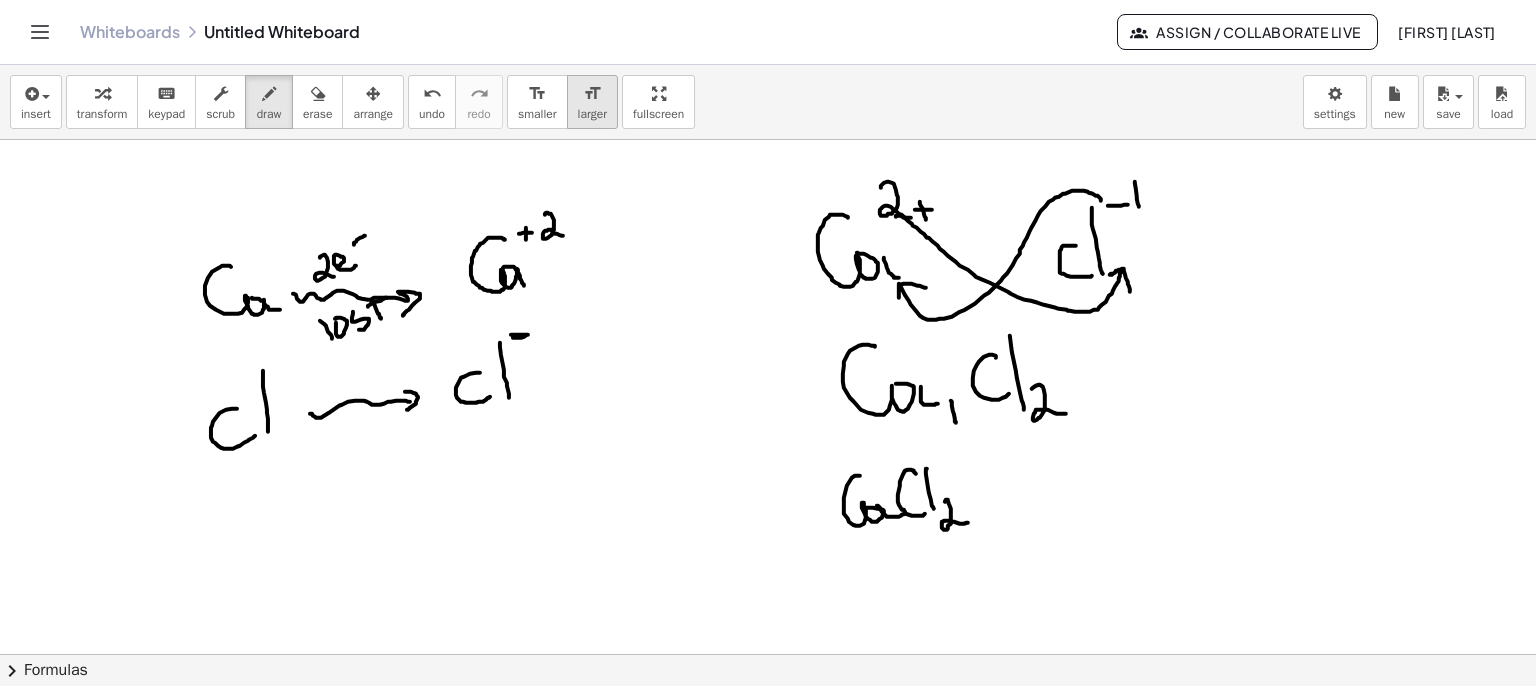 click on "format_size" at bounding box center (592, 94) 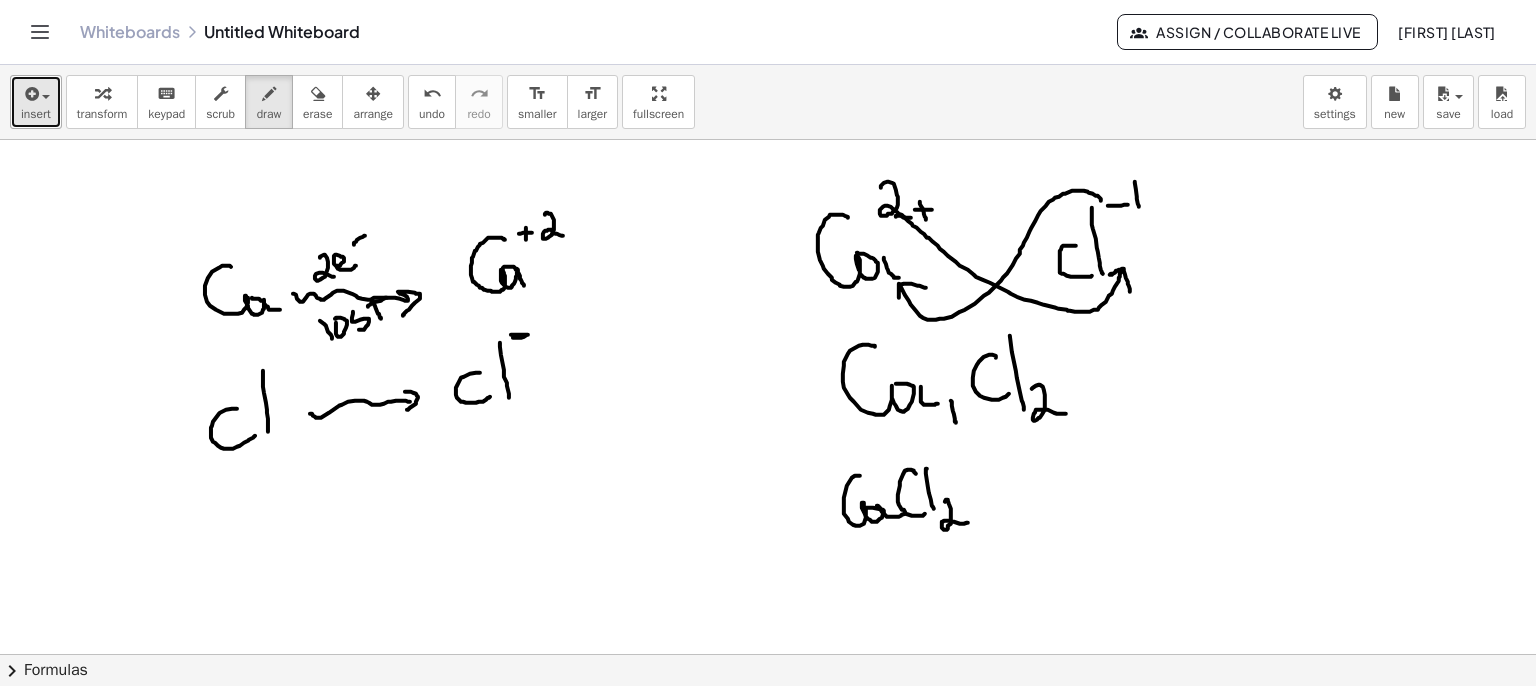 click at bounding box center (30, 94) 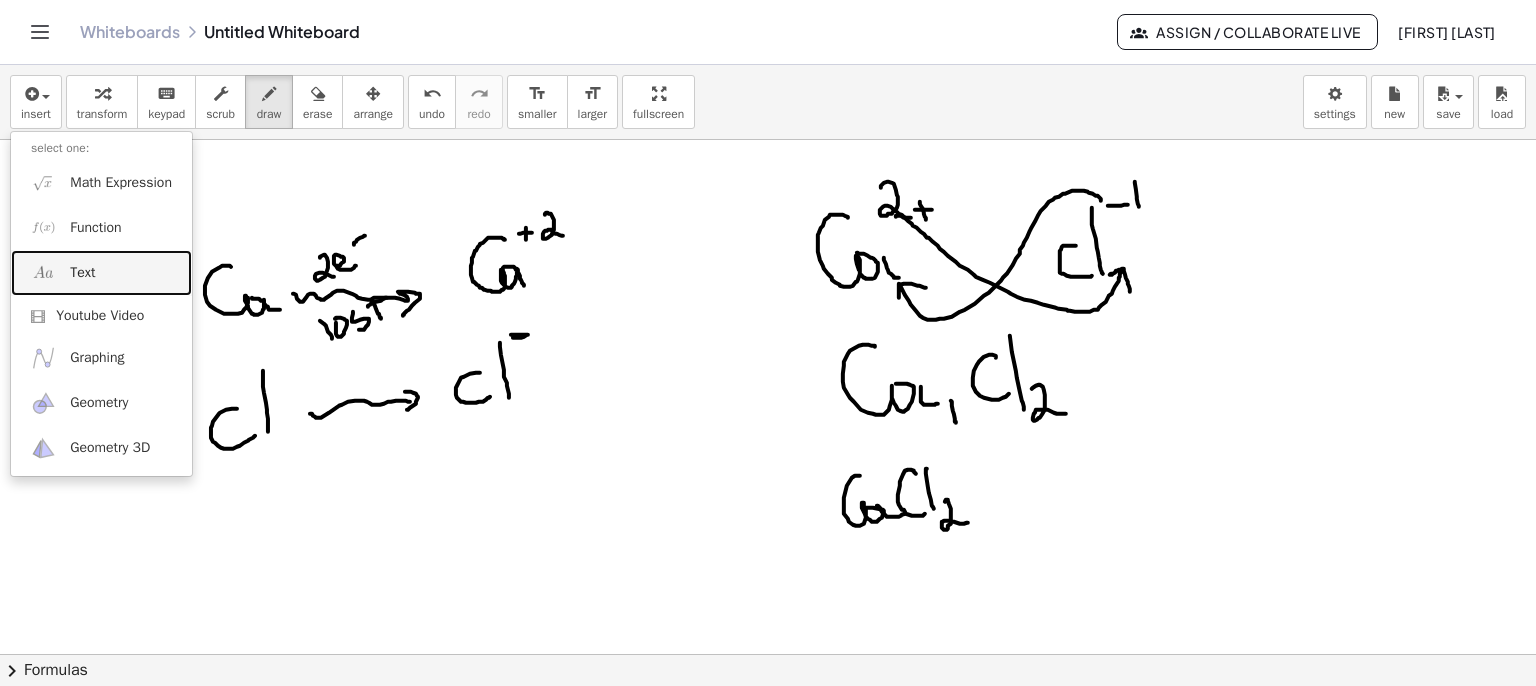 click on "Text" at bounding box center [82, 273] 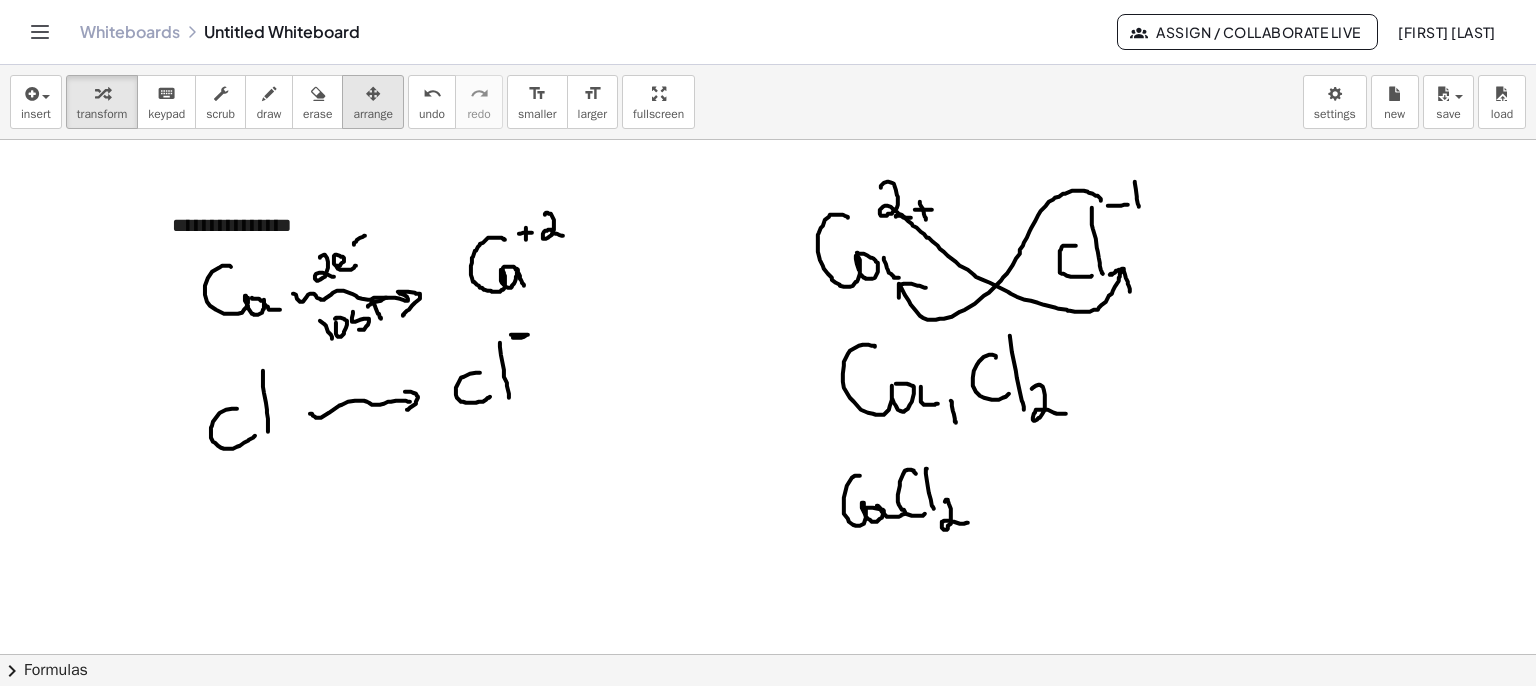 click on "arrange" at bounding box center [373, 114] 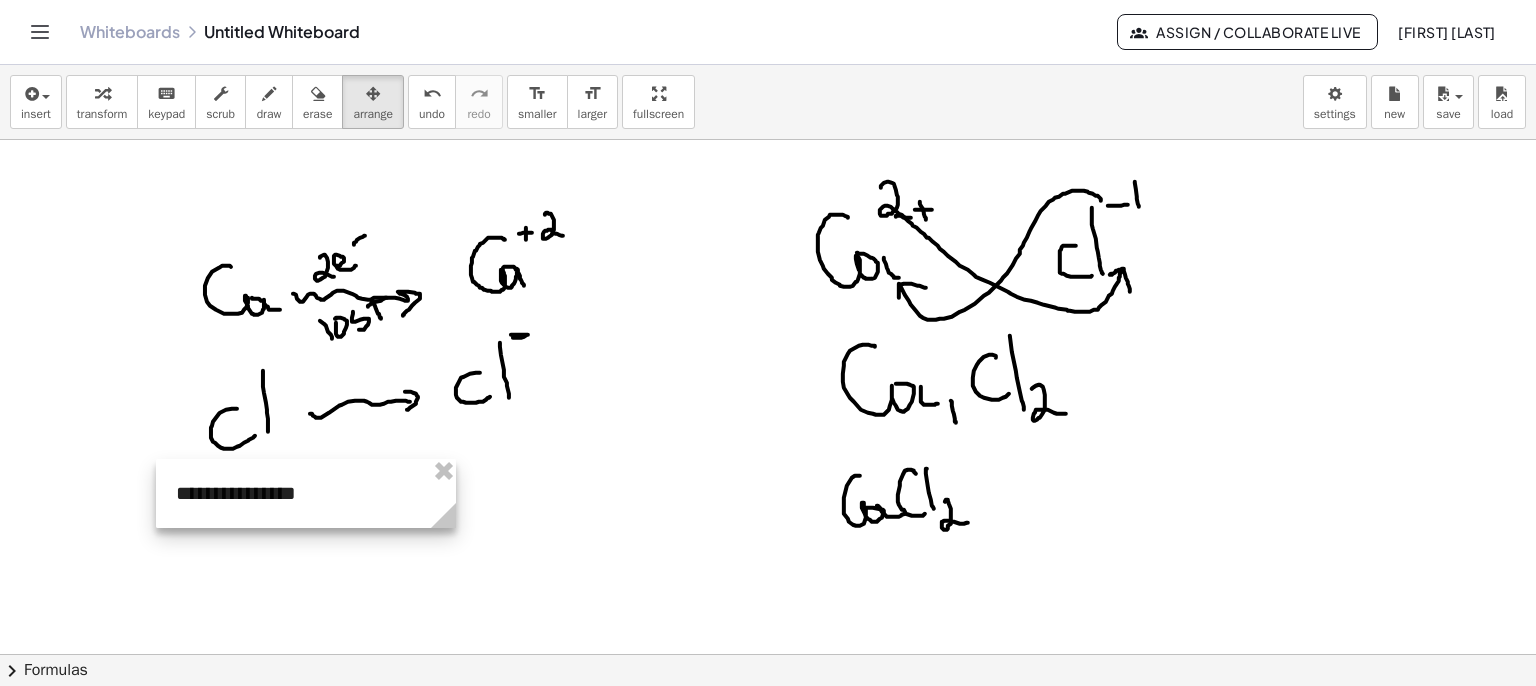 drag, startPoint x: 277, startPoint y: 229, endPoint x: 279, endPoint y: 497, distance: 268.00748 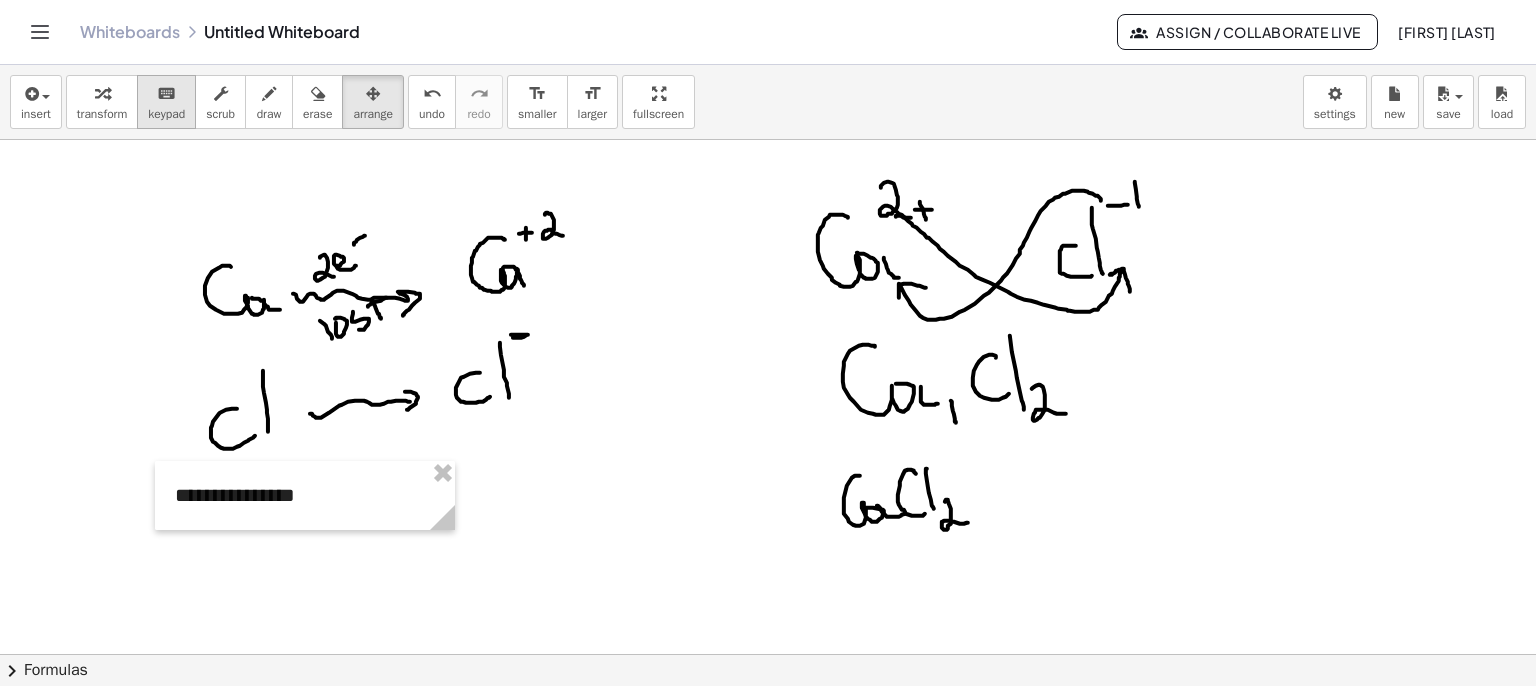 click on "keyboard" at bounding box center (166, 94) 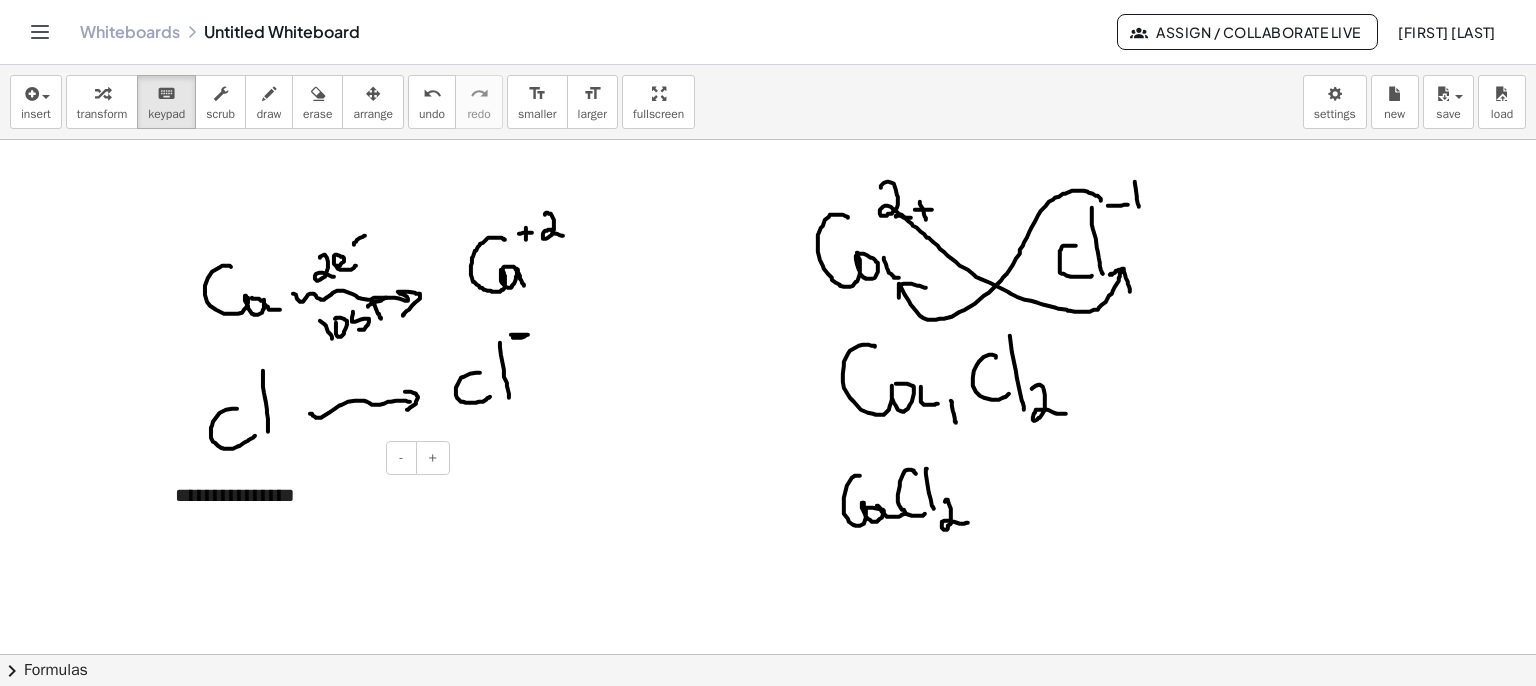 click on "**********" at bounding box center [305, 495] 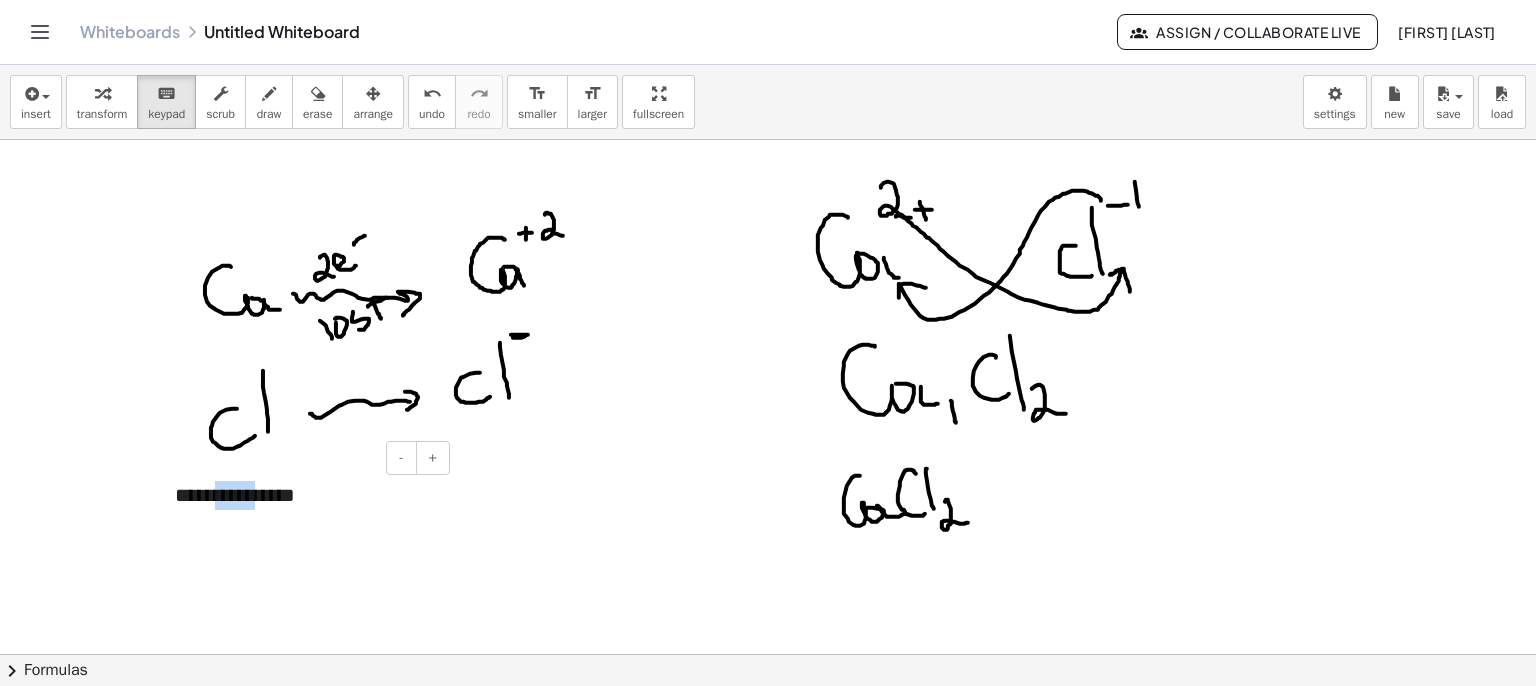 click on "**********" at bounding box center (305, 495) 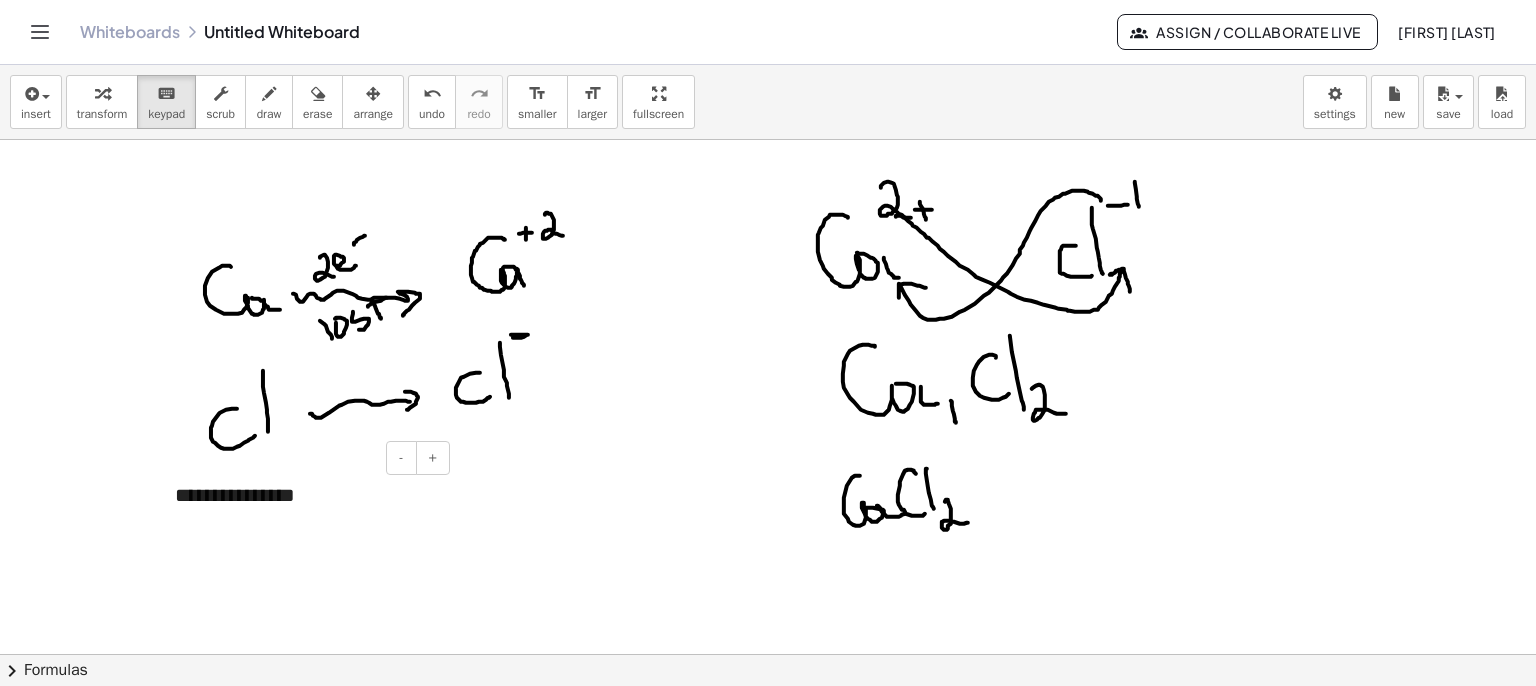 click on "**********" at bounding box center (305, 495) 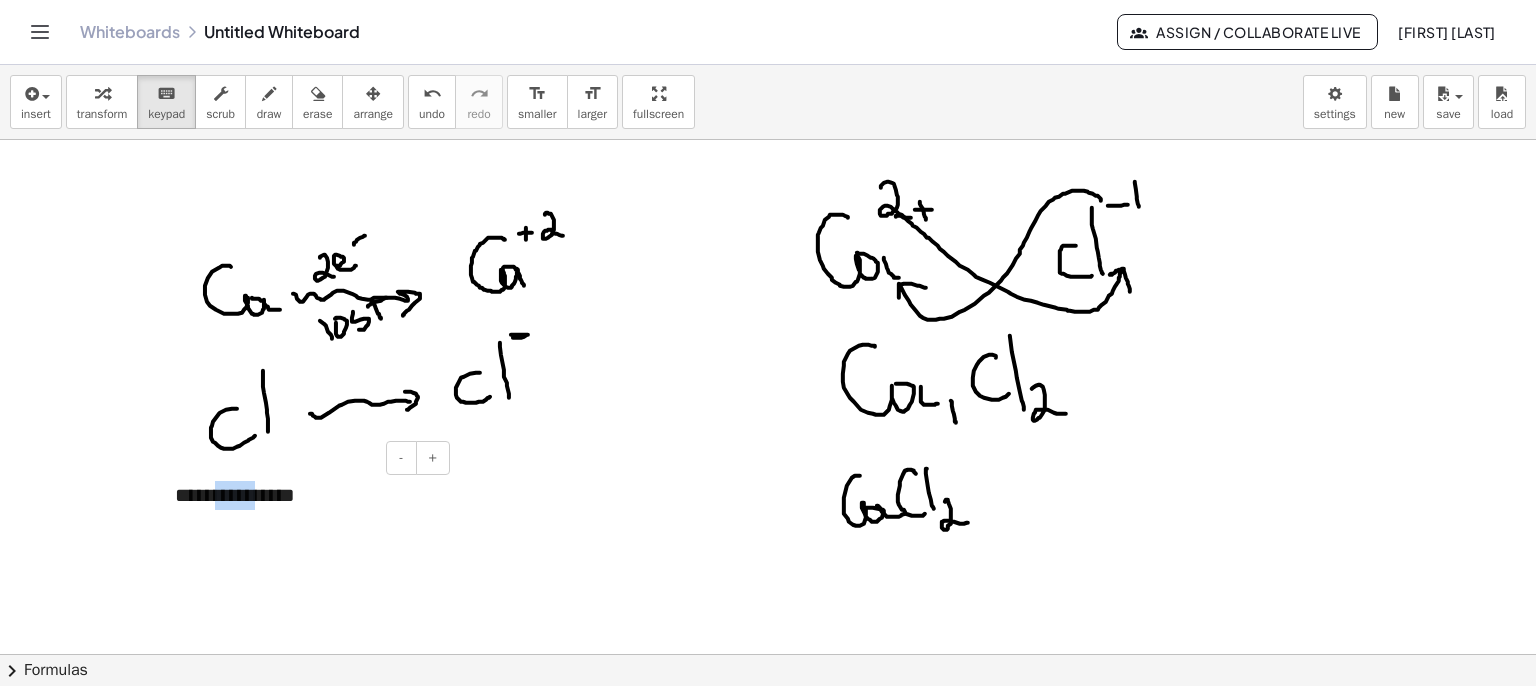 click on "**********" at bounding box center [305, 495] 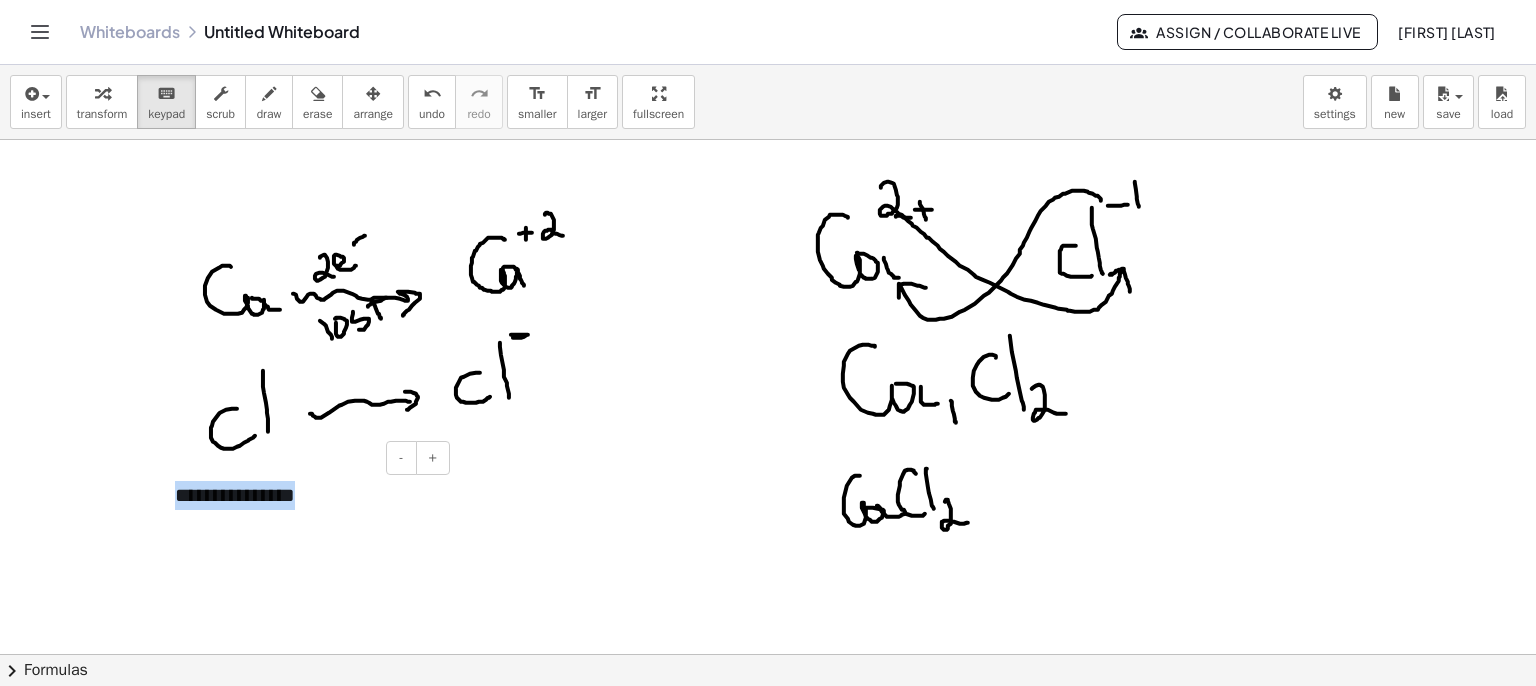 type 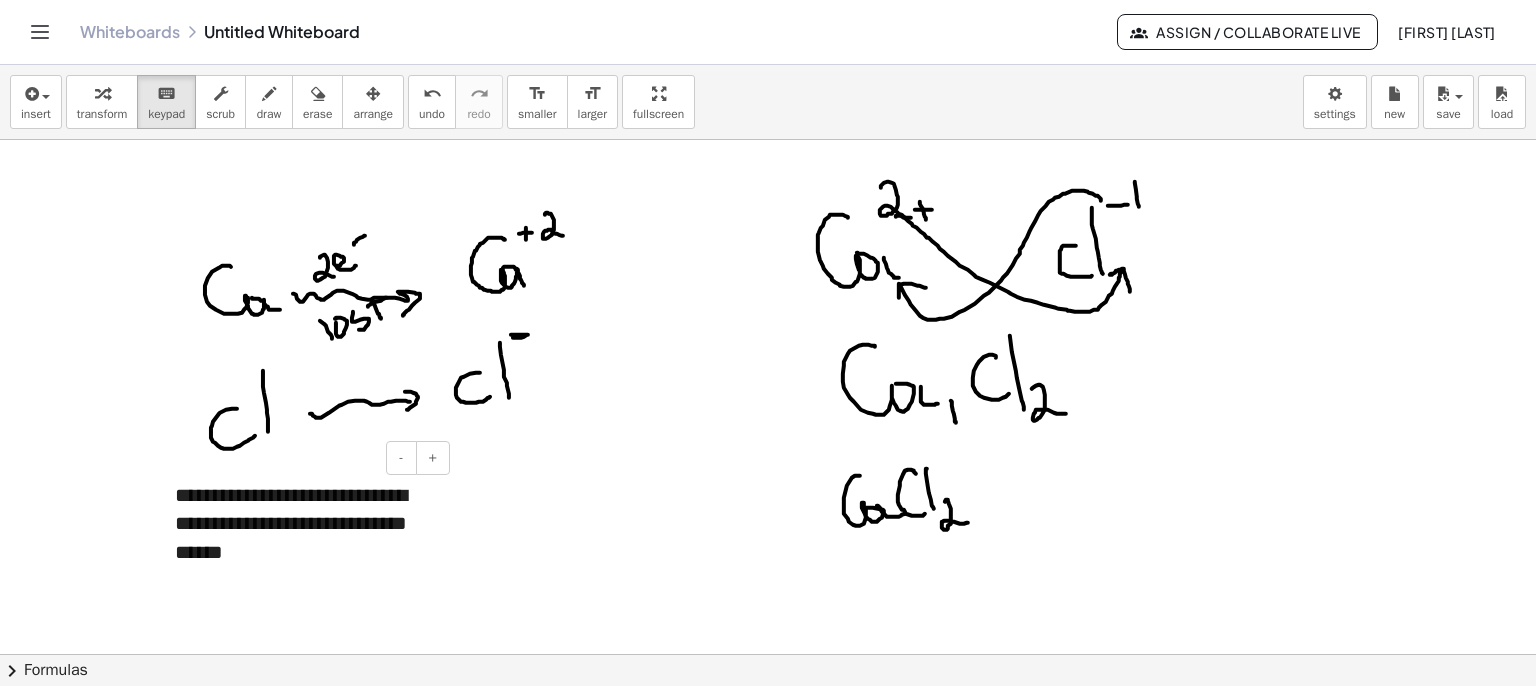 click on "**********" at bounding box center (305, 524) 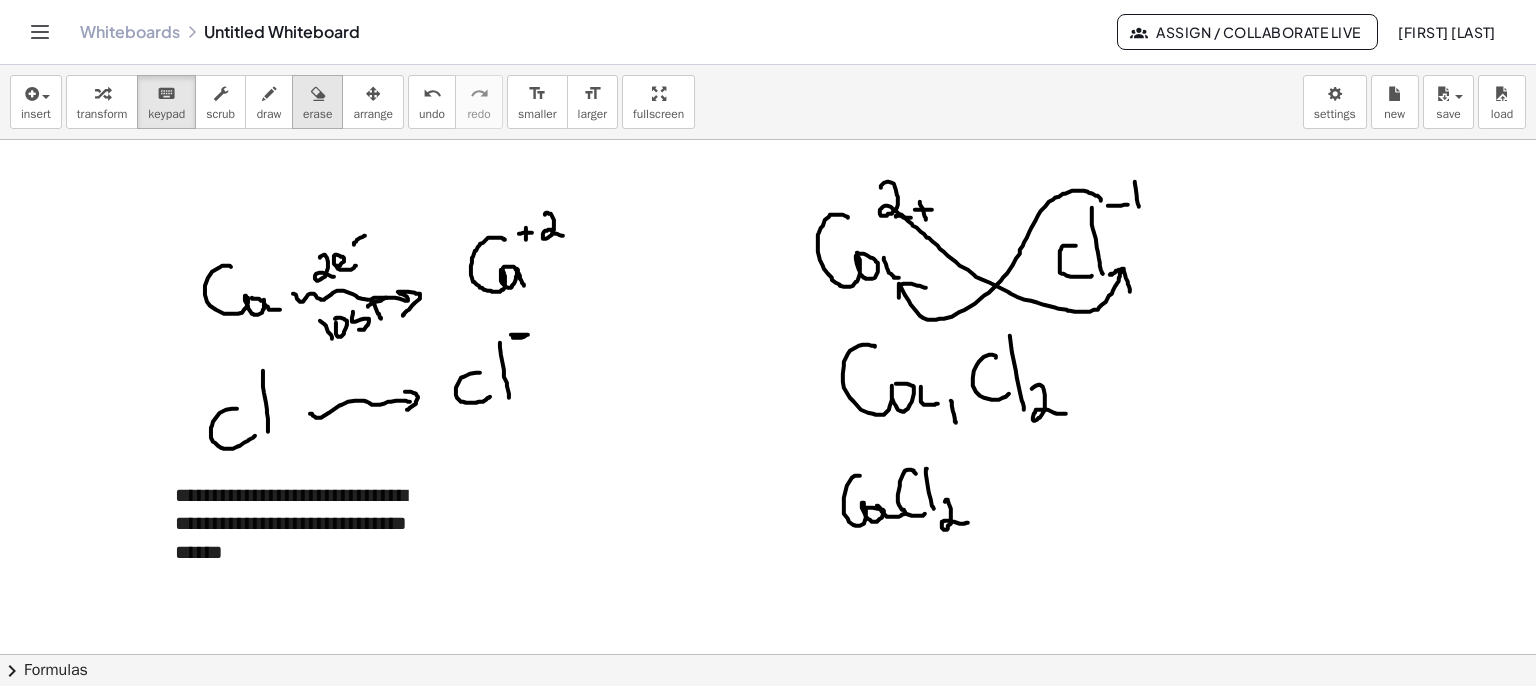 click on "erase" at bounding box center (317, 114) 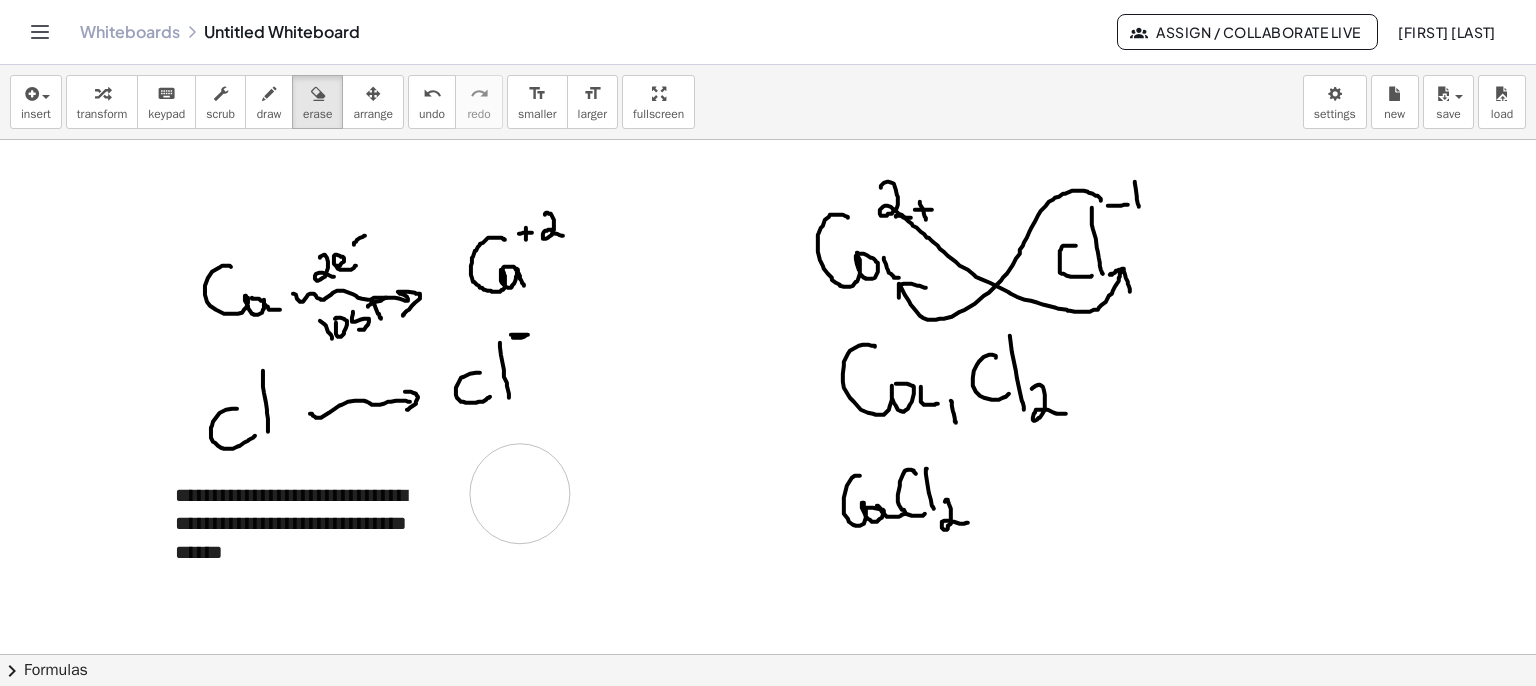 drag, startPoint x: 504, startPoint y: 538, endPoint x: 520, endPoint y: 491, distance: 49.648766 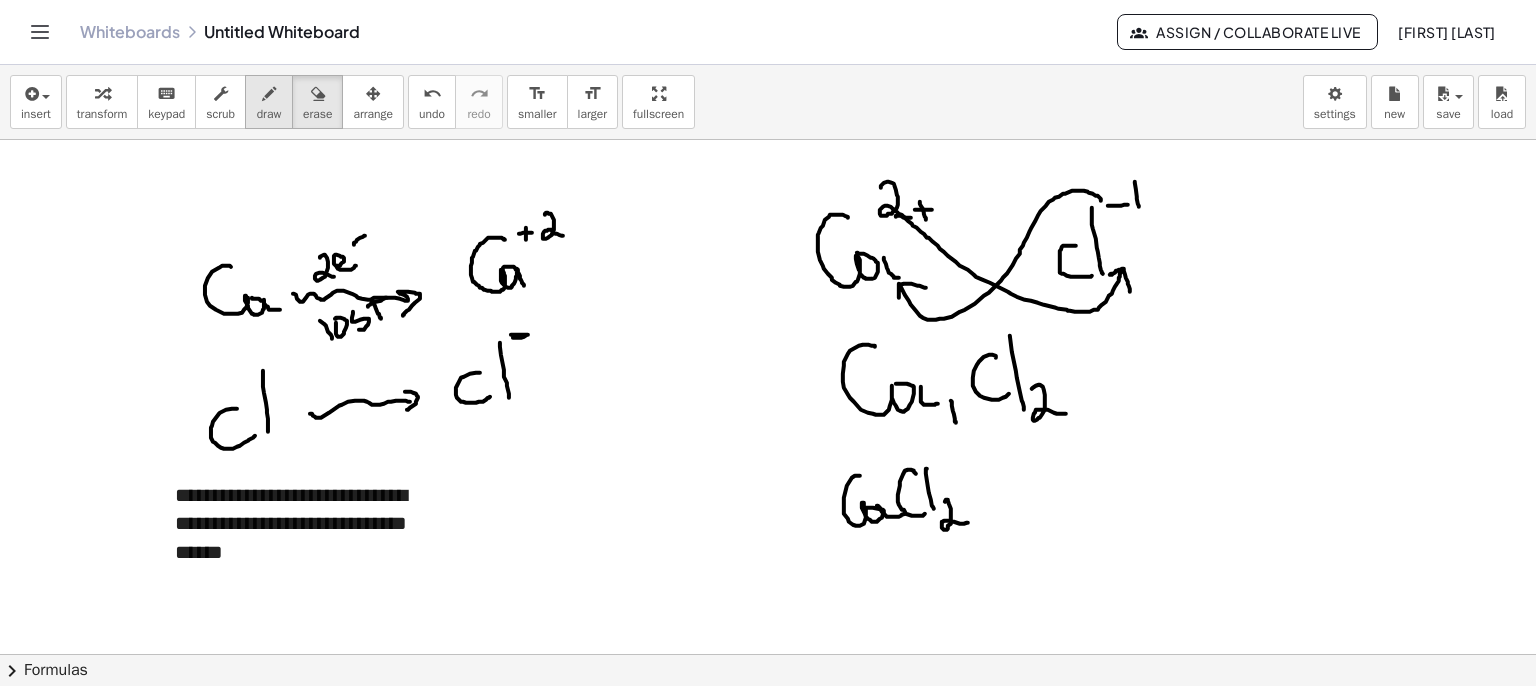 click on "draw" at bounding box center [269, 102] 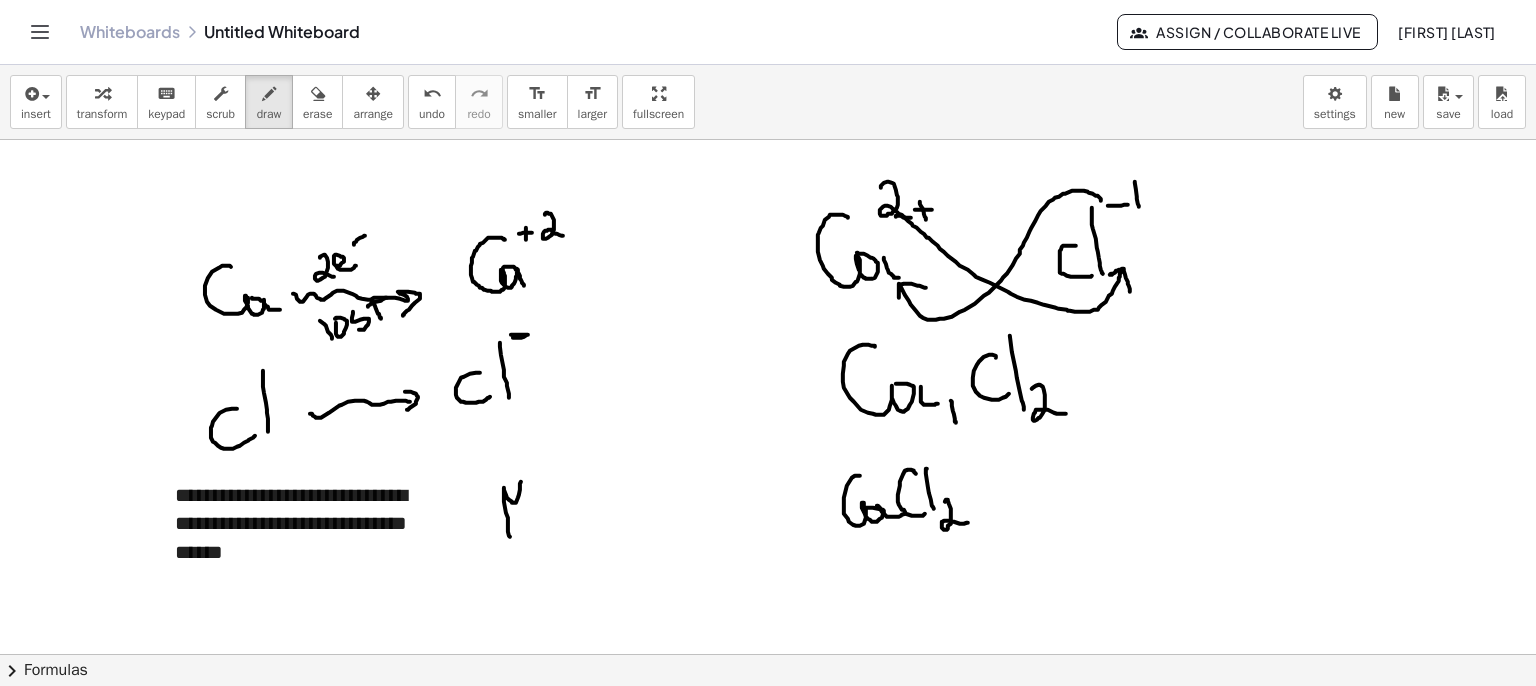 drag, startPoint x: 510, startPoint y: 536, endPoint x: 540, endPoint y: 529, distance: 30.805843 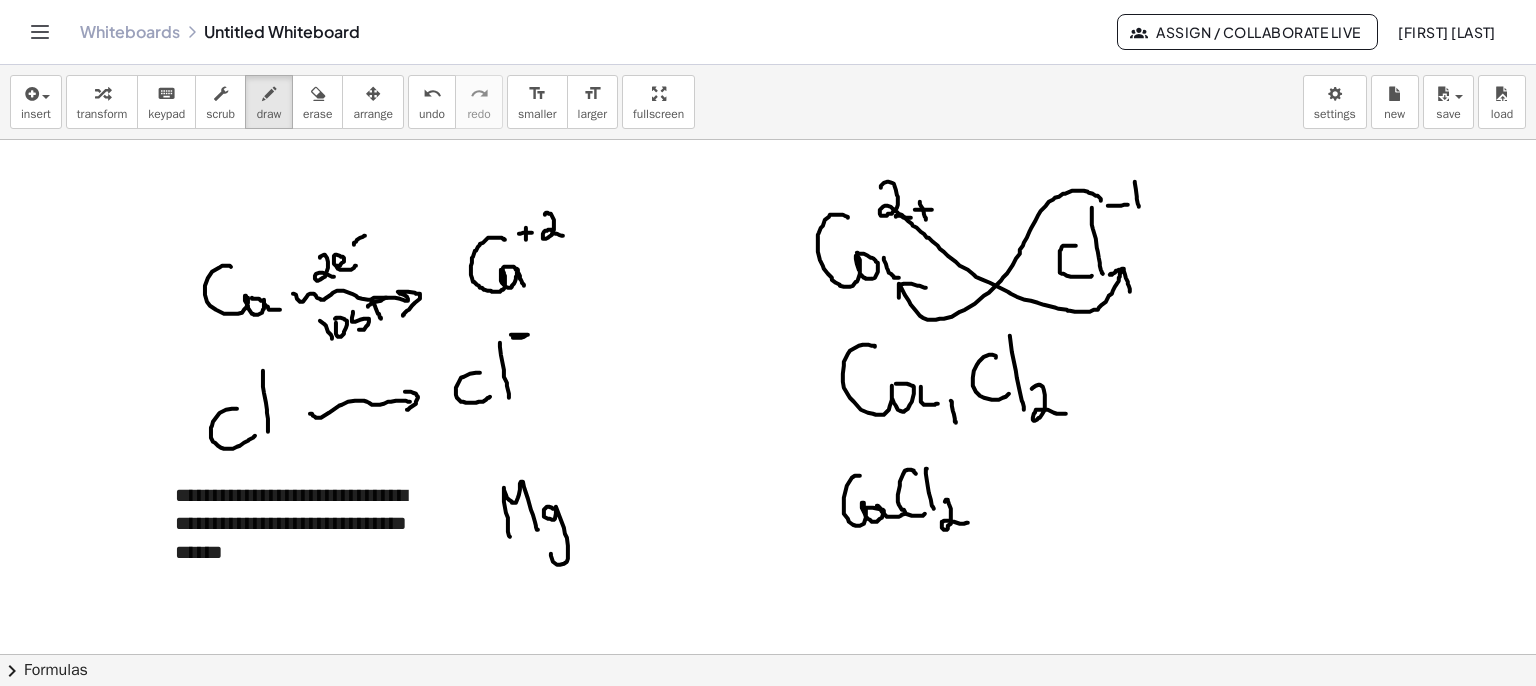 drag, startPoint x: 544, startPoint y: 509, endPoint x: 568, endPoint y: 524, distance: 28.301943 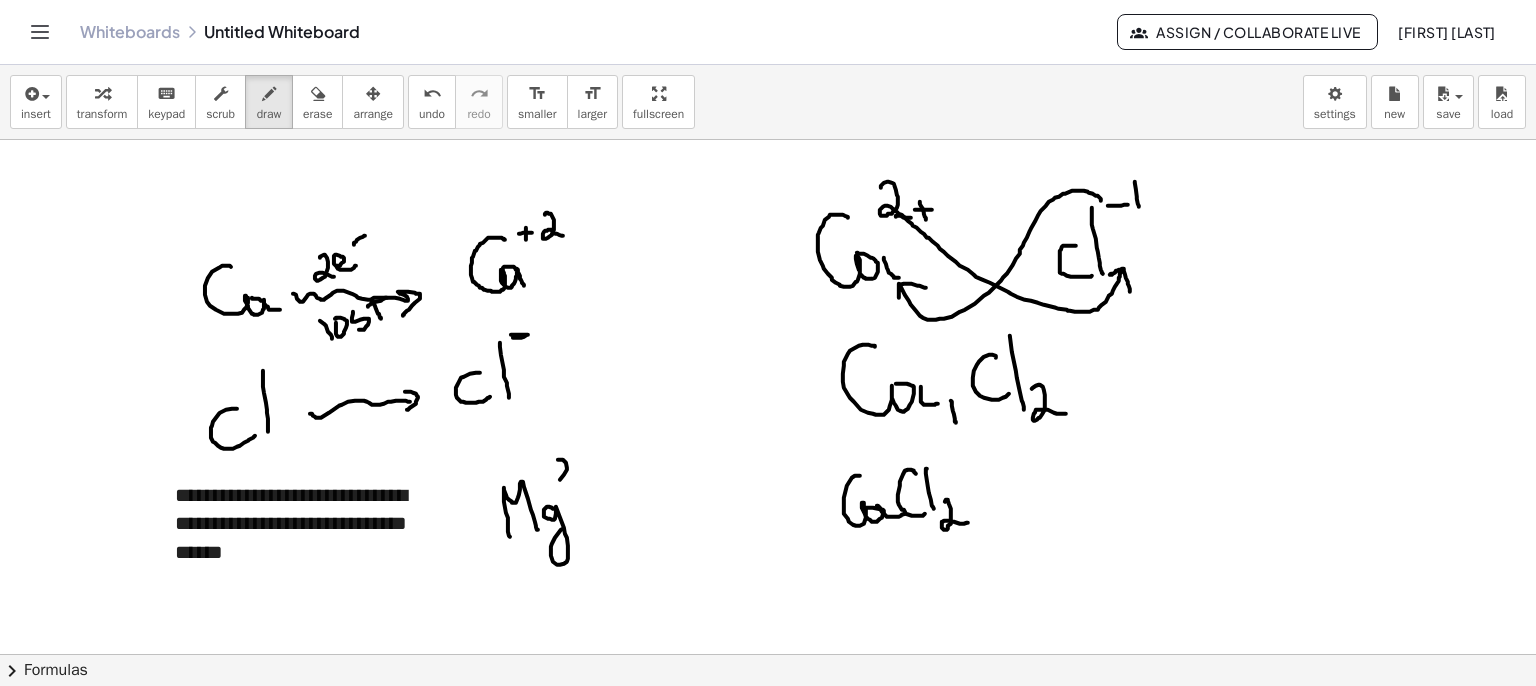 drag, startPoint x: 566, startPoint y: 462, endPoint x: 576, endPoint y: 481, distance: 21.470911 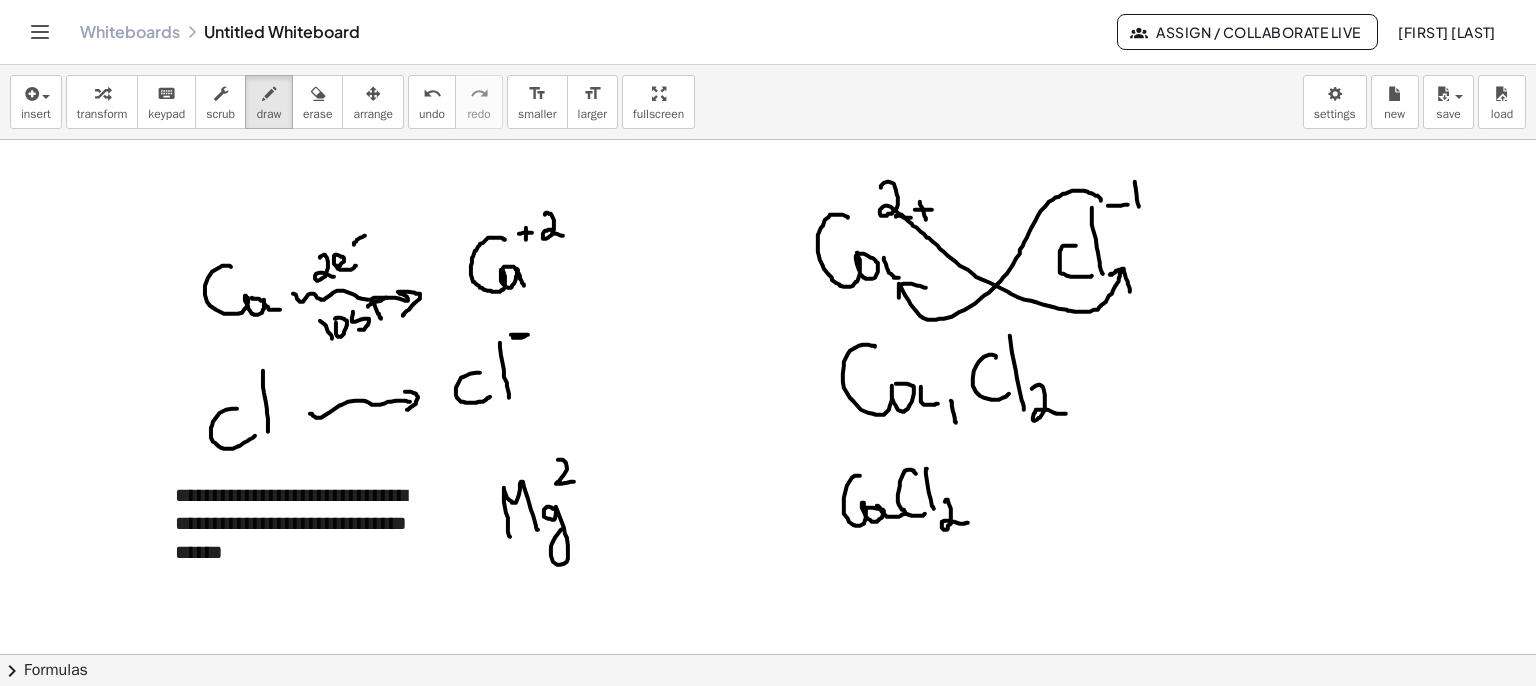 drag, startPoint x: 583, startPoint y: 476, endPoint x: 593, endPoint y: 473, distance: 10.440307 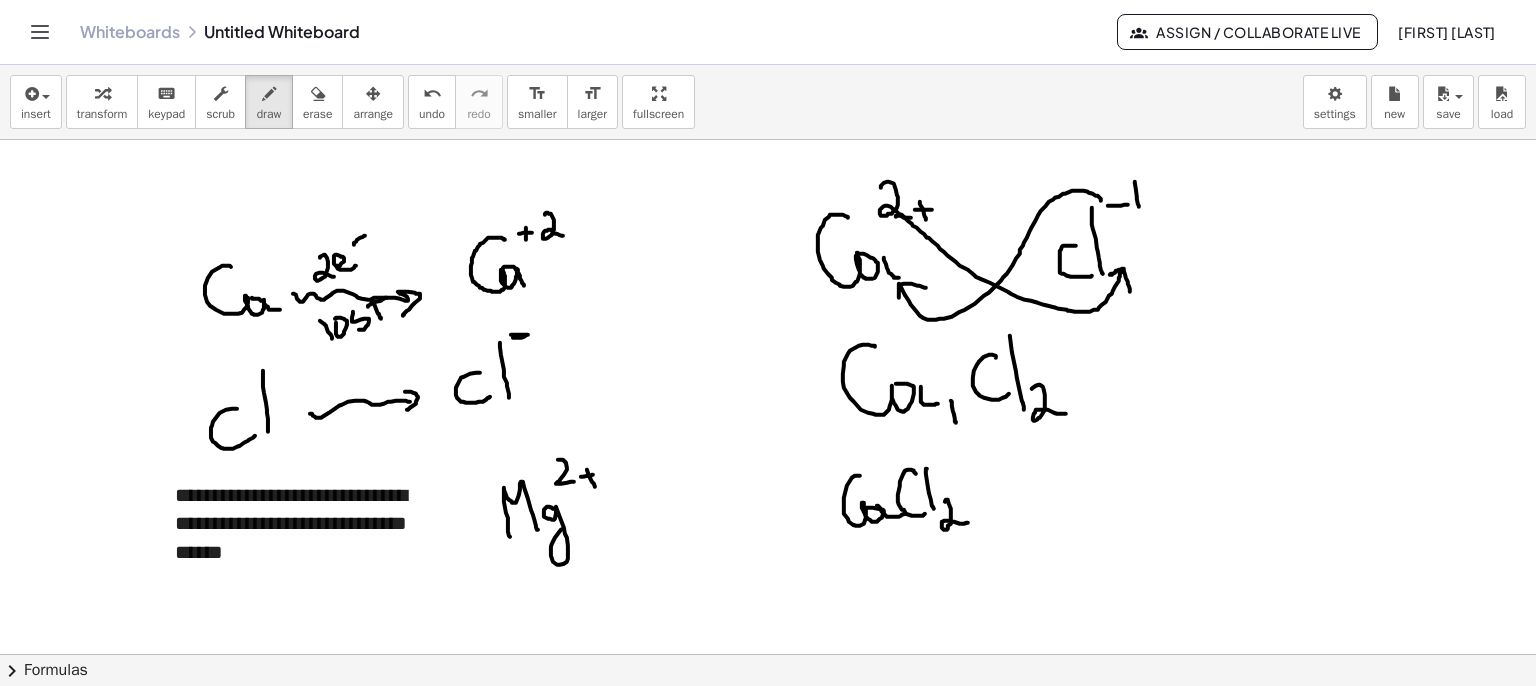 drag, startPoint x: 589, startPoint y: 475, endPoint x: 597, endPoint y: 488, distance: 15.264338 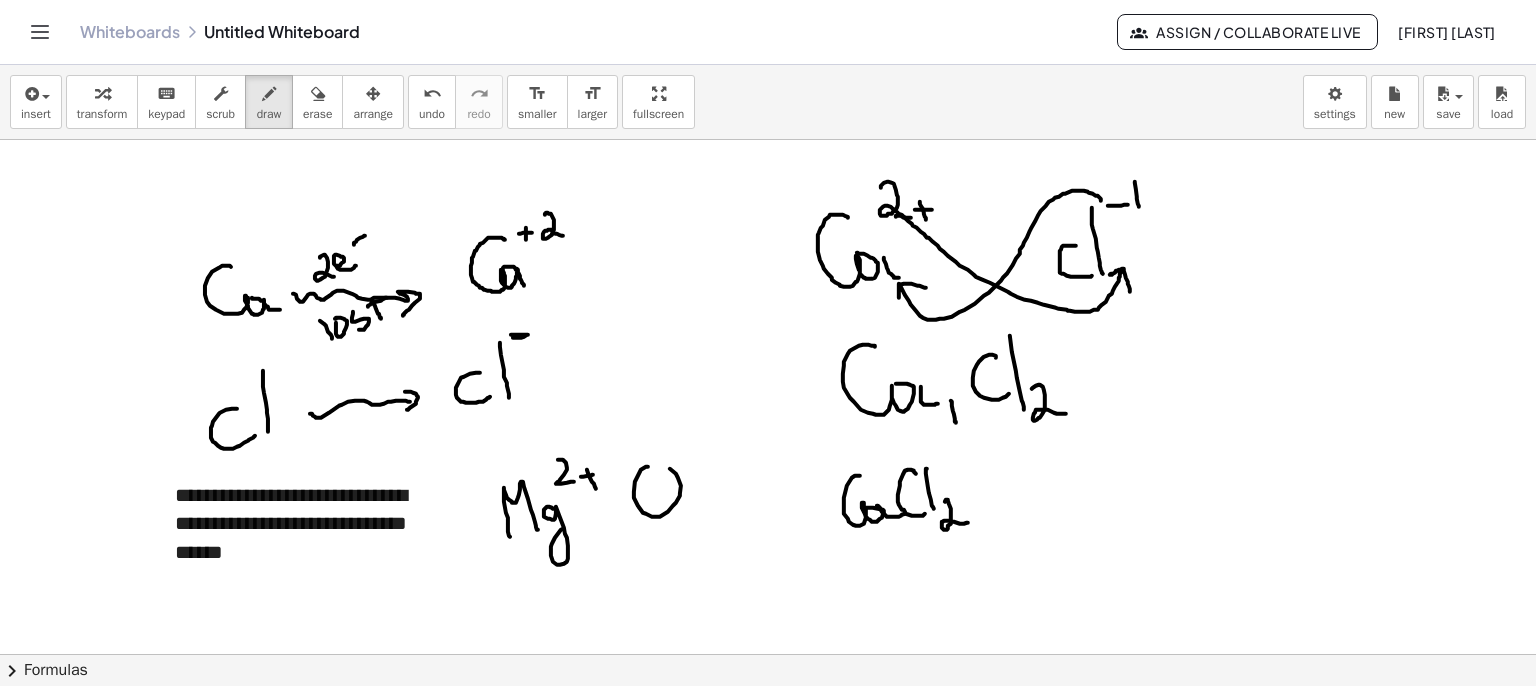 drag, startPoint x: 634, startPoint y: 497, endPoint x: 648, endPoint y: 461, distance: 38.626415 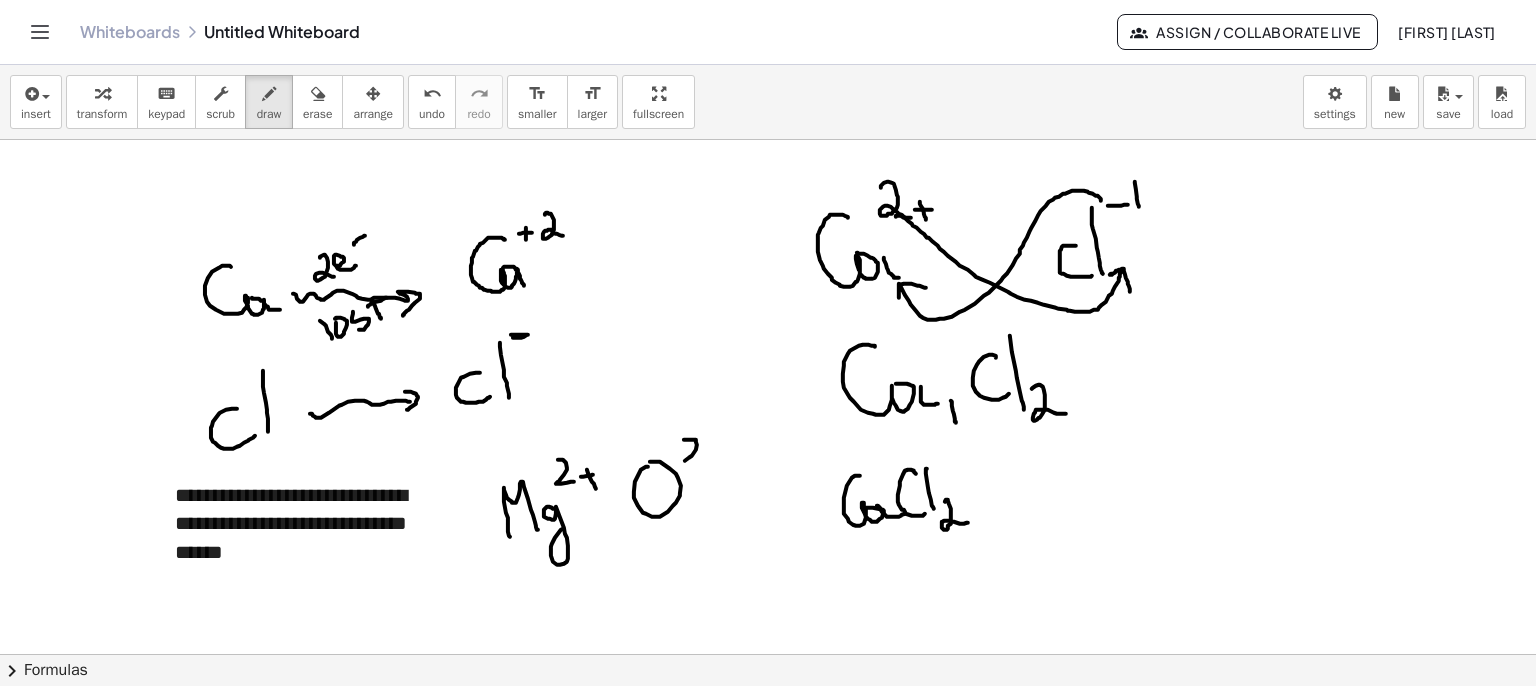 drag, startPoint x: 696, startPoint y: 449, endPoint x: 705, endPoint y: 457, distance: 12.0415945 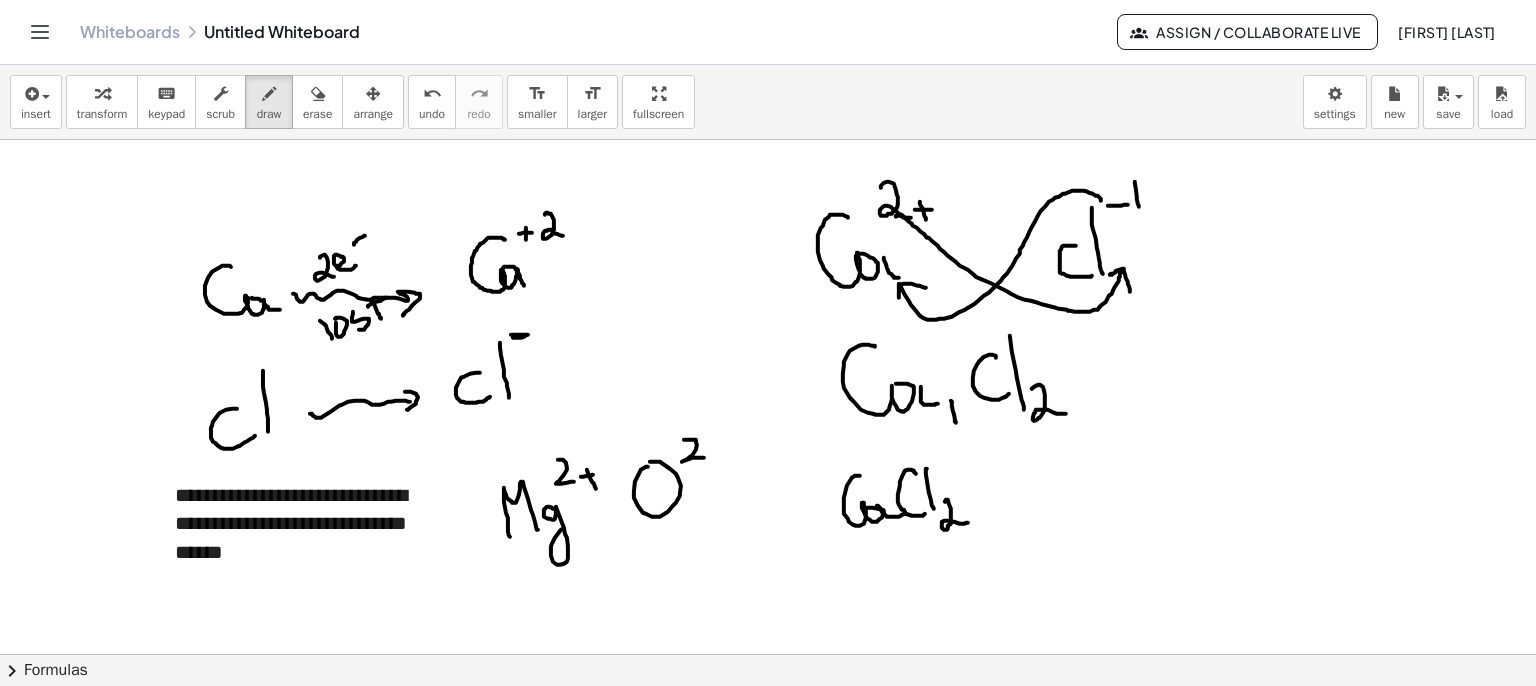 click at bounding box center [768, 771] 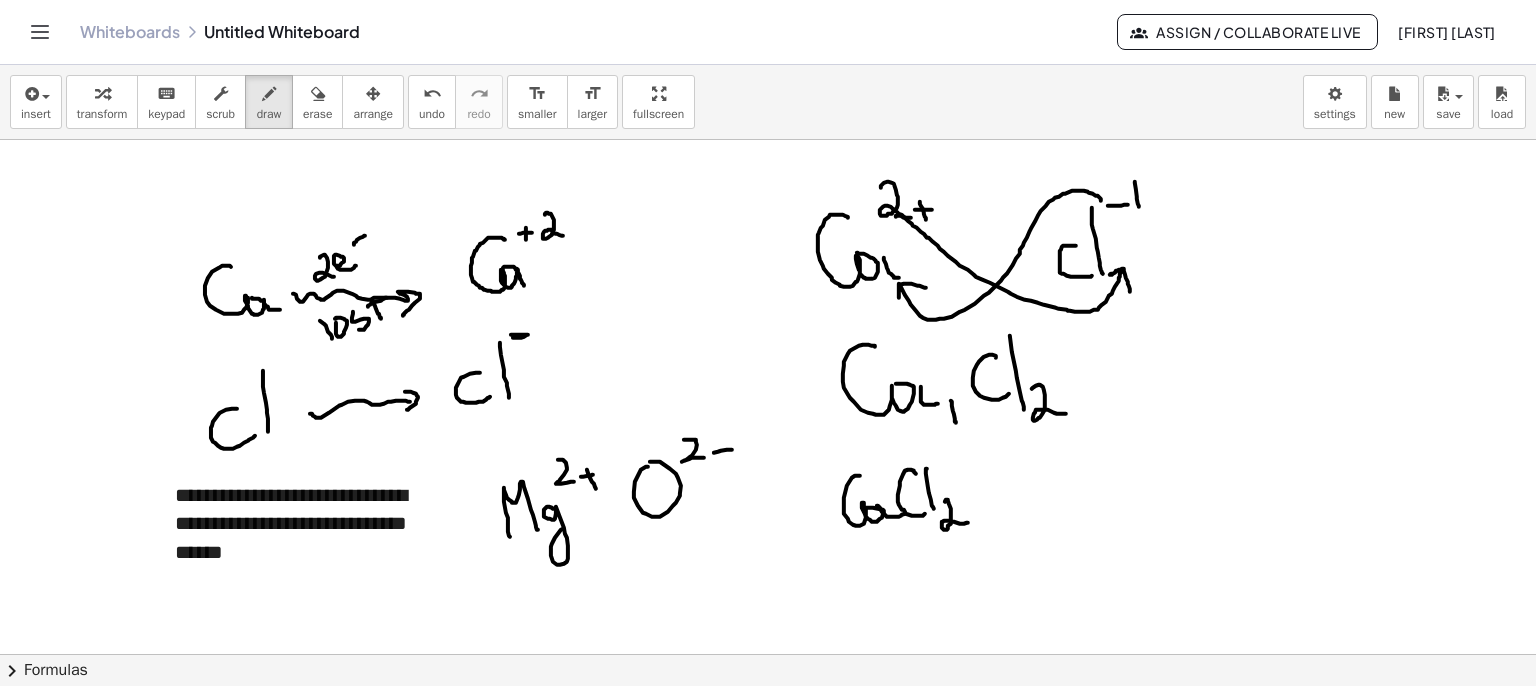 drag, startPoint x: 552, startPoint y: 456, endPoint x: 635, endPoint y: 475, distance: 85.146935 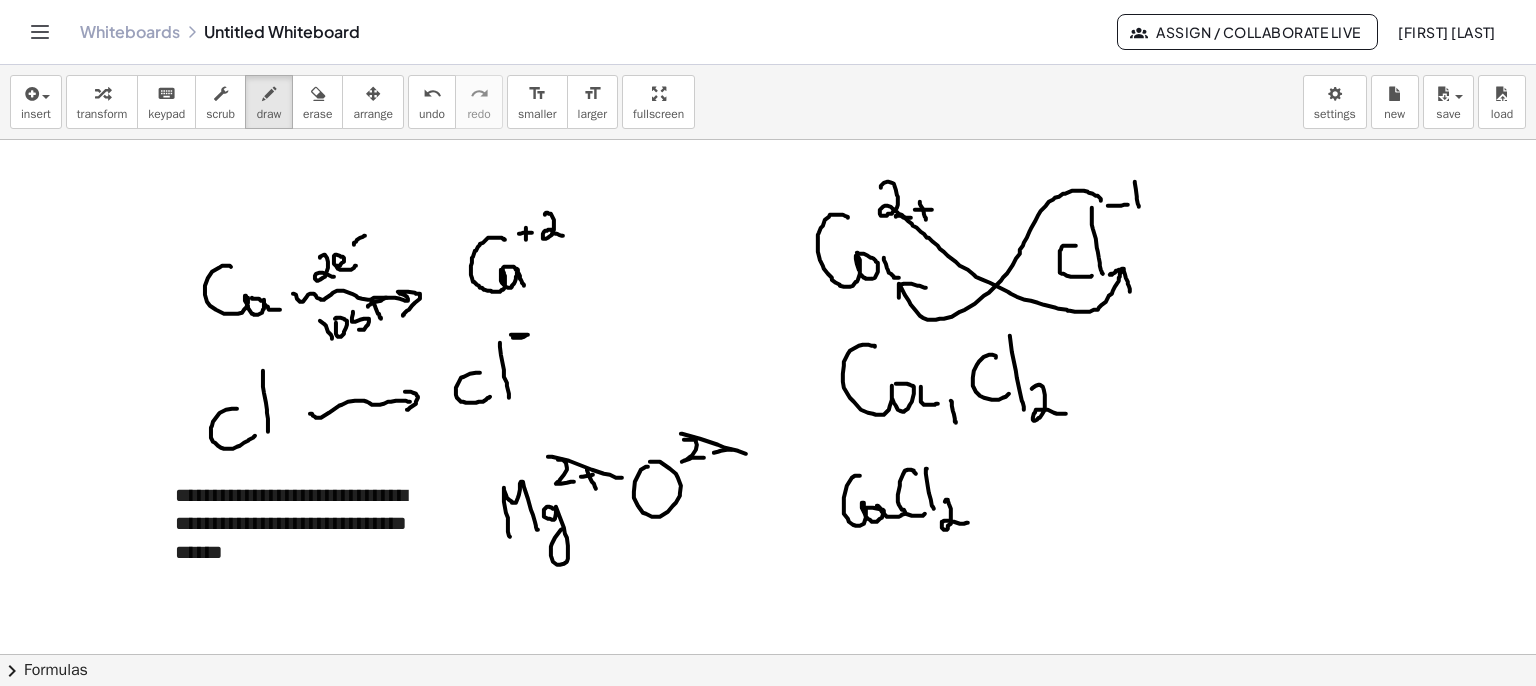 drag, startPoint x: 725, startPoint y: 447, endPoint x: 749, endPoint y: 455, distance: 25.298222 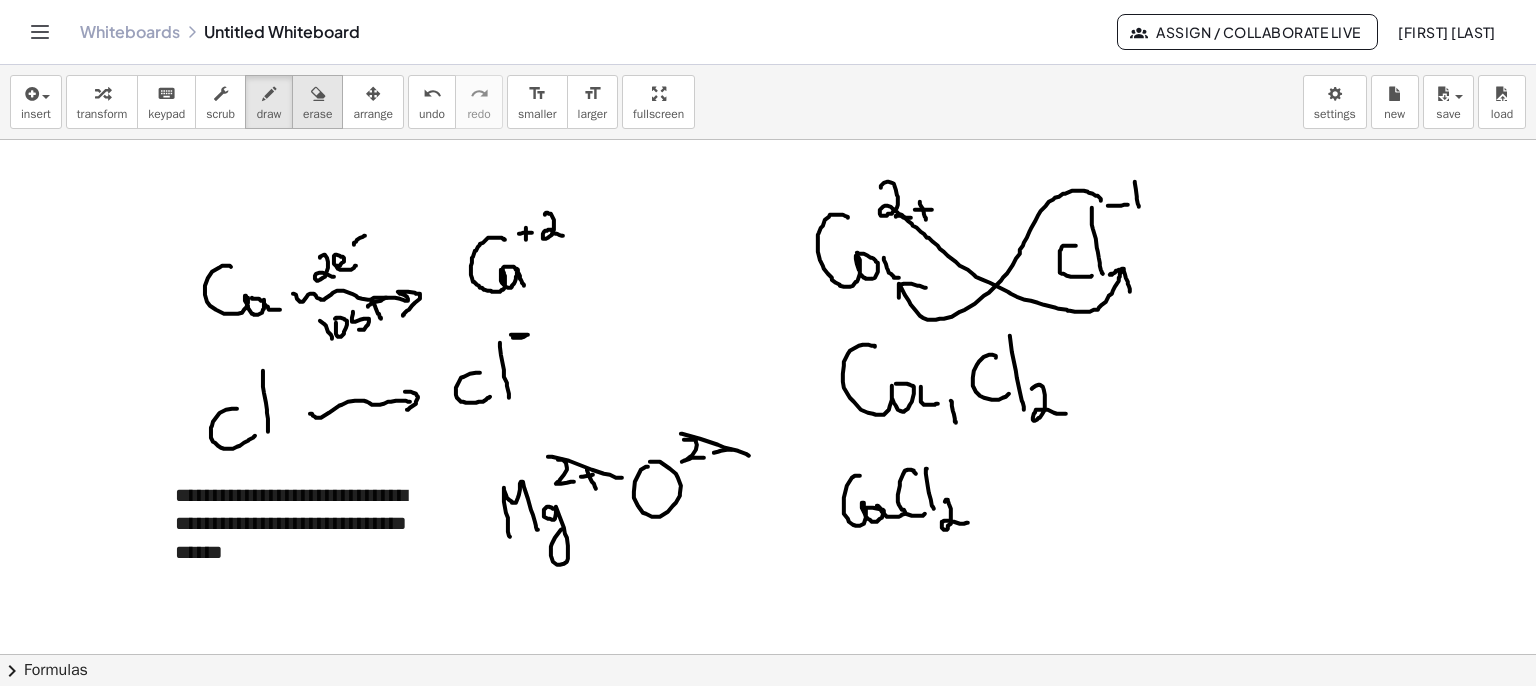 click at bounding box center [318, 94] 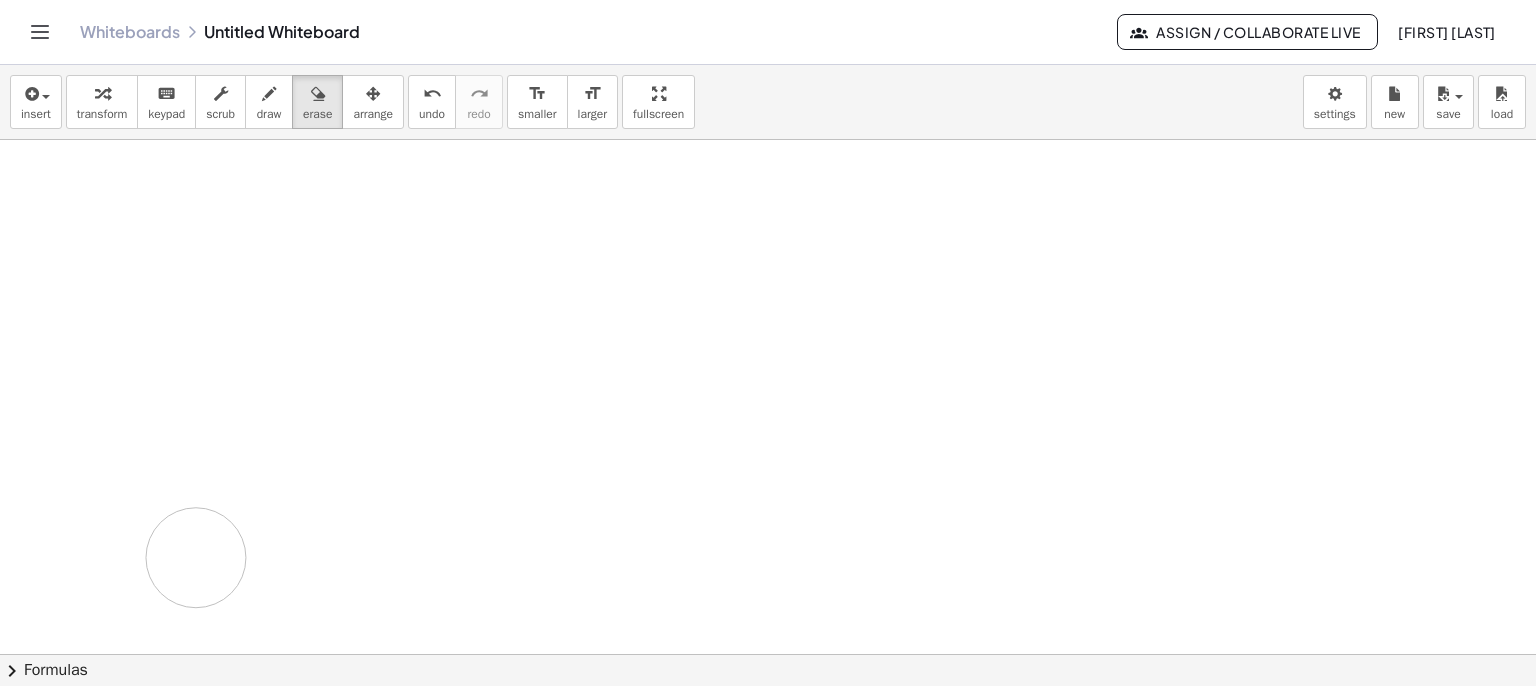 drag, startPoint x: 942, startPoint y: 491, endPoint x: 408, endPoint y: 189, distance: 613.4819 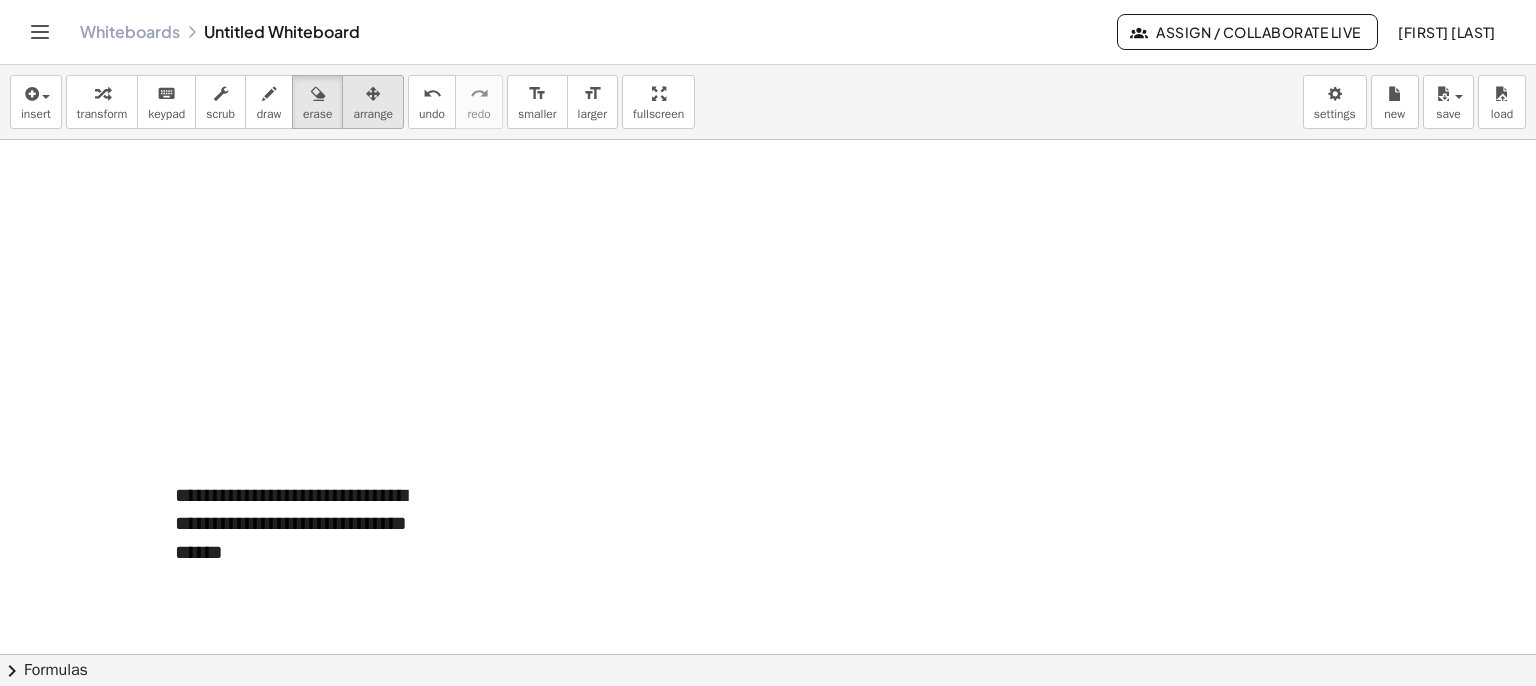 click at bounding box center (373, 94) 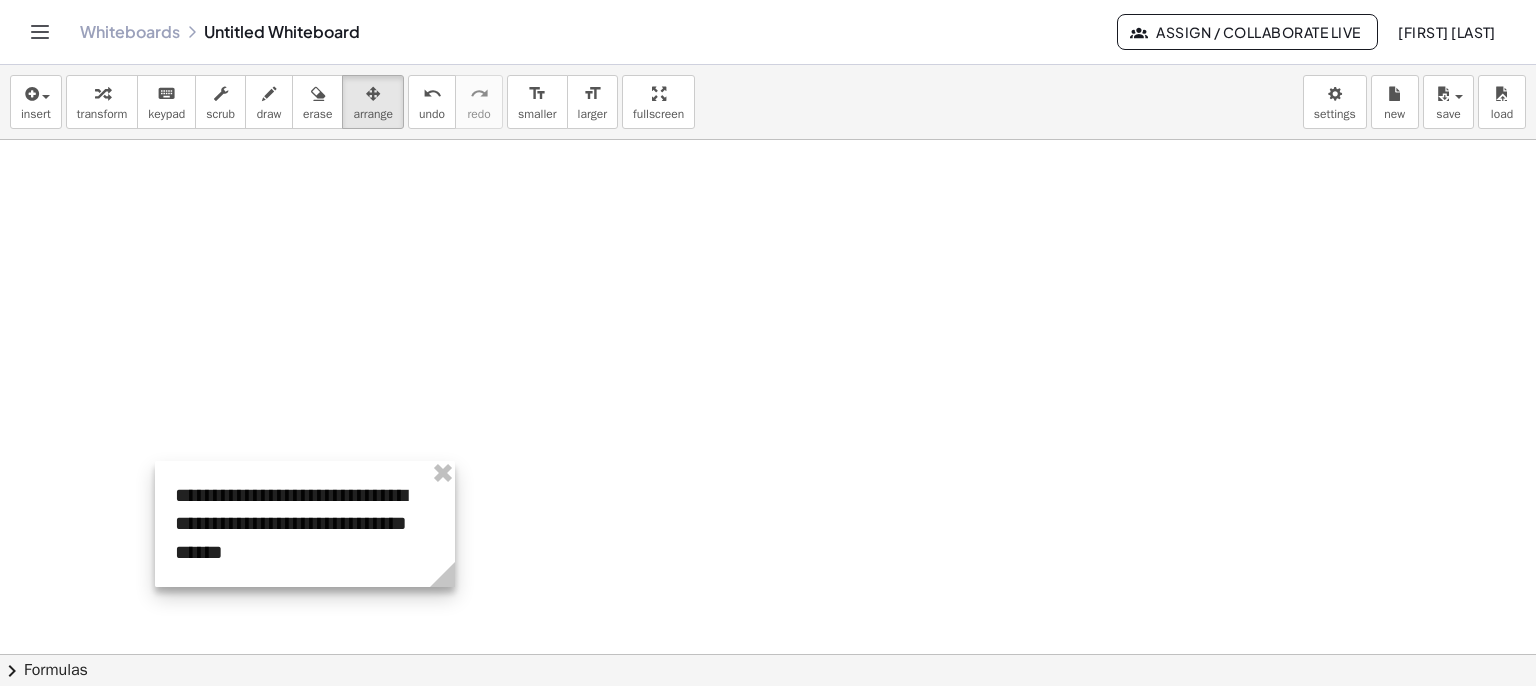 click at bounding box center (305, 524) 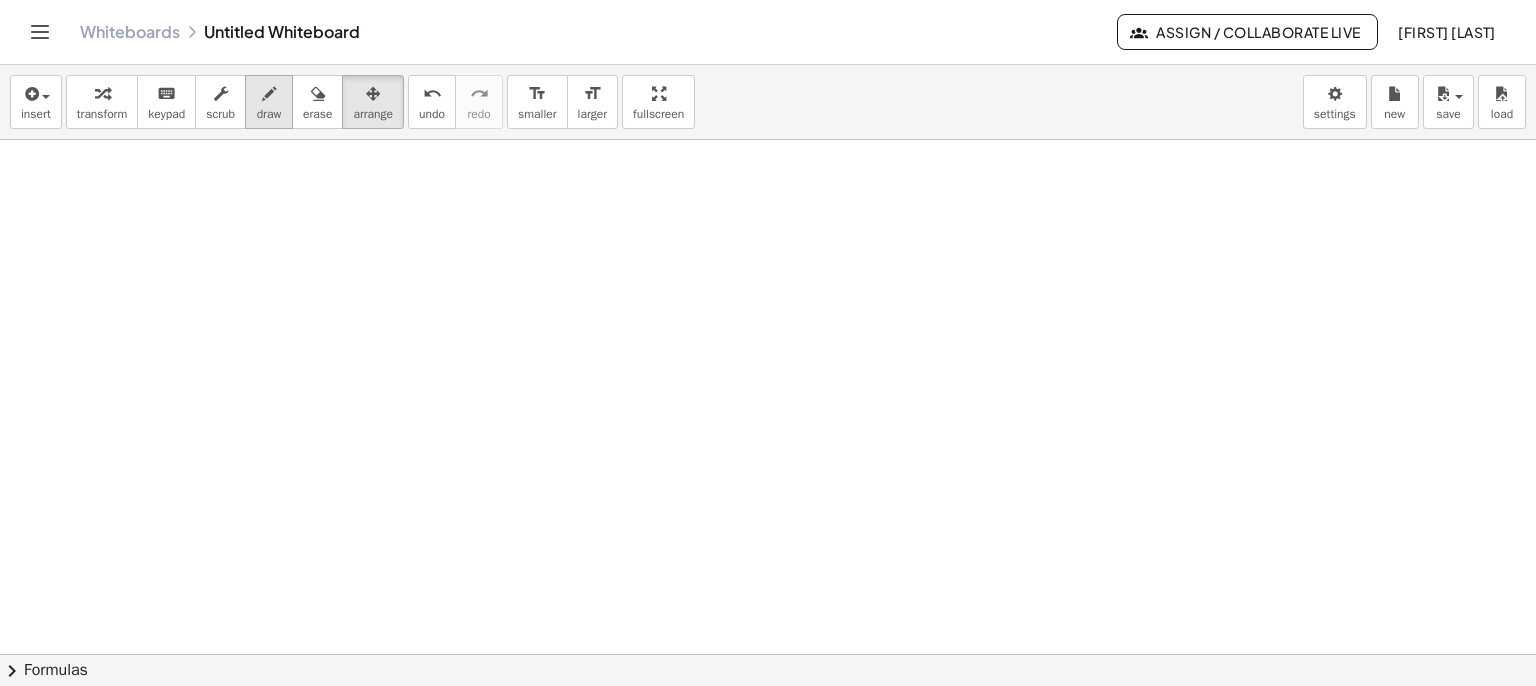 click at bounding box center (269, 94) 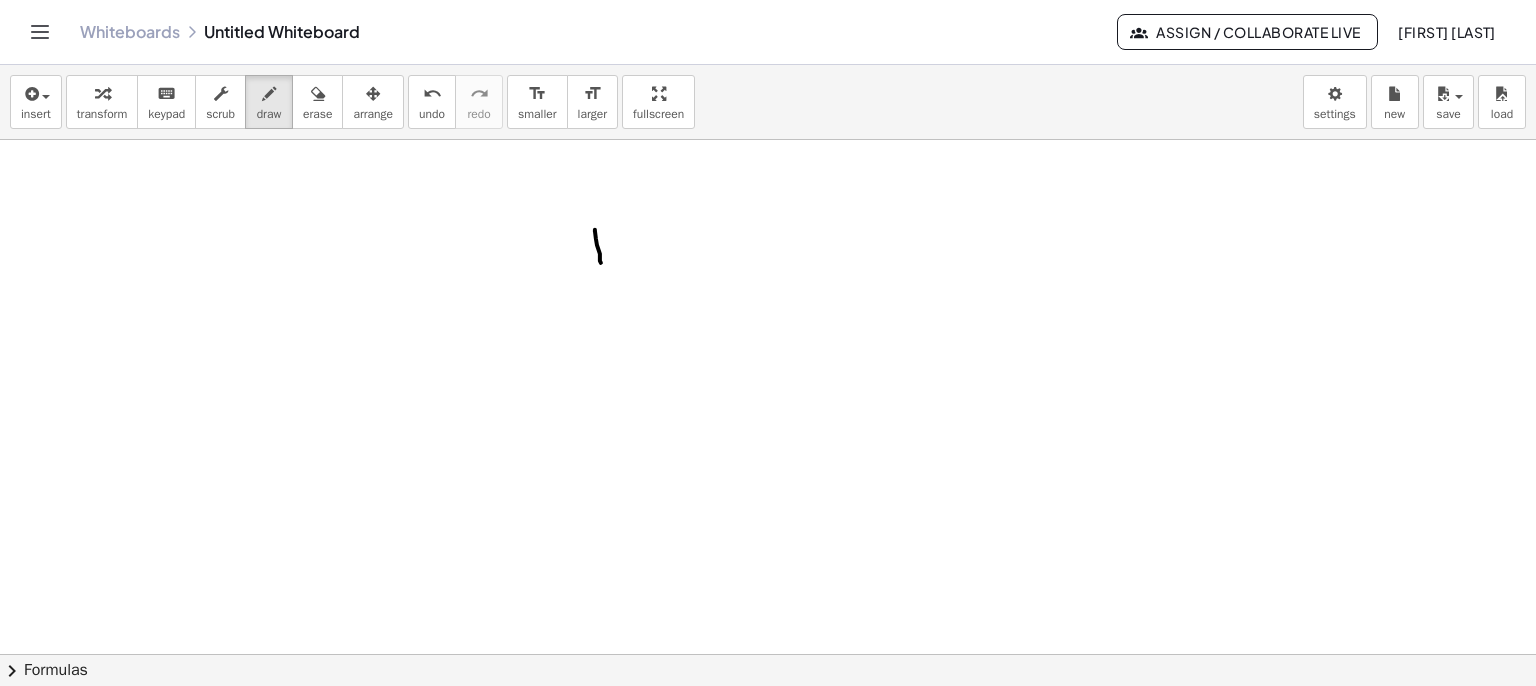 drag, startPoint x: 600, startPoint y: 253, endPoint x: 600, endPoint y: 267, distance: 14 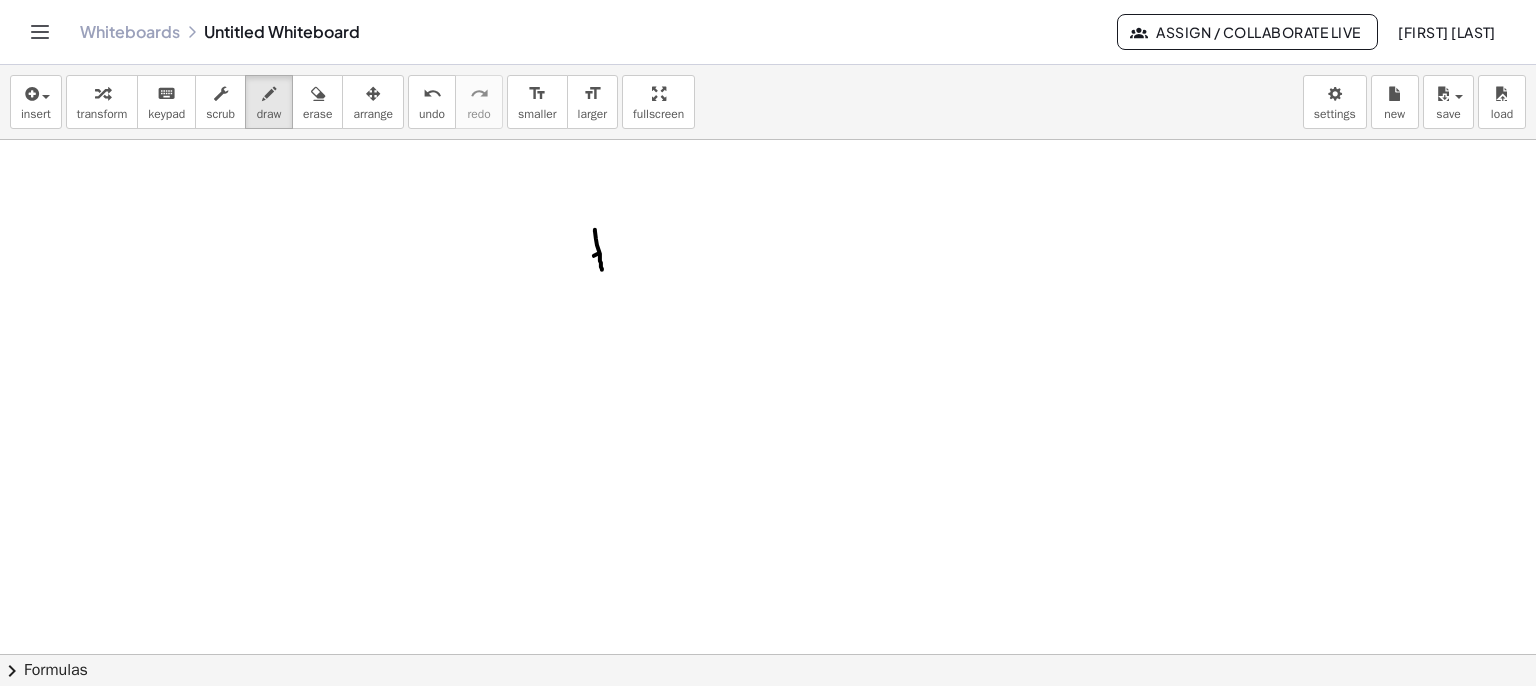 drag, startPoint x: 598, startPoint y: 253, endPoint x: 618, endPoint y: 250, distance: 20.22375 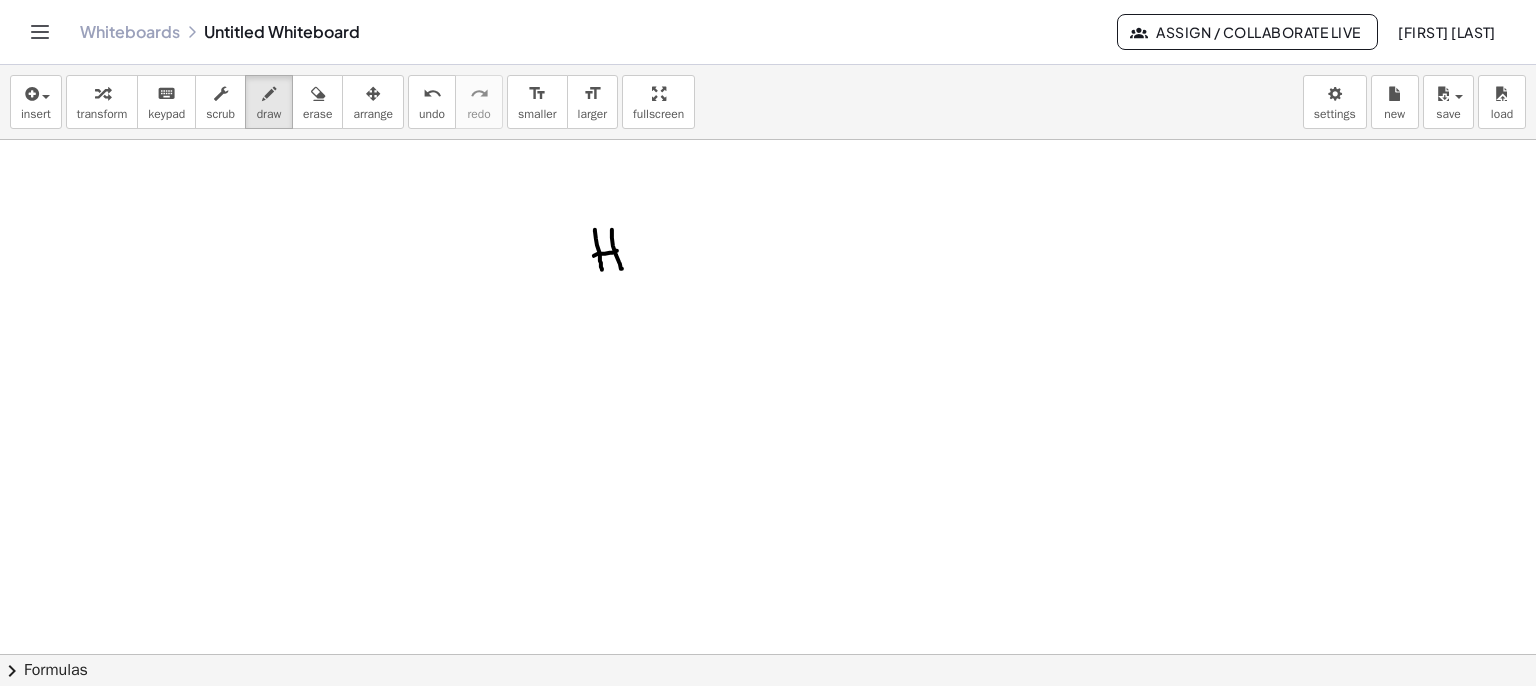 drag, startPoint x: 612, startPoint y: 229, endPoint x: 626, endPoint y: 261, distance: 34.928497 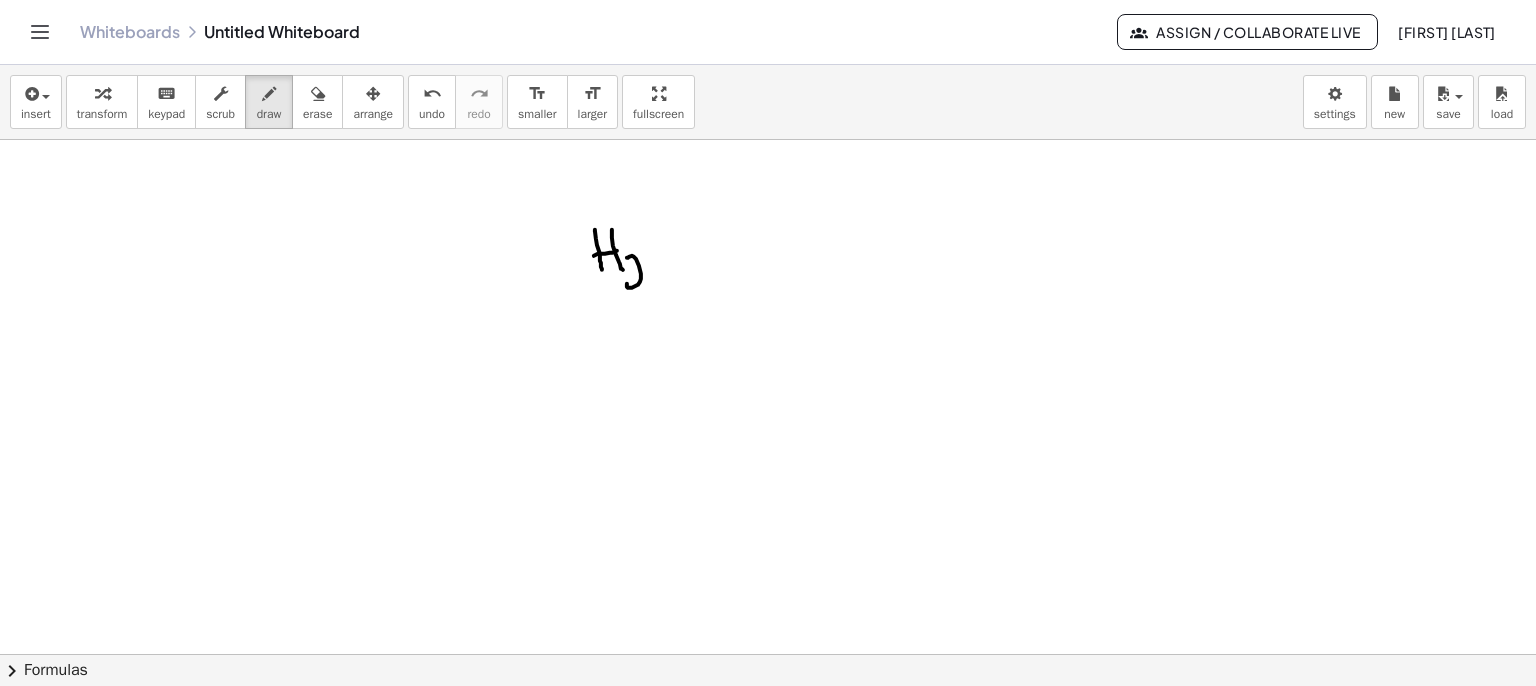 drag, startPoint x: 632, startPoint y: 255, endPoint x: 664, endPoint y: 269, distance: 34.928497 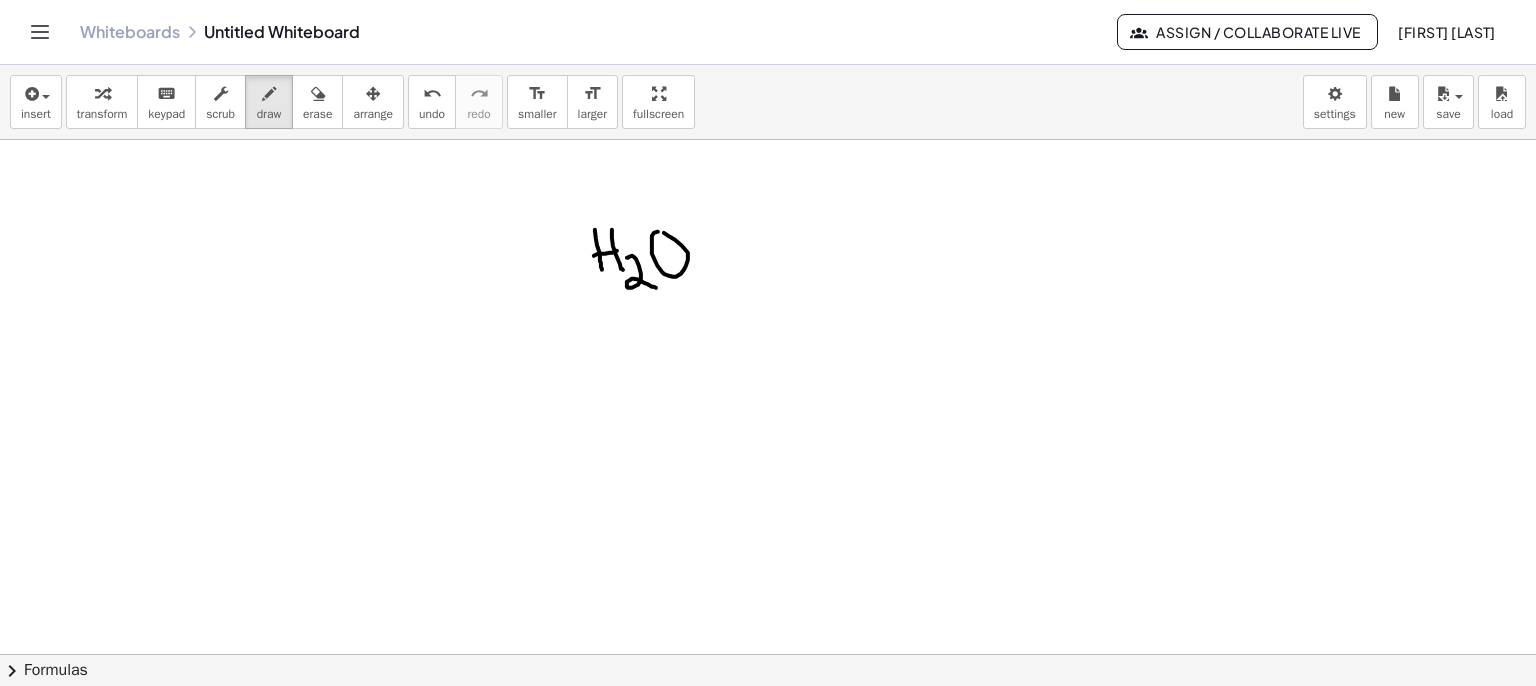 click at bounding box center (768, 771) 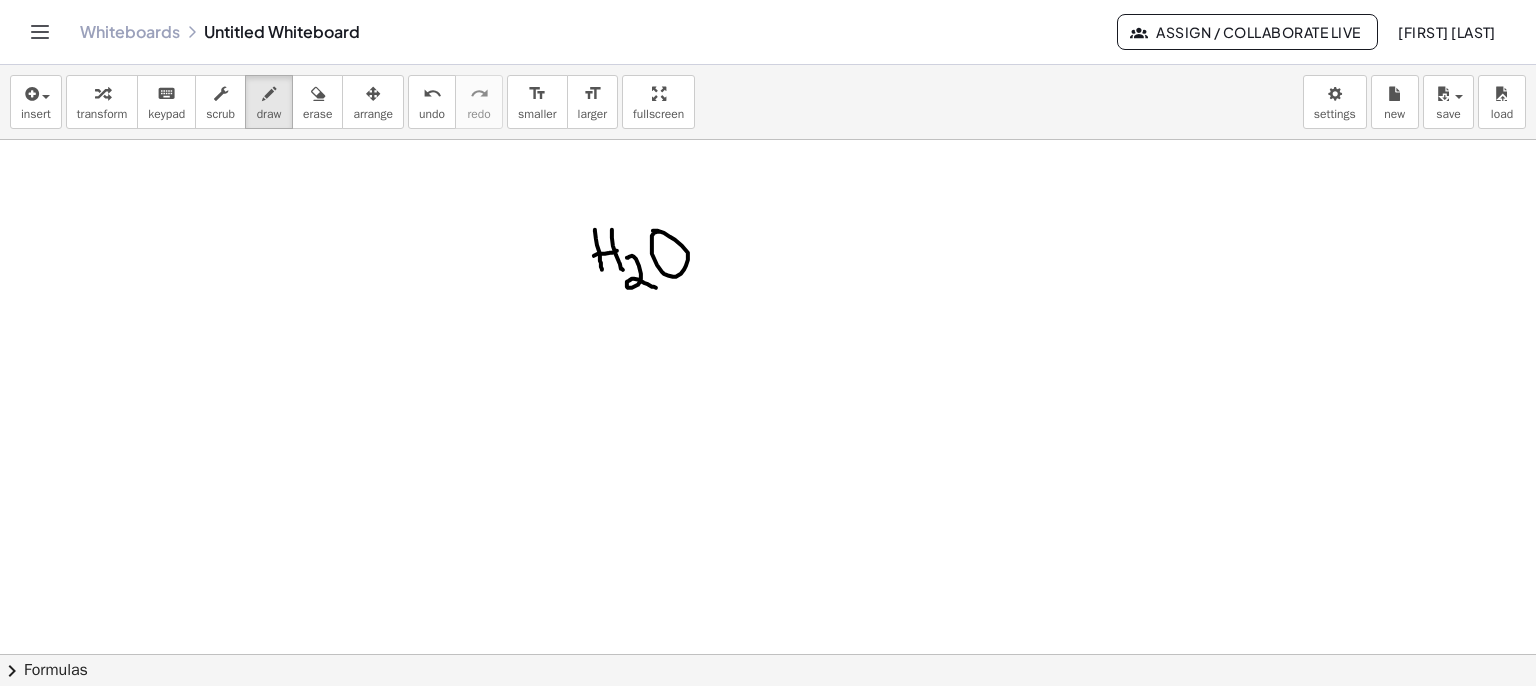 click at bounding box center [768, 771] 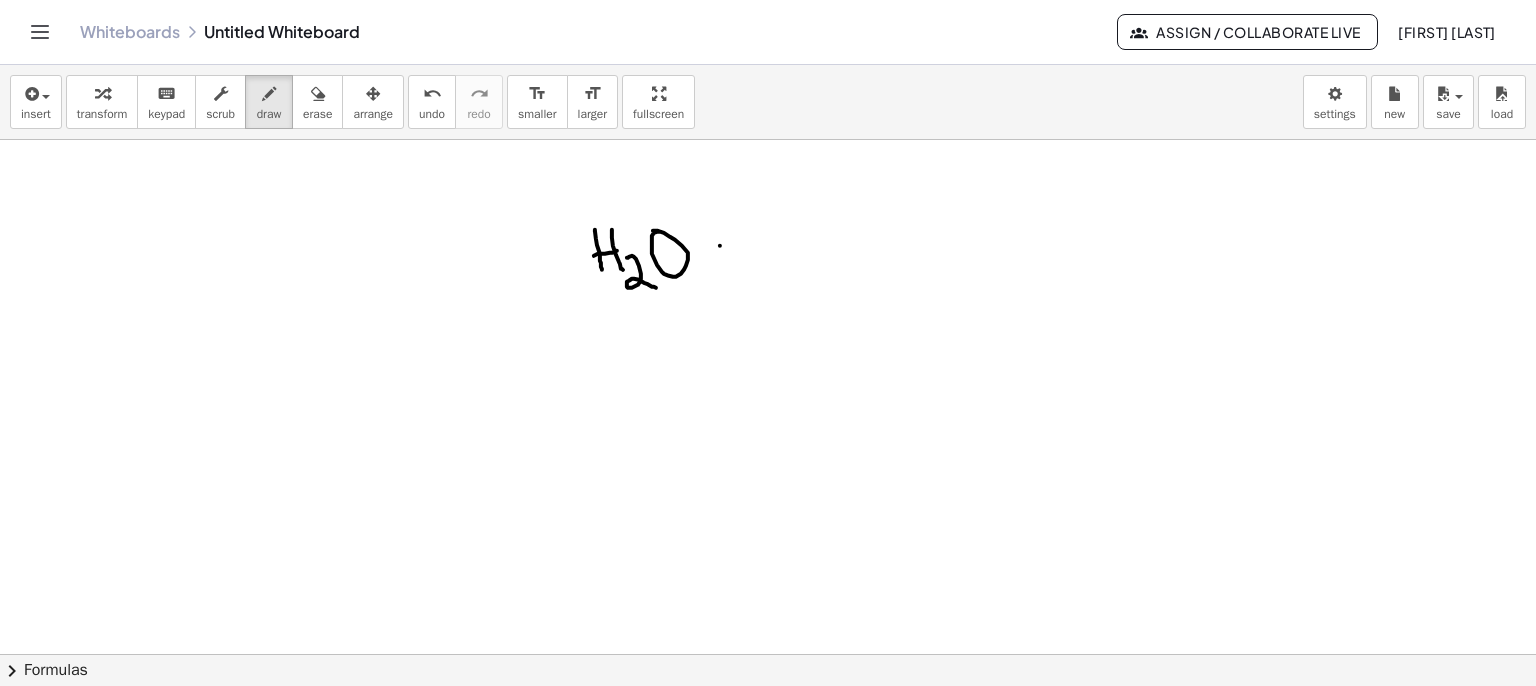 click at bounding box center (768, 771) 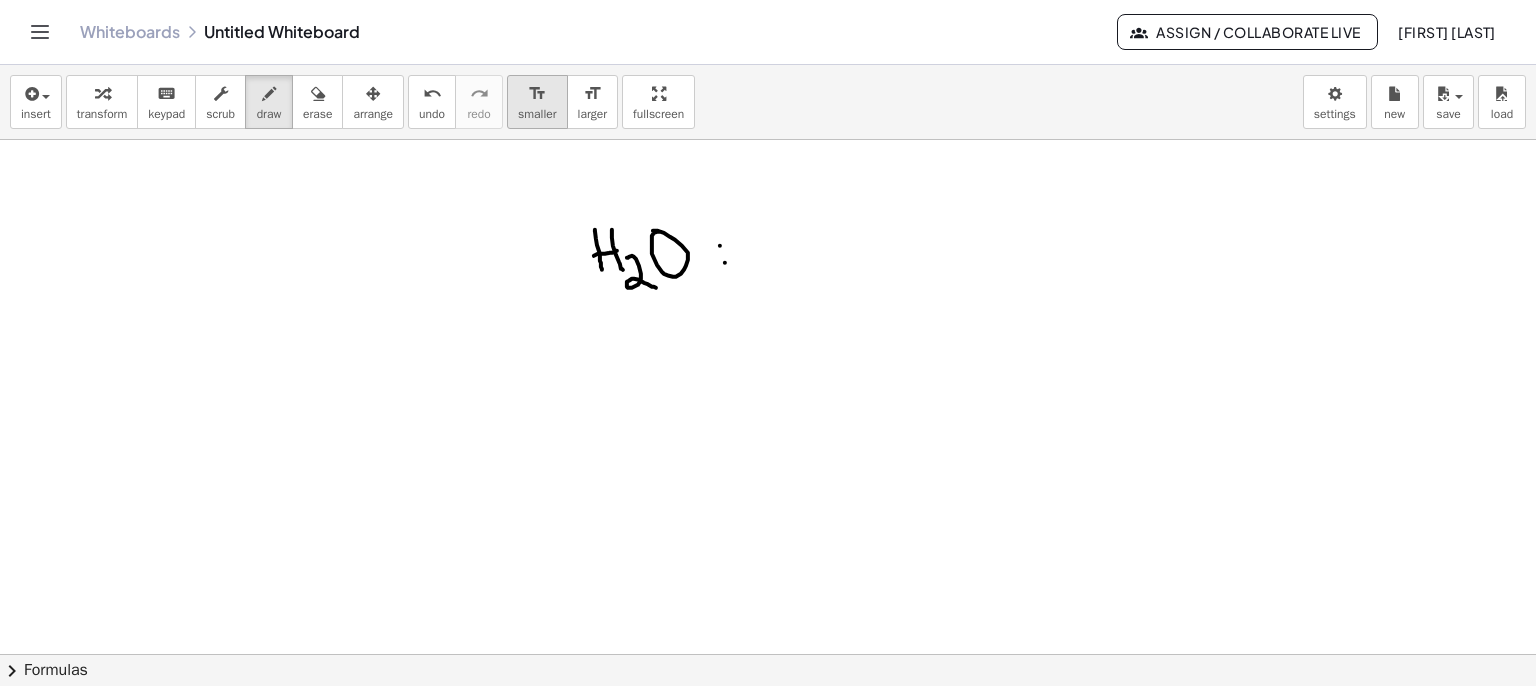 click on "format_size" at bounding box center [537, 94] 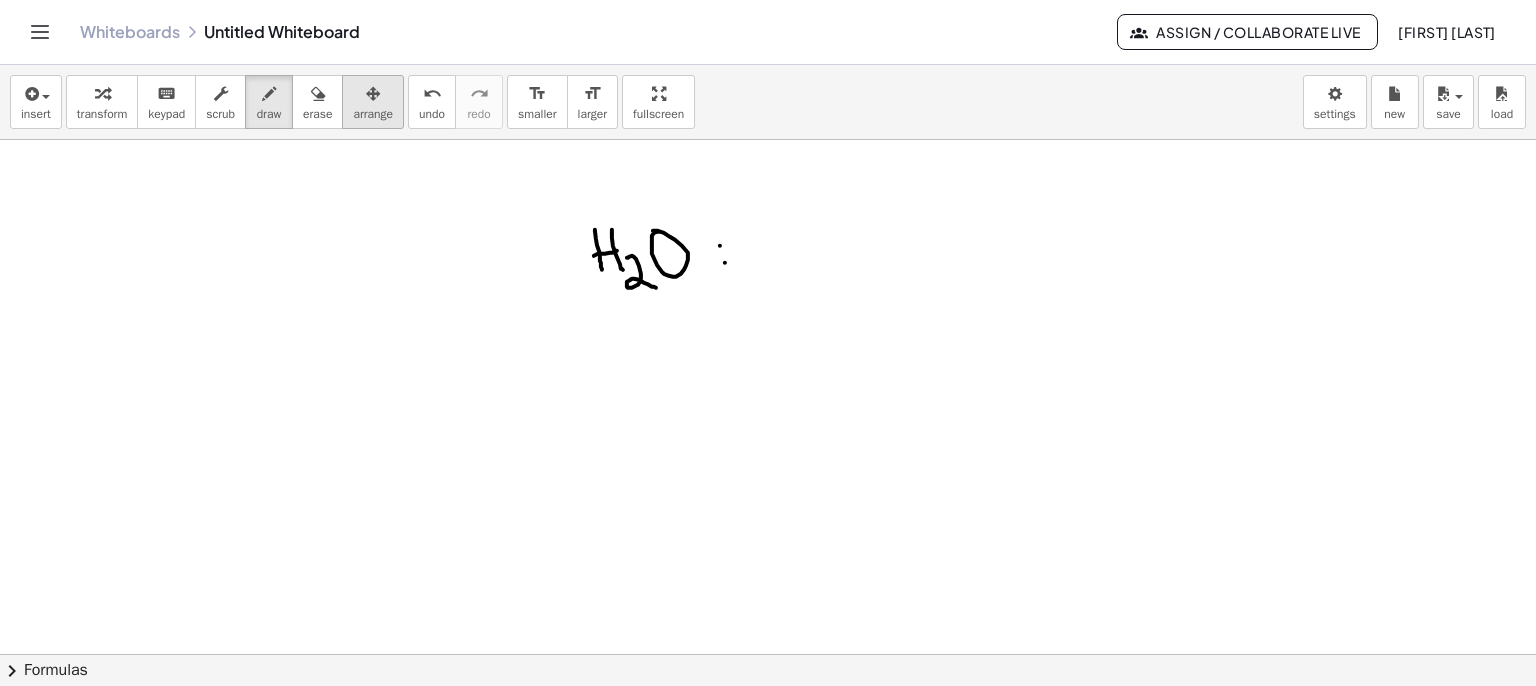 click on "arrange" at bounding box center [373, 114] 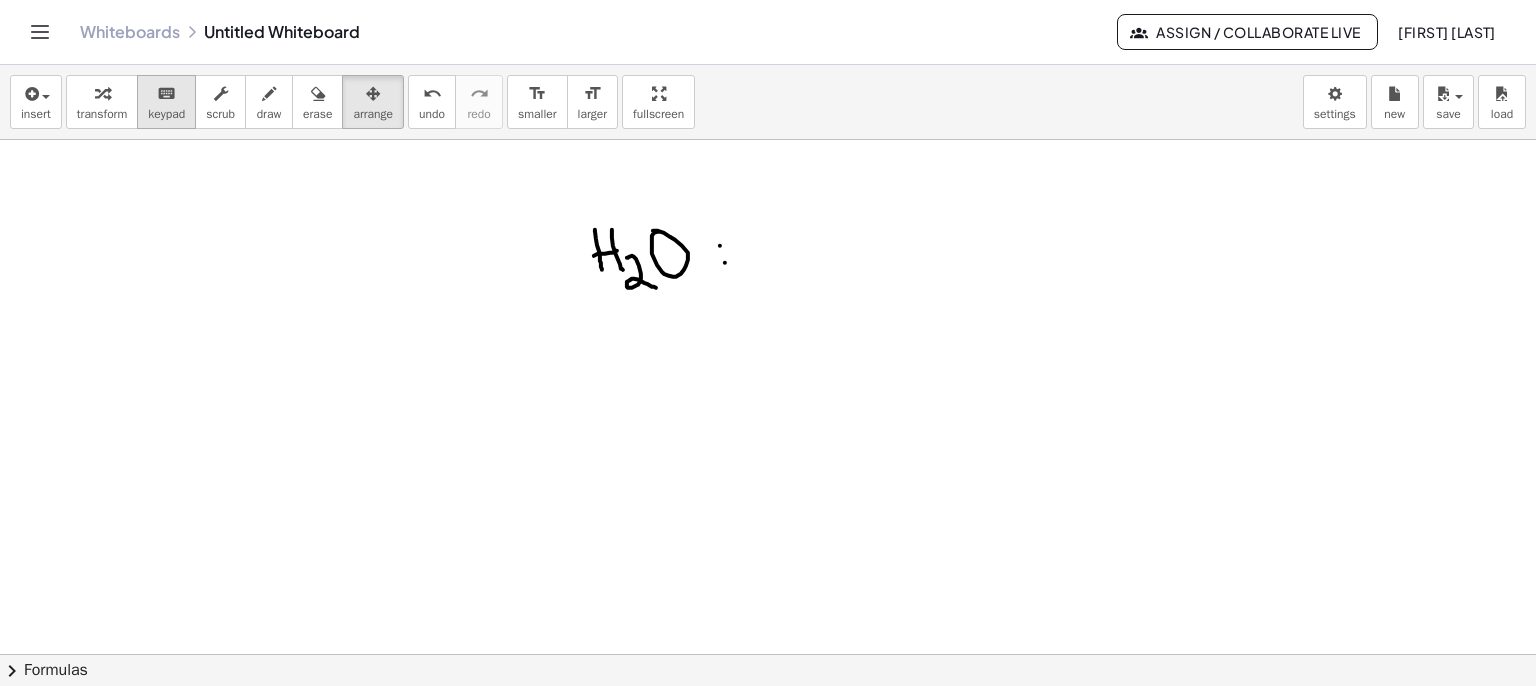 click on "keyboard" at bounding box center [166, 93] 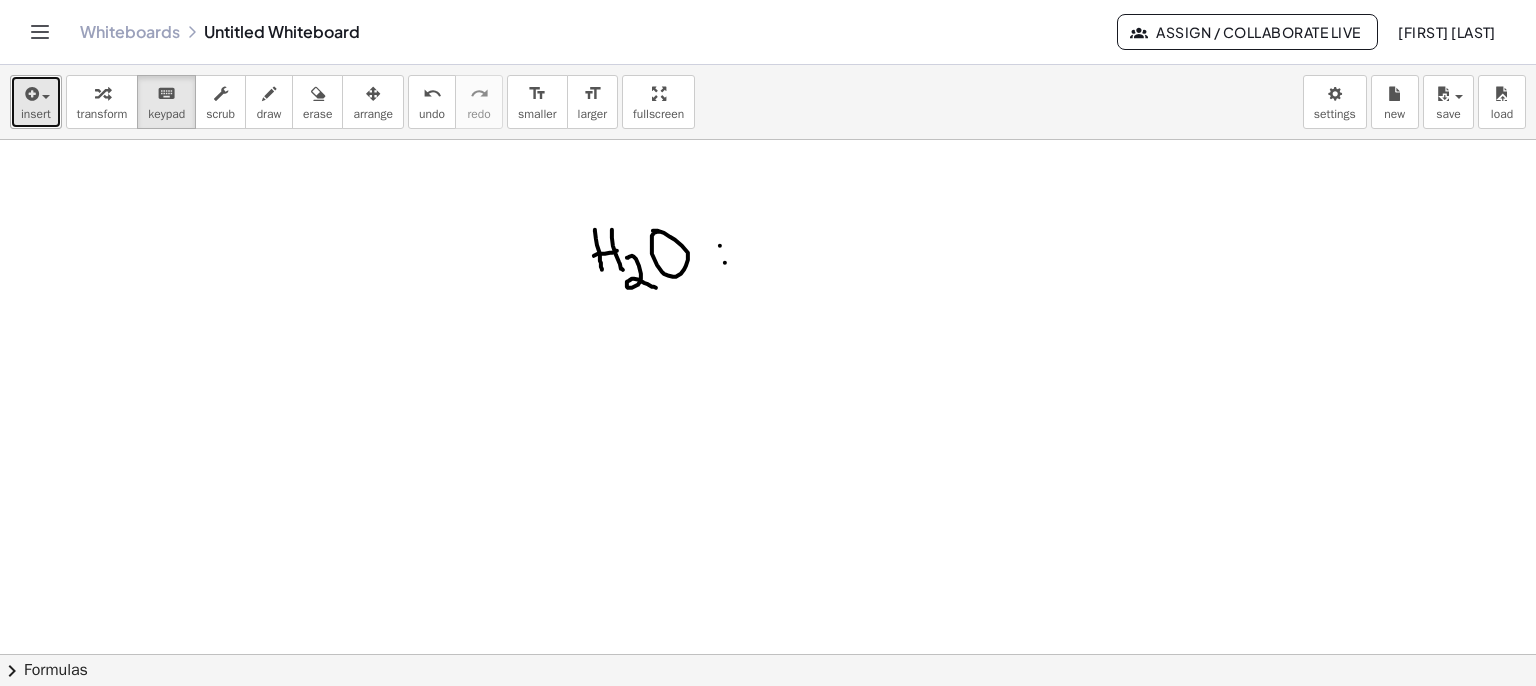 click at bounding box center (36, 93) 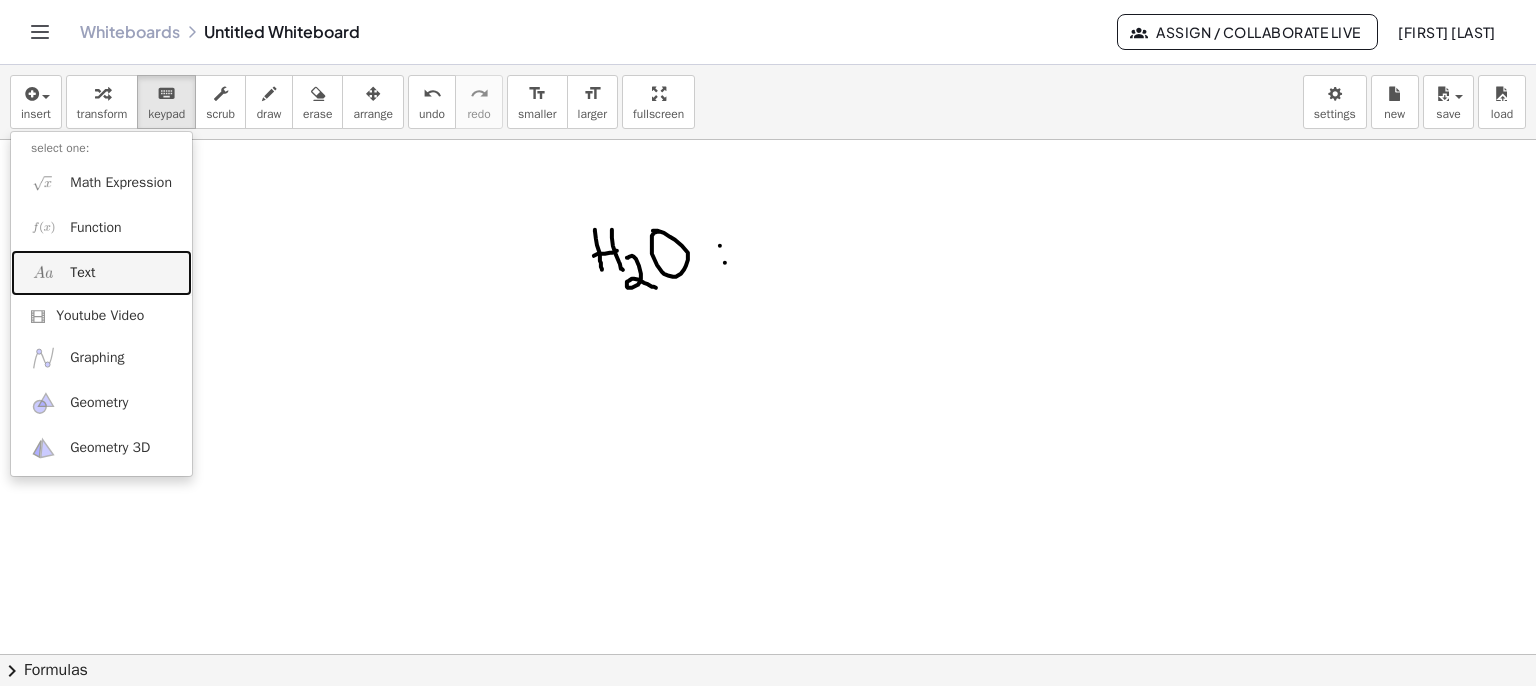 click on "Text" at bounding box center (101, 272) 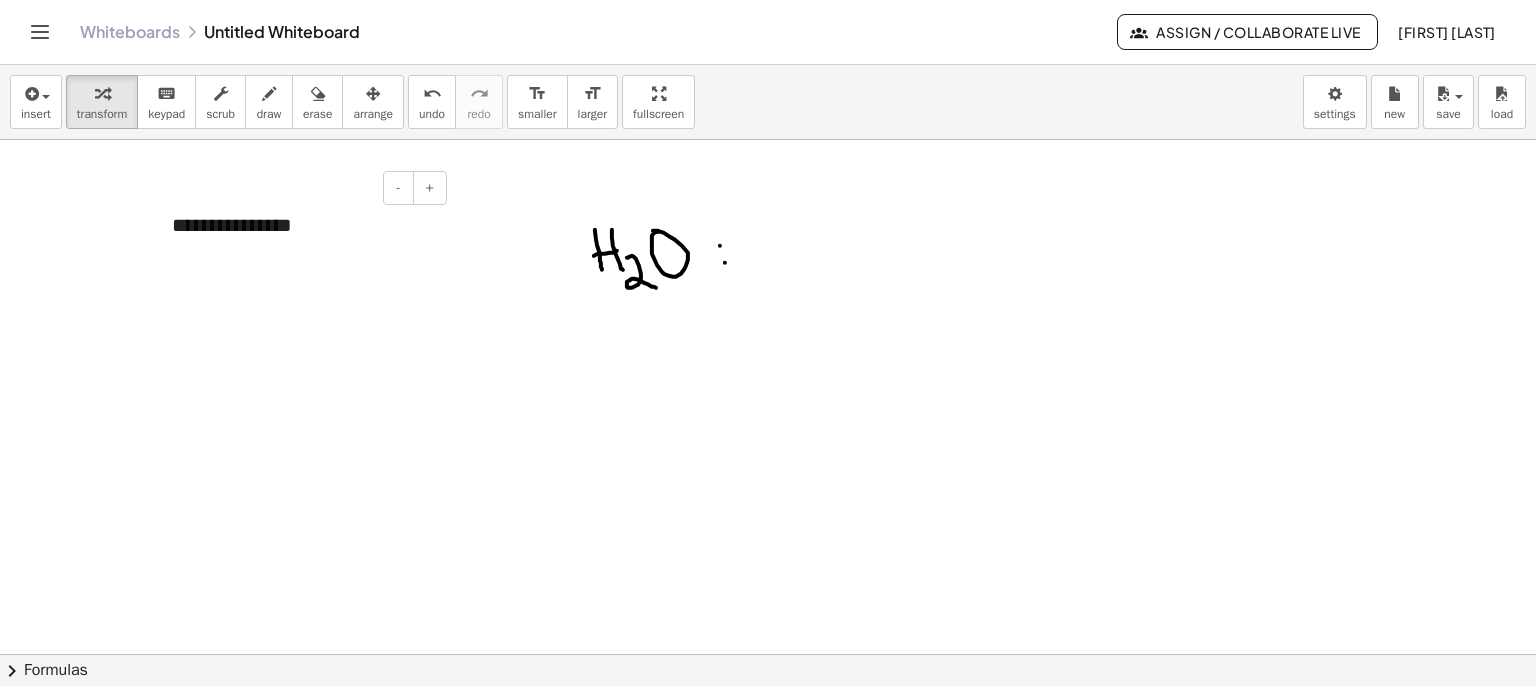type 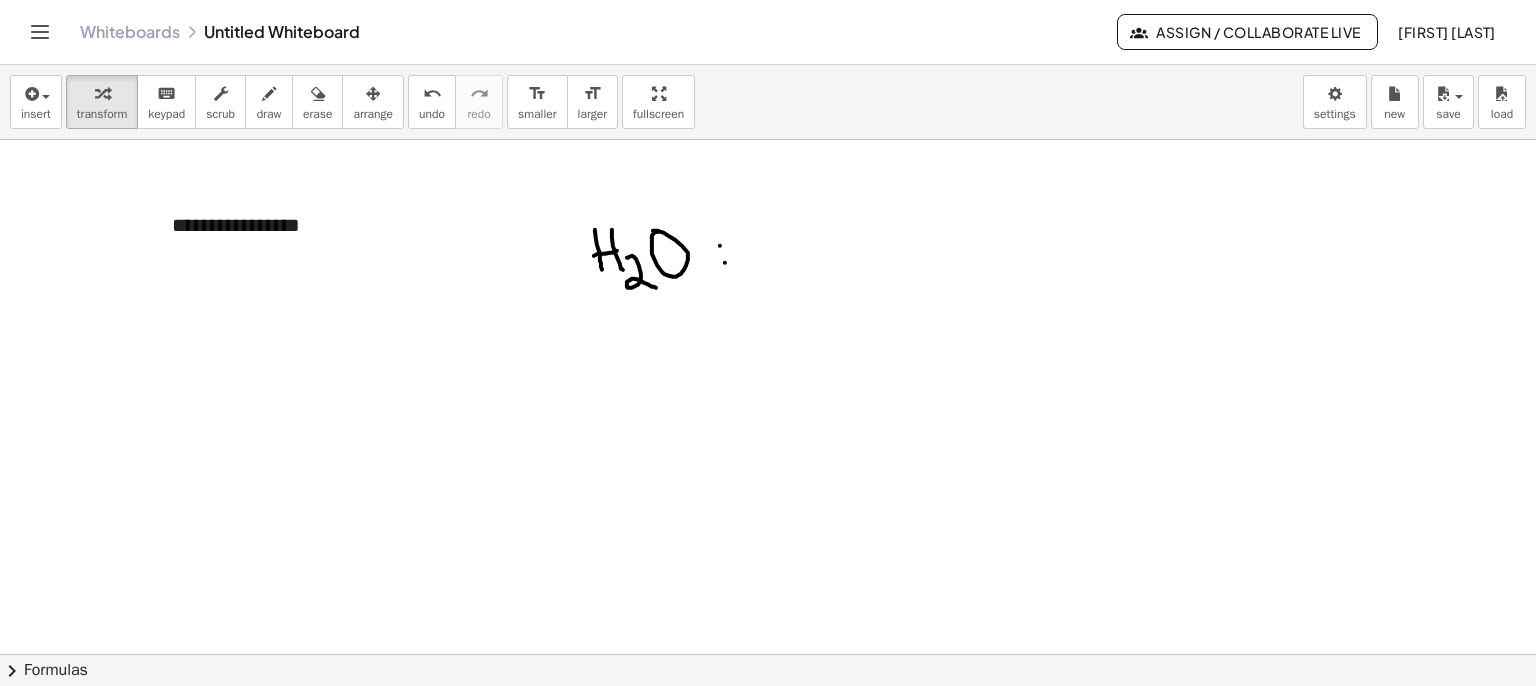 click at bounding box center [768, 771] 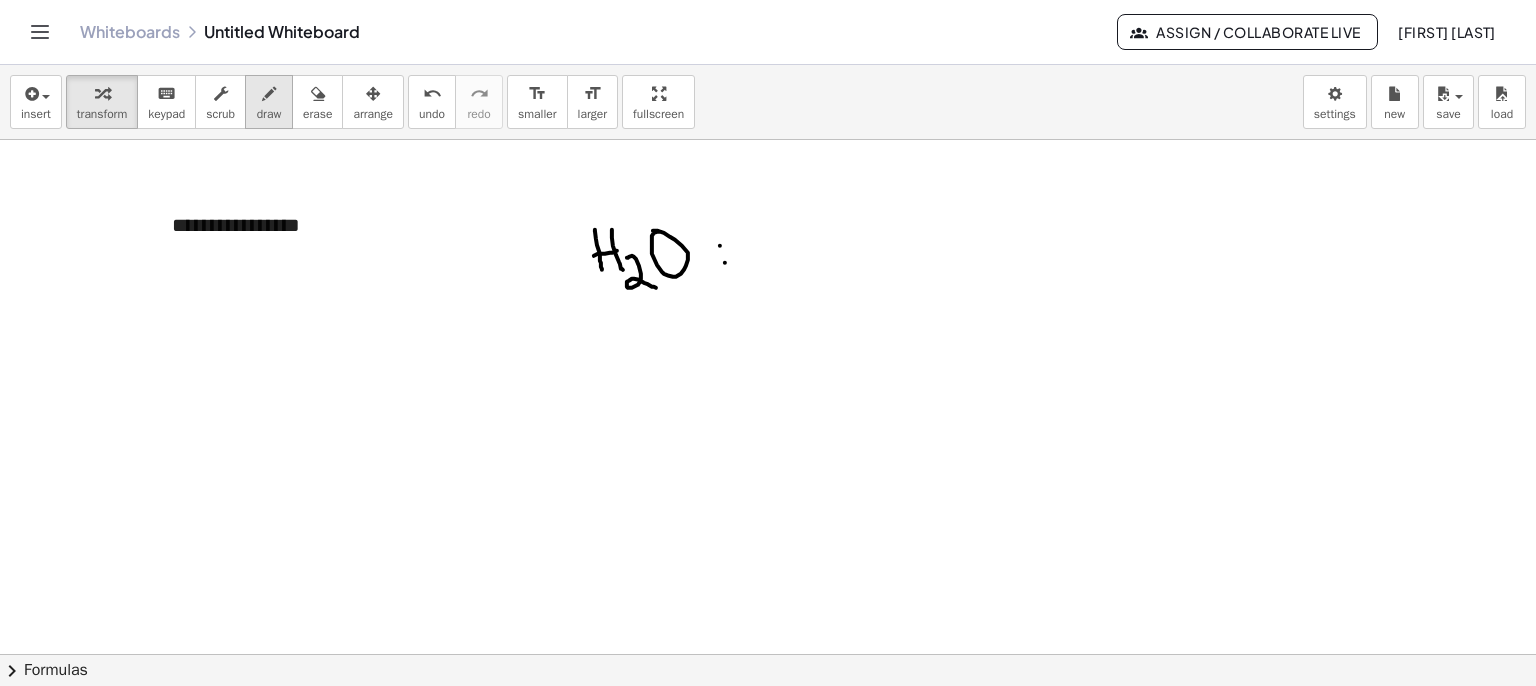 click at bounding box center [269, 93] 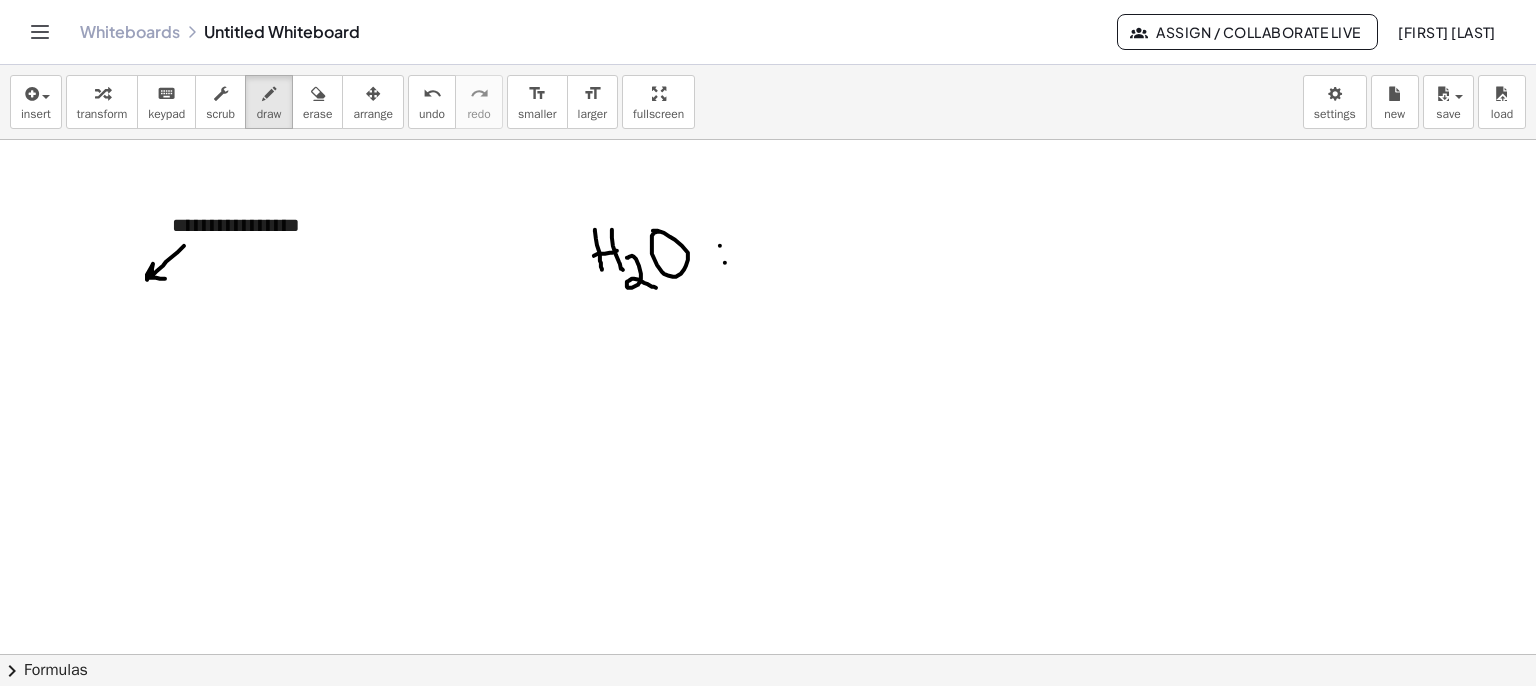 drag, startPoint x: 150, startPoint y: 277, endPoint x: 172, endPoint y: 278, distance: 22.022715 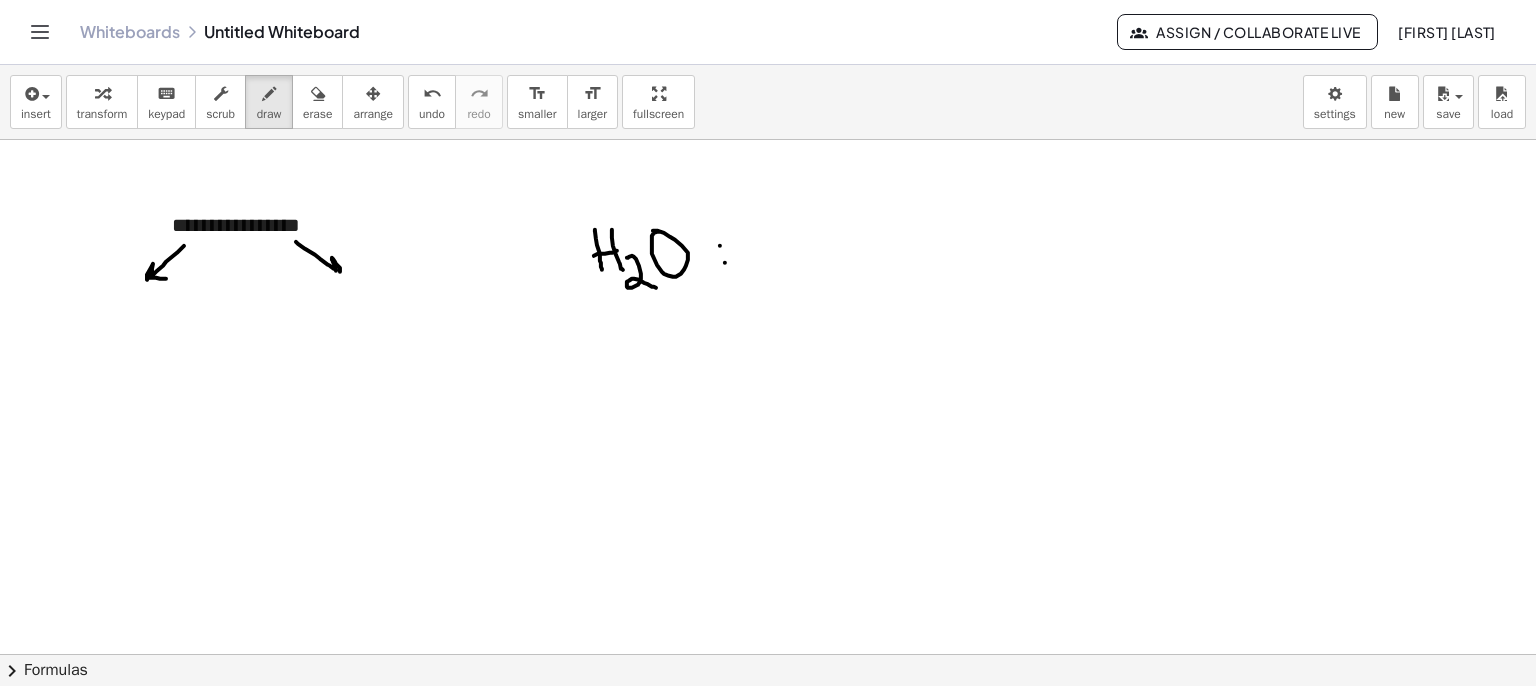 drag, startPoint x: 320, startPoint y: 258, endPoint x: 332, endPoint y: 274, distance: 20 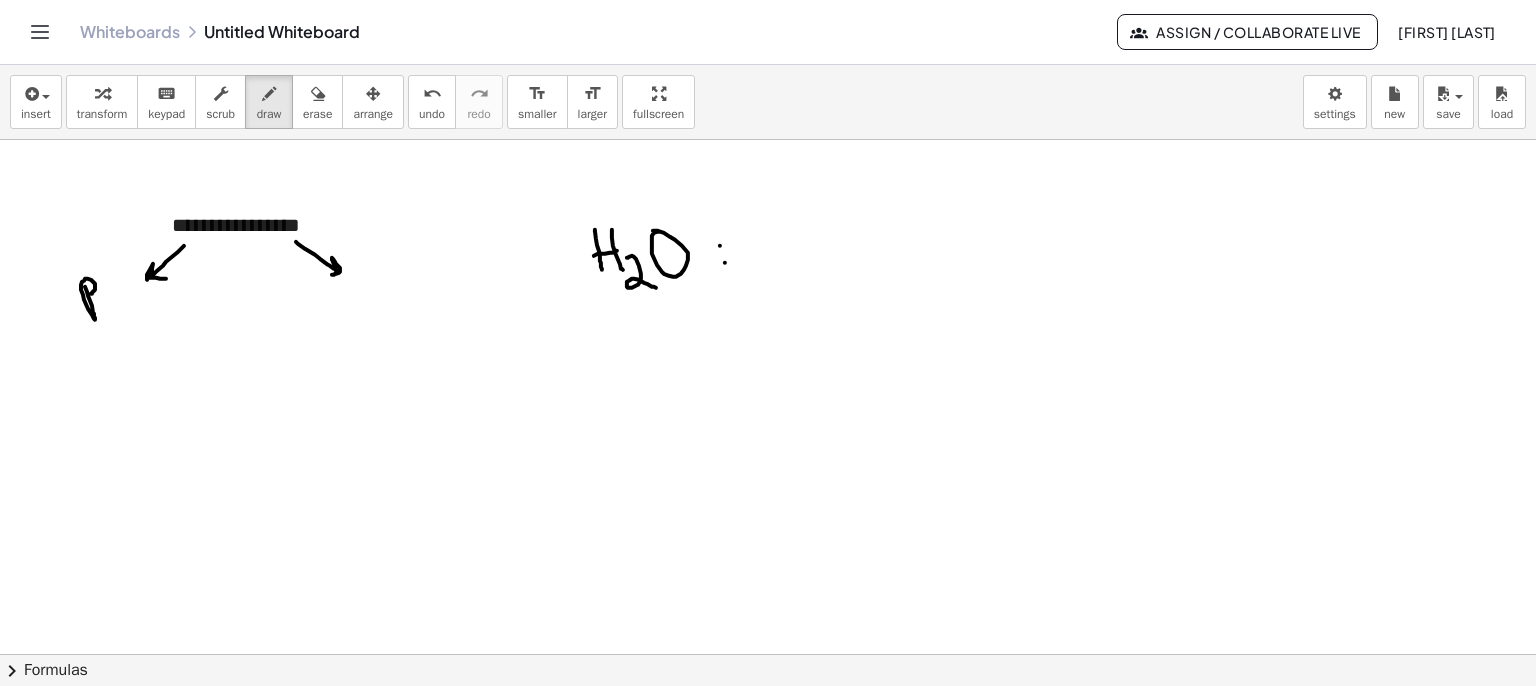 click at bounding box center [768, 771] 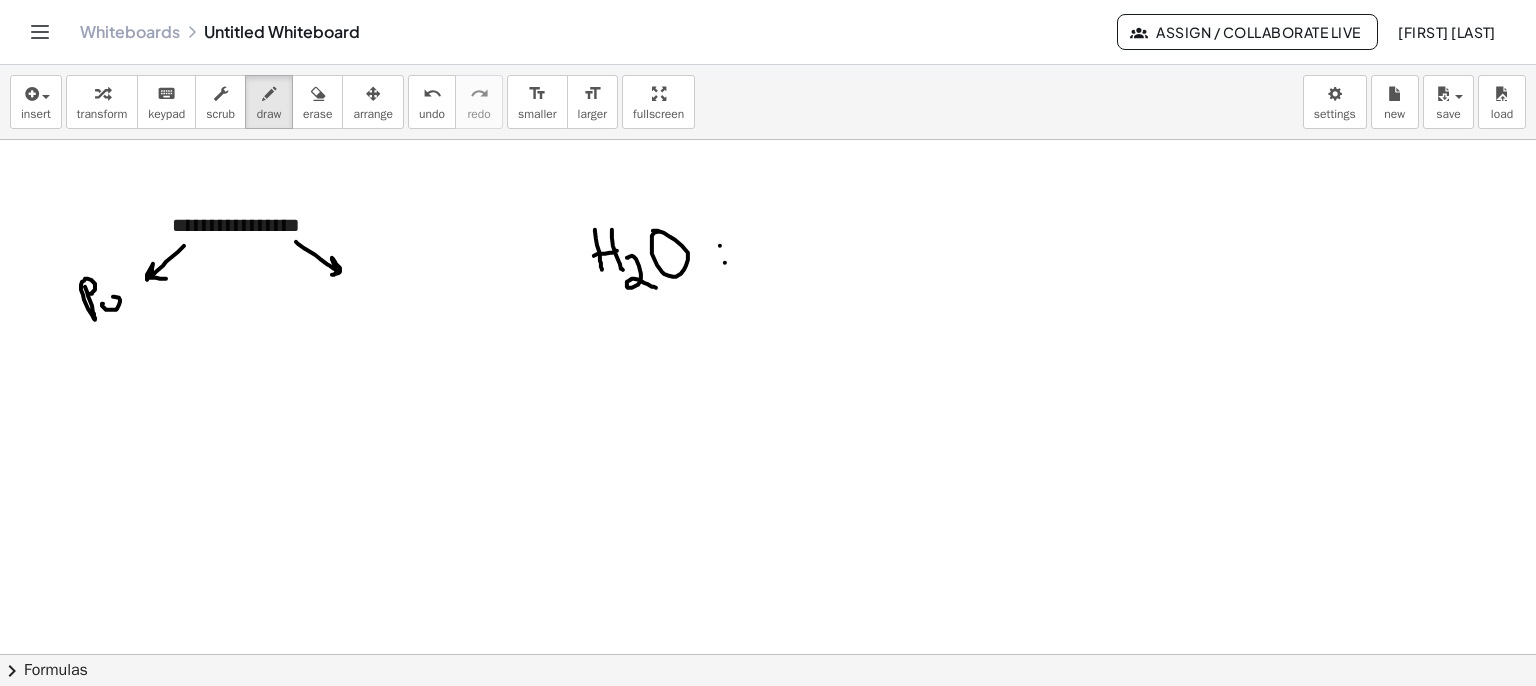 drag, startPoint x: 102, startPoint y: 303, endPoint x: 112, endPoint y: 289, distance: 17.20465 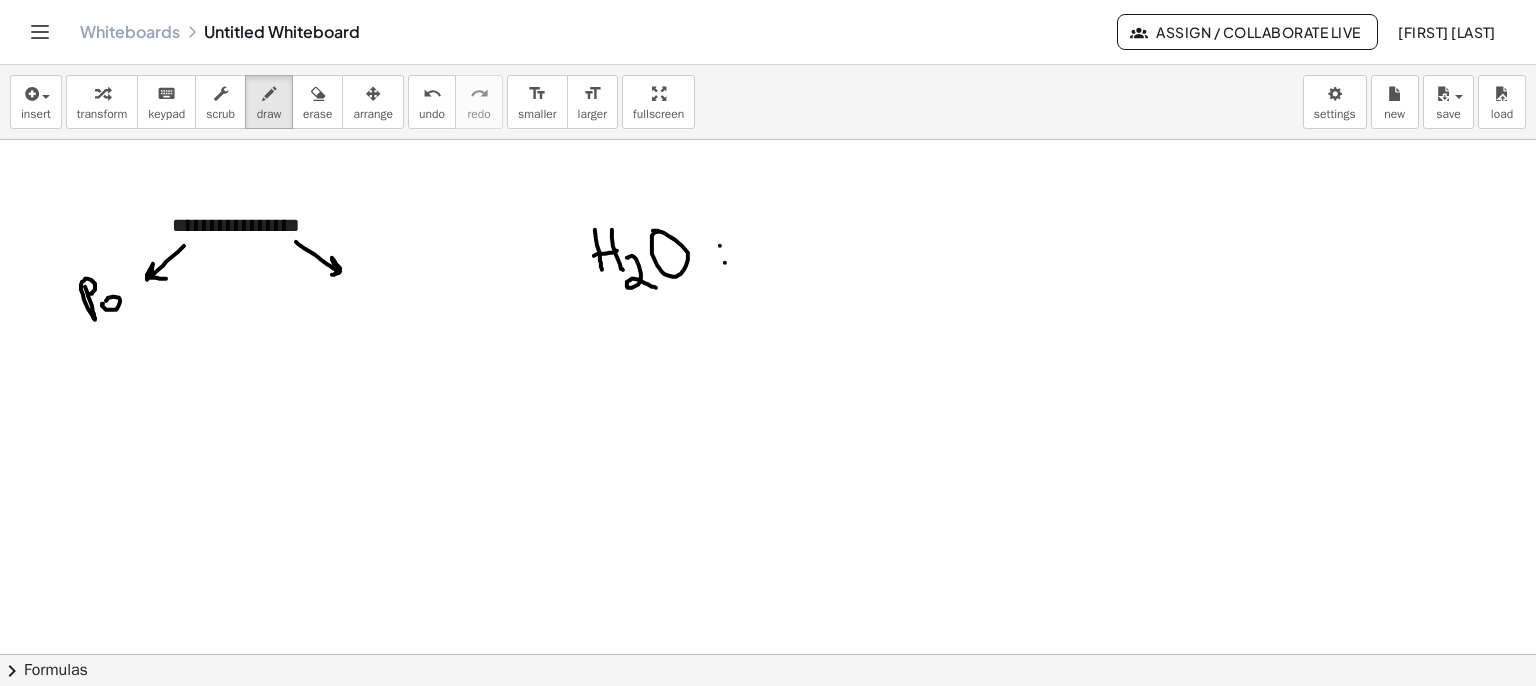 drag, startPoint x: 119, startPoint y: 284, endPoint x: 132, endPoint y: 307, distance: 26.41969 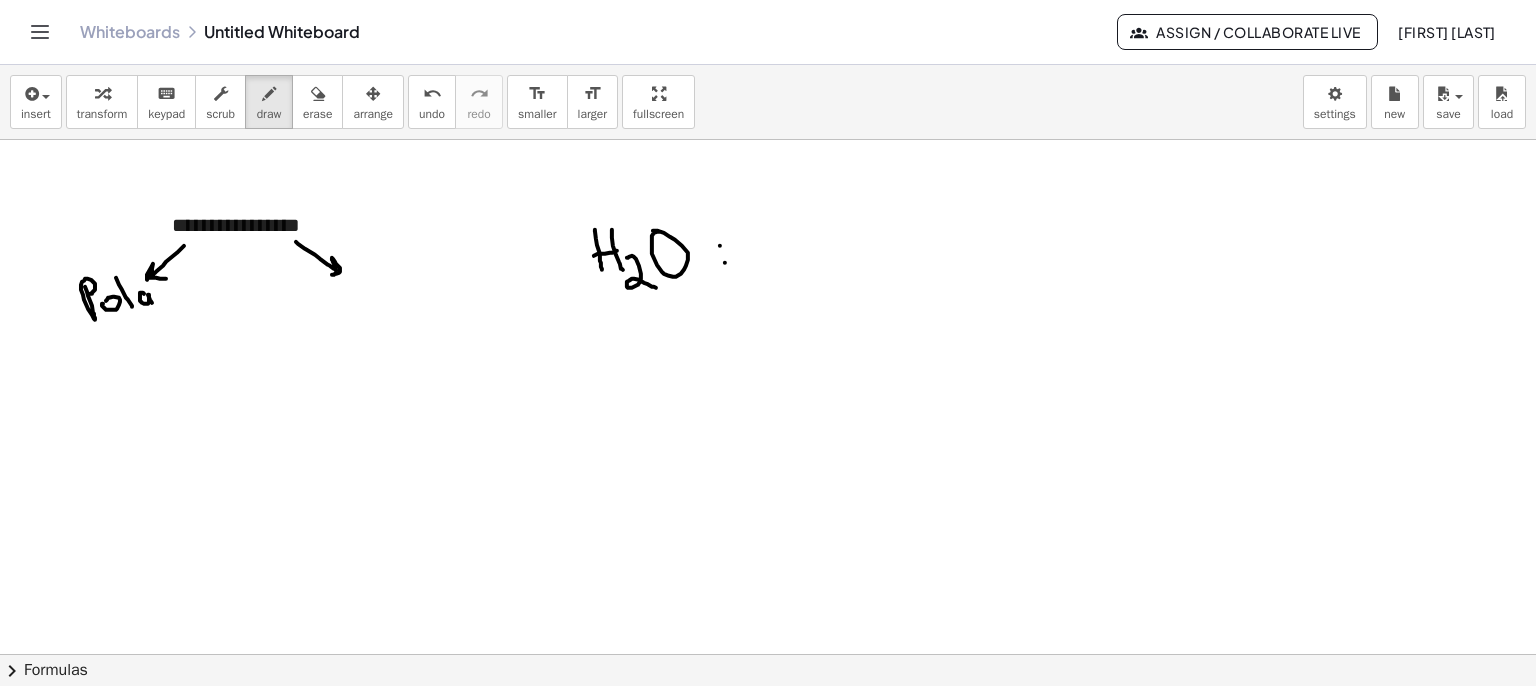 drag, startPoint x: 142, startPoint y: 302, endPoint x: 161, endPoint y: 298, distance: 19.416489 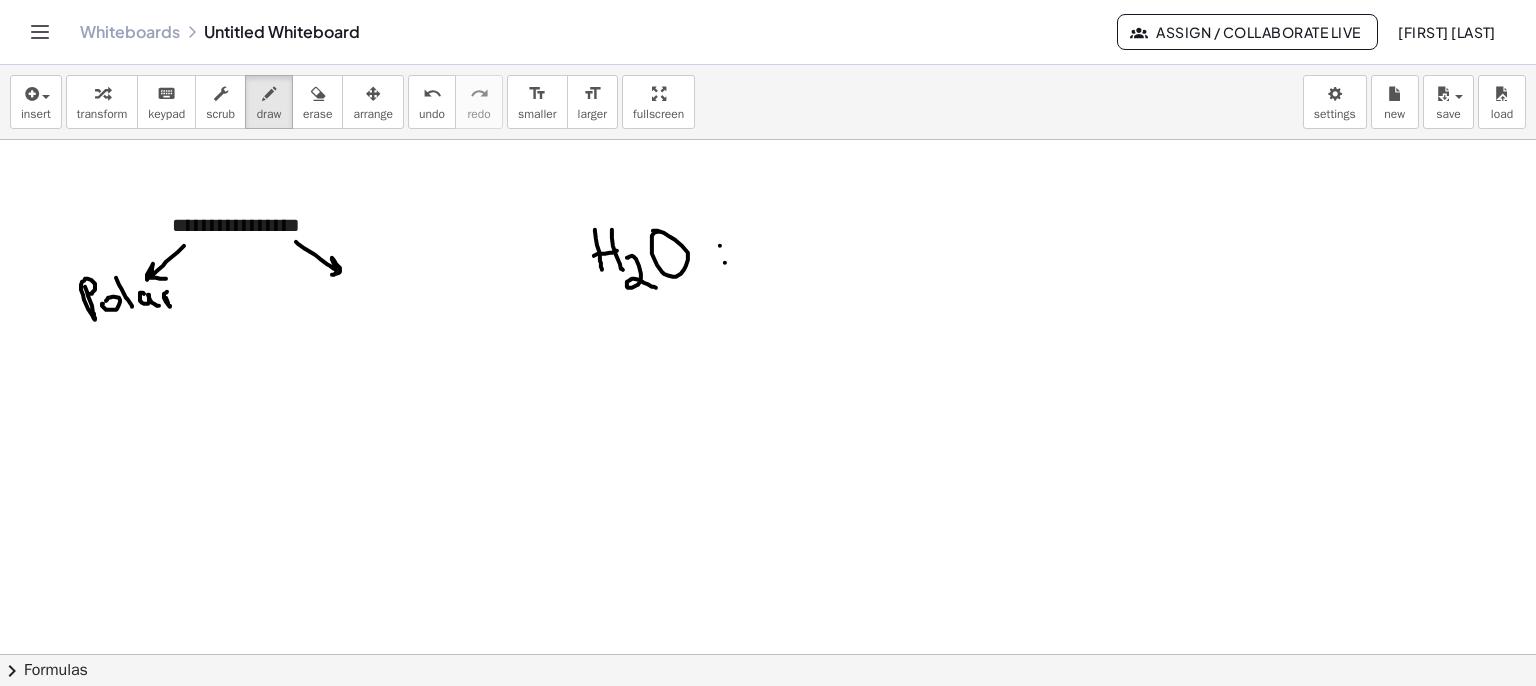 drag, startPoint x: 168, startPoint y: 302, endPoint x: 183, endPoint y: 291, distance: 18.601076 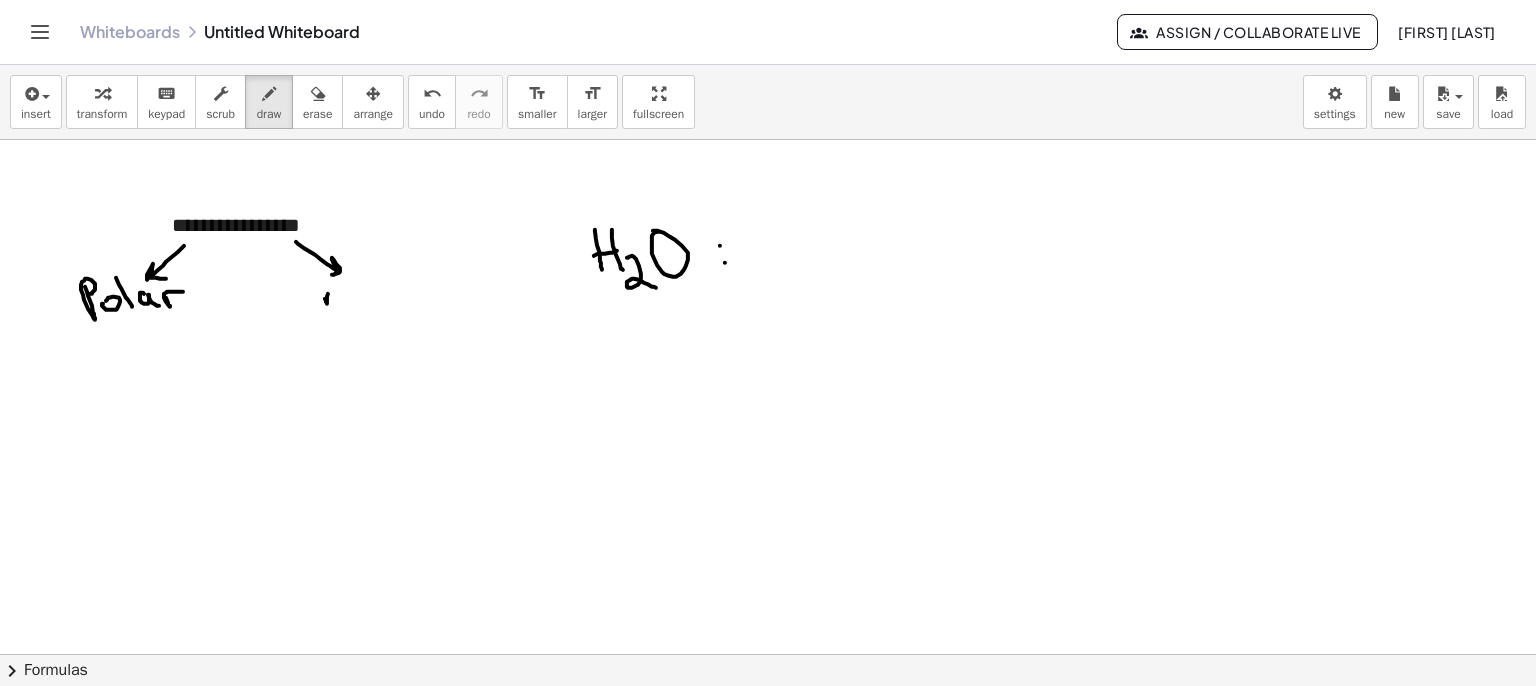 drag, startPoint x: 327, startPoint y: 303, endPoint x: 348, endPoint y: 301, distance: 21.095022 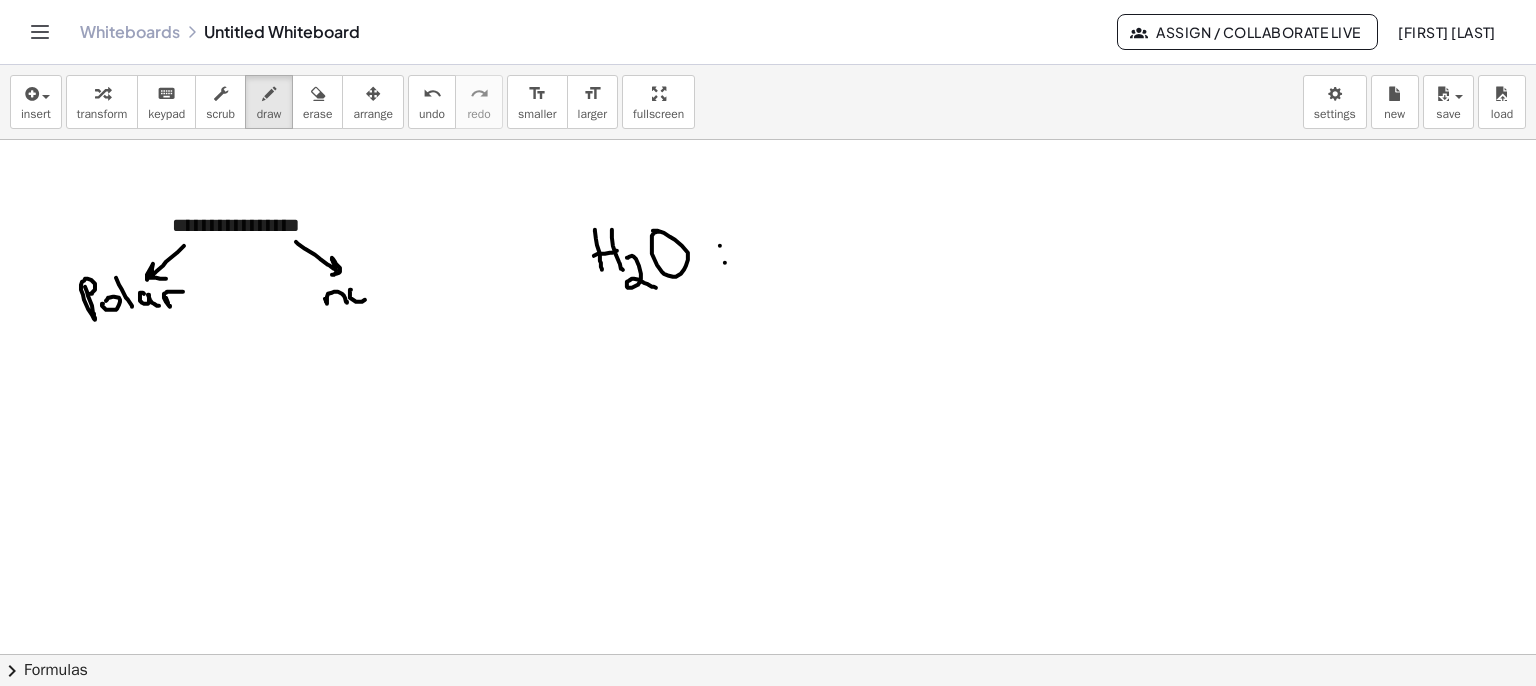 click at bounding box center [768, 771] 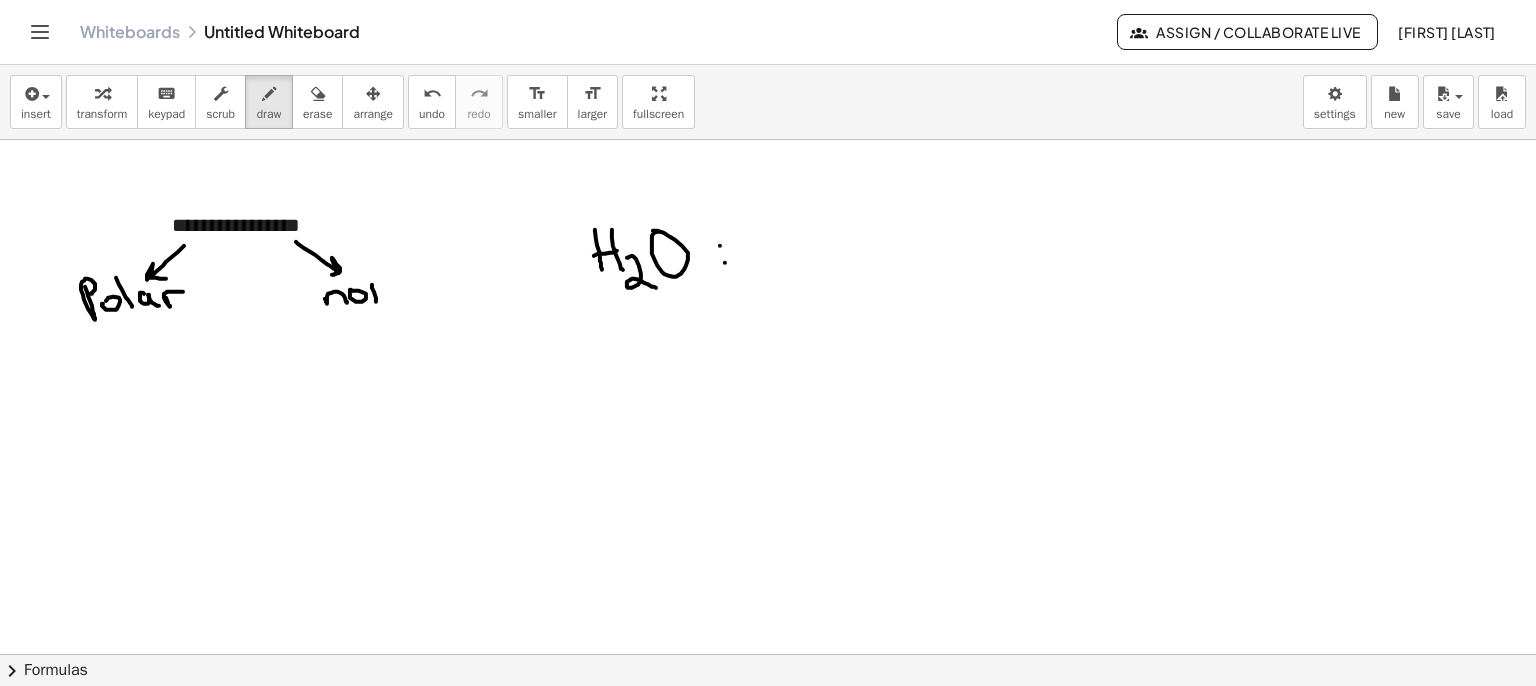 drag, startPoint x: 376, startPoint y: 301, endPoint x: 387, endPoint y: 300, distance: 11.045361 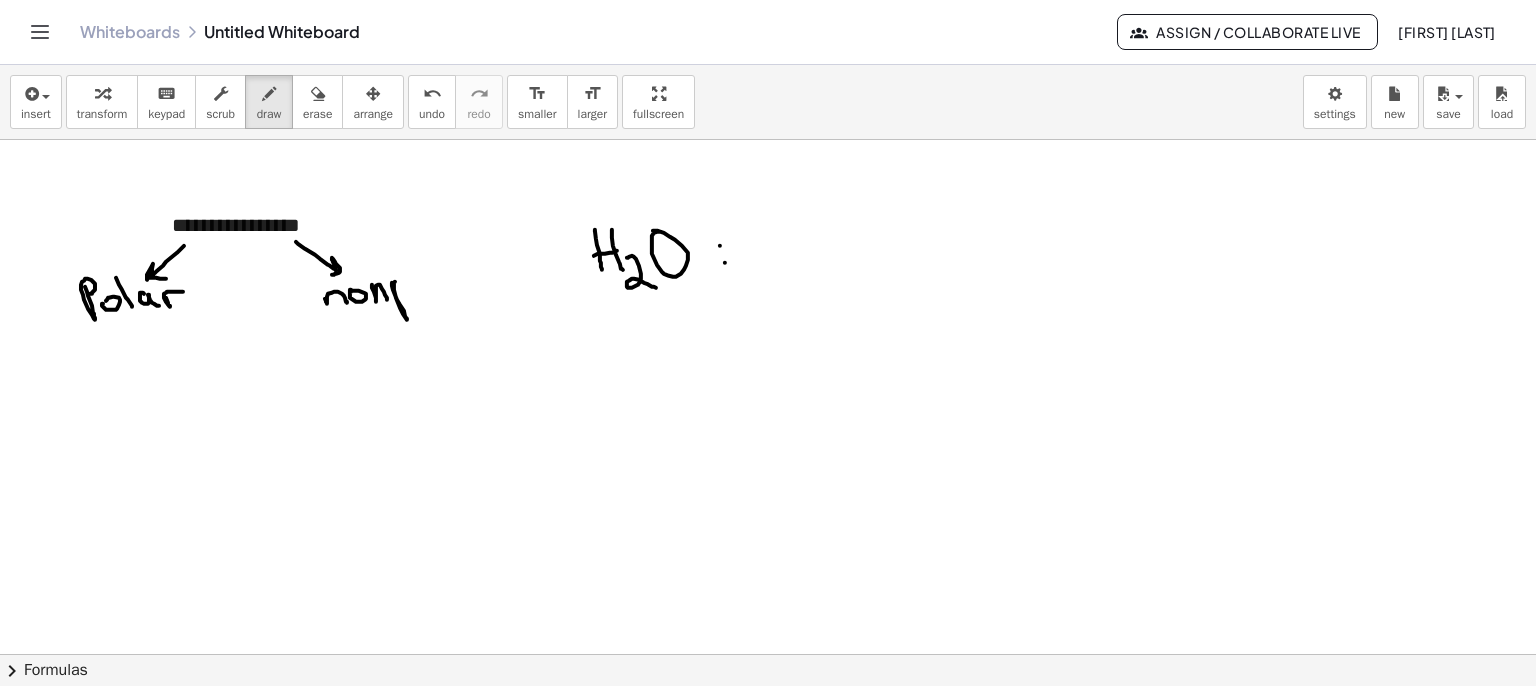 click at bounding box center [768, 771] 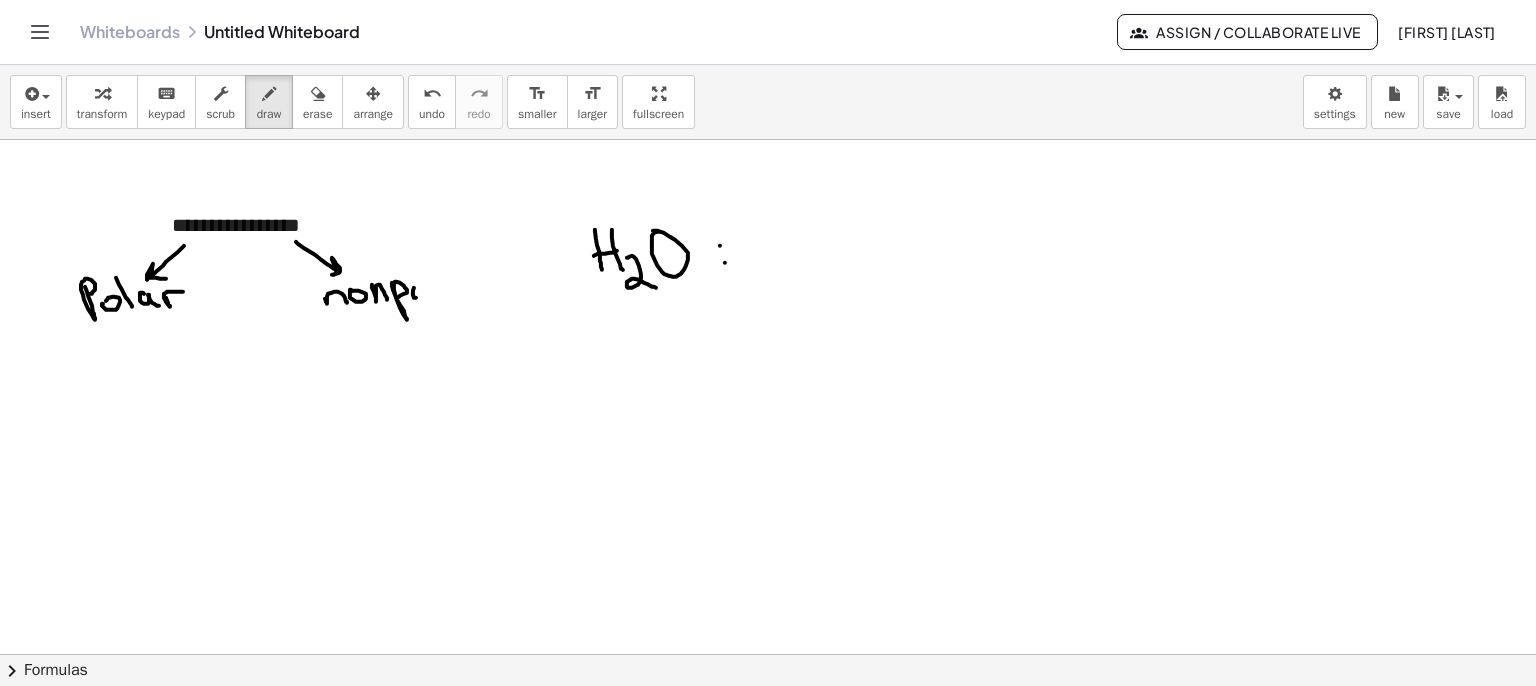 click at bounding box center [768, 771] 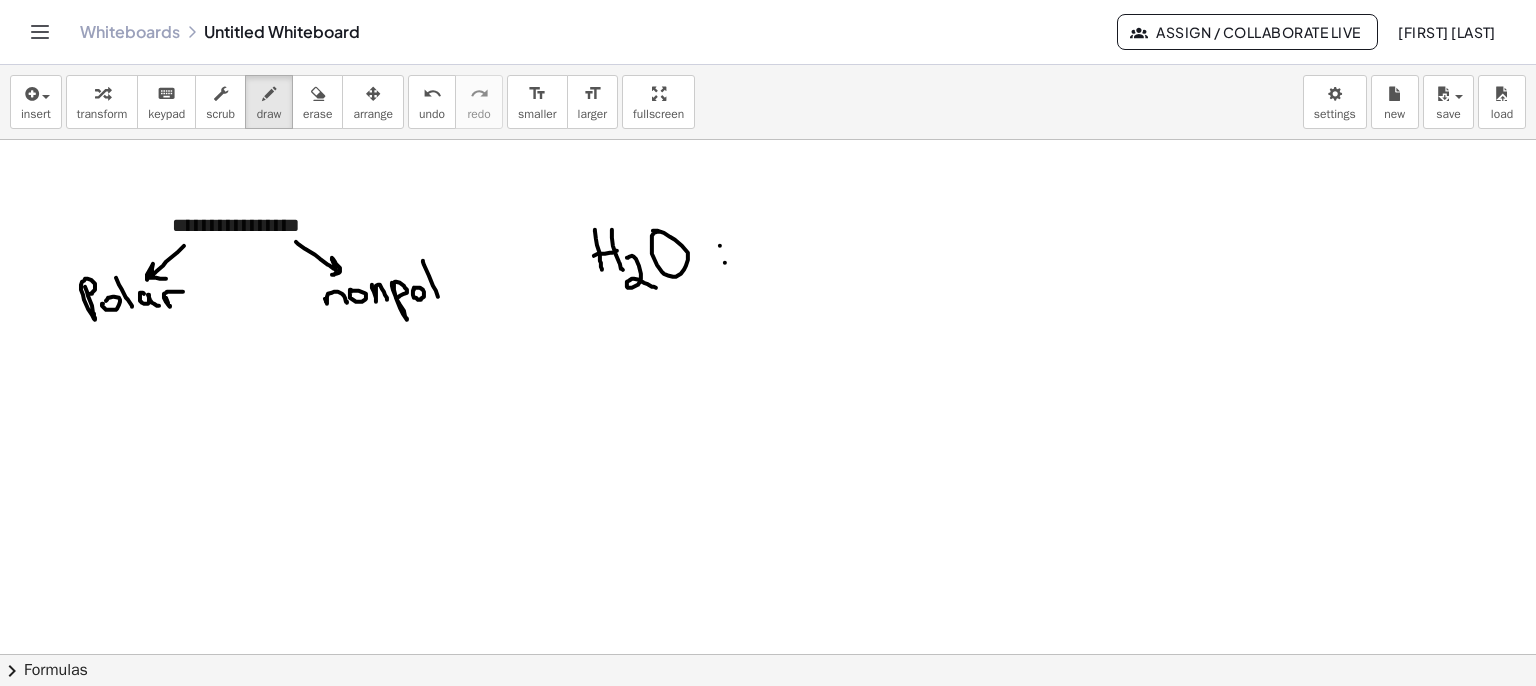 drag, startPoint x: 423, startPoint y: 260, endPoint x: 441, endPoint y: 301, distance: 44.777225 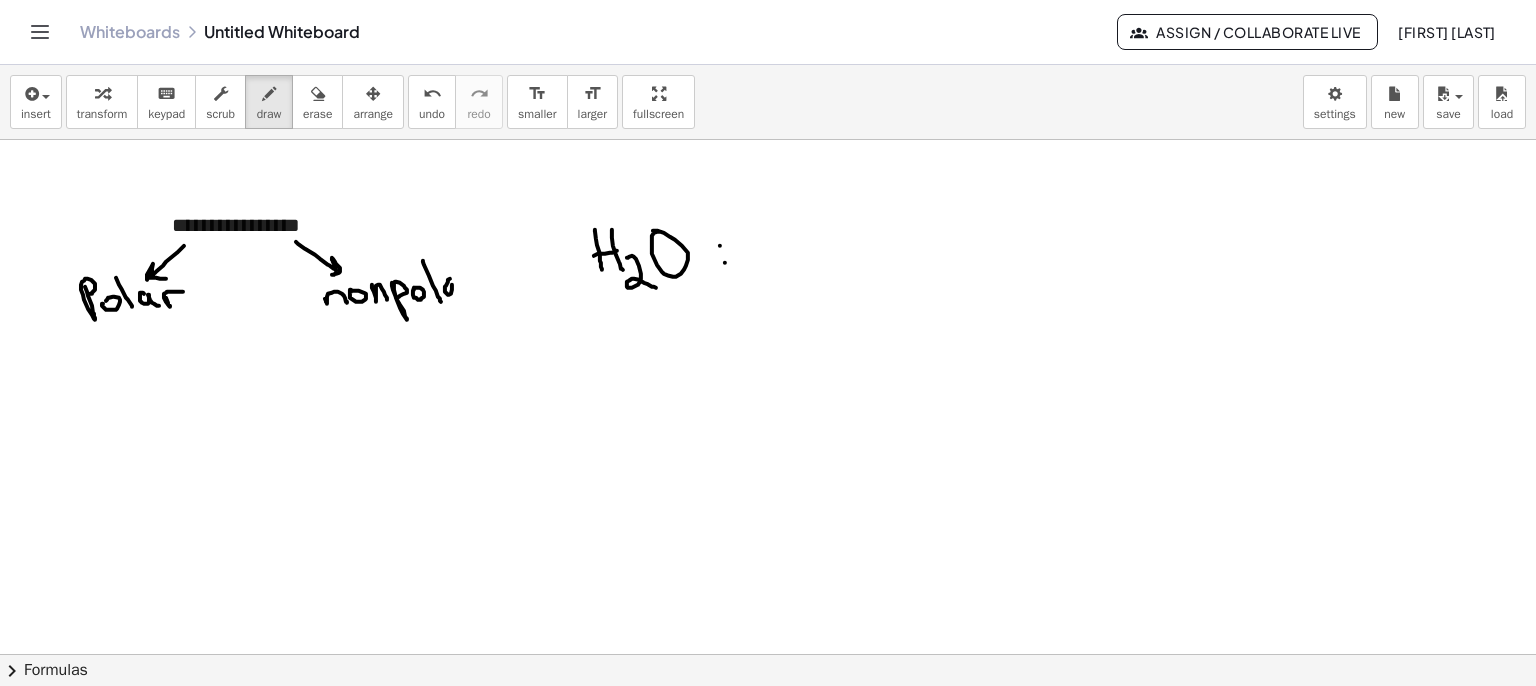 drag, startPoint x: 446, startPoint y: 292, endPoint x: 464, endPoint y: 279, distance: 22.203604 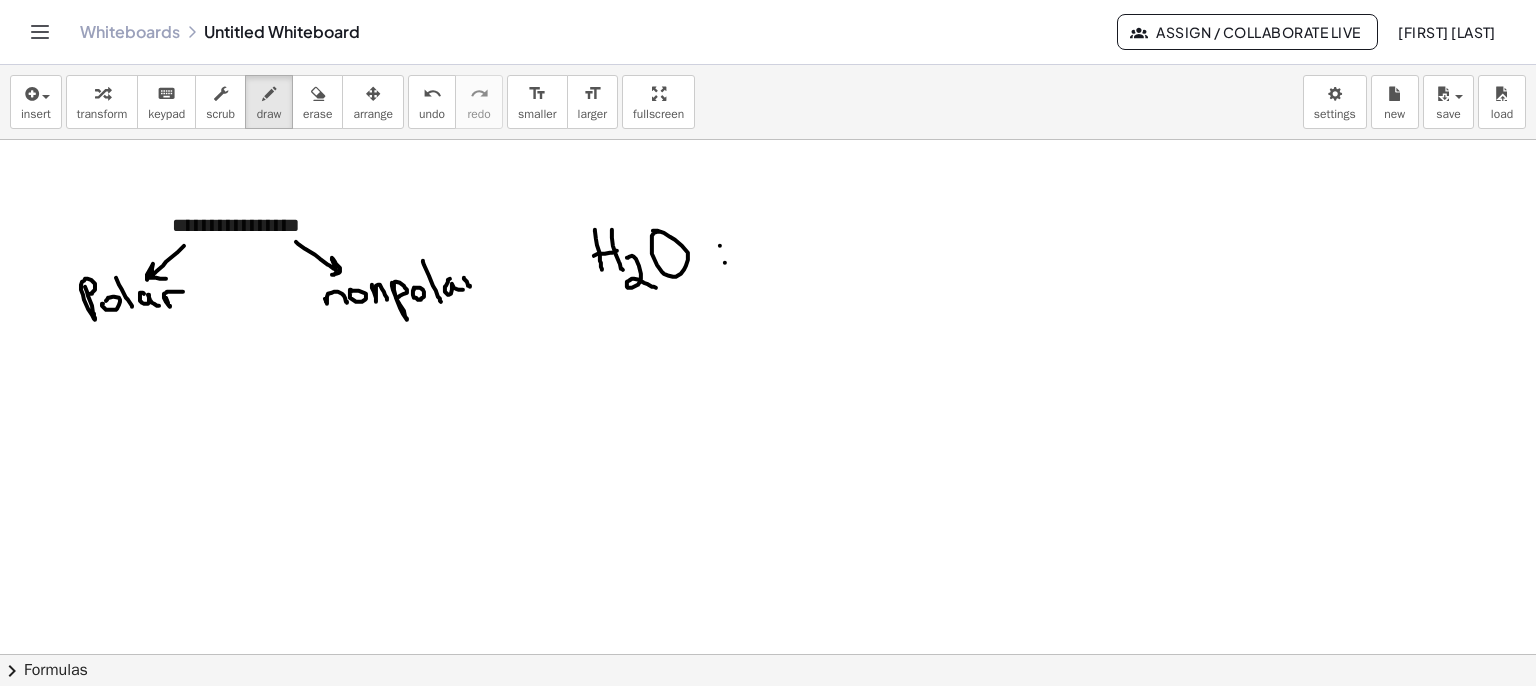 drag, startPoint x: 467, startPoint y: 281, endPoint x: 475, endPoint y: 268, distance: 15.264338 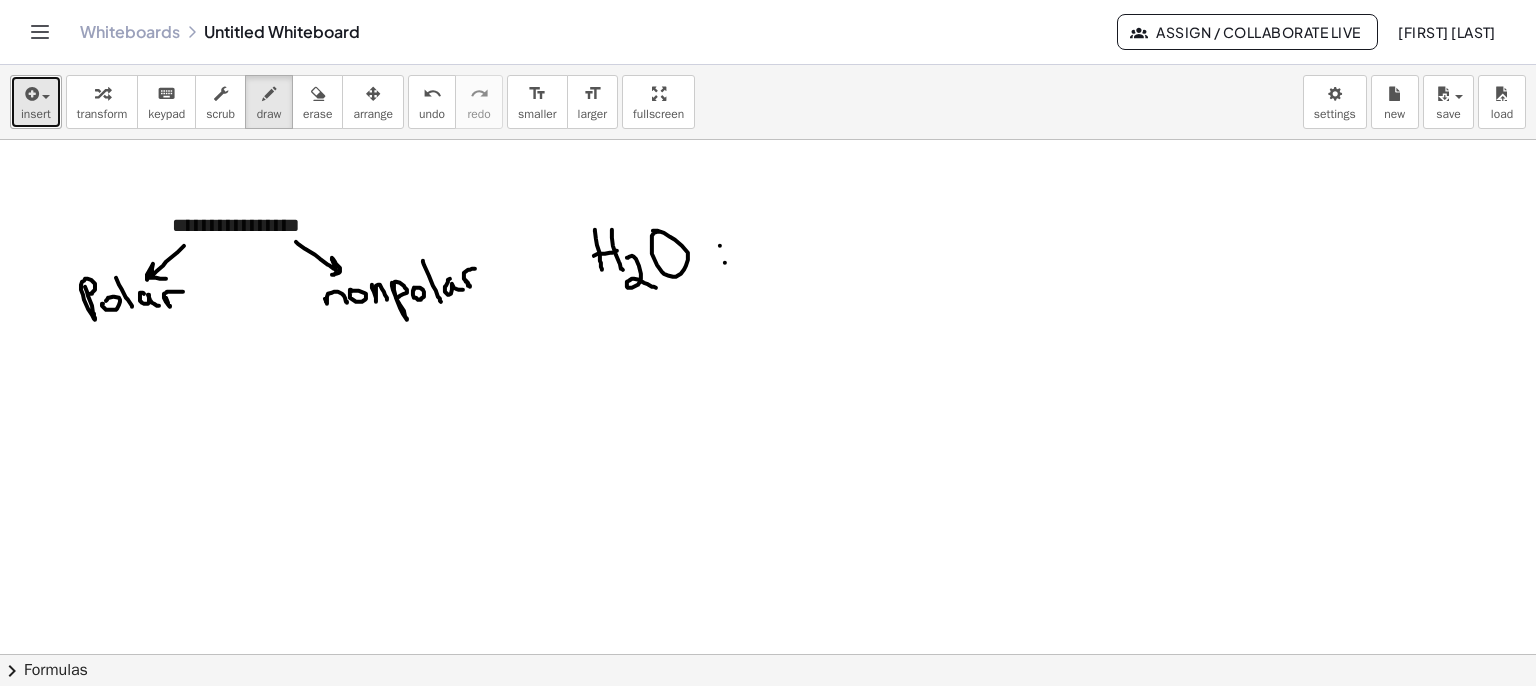click on "insert" at bounding box center (36, 102) 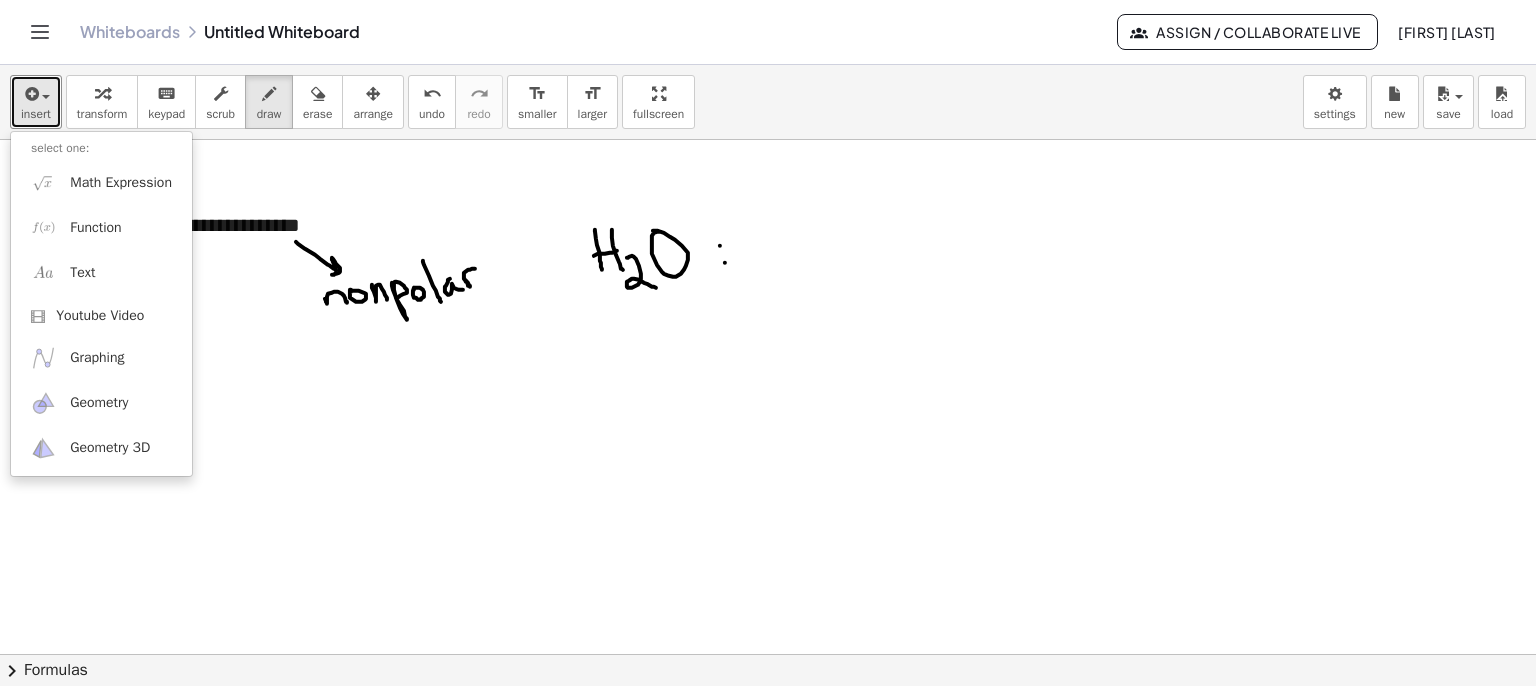 click at bounding box center [768, 771] 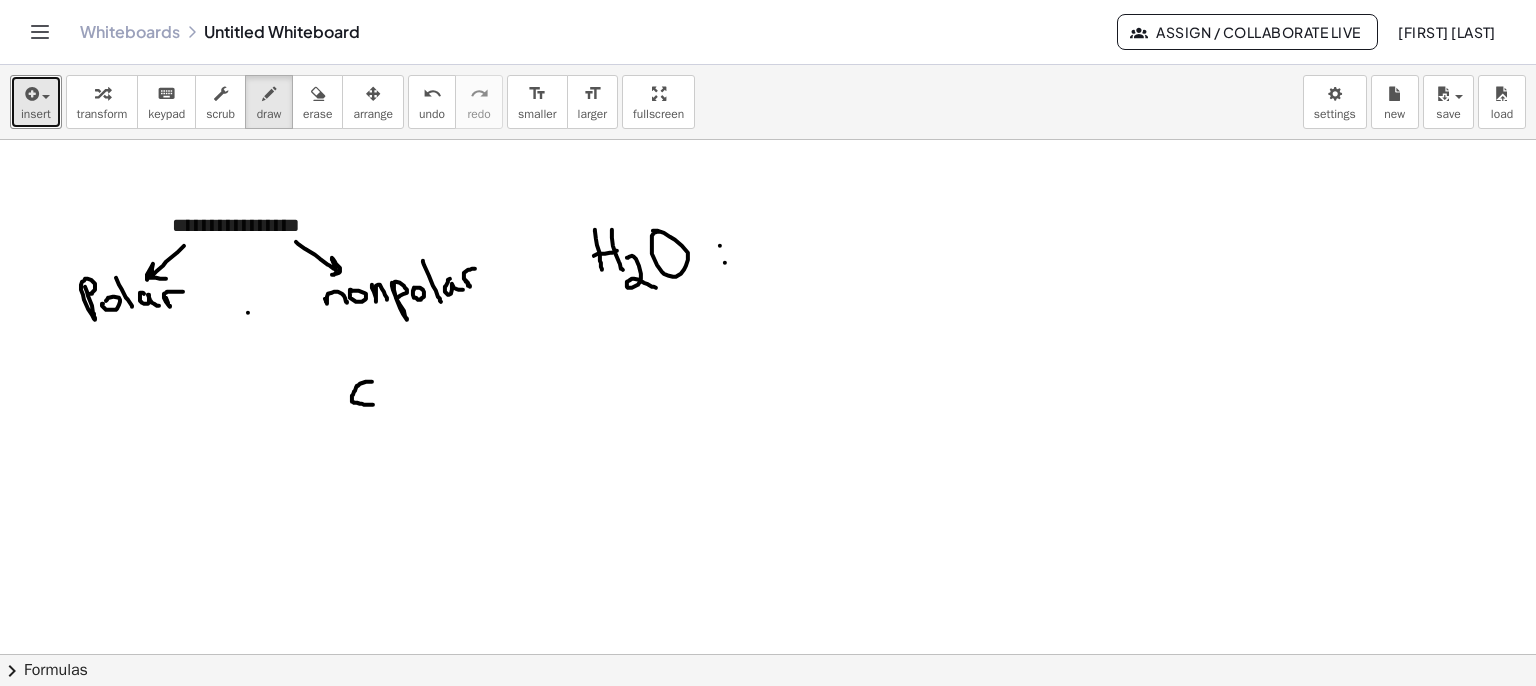 drag, startPoint x: 370, startPoint y: 381, endPoint x: 387, endPoint y: 390, distance: 19.235384 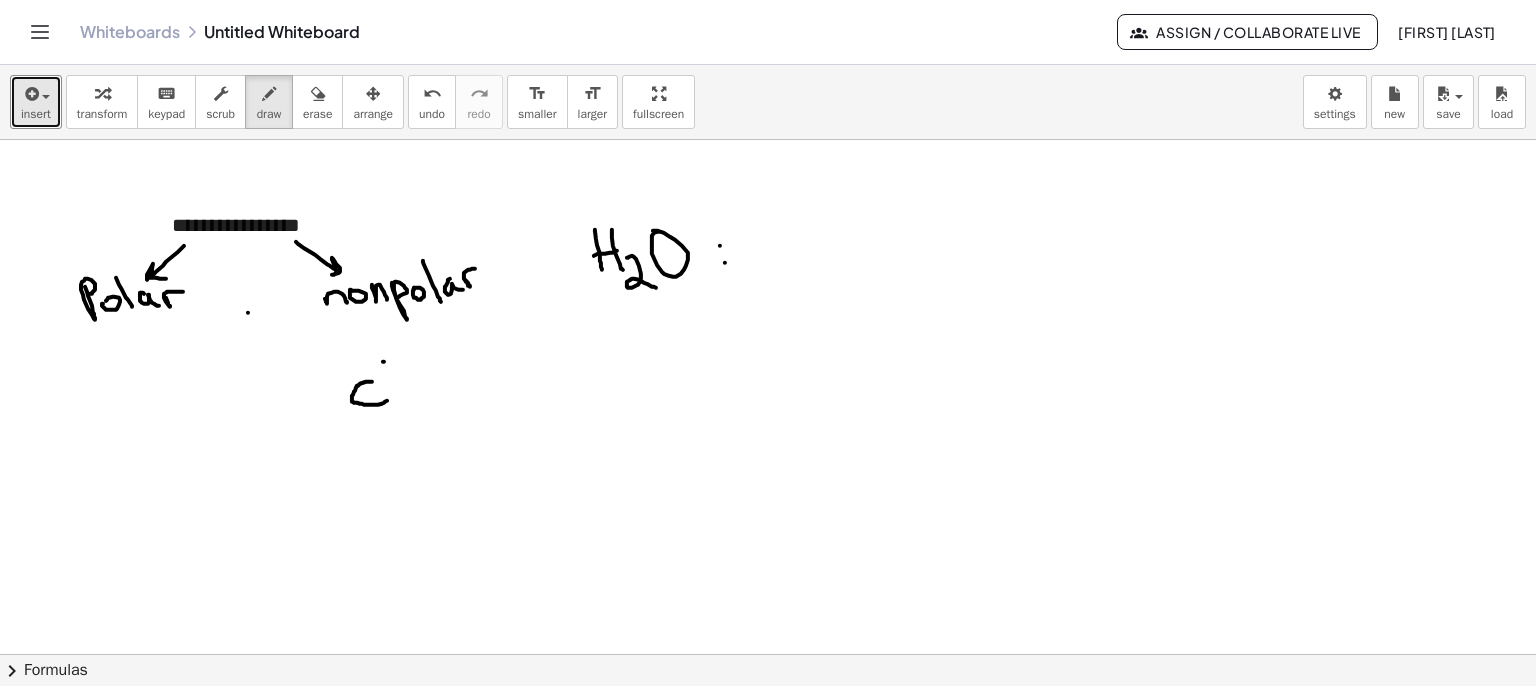 drag, startPoint x: 383, startPoint y: 361, endPoint x: 396, endPoint y: 398, distance: 39.217342 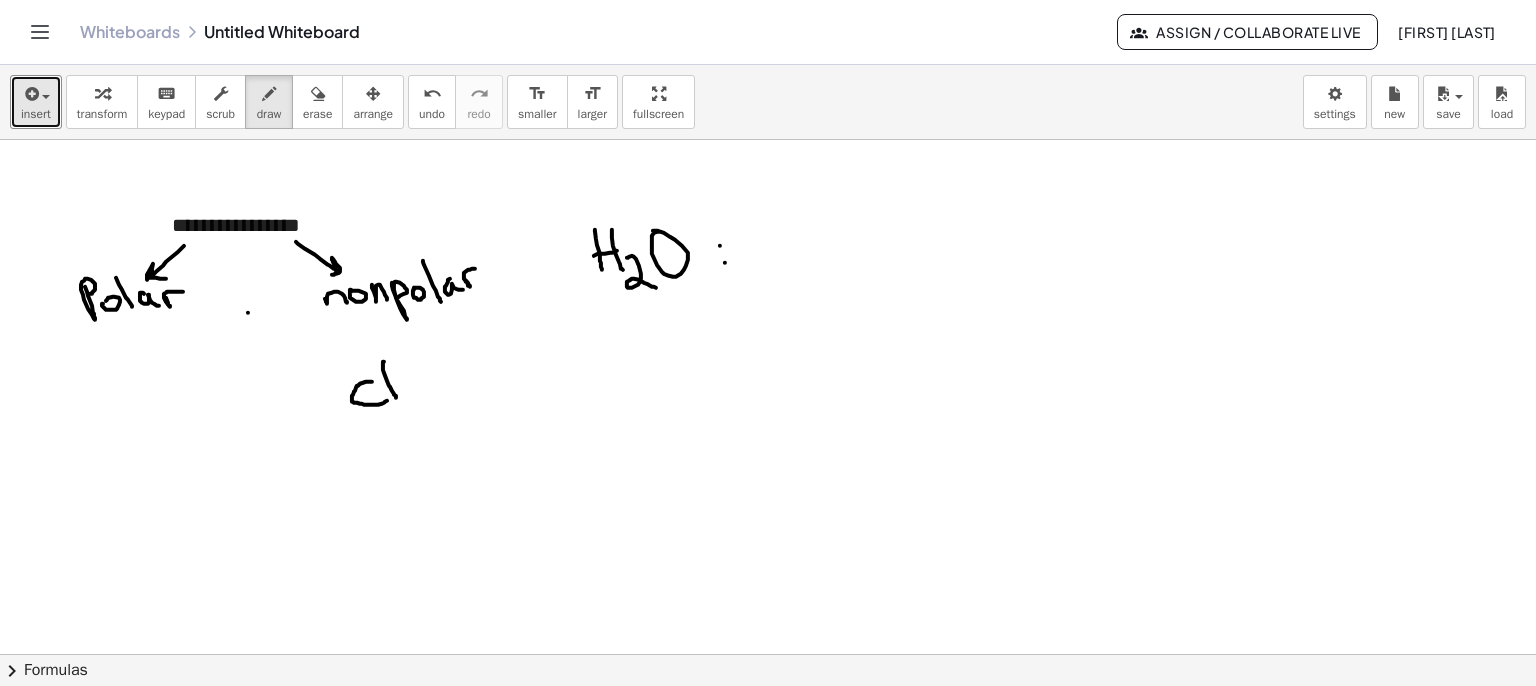 drag, startPoint x: 428, startPoint y: 373, endPoint x: 444, endPoint y: 371, distance: 16.124516 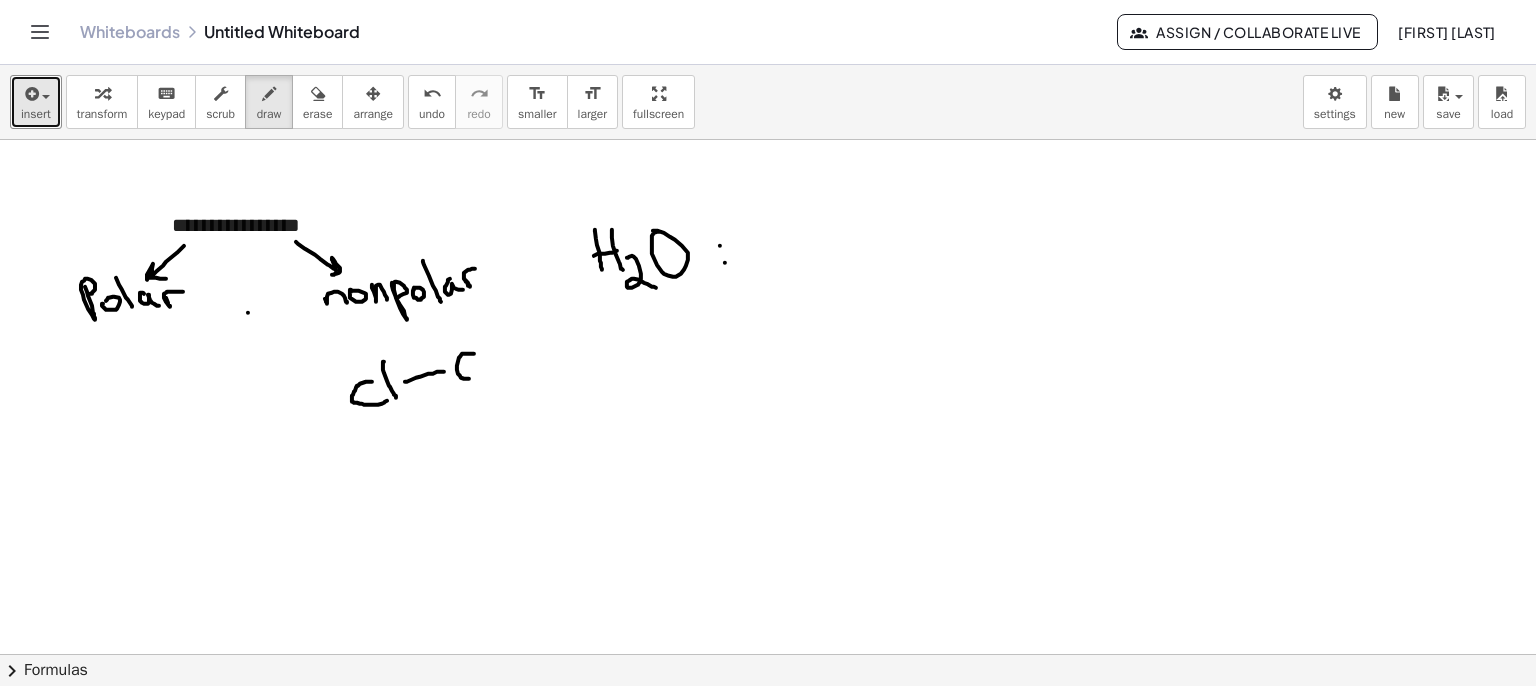 drag, startPoint x: 472, startPoint y: 353, endPoint x: 483, endPoint y: 372, distance: 21.954498 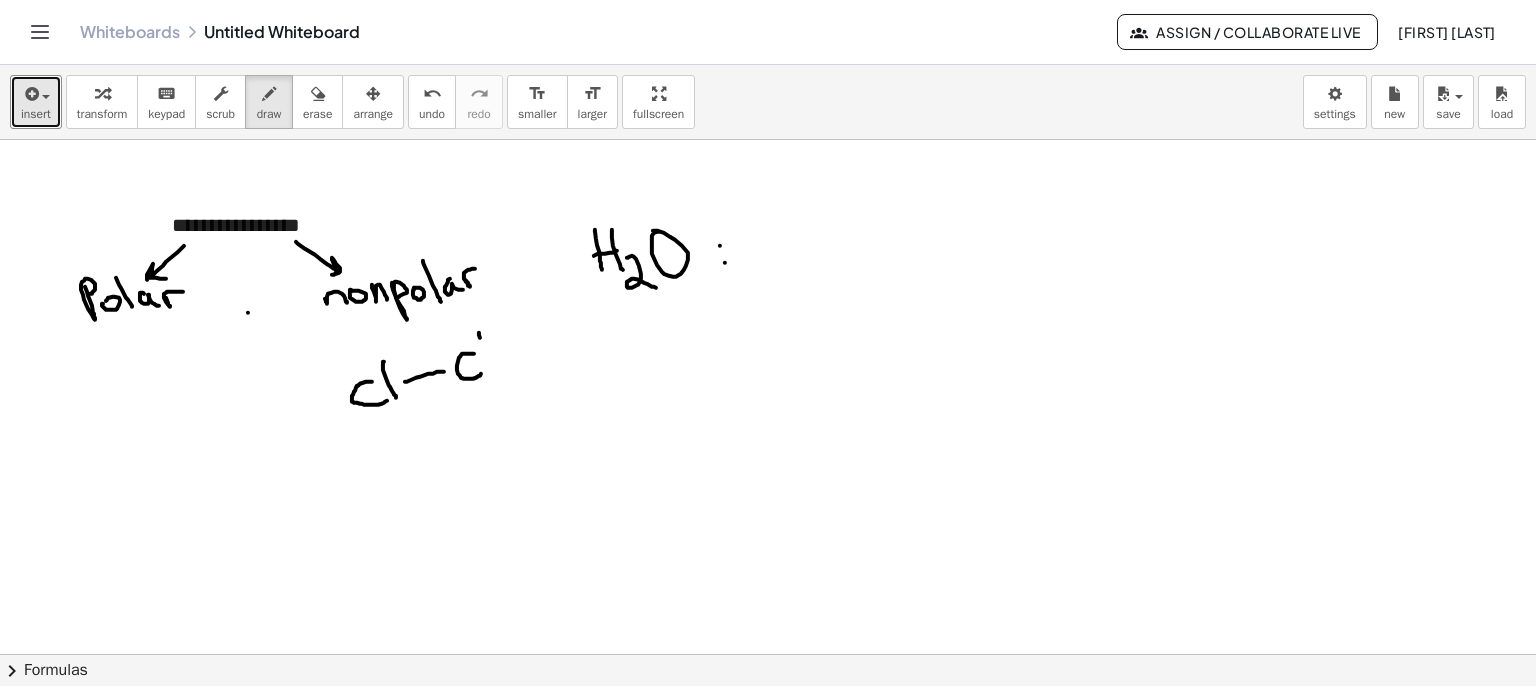 drag, startPoint x: 479, startPoint y: 332, endPoint x: 493, endPoint y: 363, distance: 34.0147 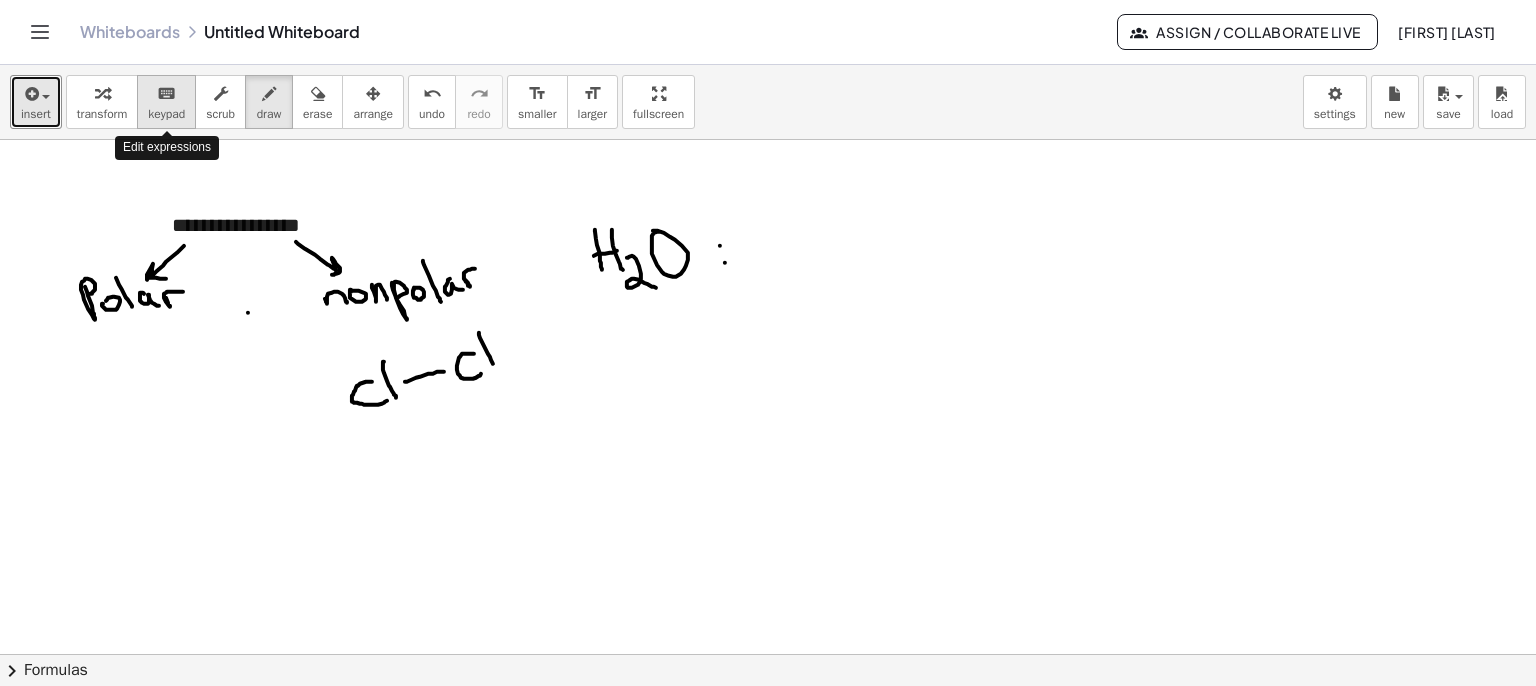 click on "keyboard keypad" at bounding box center (166, 102) 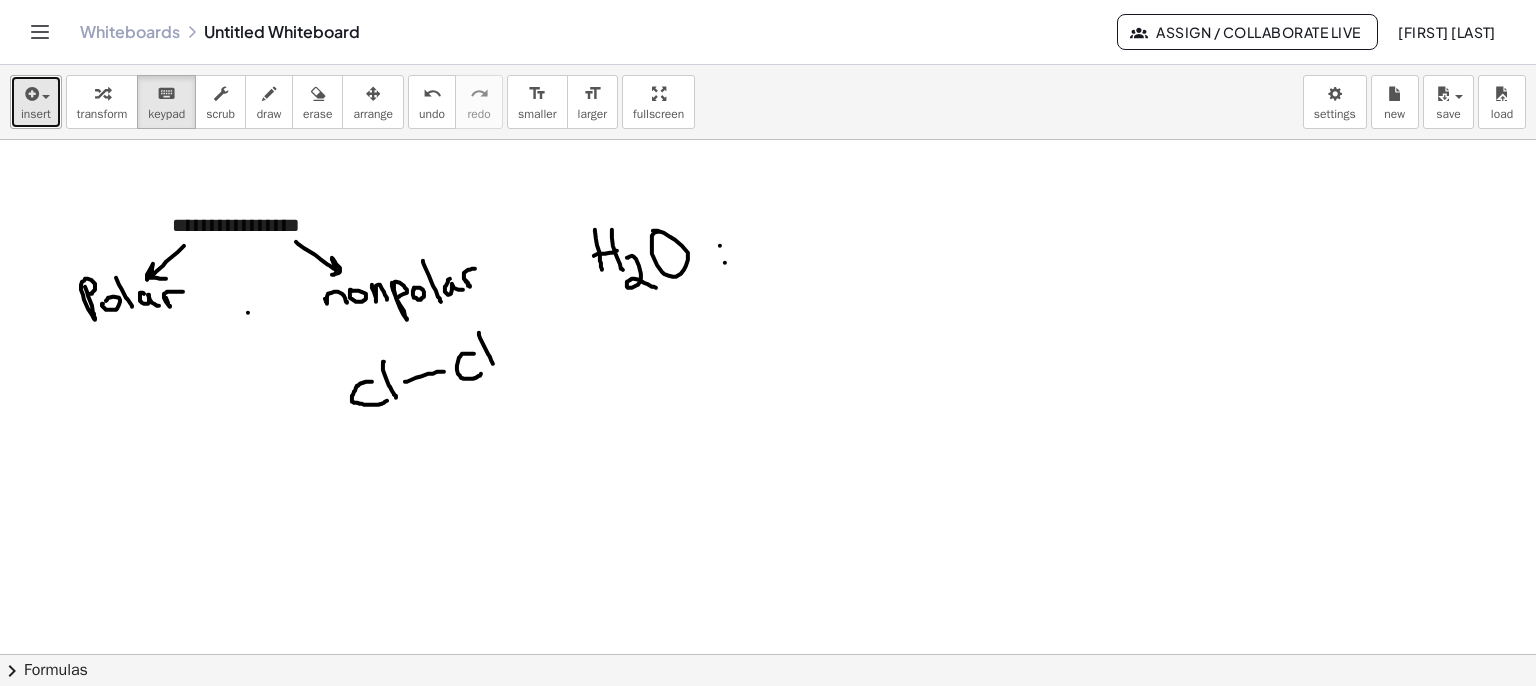 click on "insert" at bounding box center (36, 114) 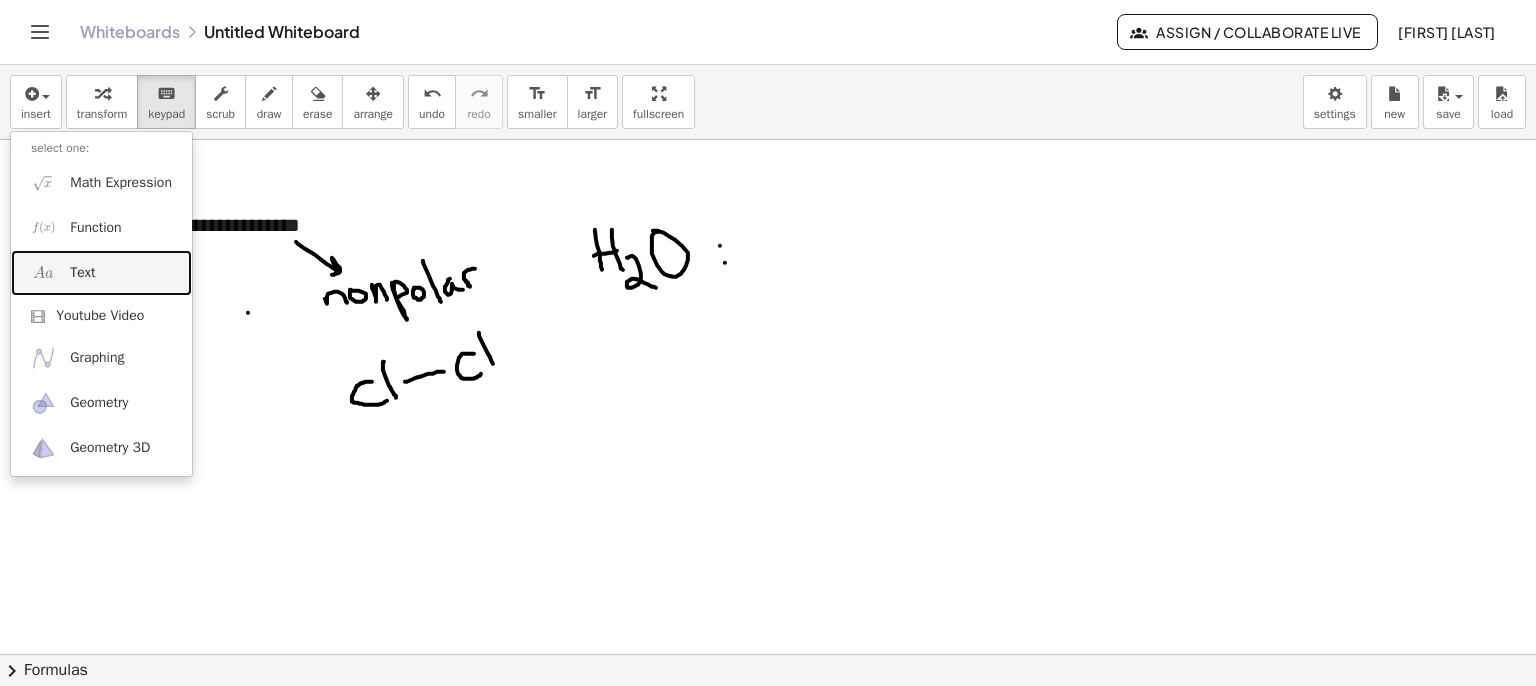 click on "Text" at bounding box center (82, 273) 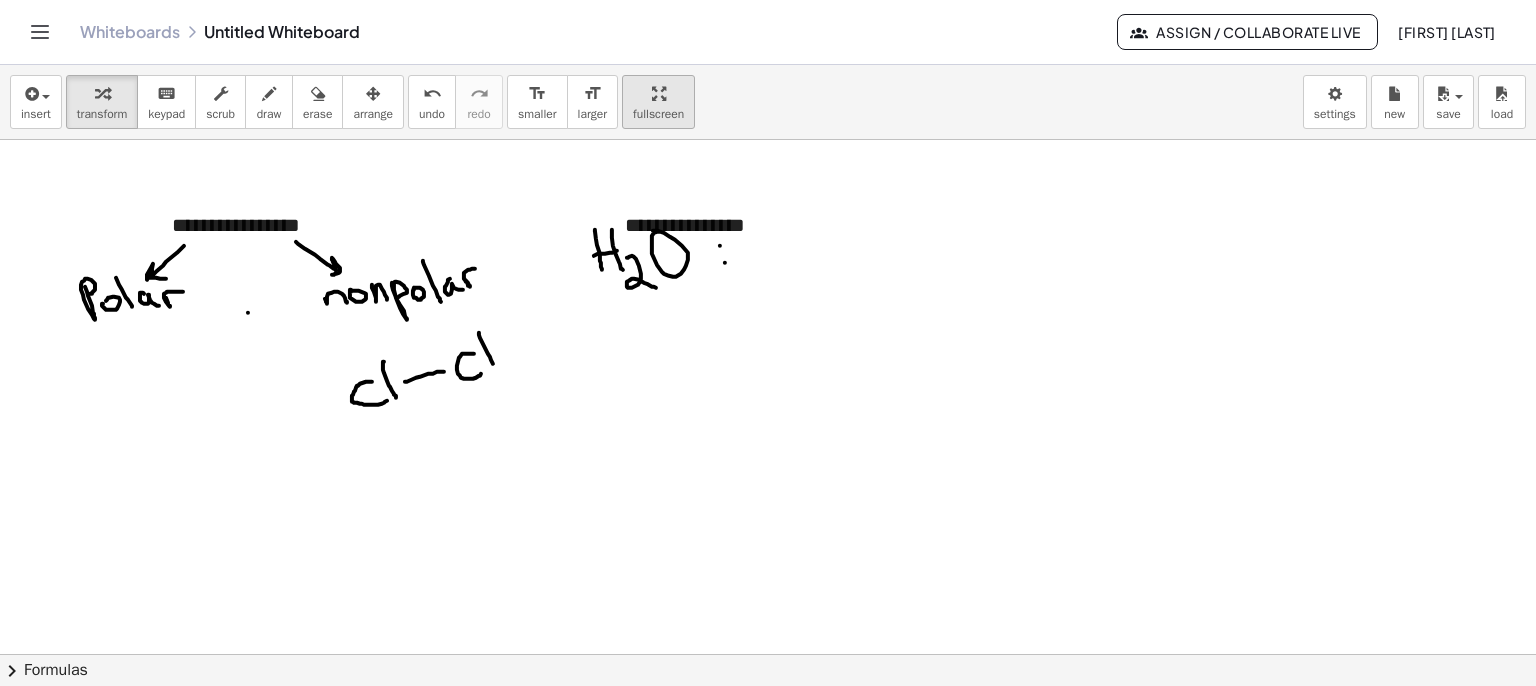click at bounding box center [658, 93] 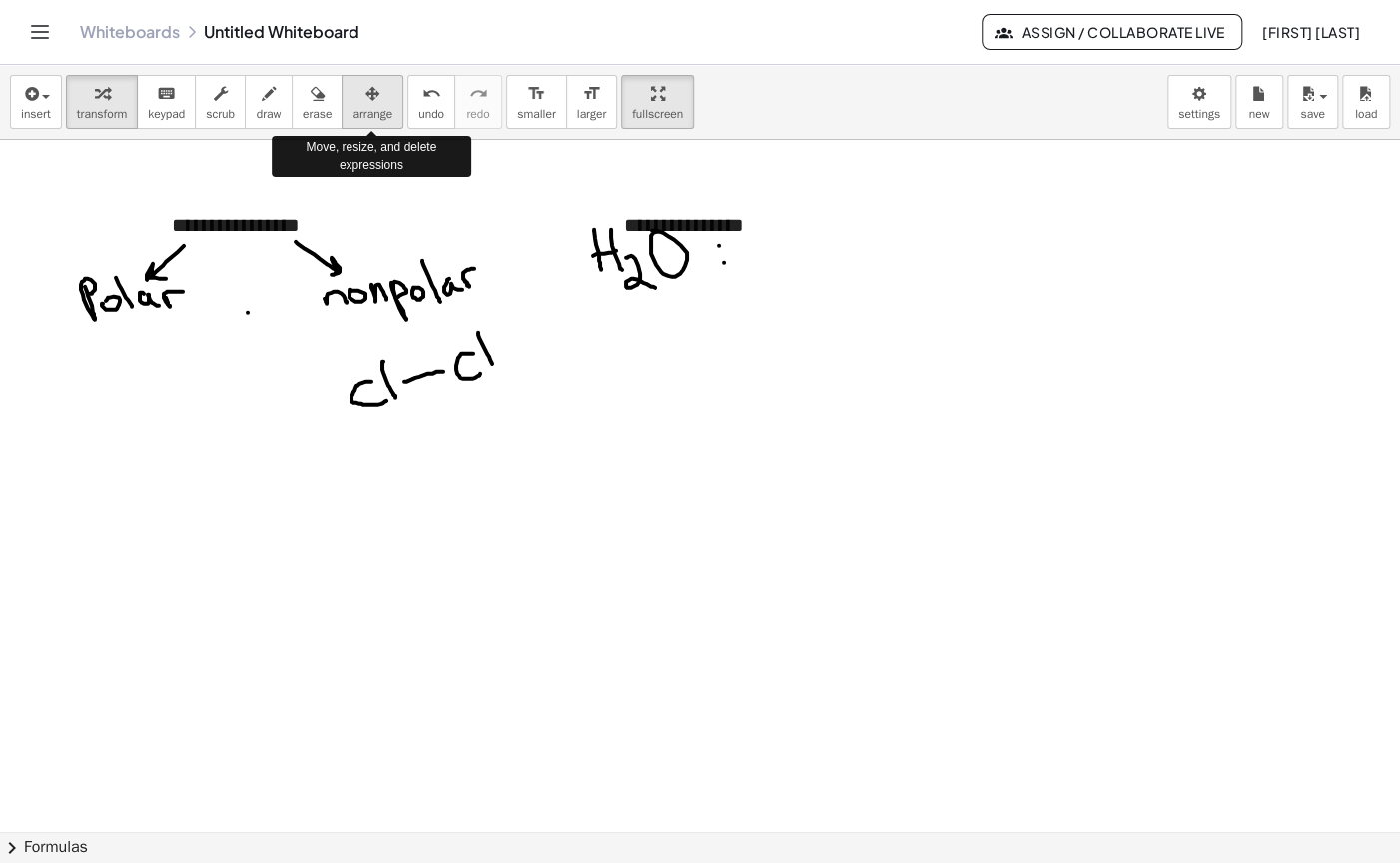 click at bounding box center [372, 94] 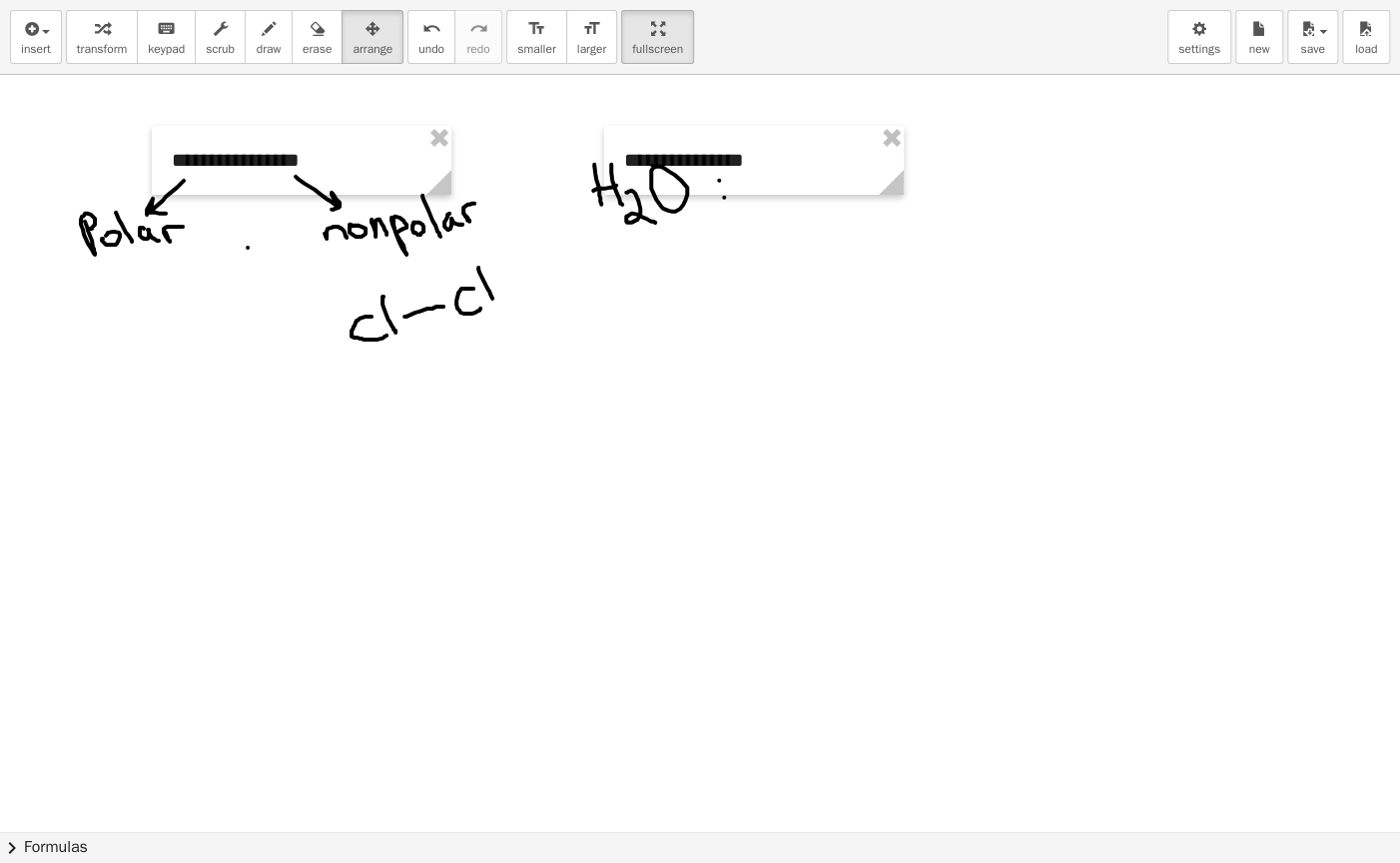 click at bounding box center [657, 28] 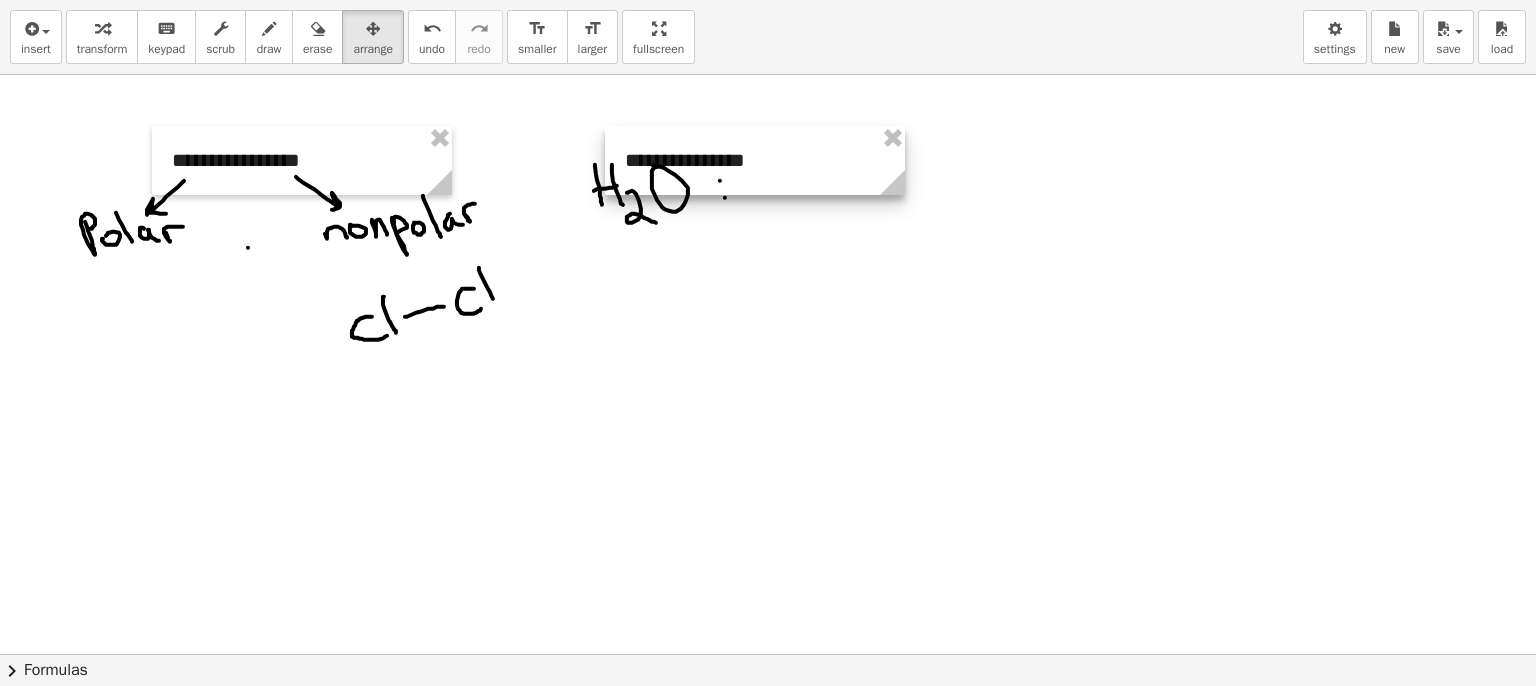 click at bounding box center [755, 160] 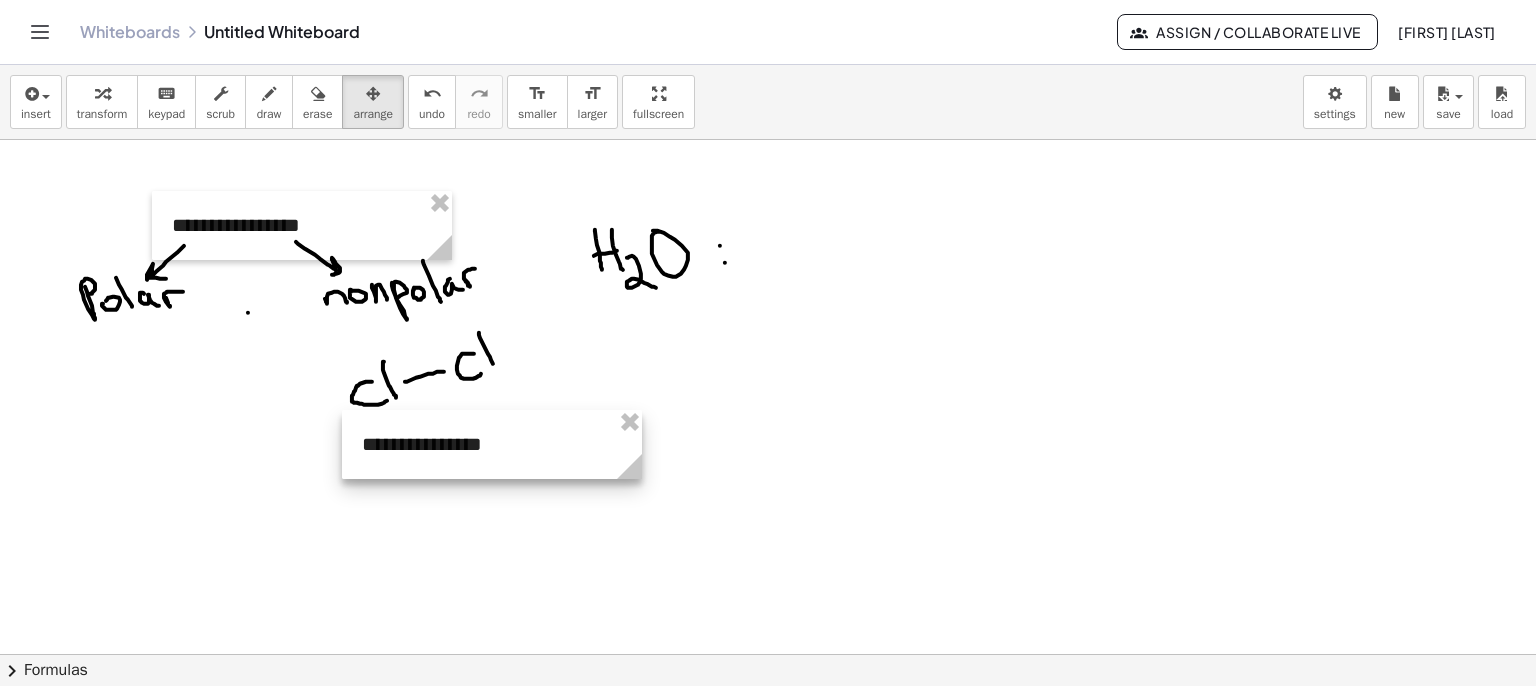drag, startPoint x: 676, startPoint y: 221, endPoint x: 412, endPoint y: 451, distance: 350.13712 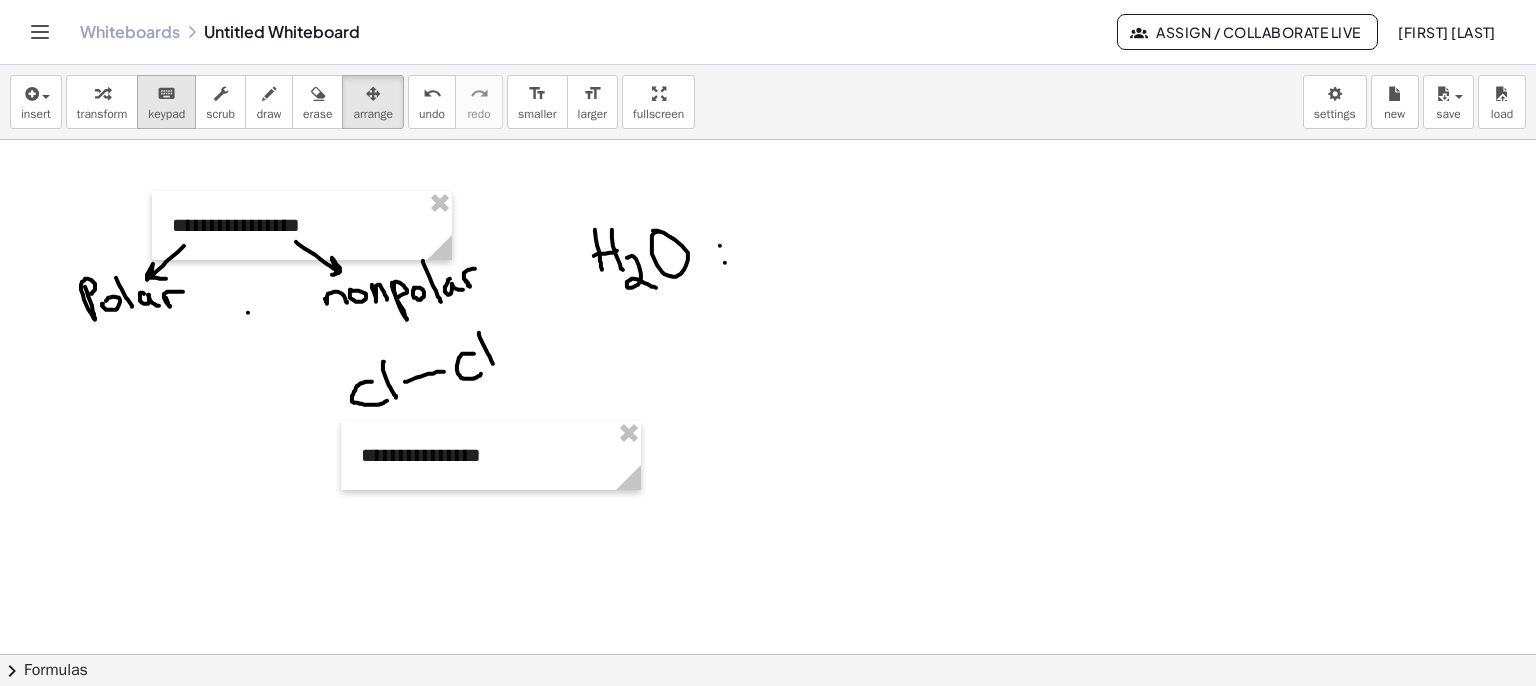 click on "keyboard keypad" at bounding box center [166, 102] 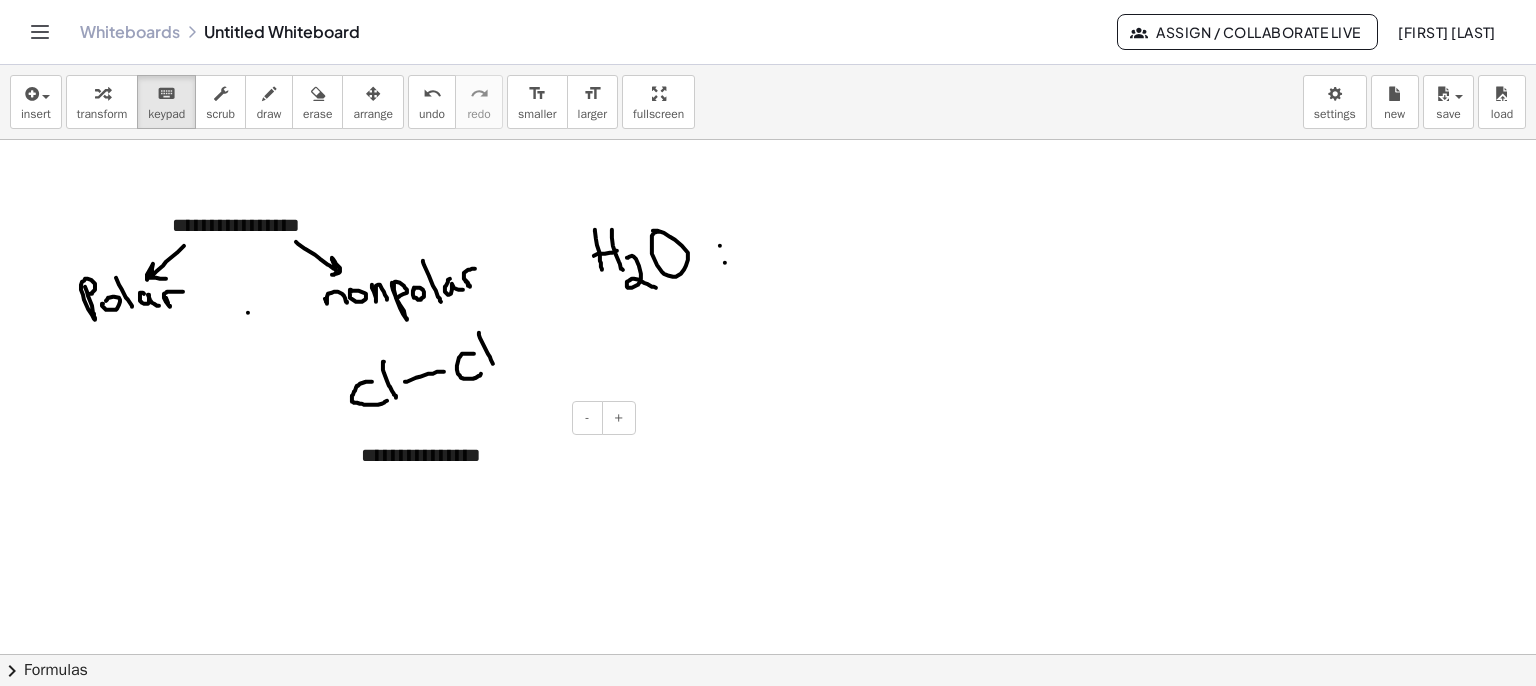 click on "**********" at bounding box center (491, 455) 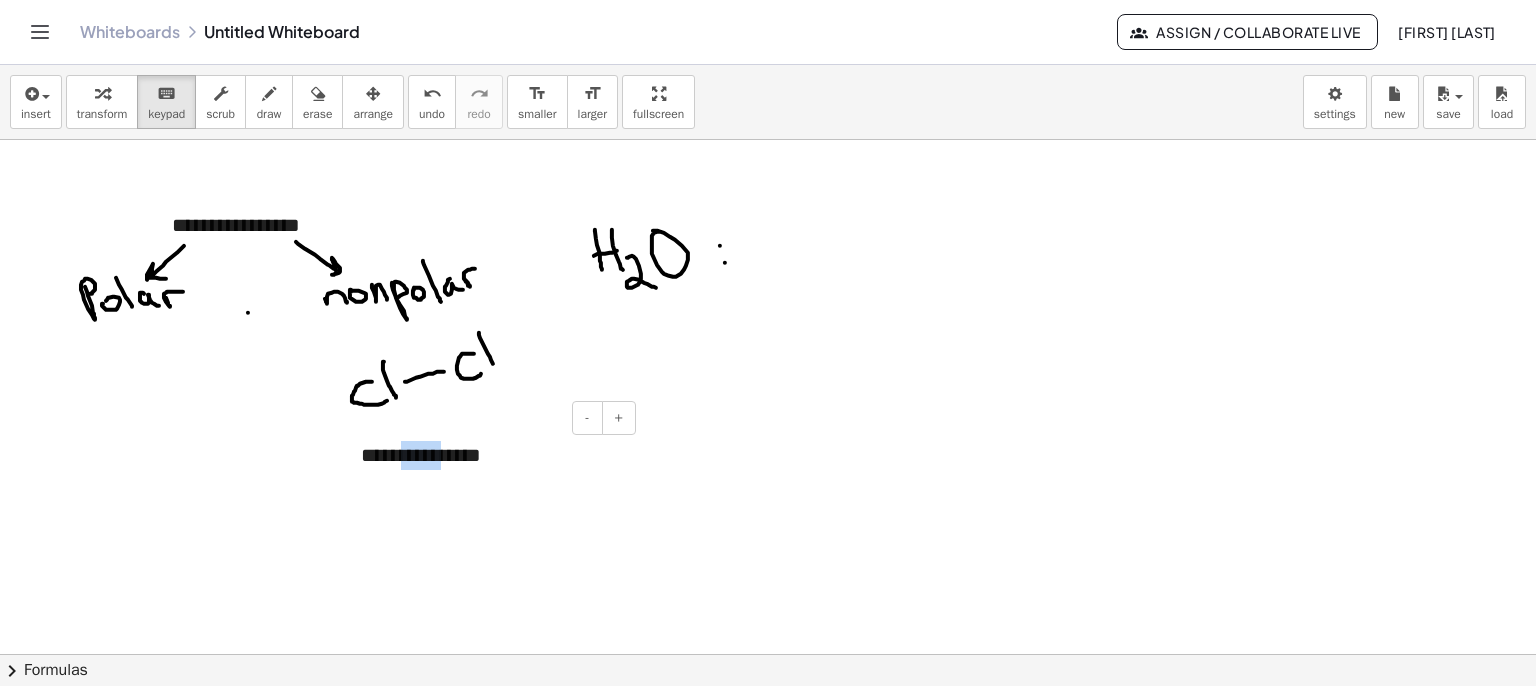 click on "**********" at bounding box center (491, 455) 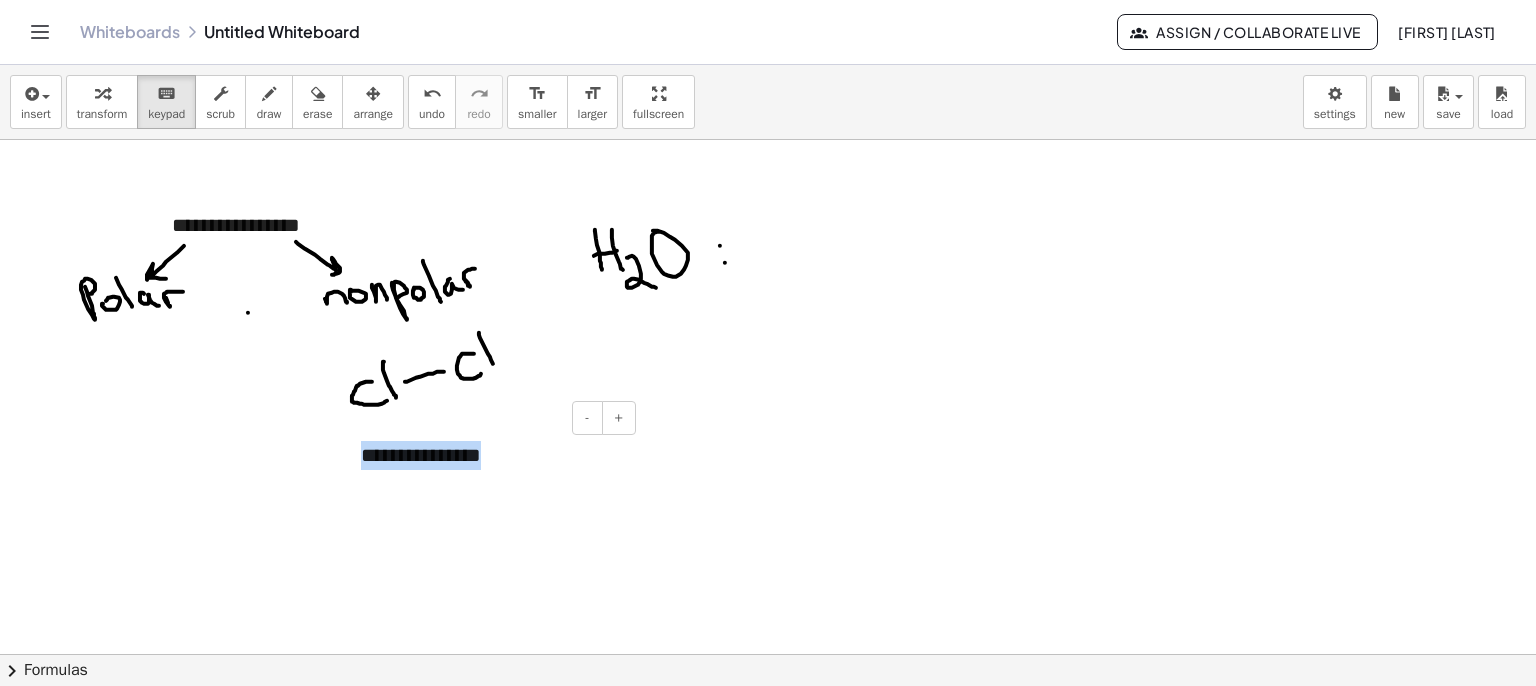 type 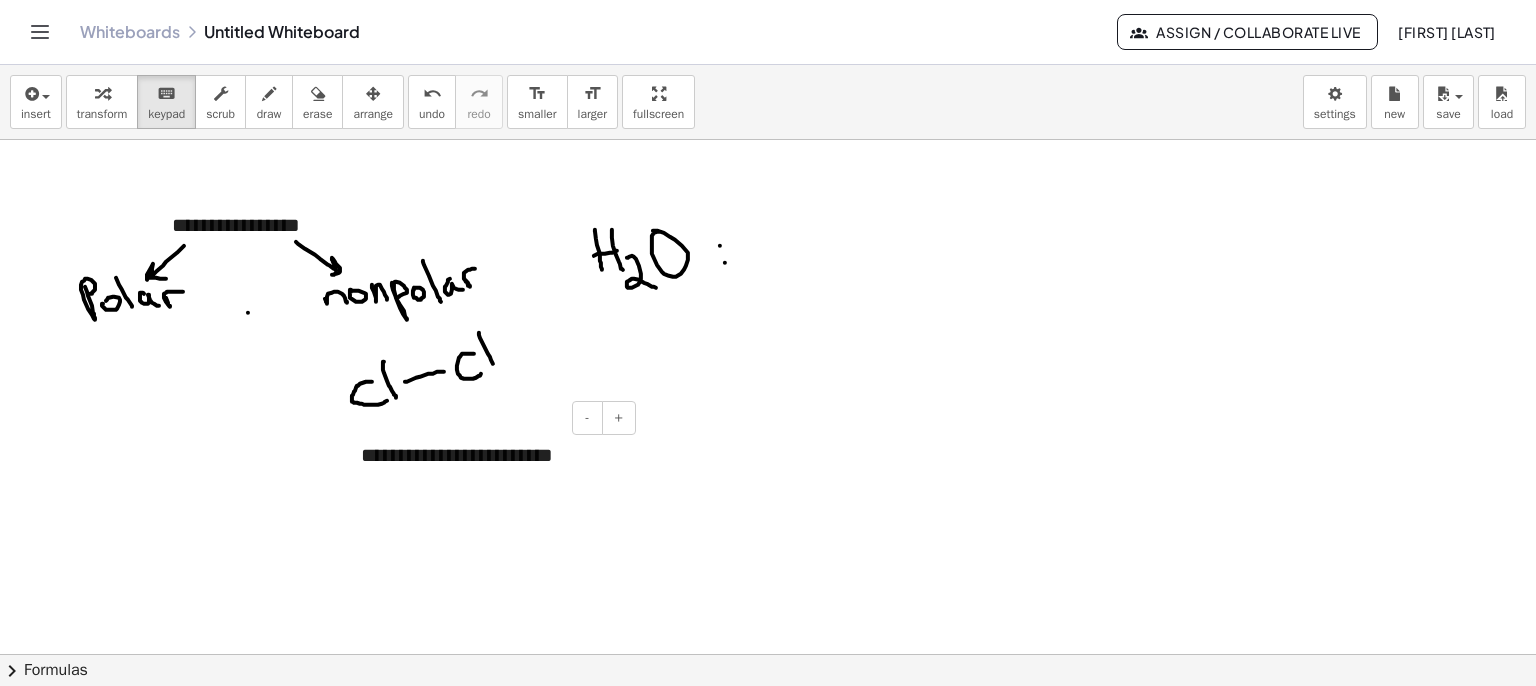 click at bounding box center (768, 771) 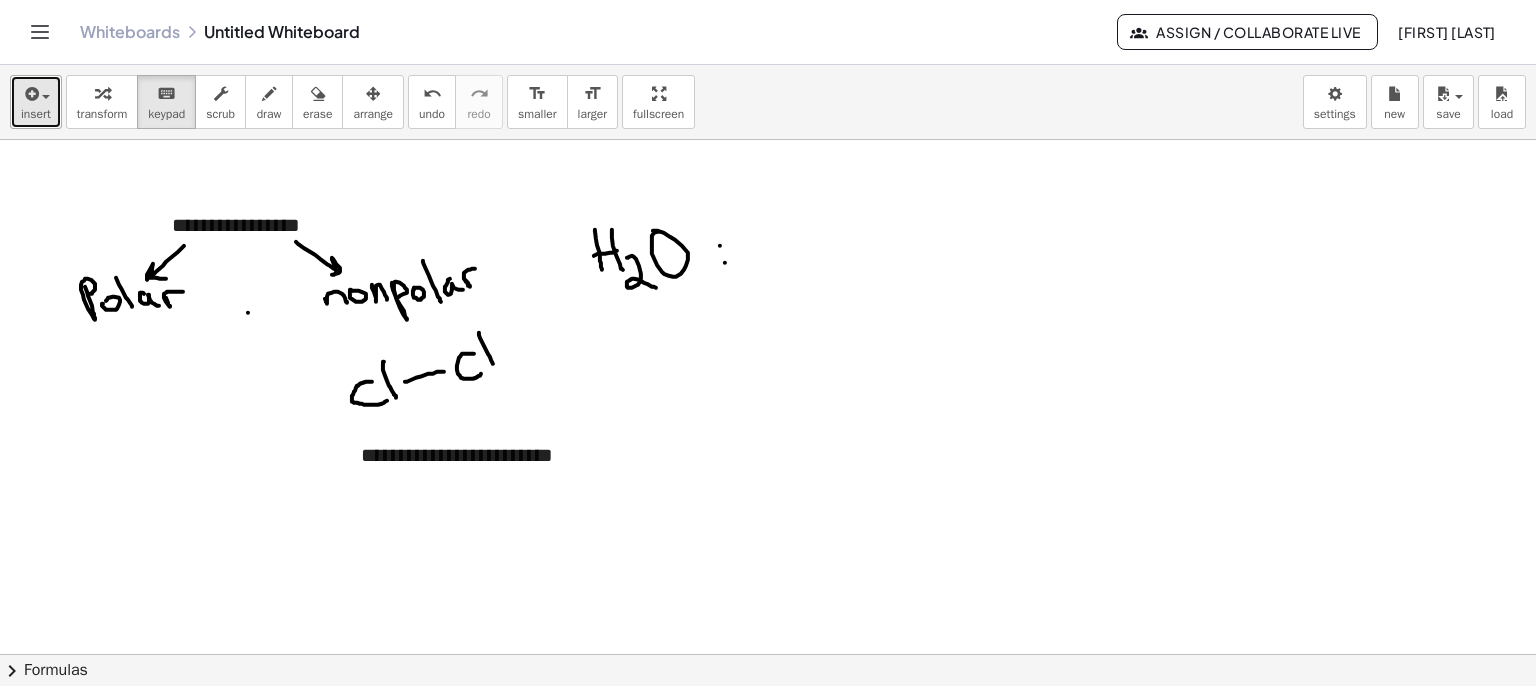 click at bounding box center [30, 94] 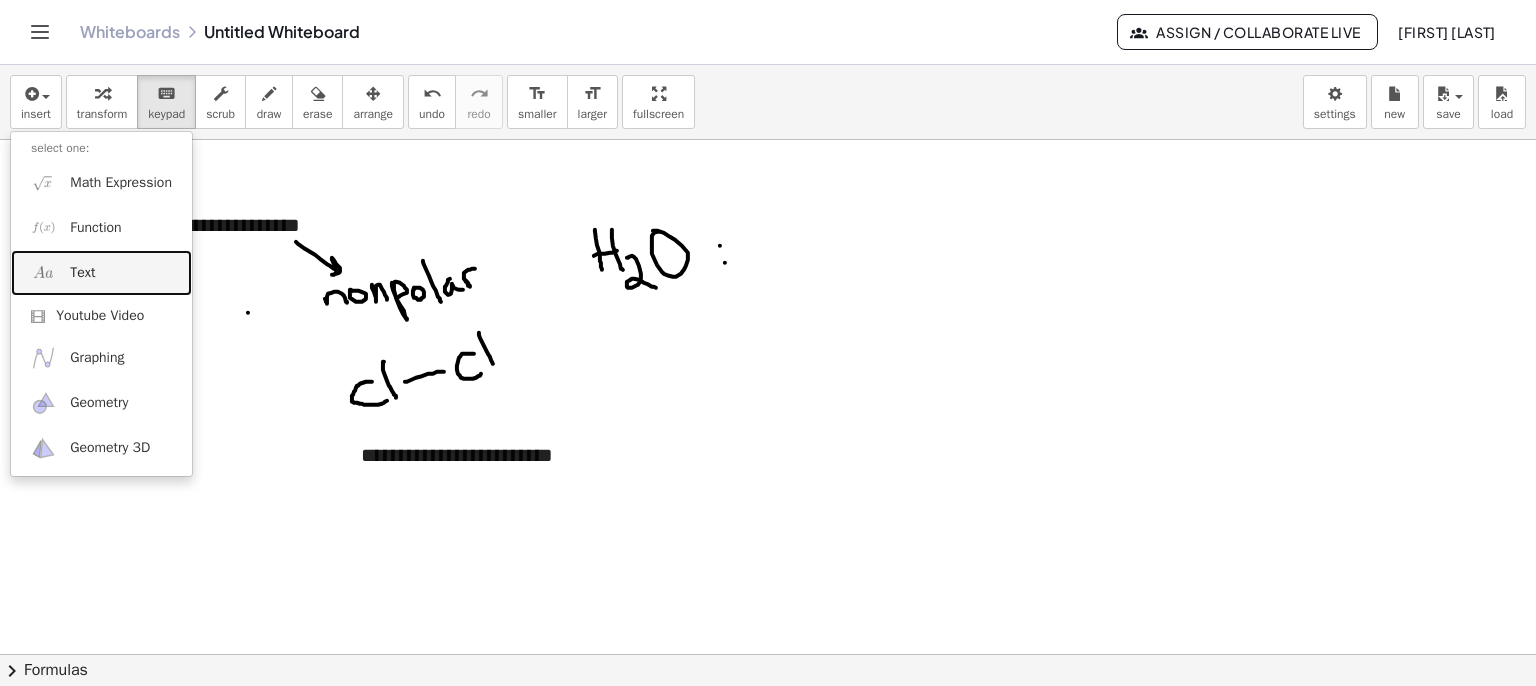 click on "Text" at bounding box center (82, 273) 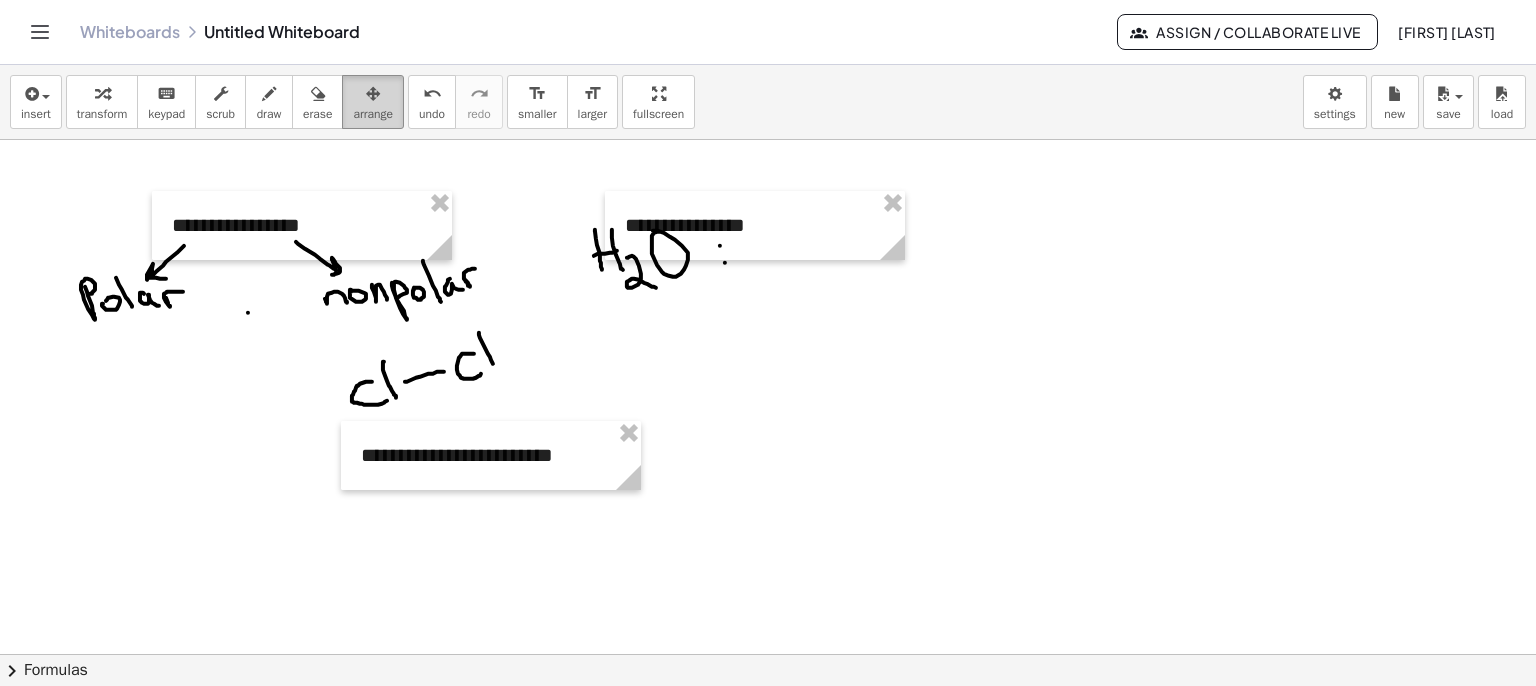click at bounding box center (373, 94) 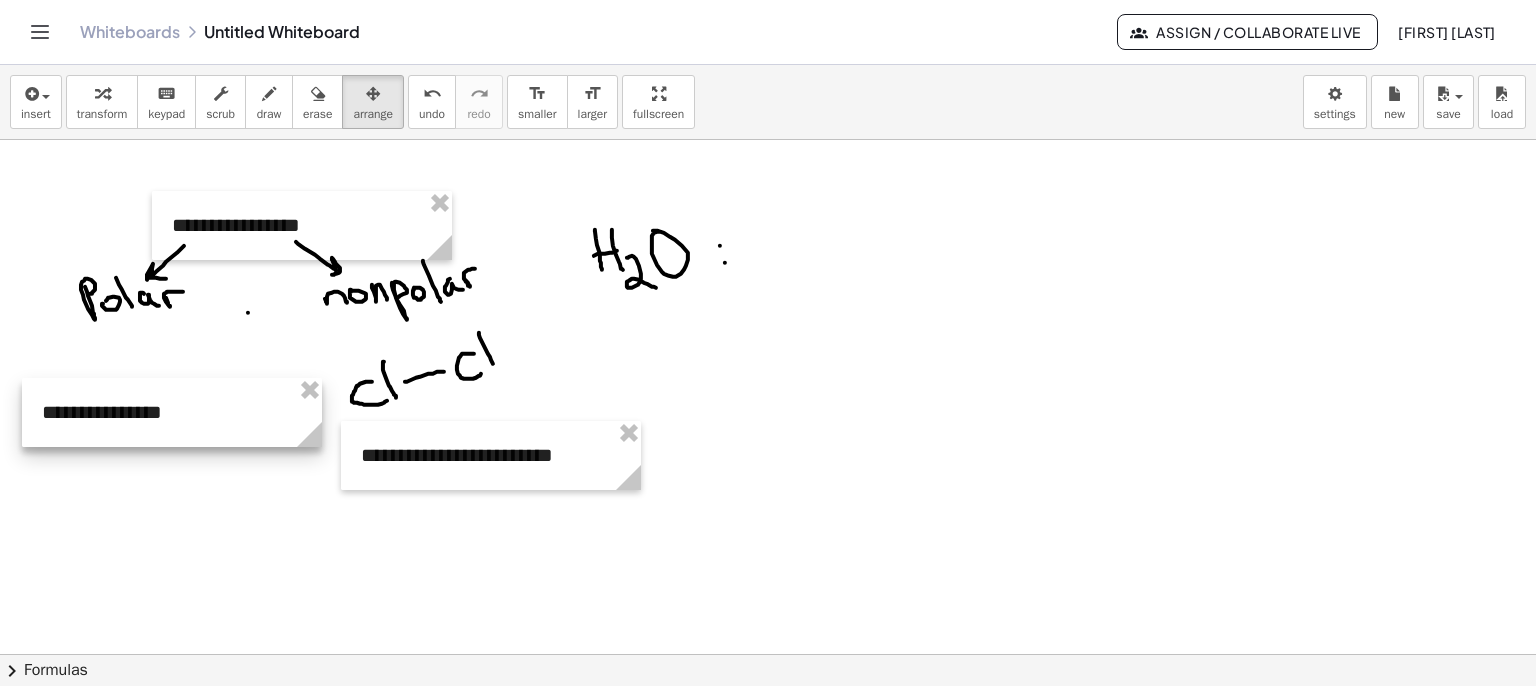 drag, startPoint x: 711, startPoint y: 255, endPoint x: 205, endPoint y: 409, distance: 528.9159 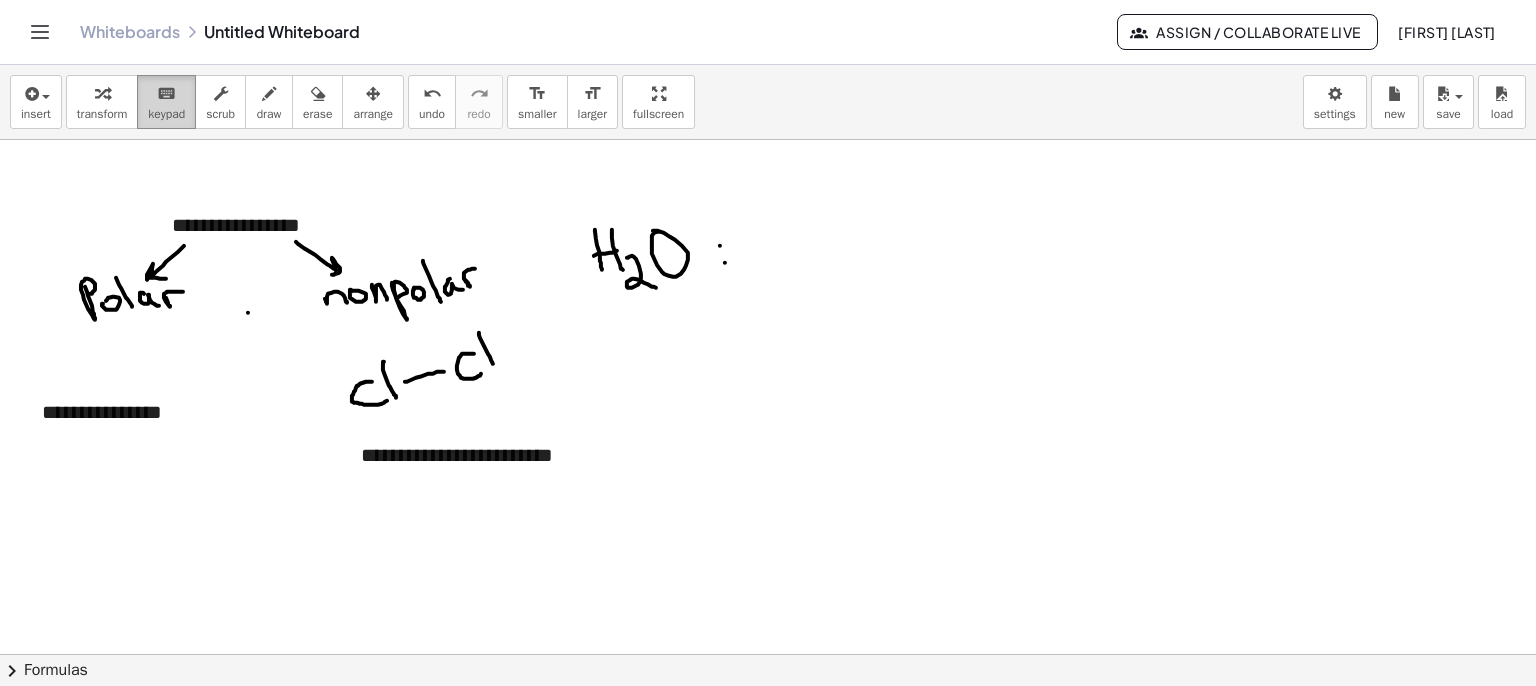 click on "keypad" at bounding box center (166, 114) 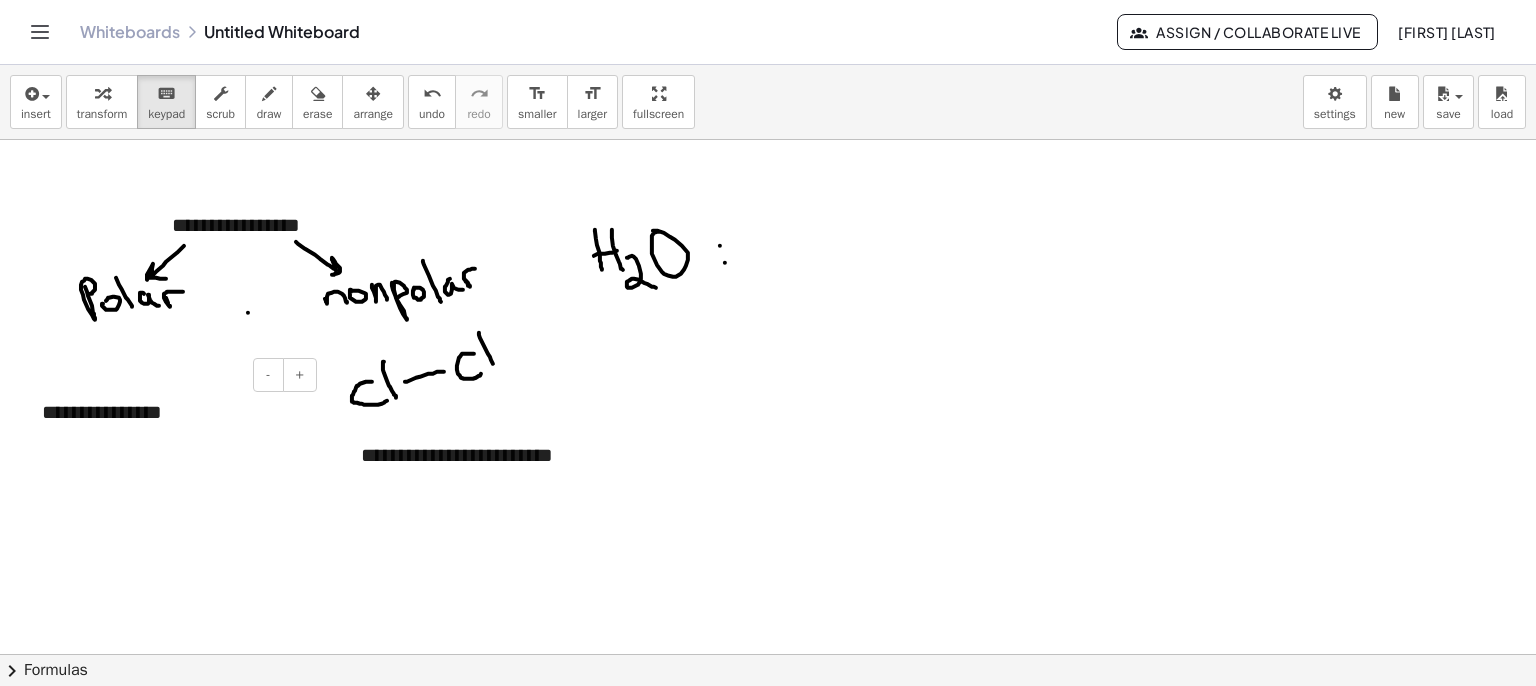 click on "**********" at bounding box center (172, 412) 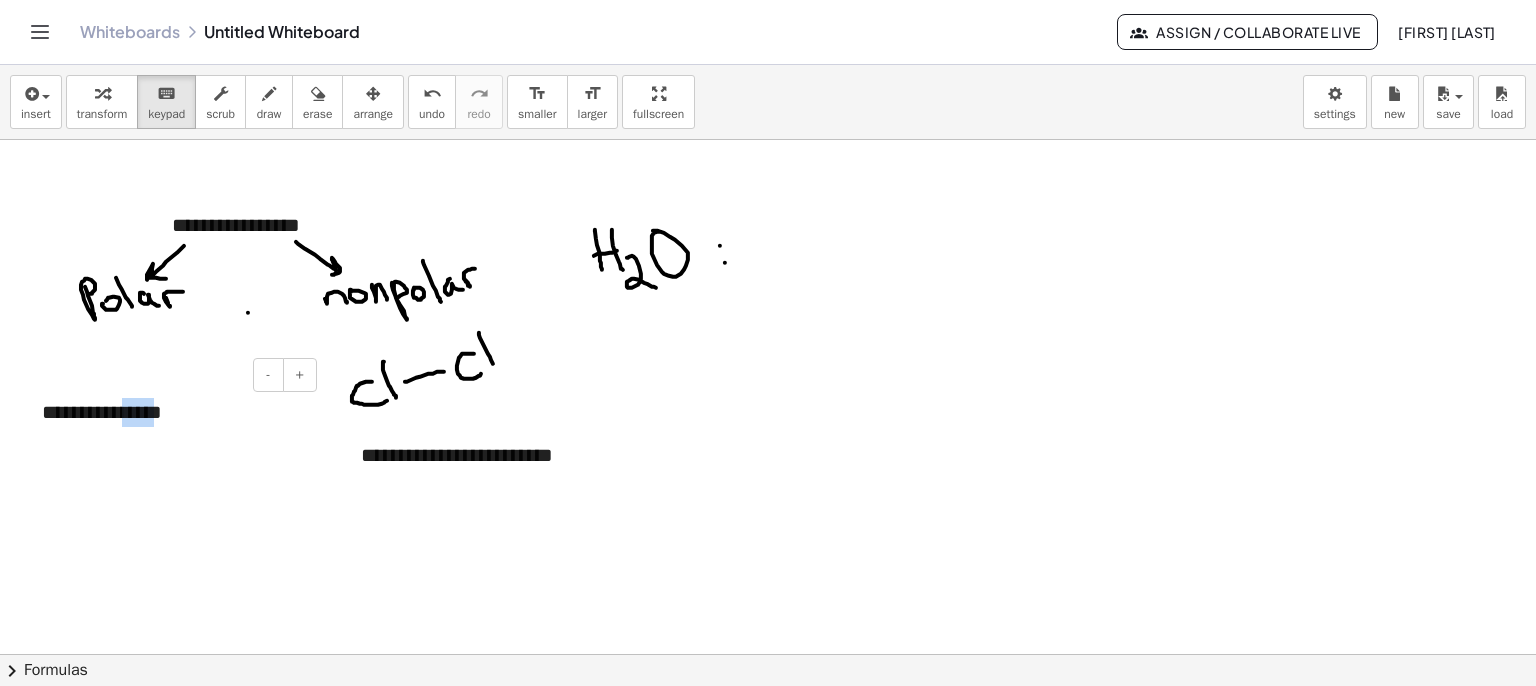 click on "**********" at bounding box center (172, 412) 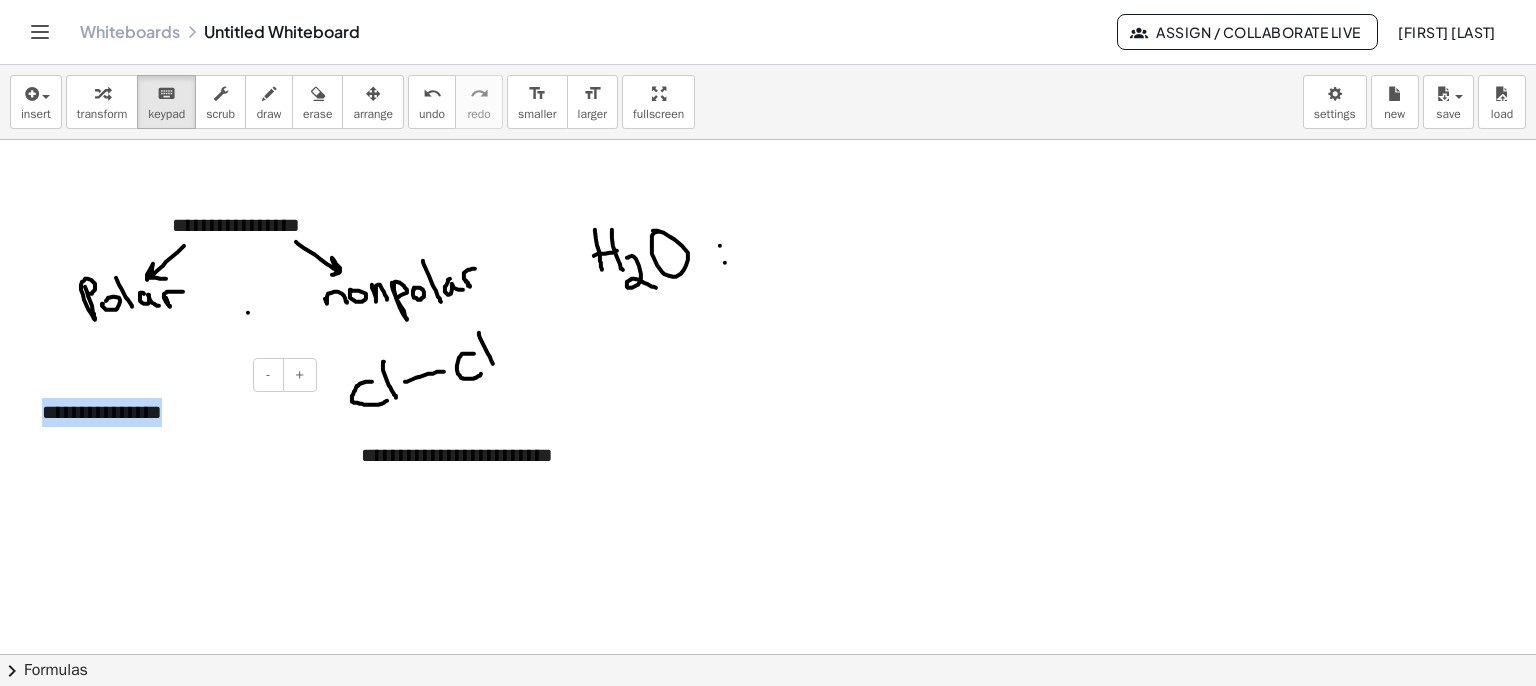 click on "**********" at bounding box center (172, 412) 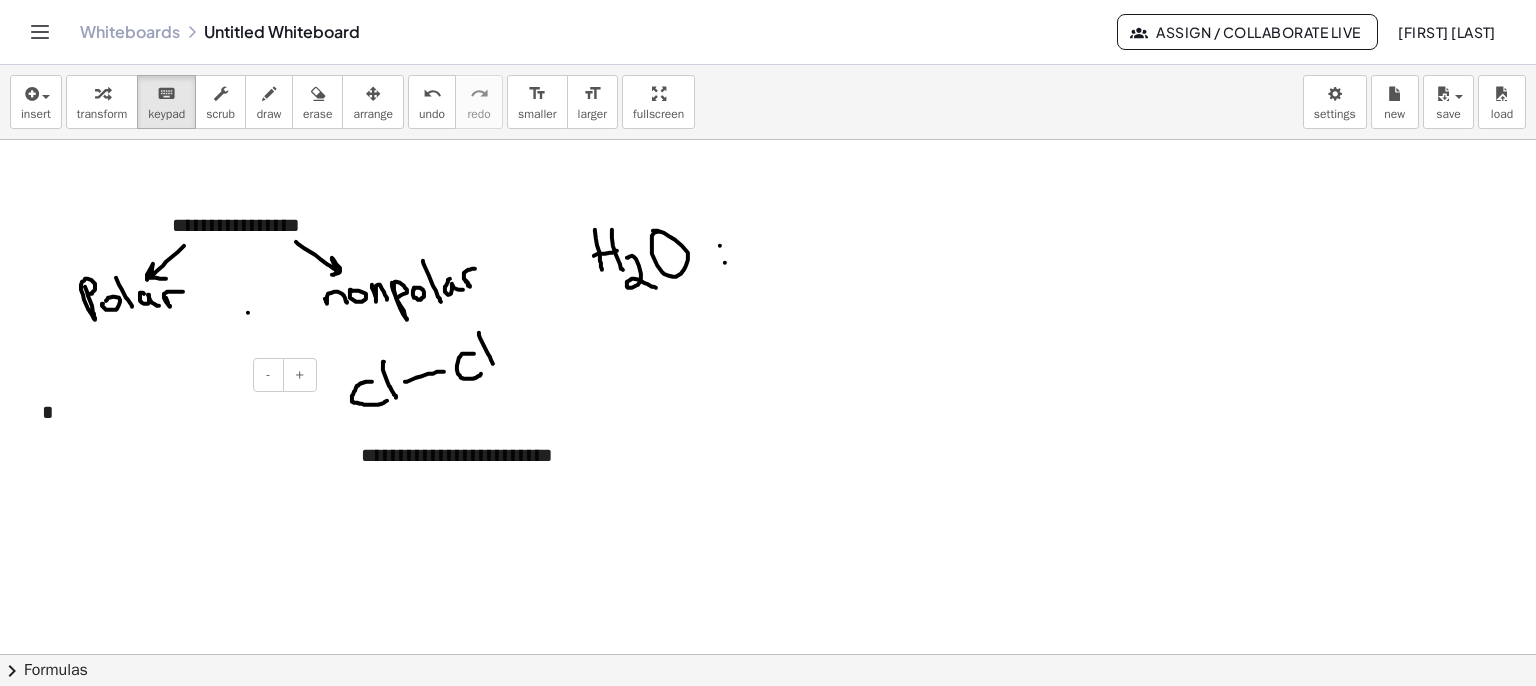 type 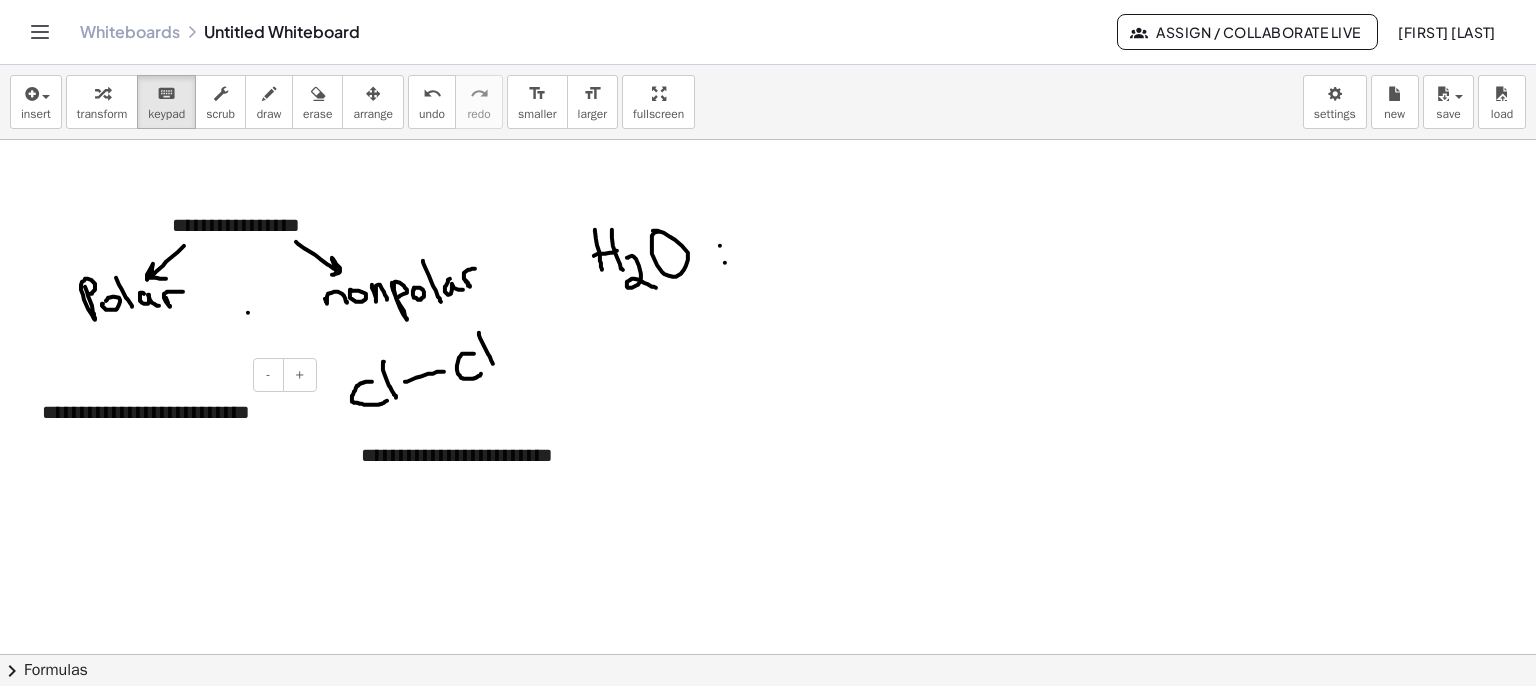 click at bounding box center [768, 771] 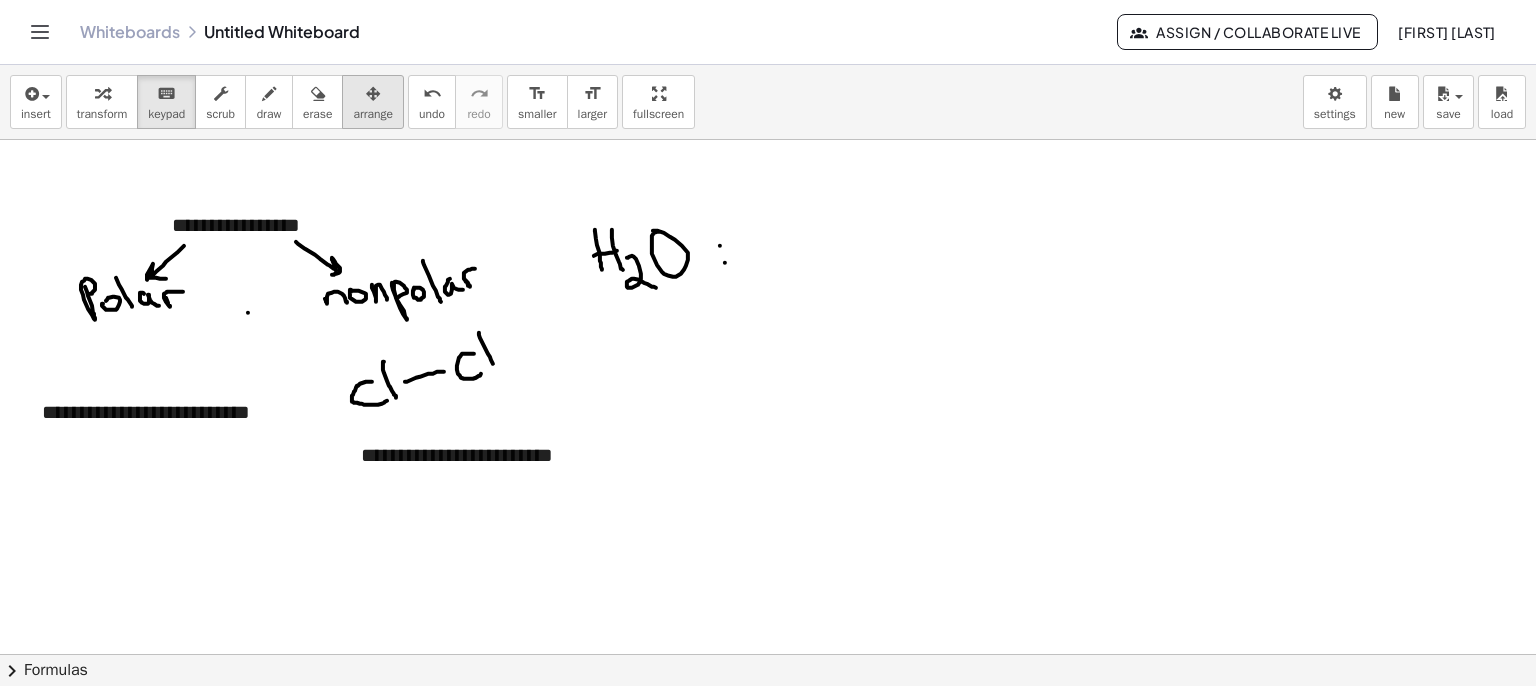 click at bounding box center [373, 94] 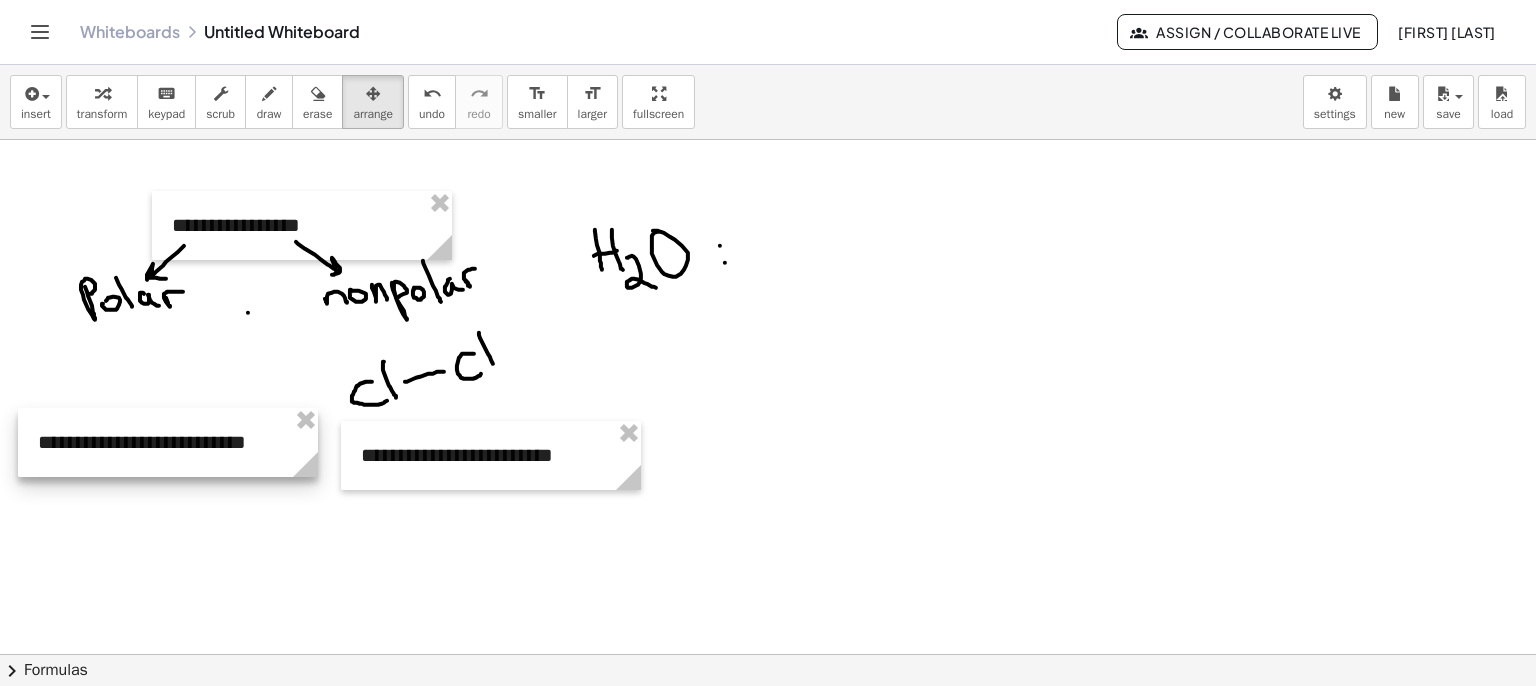 drag, startPoint x: 161, startPoint y: 412, endPoint x: 157, endPoint y: 442, distance: 30.265491 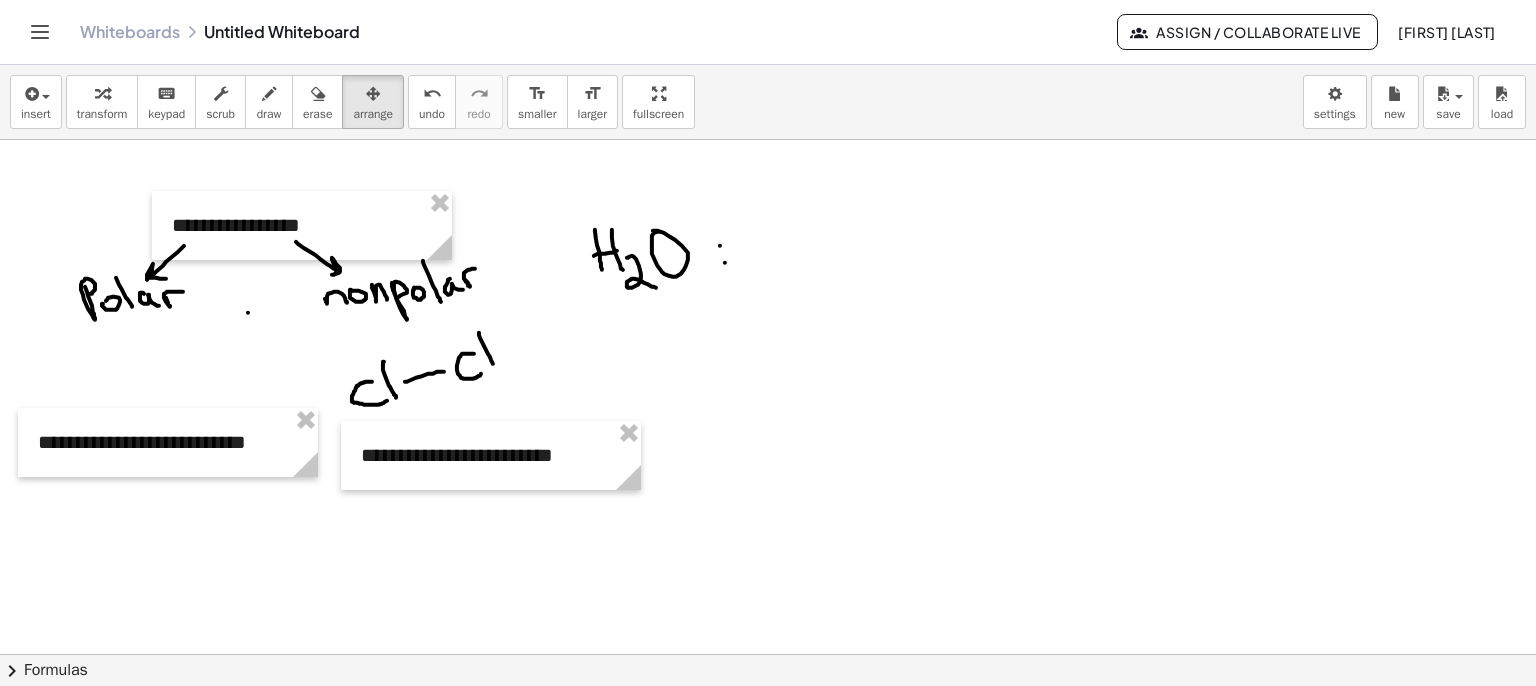 click at bounding box center [768, 771] 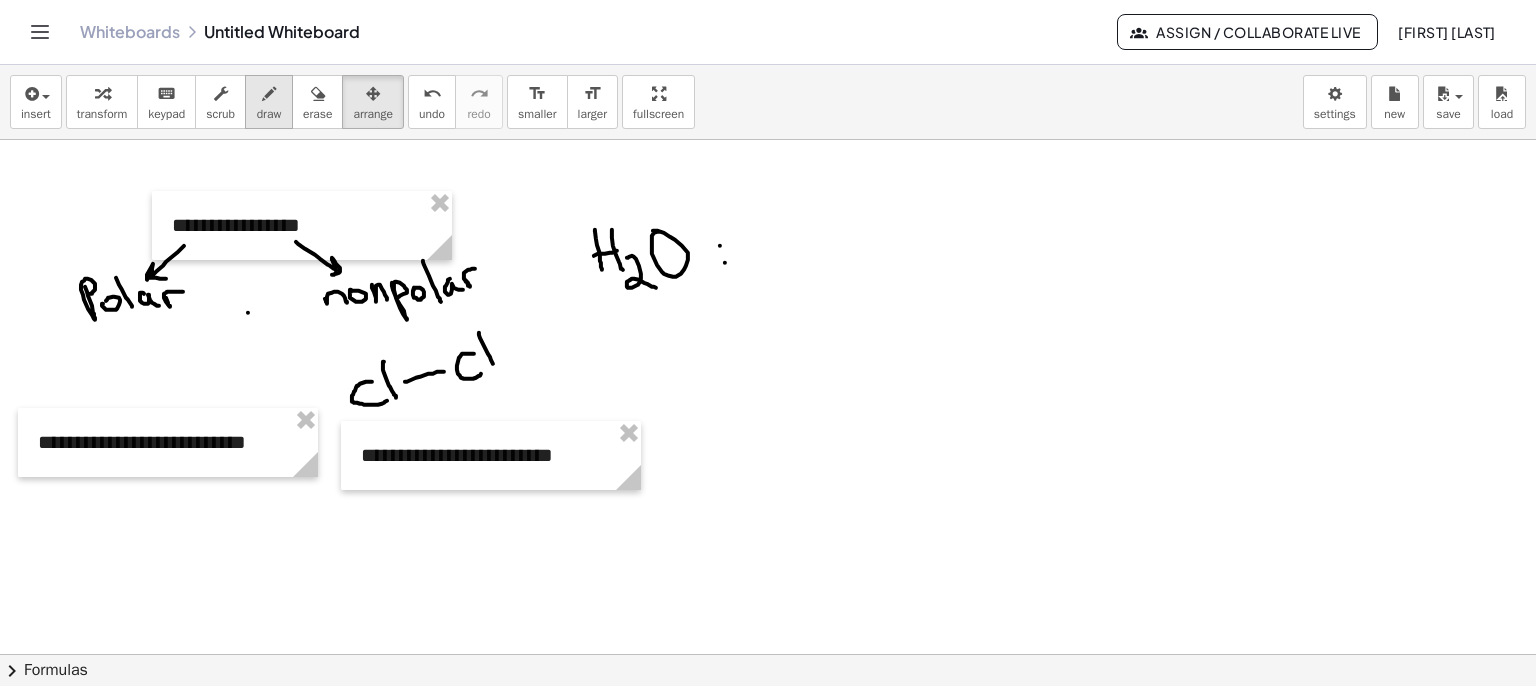 click at bounding box center [269, 94] 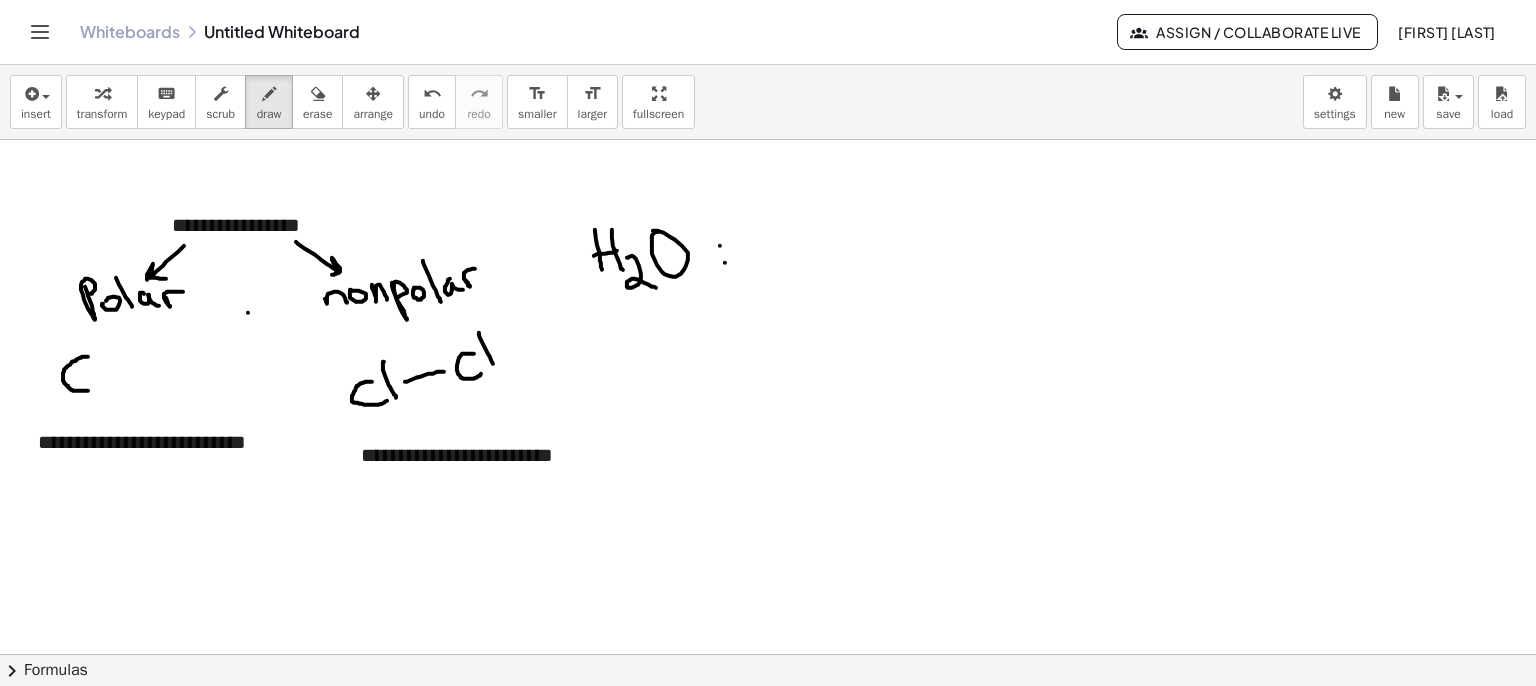 drag, startPoint x: 88, startPoint y: 356, endPoint x: 93, endPoint y: 387, distance: 31.400637 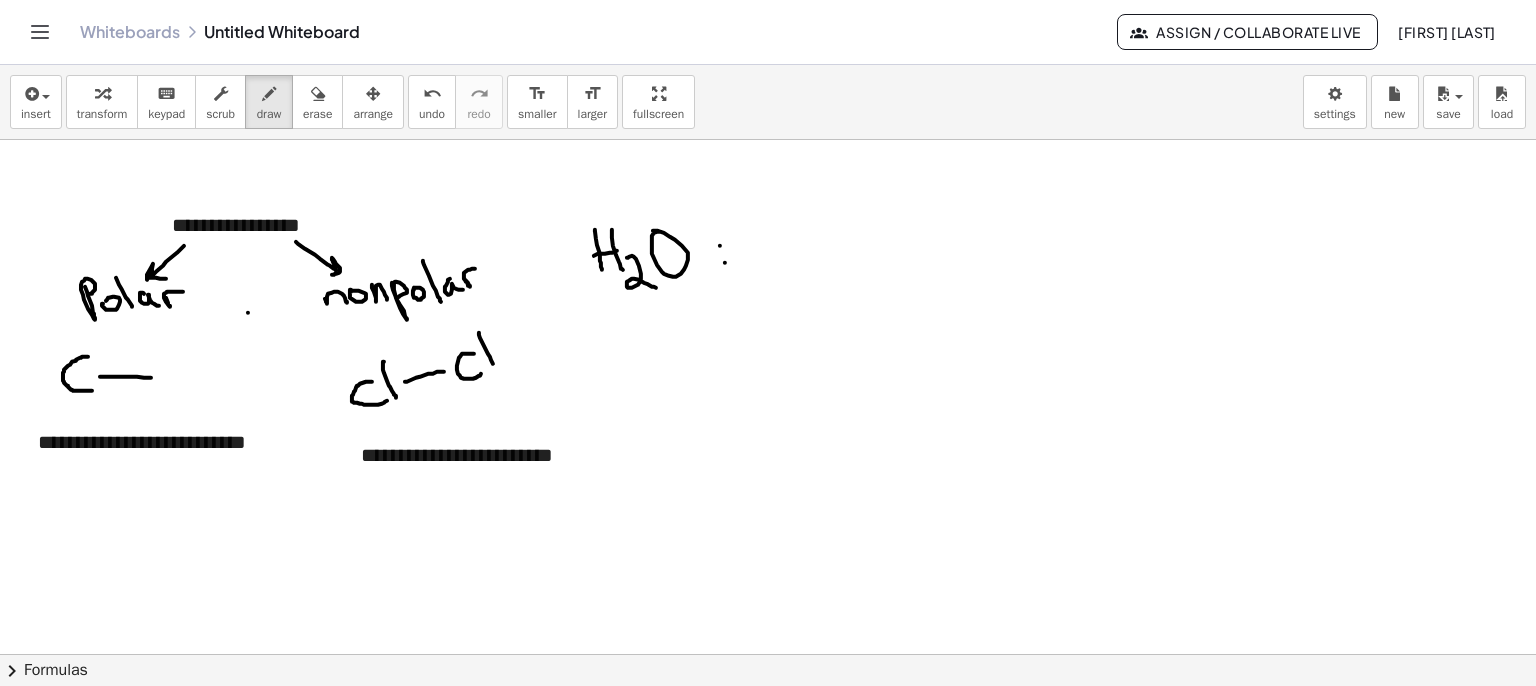 drag, startPoint x: 100, startPoint y: 376, endPoint x: 158, endPoint y: 377, distance: 58.00862 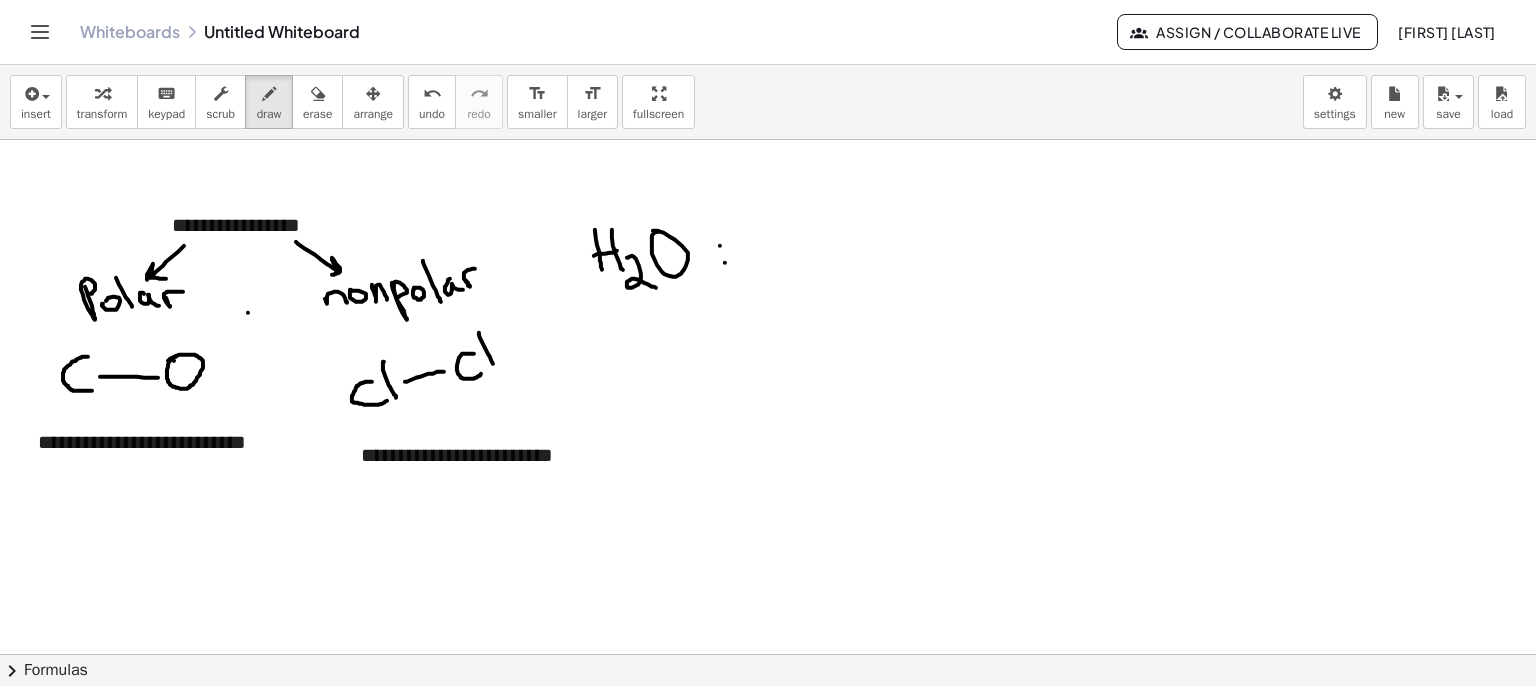 click at bounding box center [768, 771] 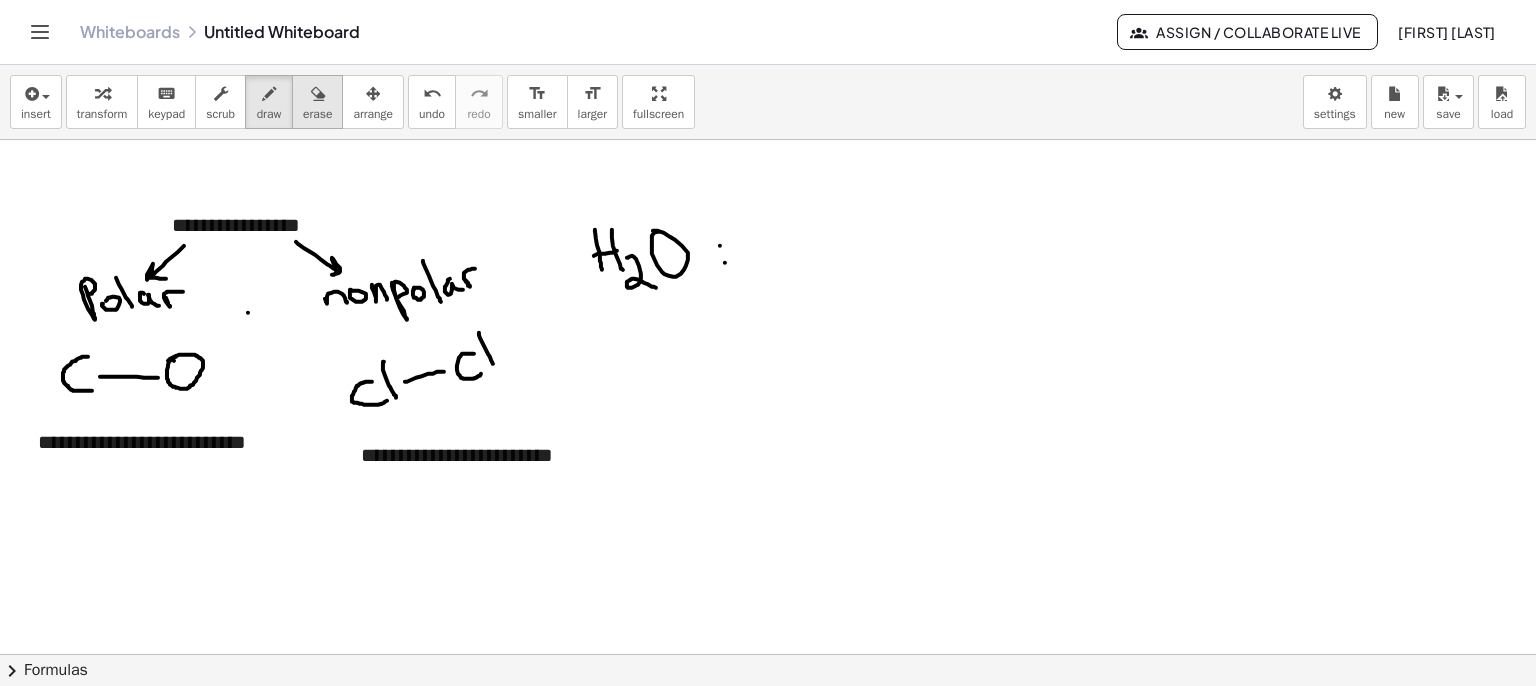 click at bounding box center (317, 93) 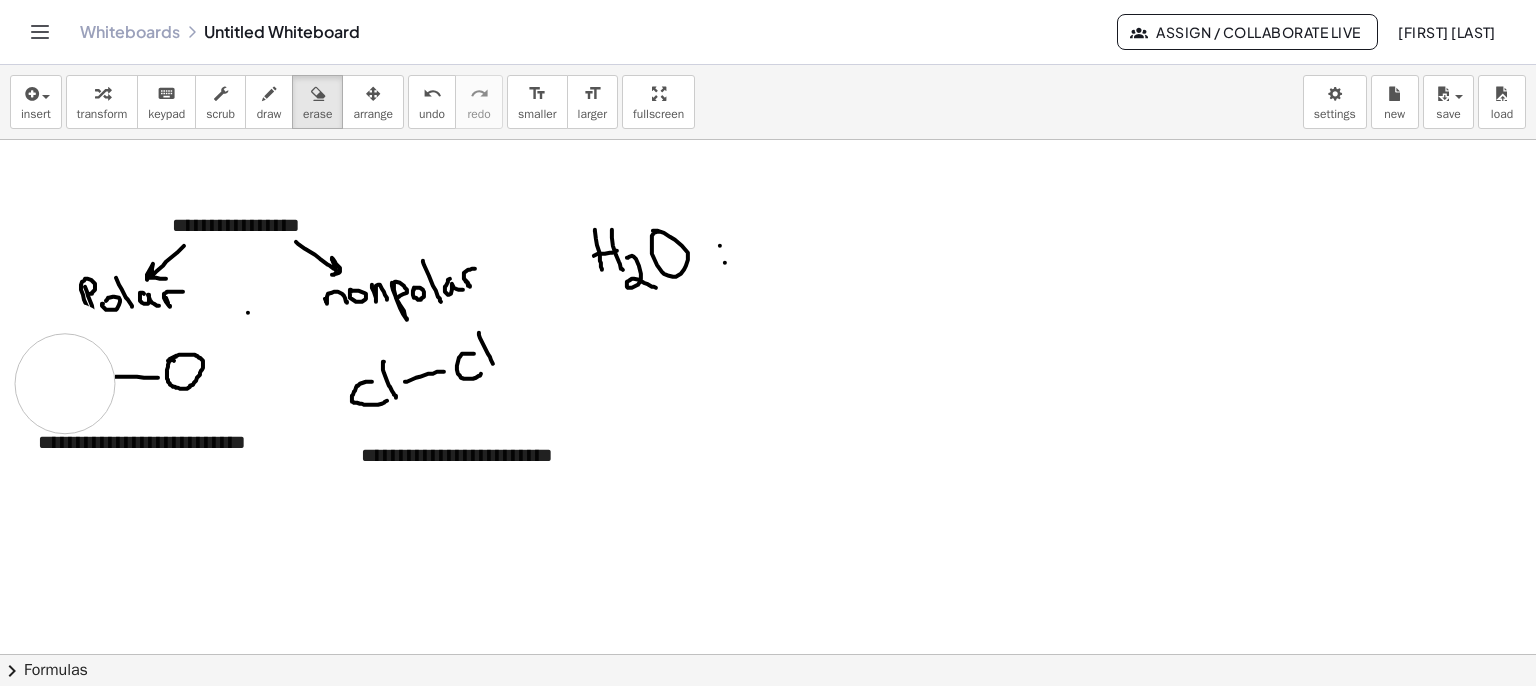 drag, startPoint x: 64, startPoint y: 369, endPoint x: 65, endPoint y: 383, distance: 14.035668 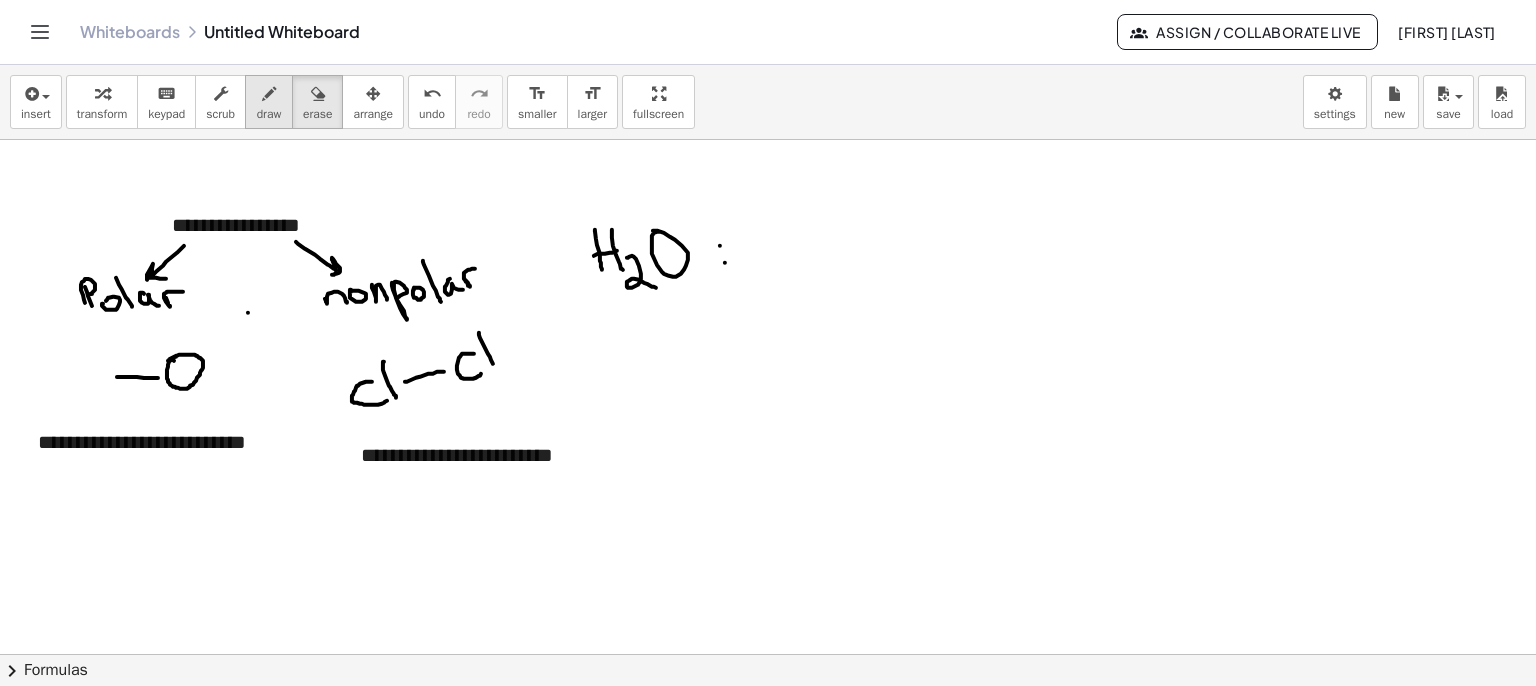 click on "draw" at bounding box center (269, 114) 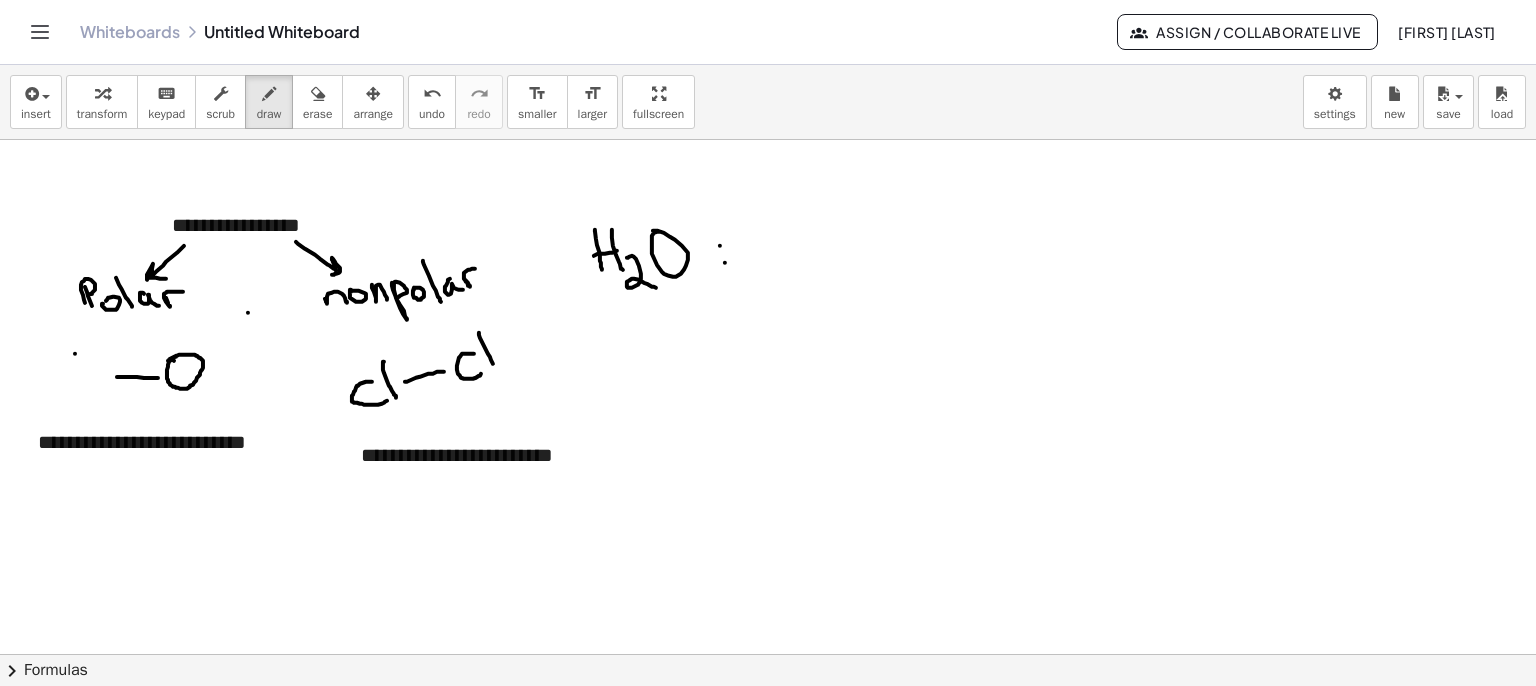 drag, startPoint x: 75, startPoint y: 353, endPoint x: 74, endPoint y: 384, distance: 31.016125 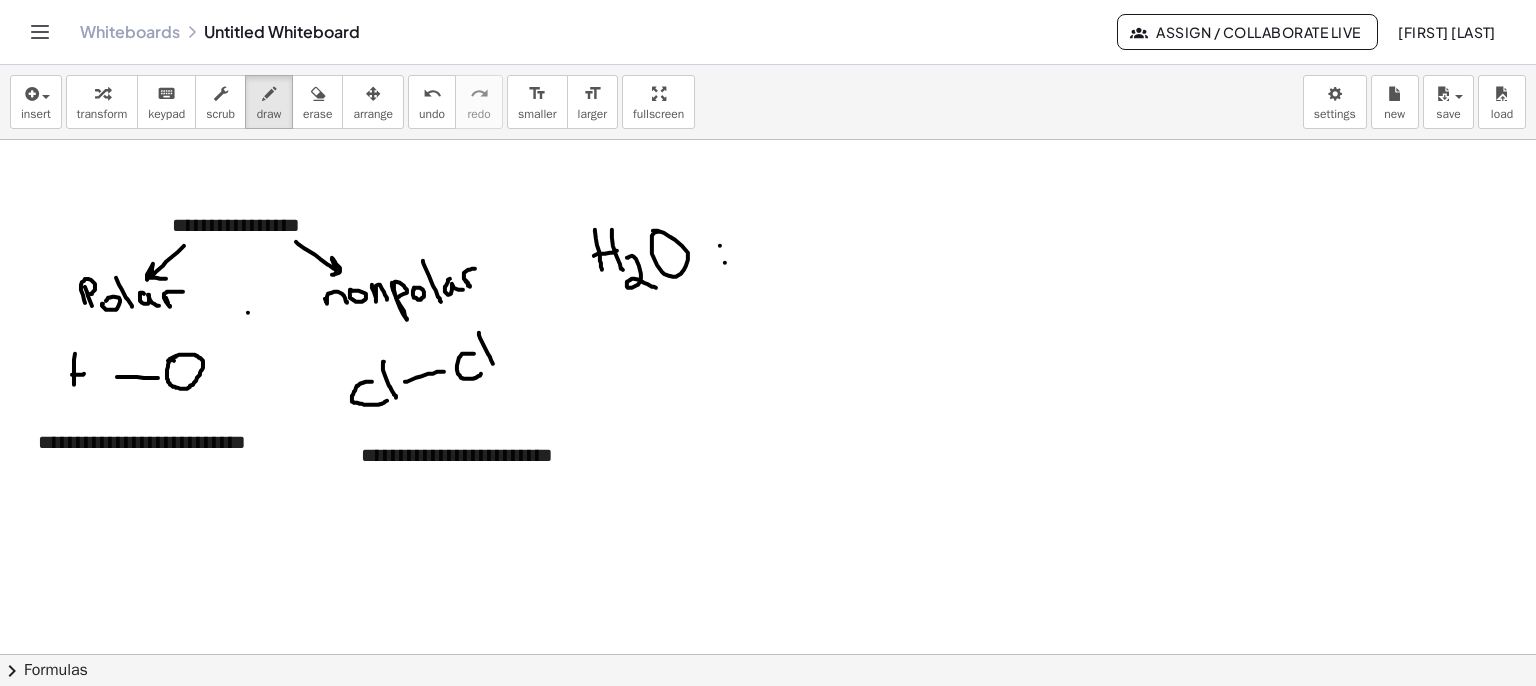 drag, startPoint x: 84, startPoint y: 373, endPoint x: 84, endPoint y: 359, distance: 14 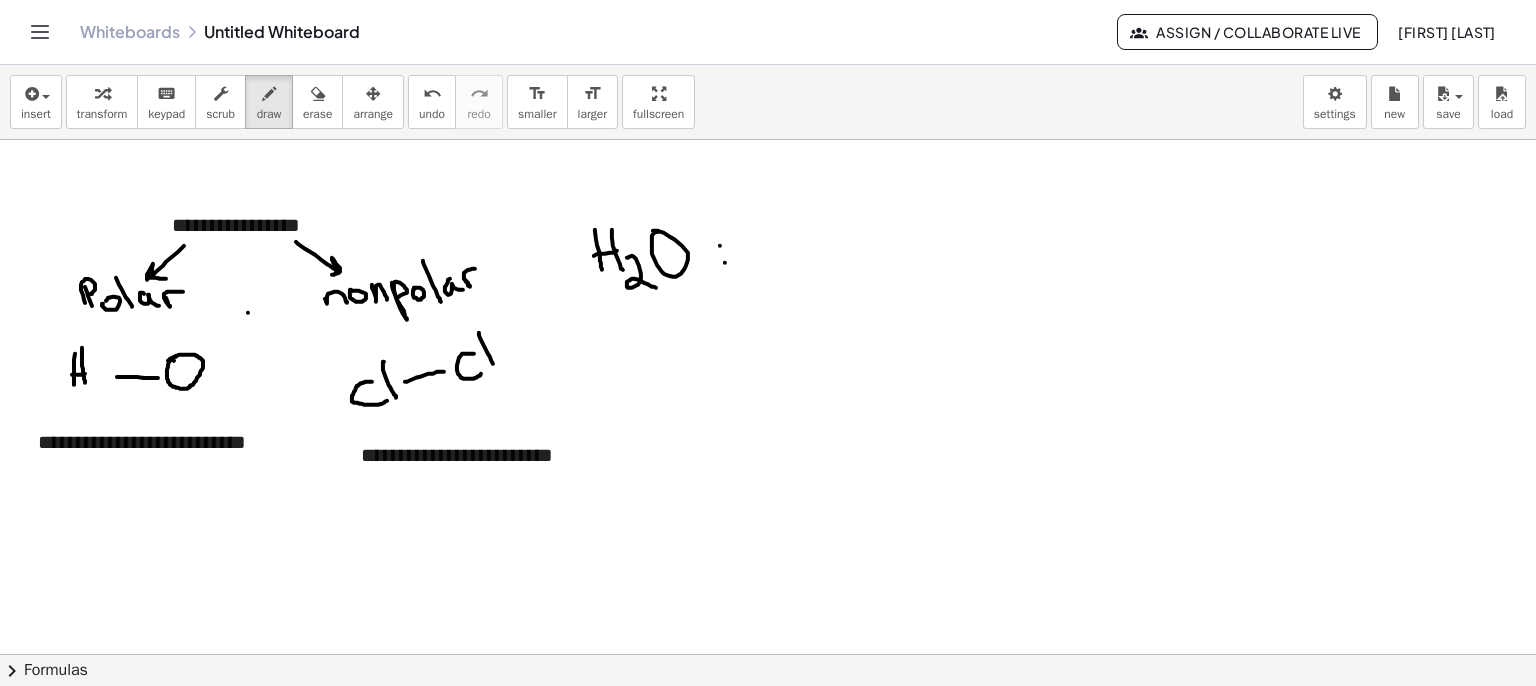drag, startPoint x: 82, startPoint y: 347, endPoint x: 85, endPoint y: 382, distance: 35.128338 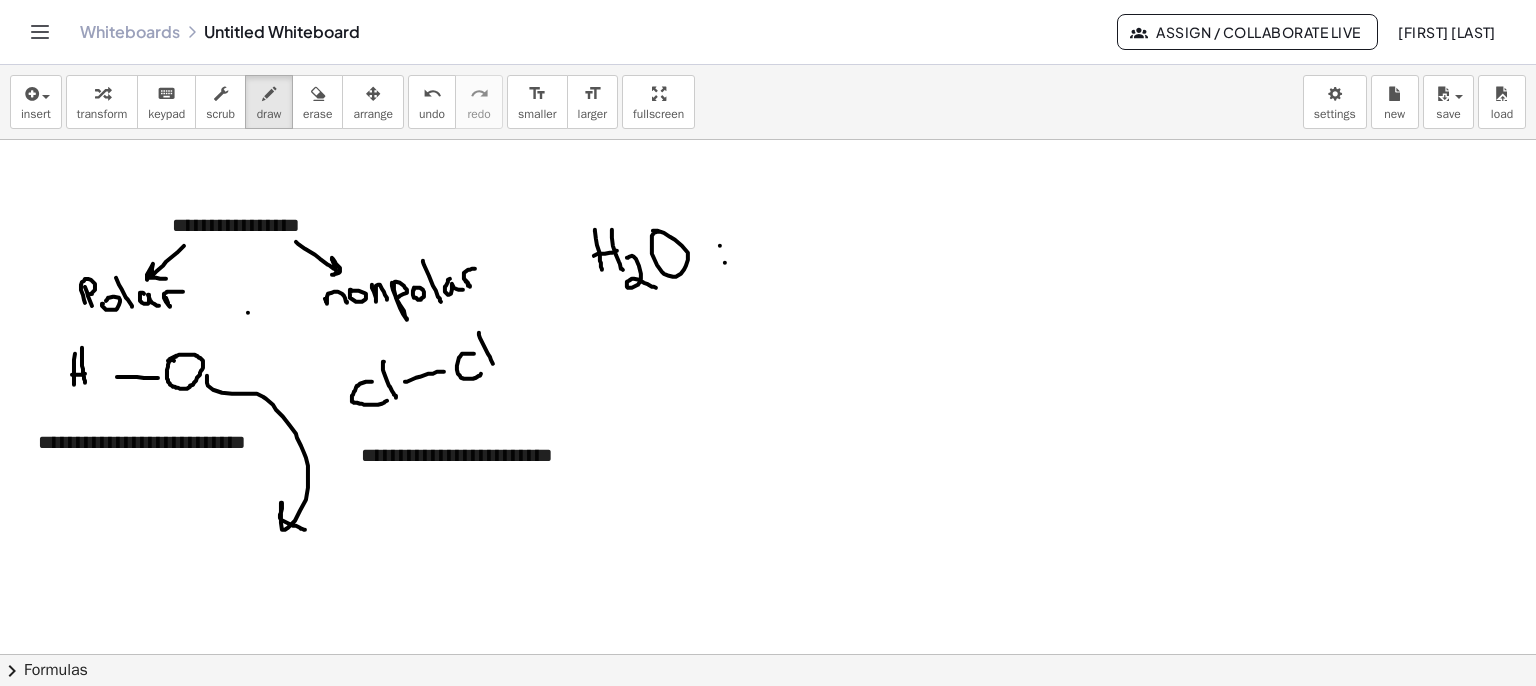 drag, startPoint x: 208, startPoint y: 385, endPoint x: 305, endPoint y: 529, distance: 173.62315 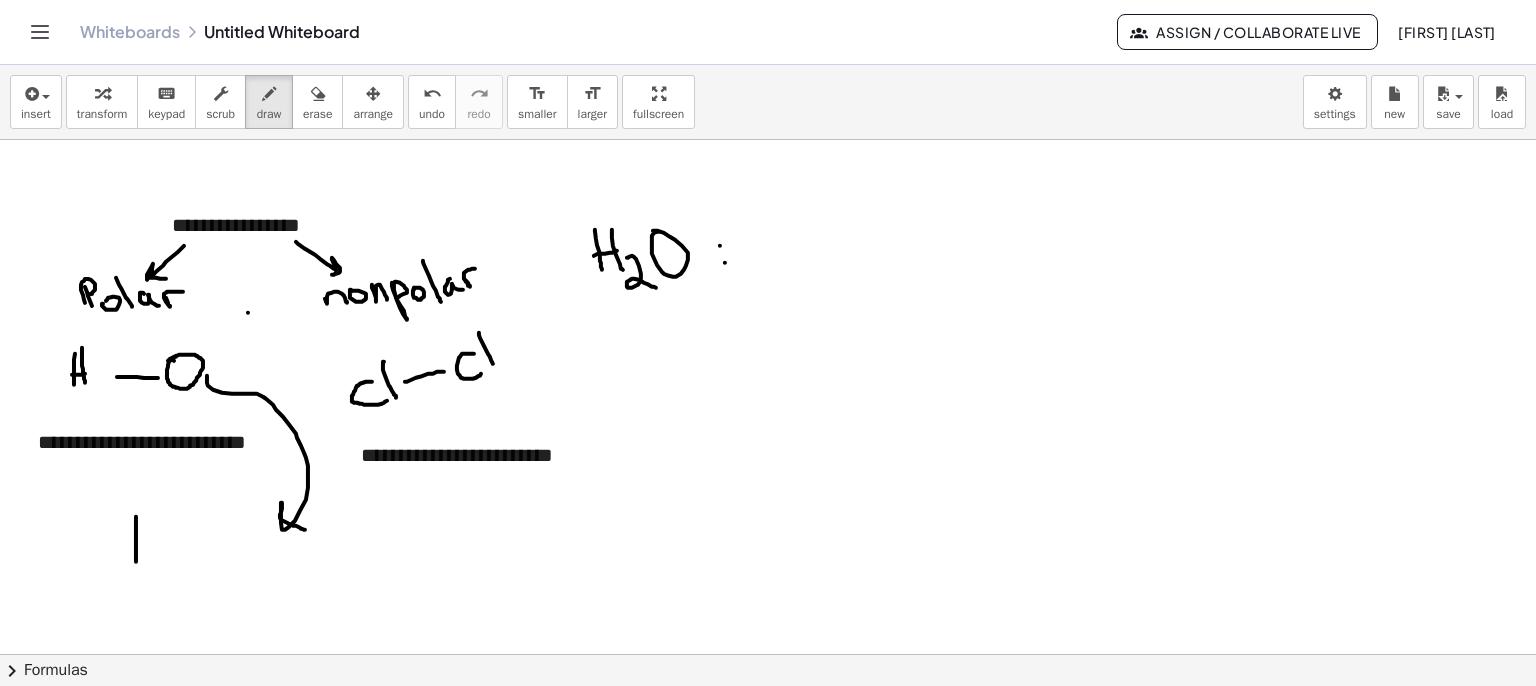 drag, startPoint x: 136, startPoint y: 540, endPoint x: 155, endPoint y: 563, distance: 29.832869 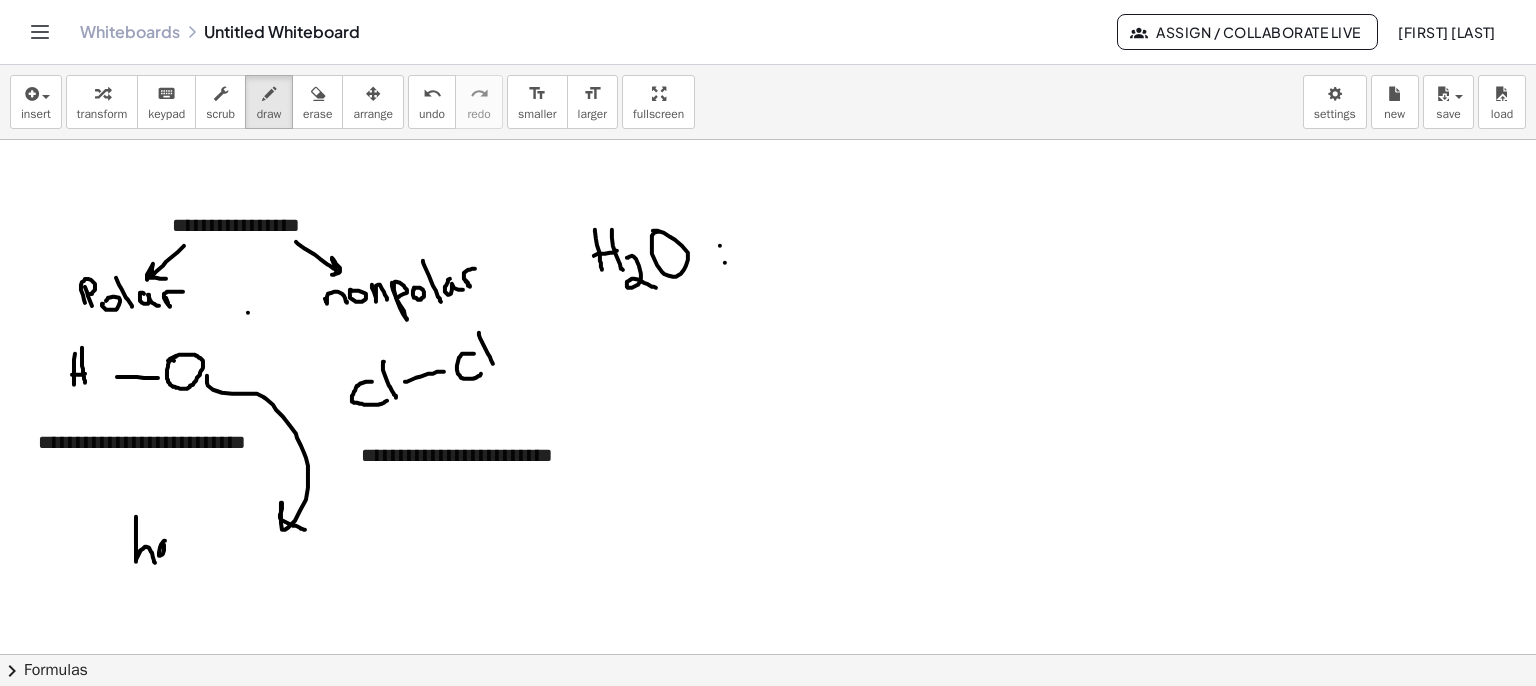 drag, startPoint x: 160, startPoint y: 547, endPoint x: 172, endPoint y: 557, distance: 15.6205 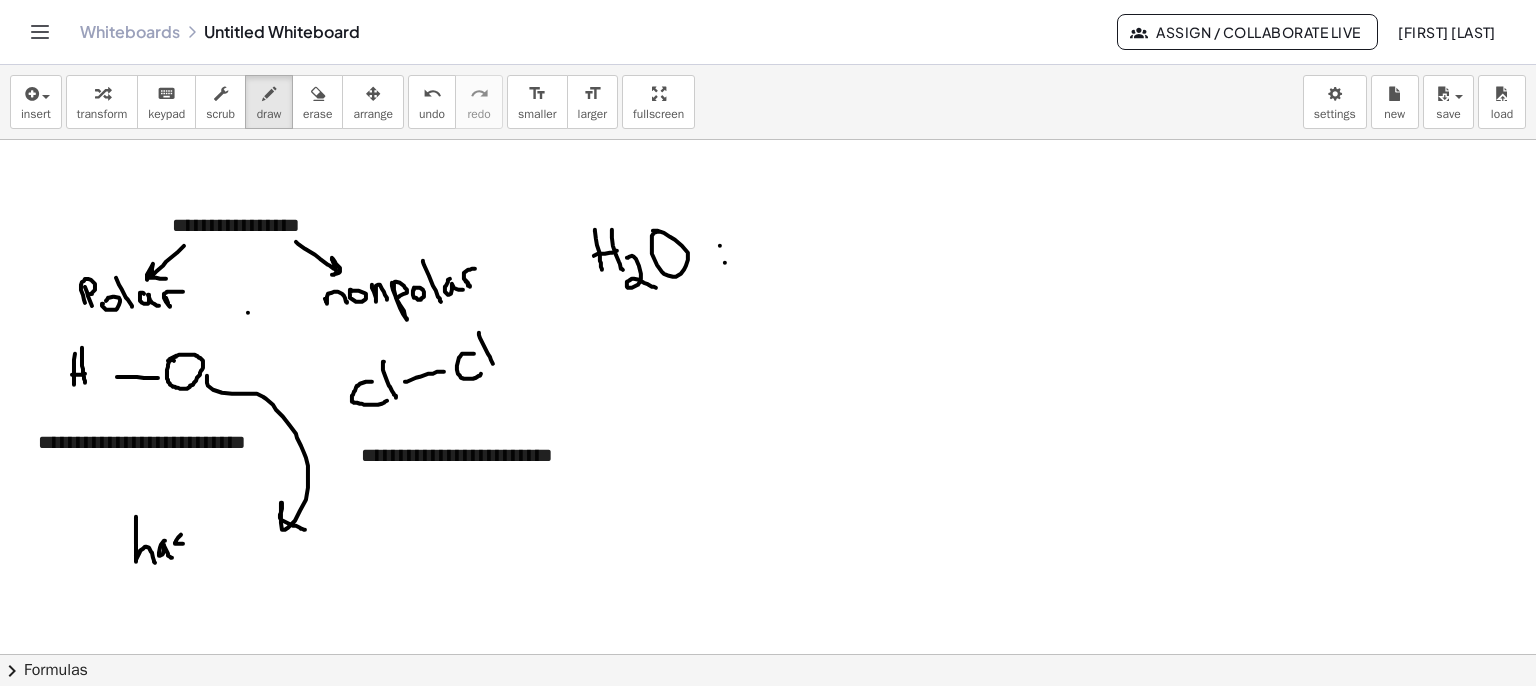 drag, startPoint x: 177, startPoint y: 543, endPoint x: 180, endPoint y: 553, distance: 10.440307 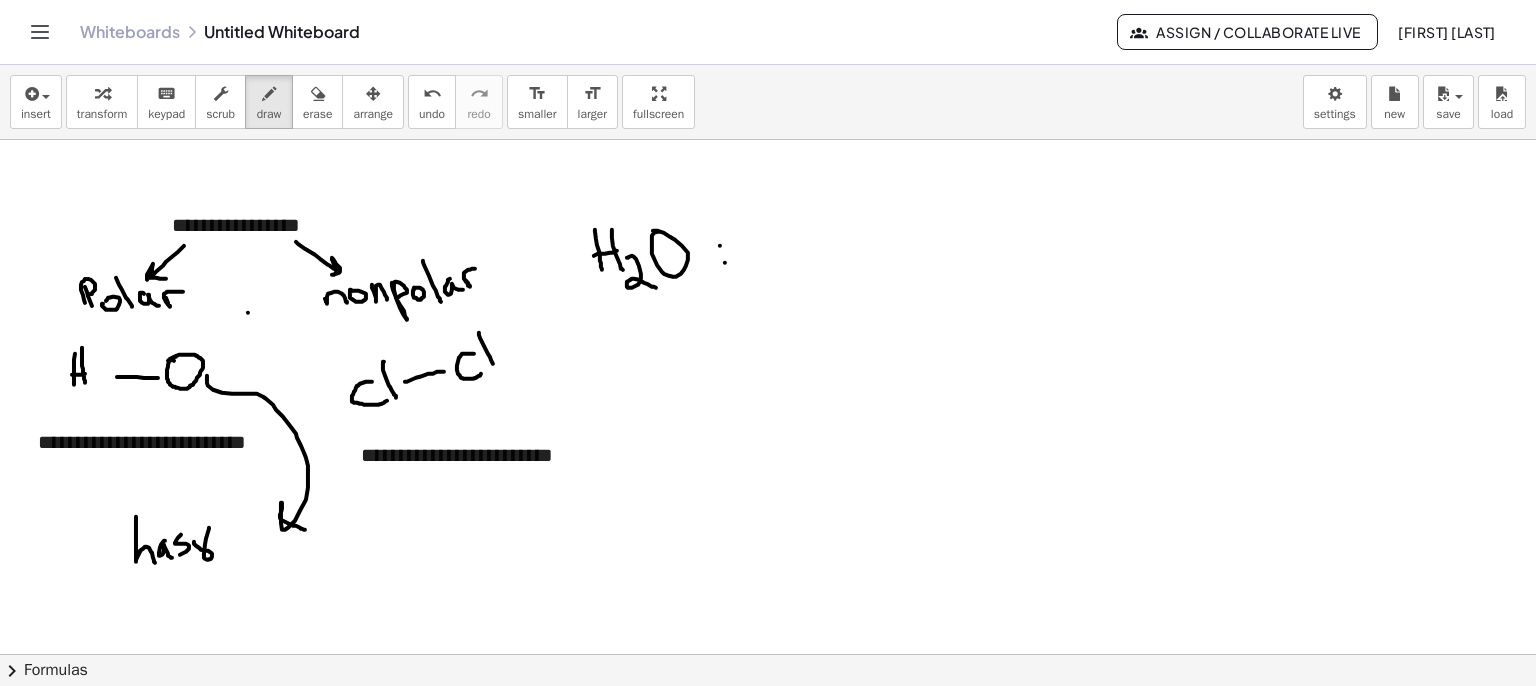 drag, startPoint x: 209, startPoint y: 527, endPoint x: 220, endPoint y: 533, distance: 12.529964 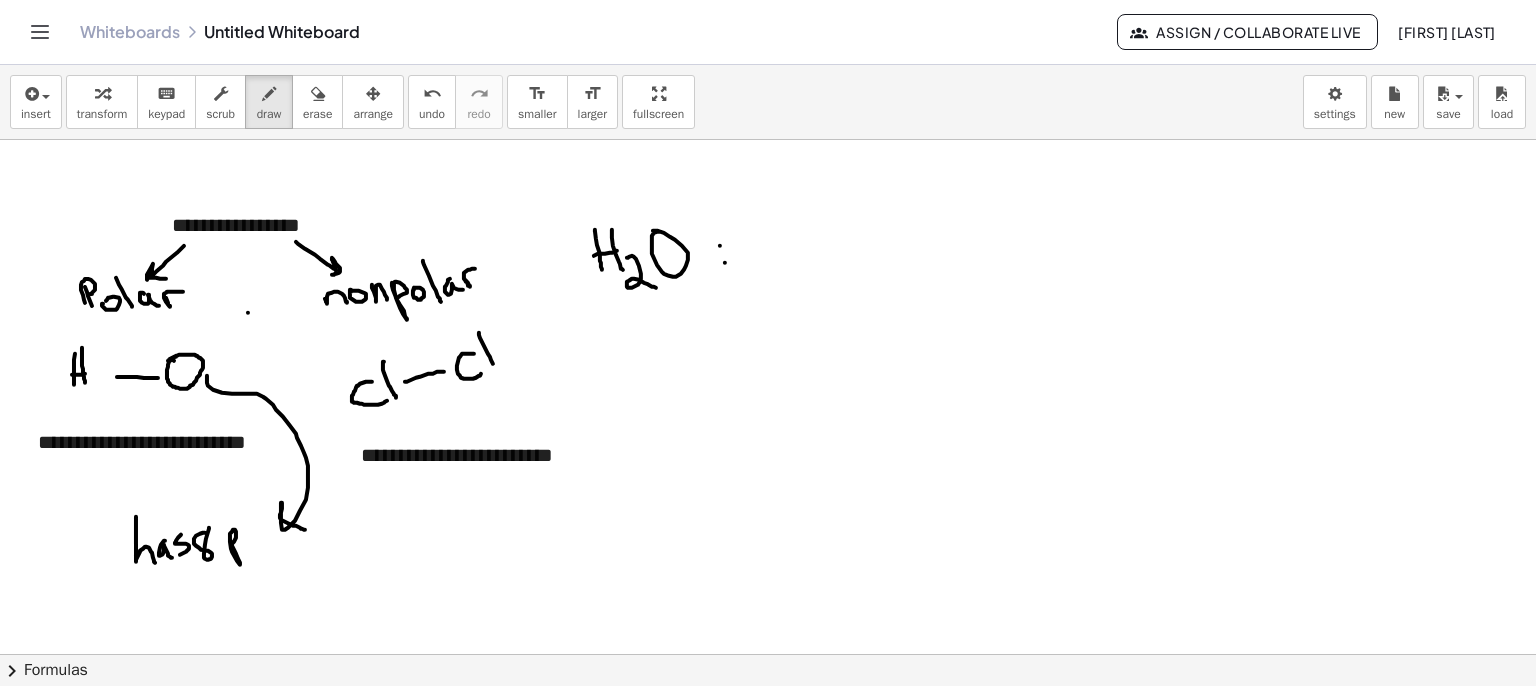 click at bounding box center [768, 771] 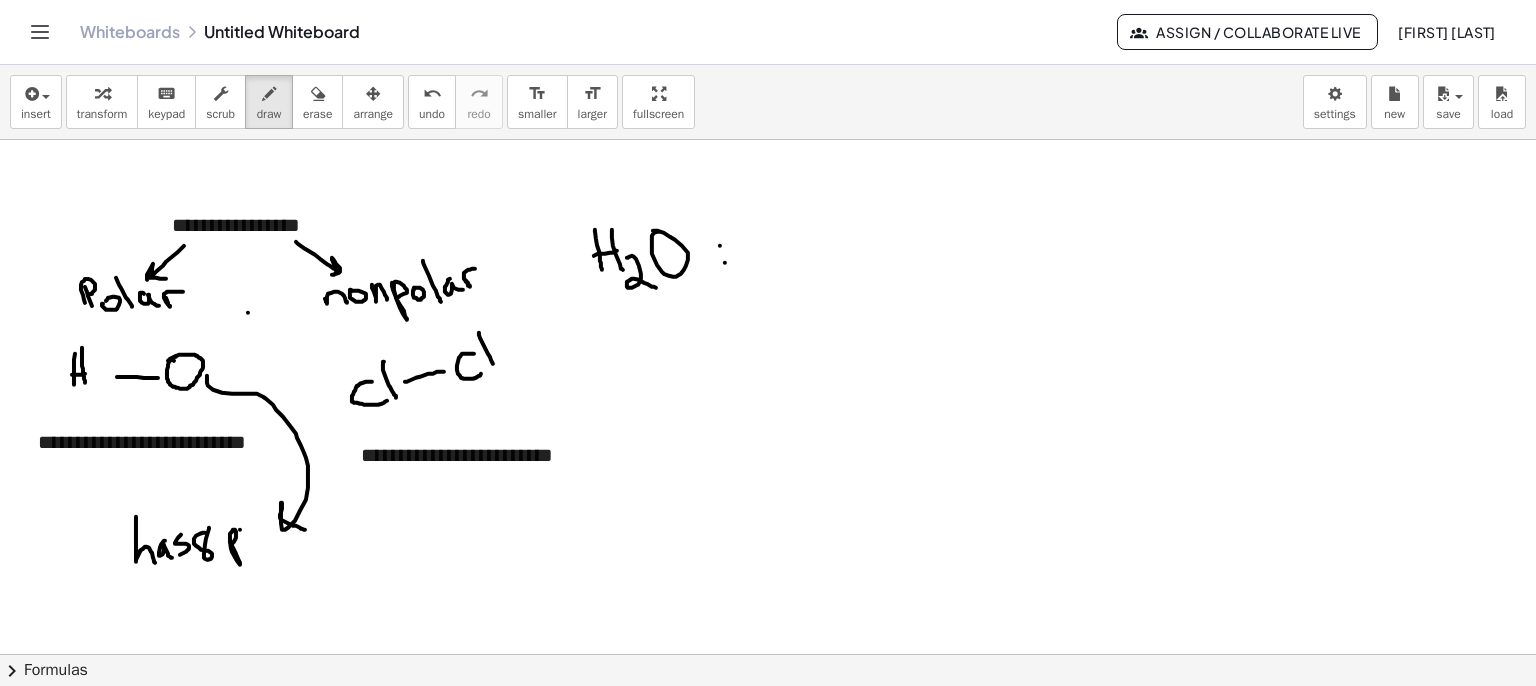 click at bounding box center (768, 771) 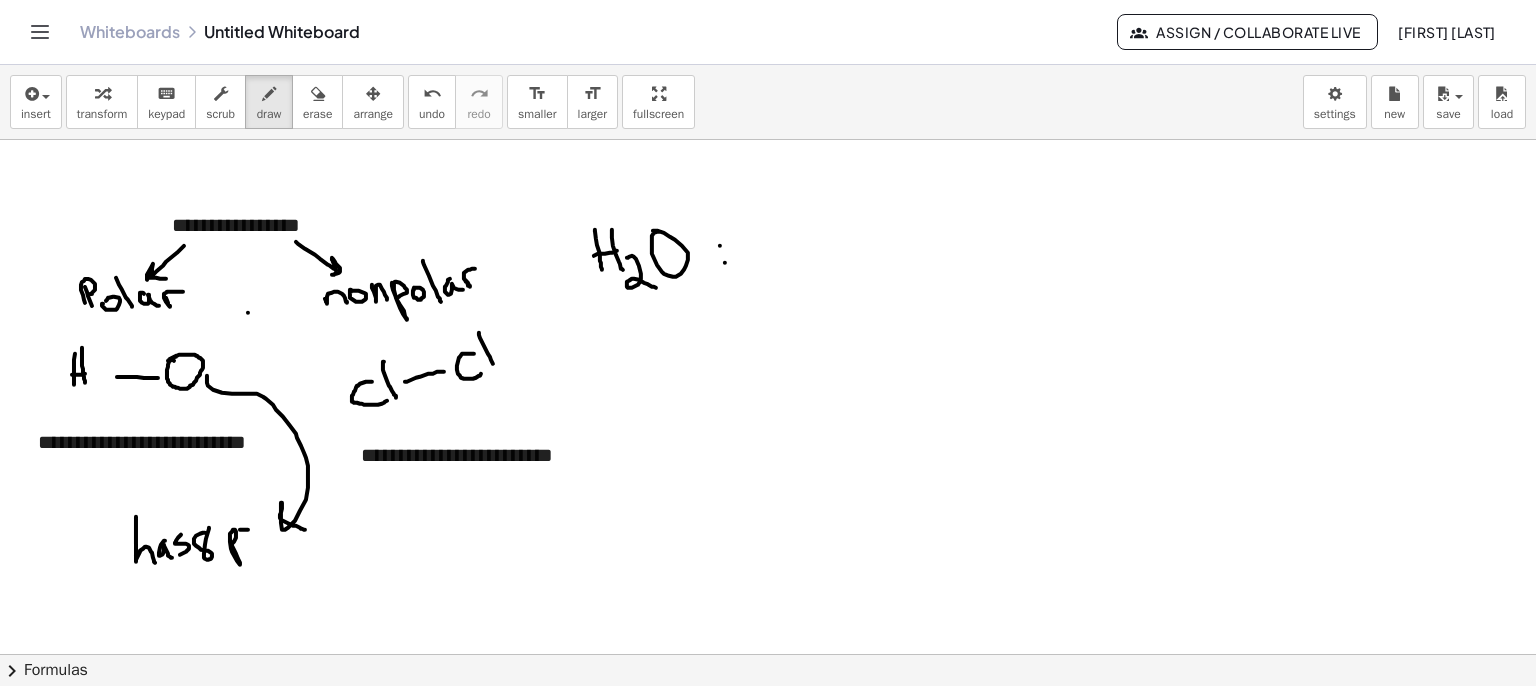 click at bounding box center (768, 771) 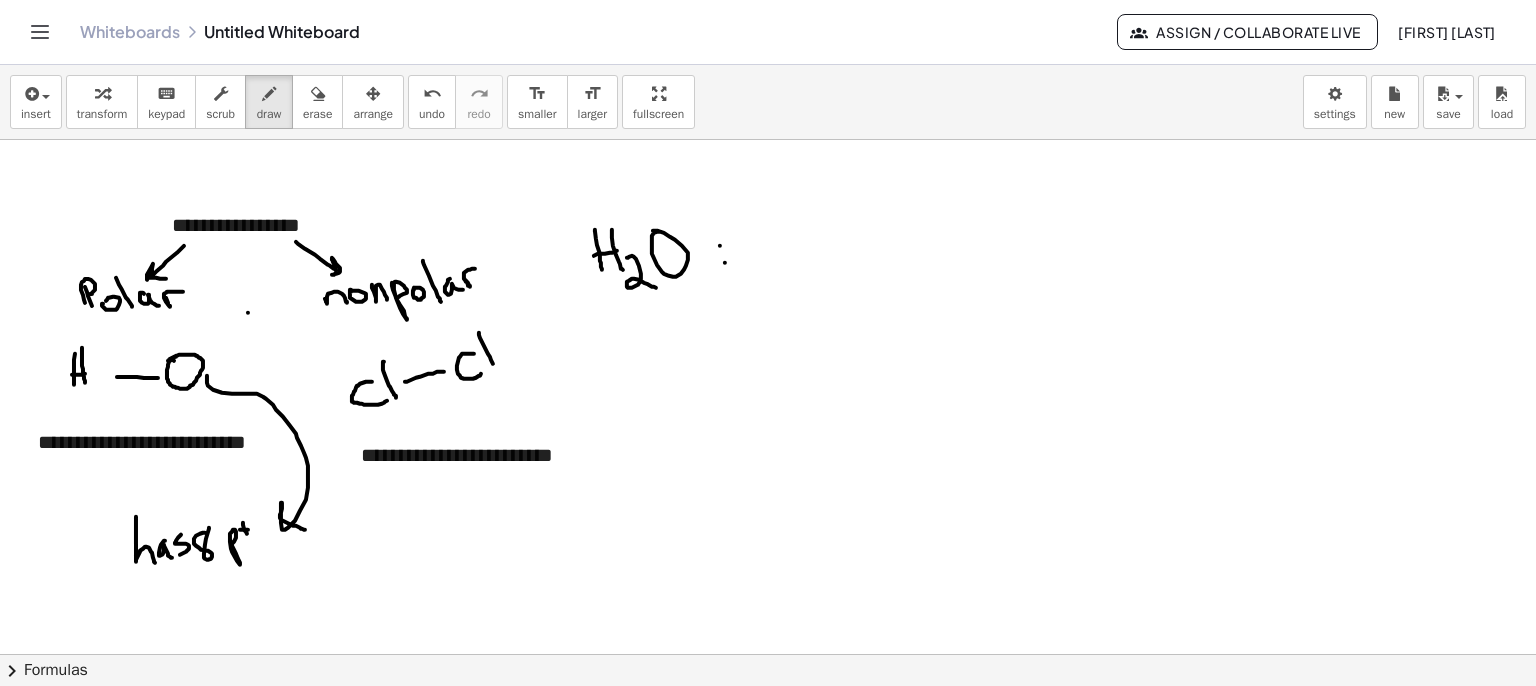 drag, startPoint x: 260, startPoint y: 542, endPoint x: 248, endPoint y: 571, distance: 31.38471 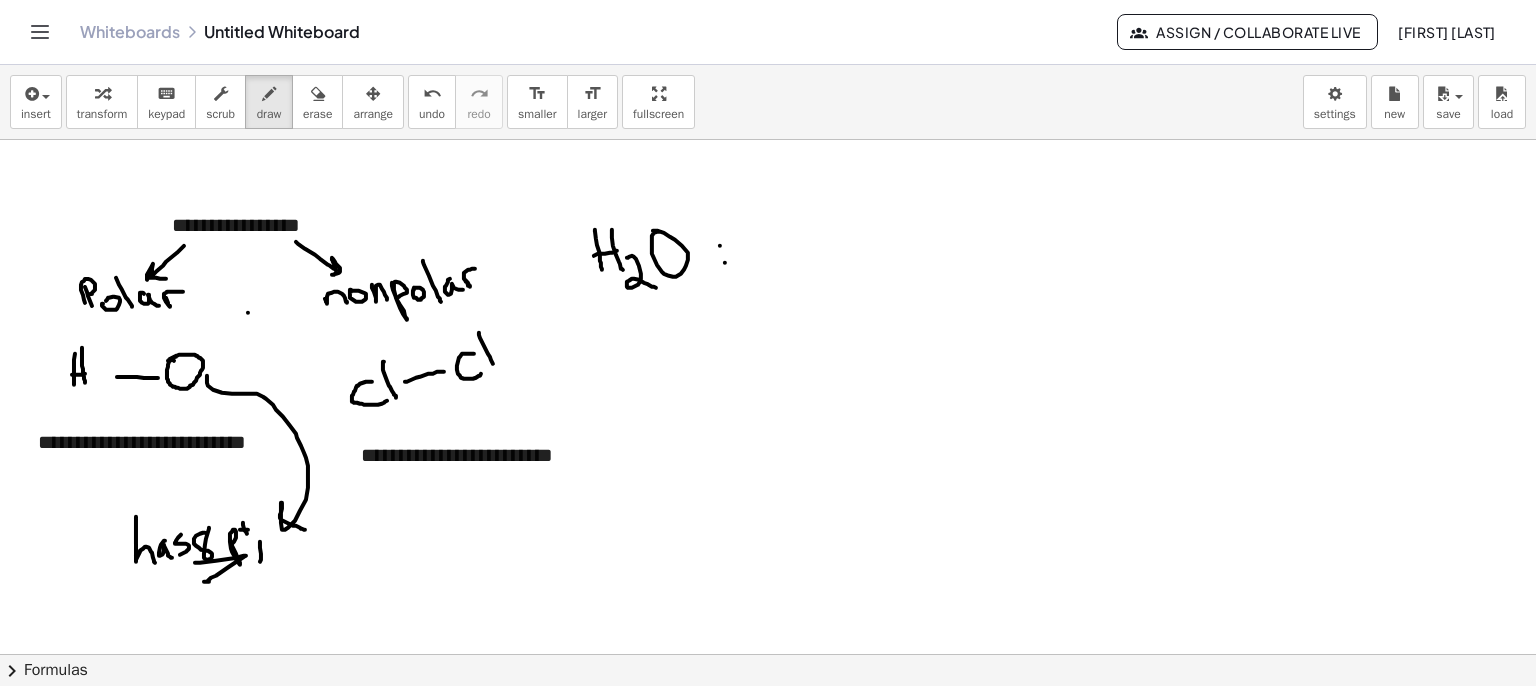 drag, startPoint x: 238, startPoint y: 557, endPoint x: 227, endPoint y: 579, distance: 24.596748 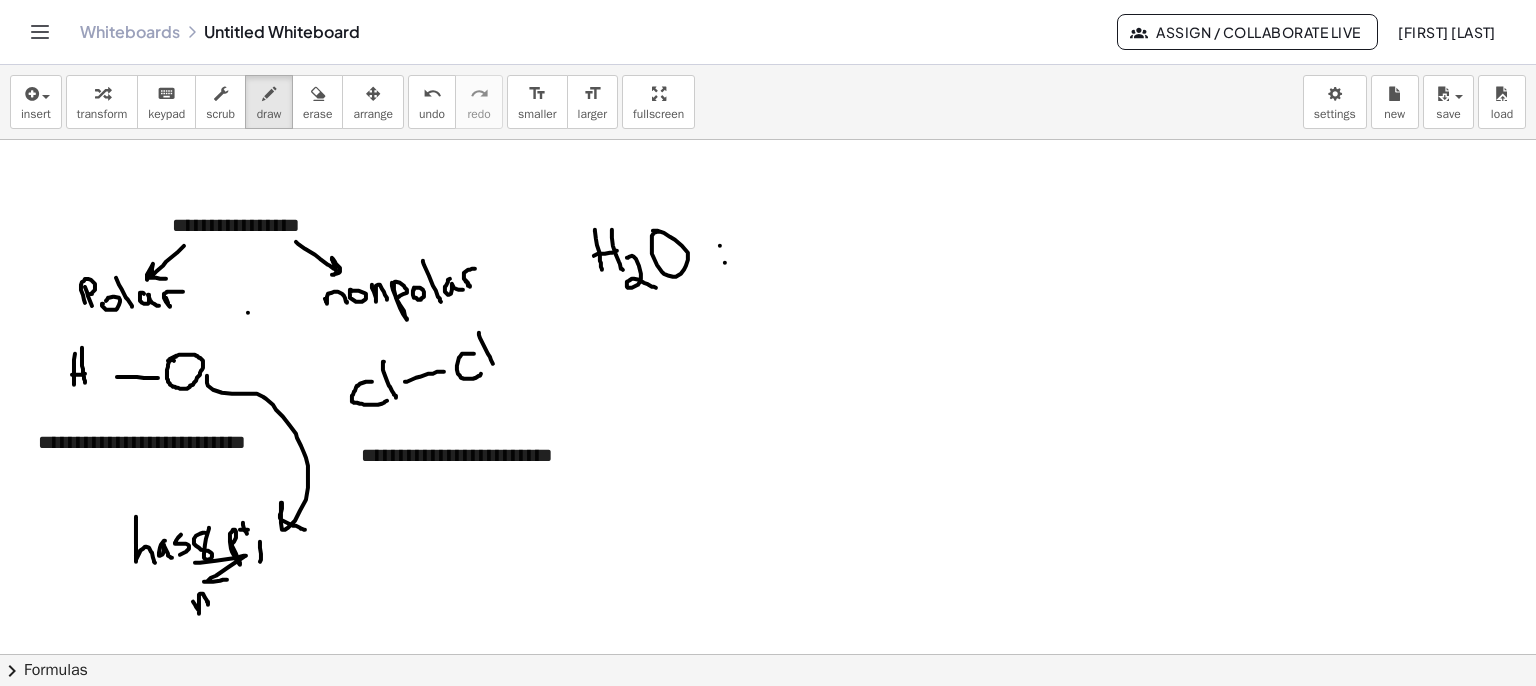 drag, startPoint x: 199, startPoint y: 610, endPoint x: 228, endPoint y: 607, distance: 29.15476 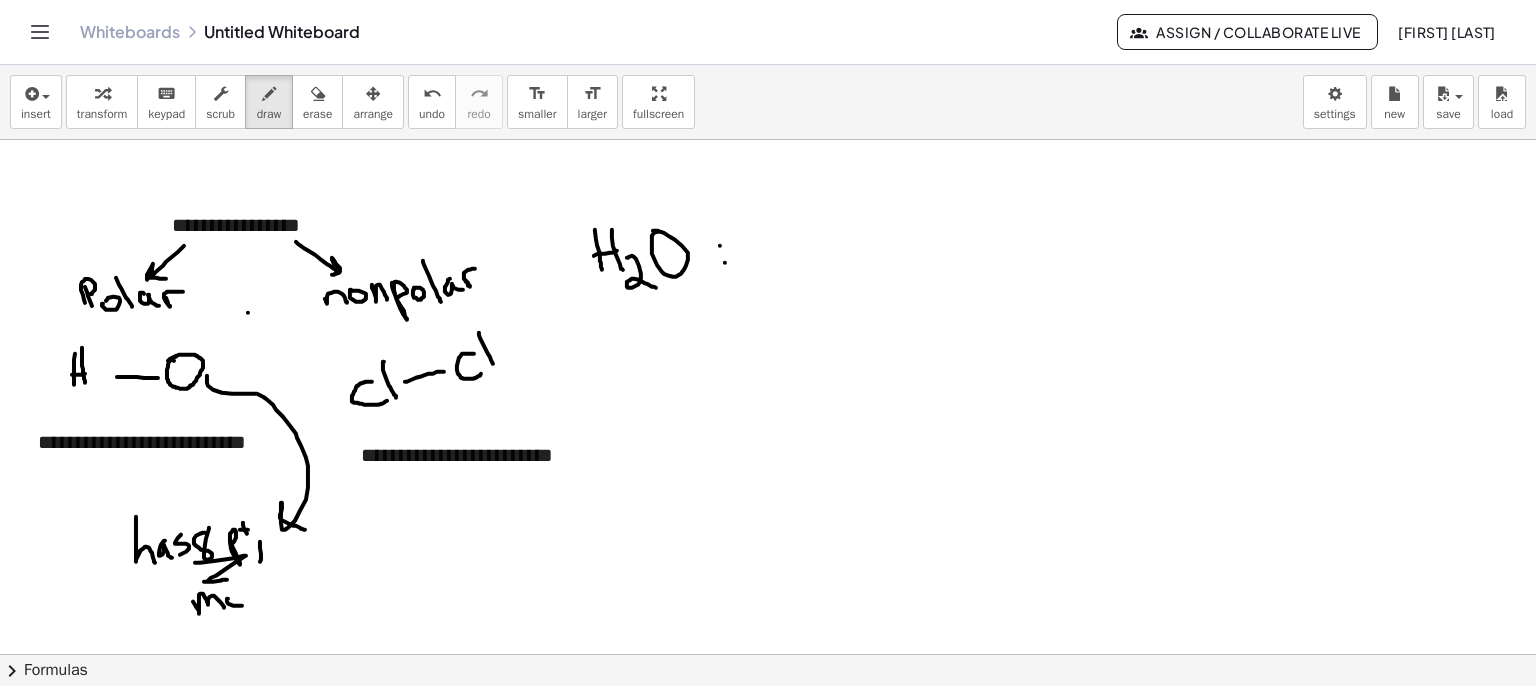 drag, startPoint x: 227, startPoint y: 601, endPoint x: 236, endPoint y: 596, distance: 10.29563 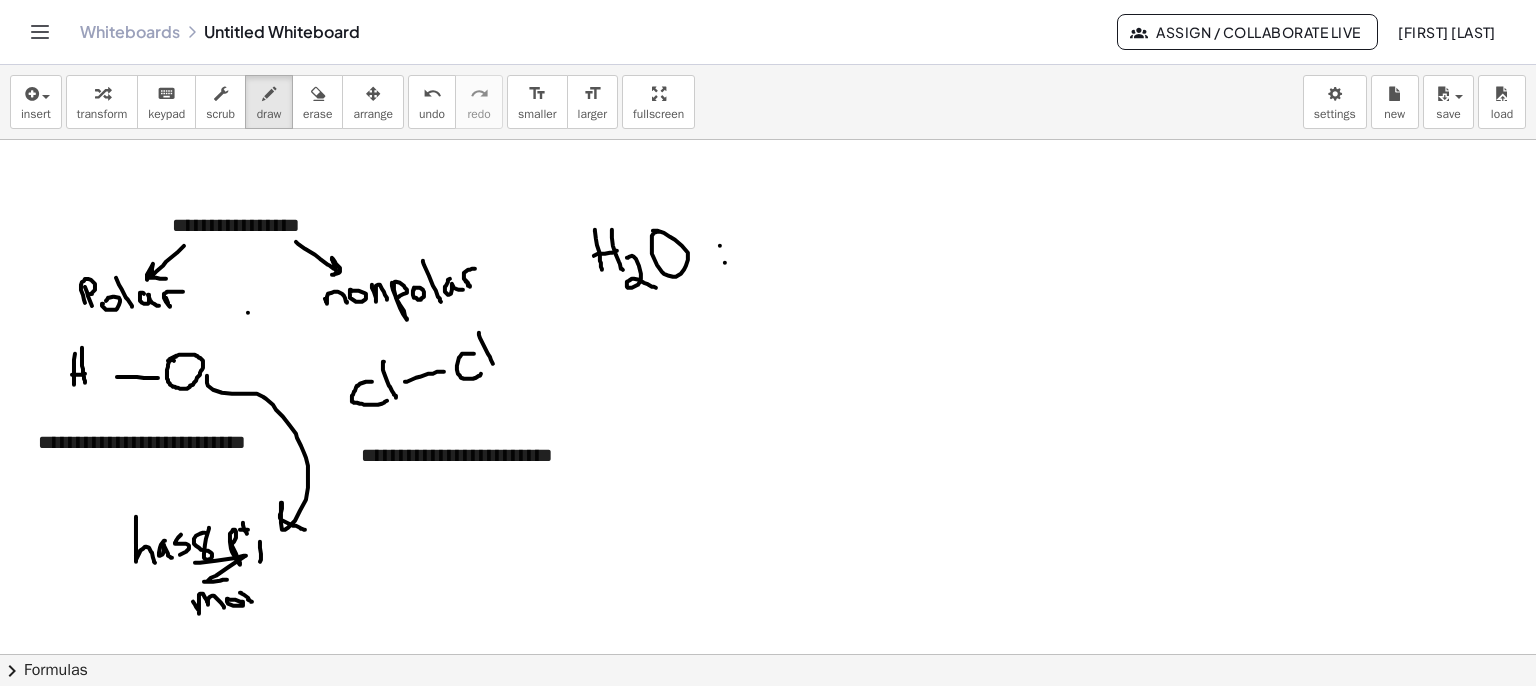 drag, startPoint x: 248, startPoint y: 597, endPoint x: 256, endPoint y: 589, distance: 11.313708 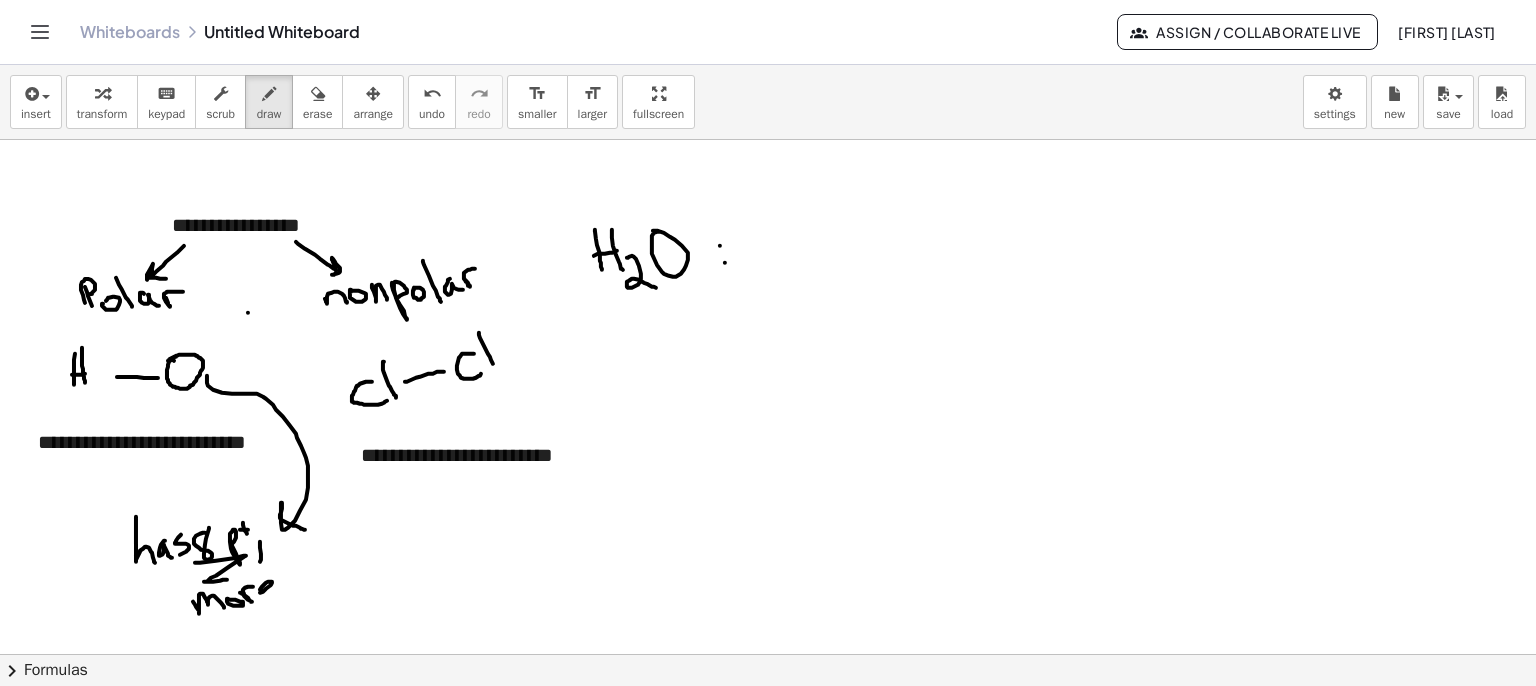drag, startPoint x: 270, startPoint y: 585, endPoint x: 279, endPoint y: 599, distance: 16.643316 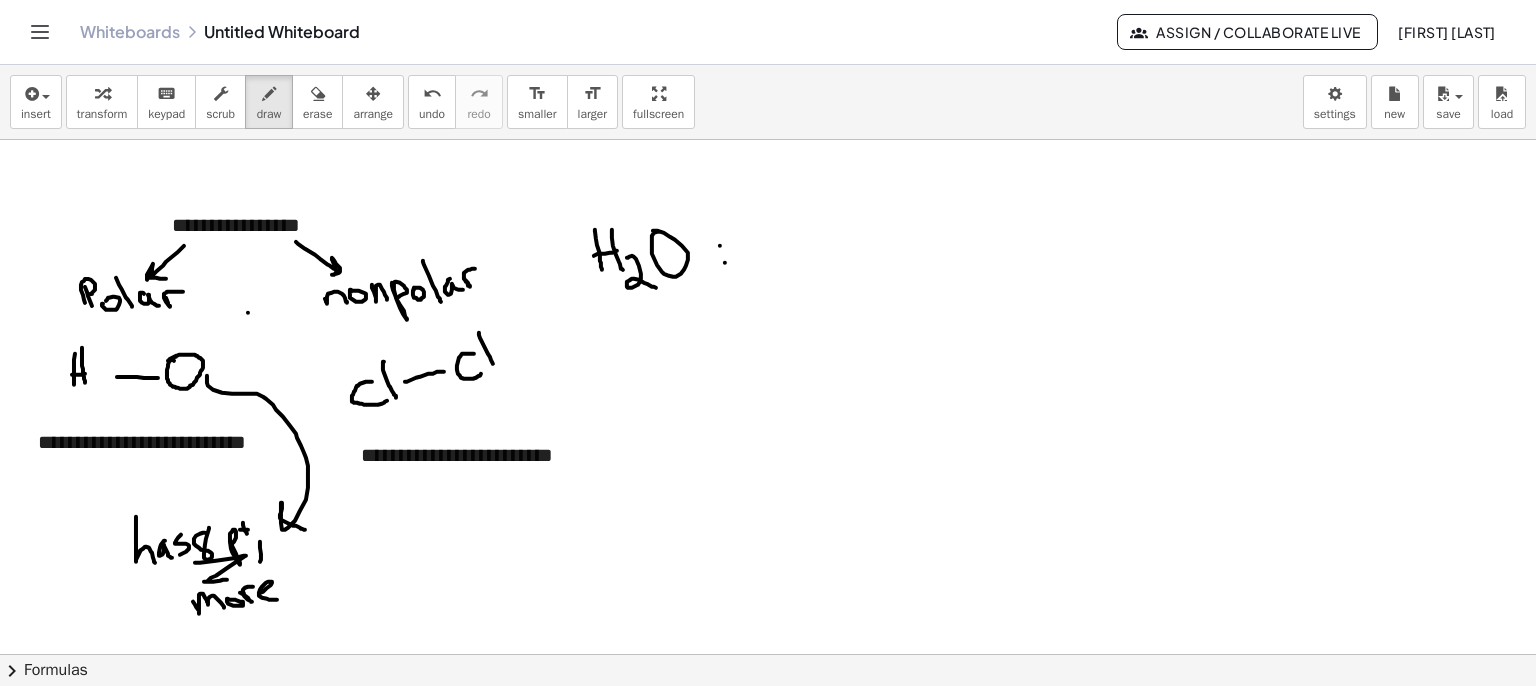 click at bounding box center (768, 771) 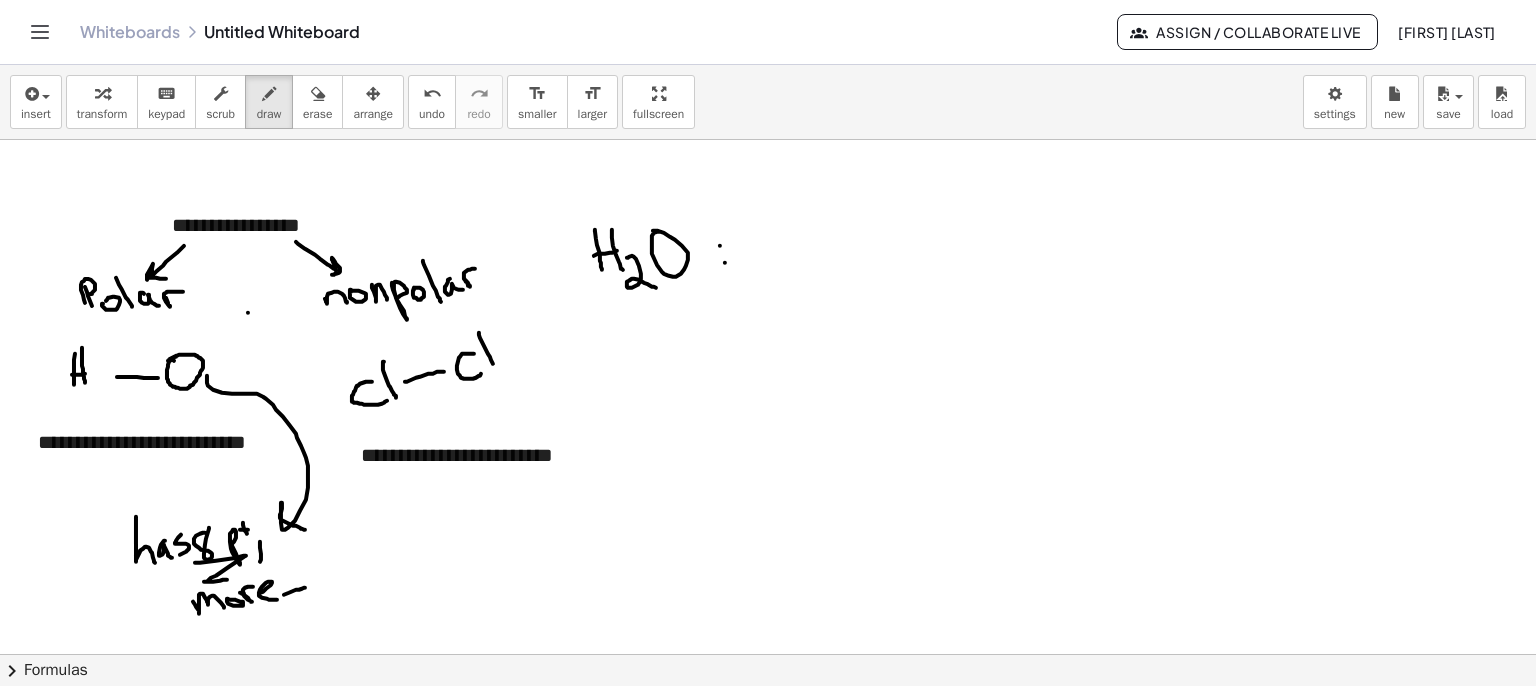 click at bounding box center (768, 771) 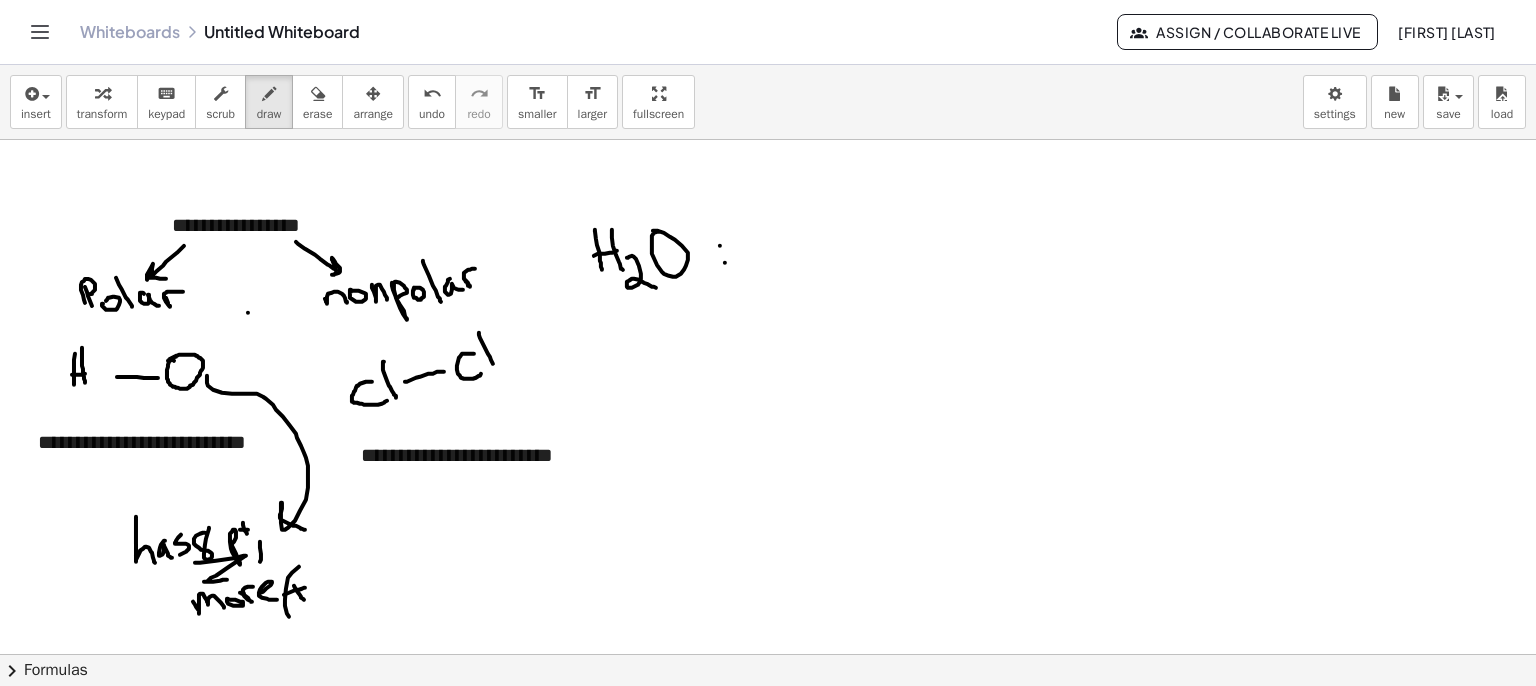 drag, startPoint x: 285, startPoint y: 605, endPoint x: 303, endPoint y: 577, distance: 33.286633 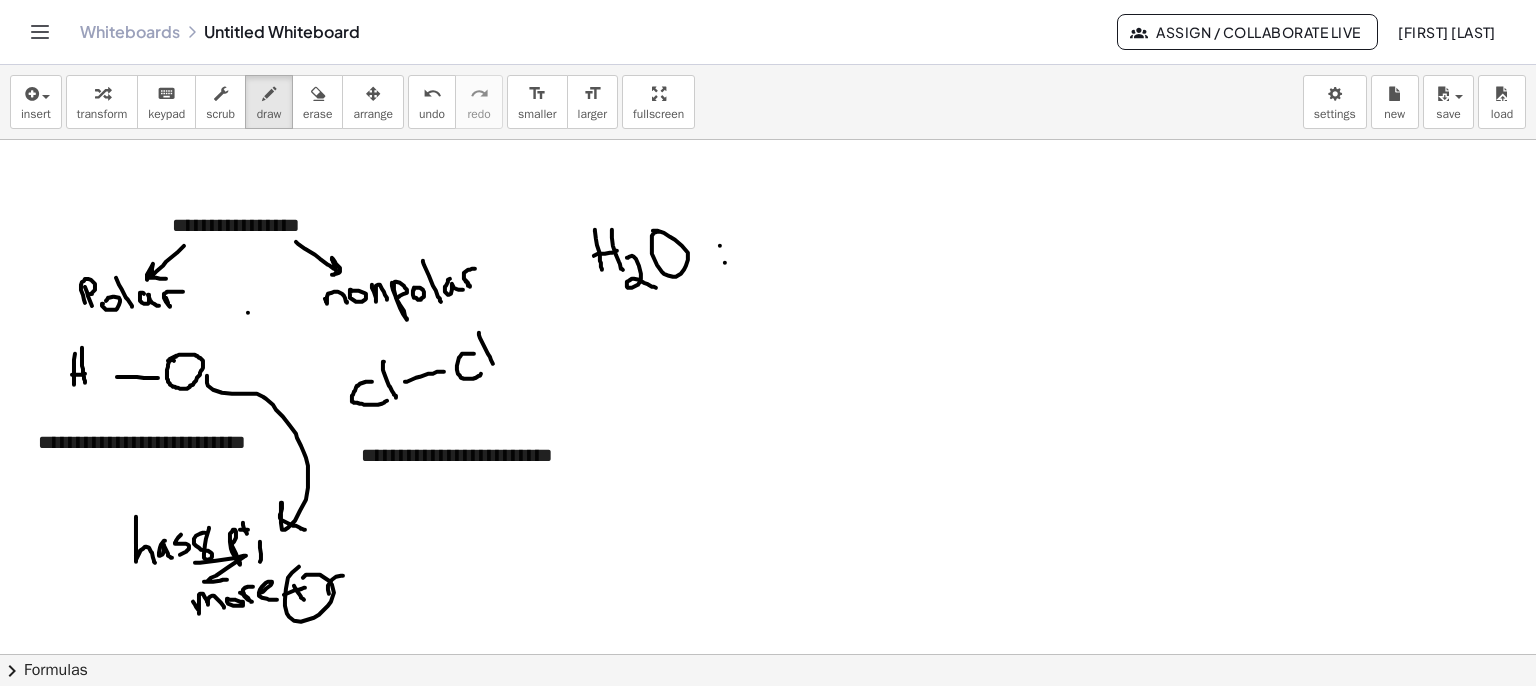 drag, startPoint x: 343, startPoint y: 575, endPoint x: 344, endPoint y: 549, distance: 26.019224 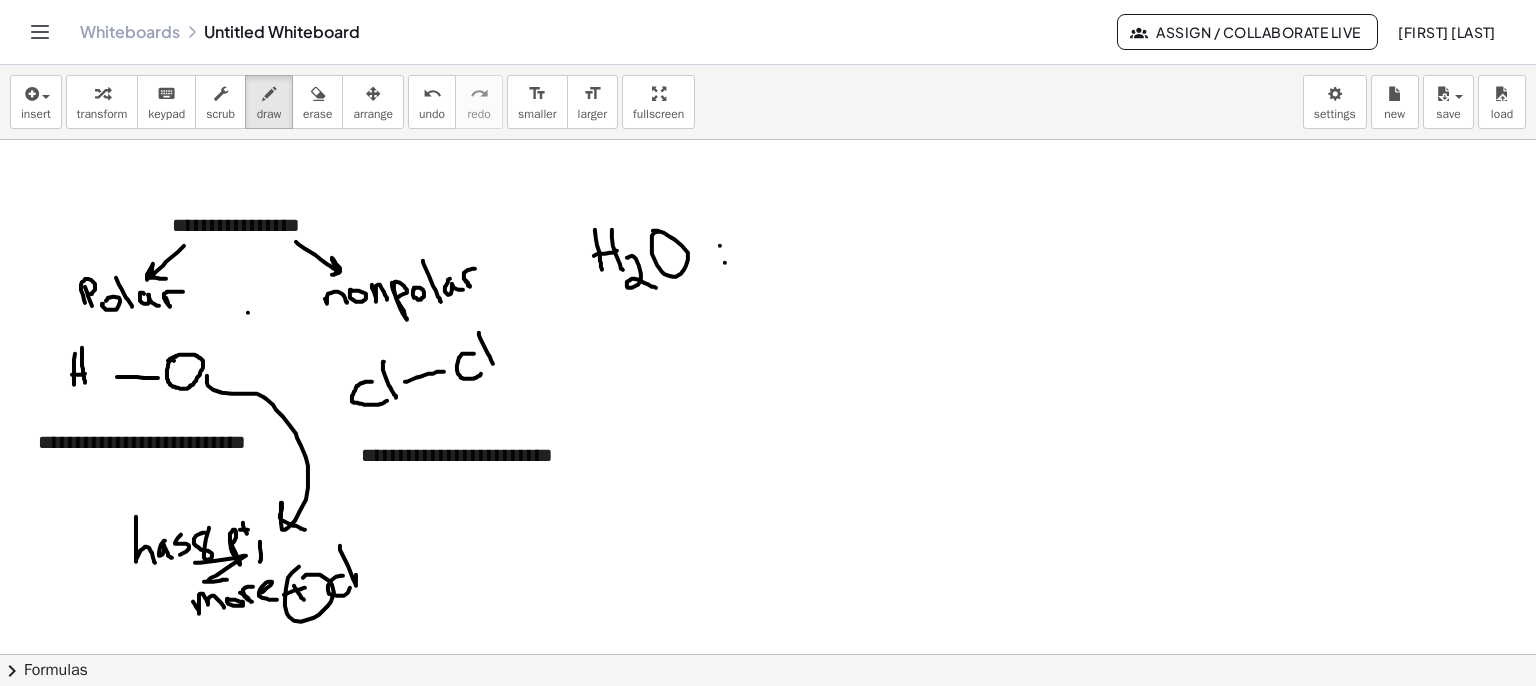 drag, startPoint x: 340, startPoint y: 545, endPoint x: 371, endPoint y: 584, distance: 49.819675 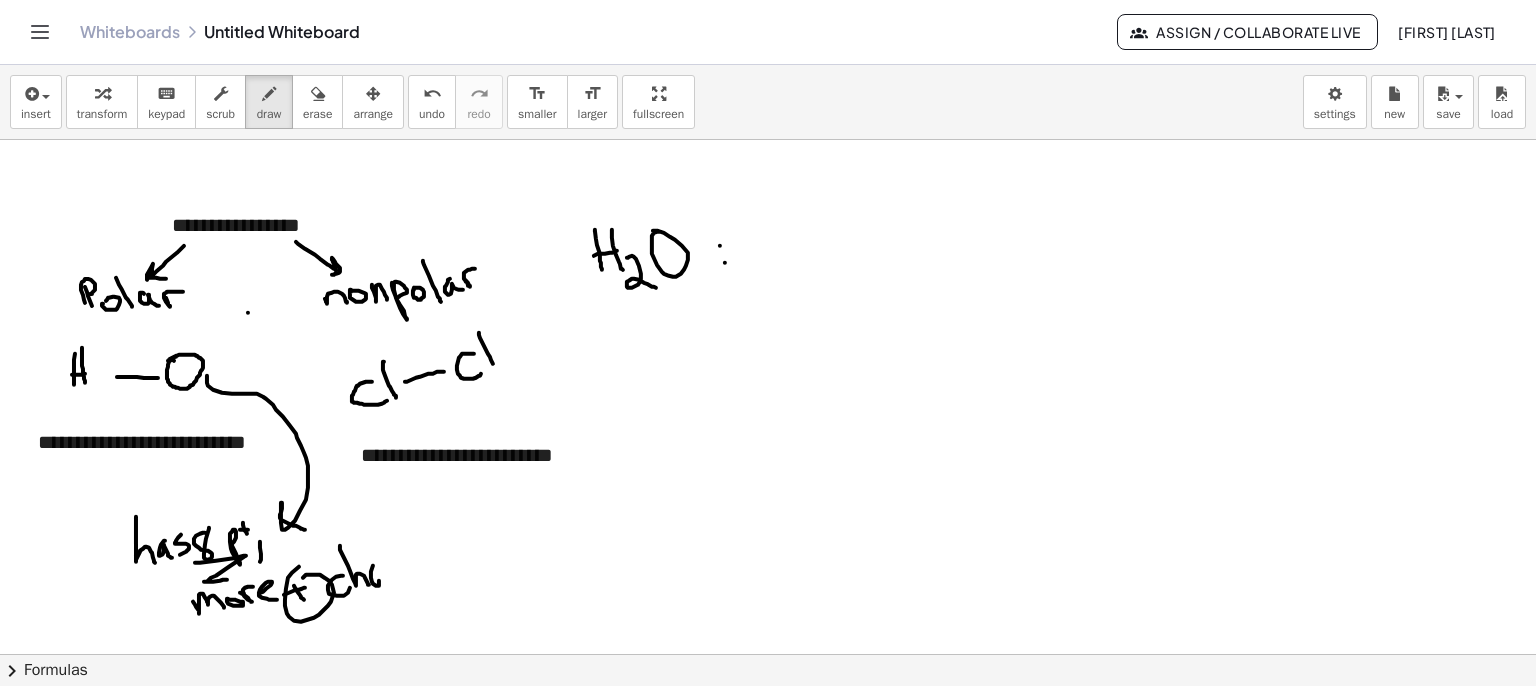 drag, startPoint x: 372, startPoint y: 568, endPoint x: 390, endPoint y: 574, distance: 18.973665 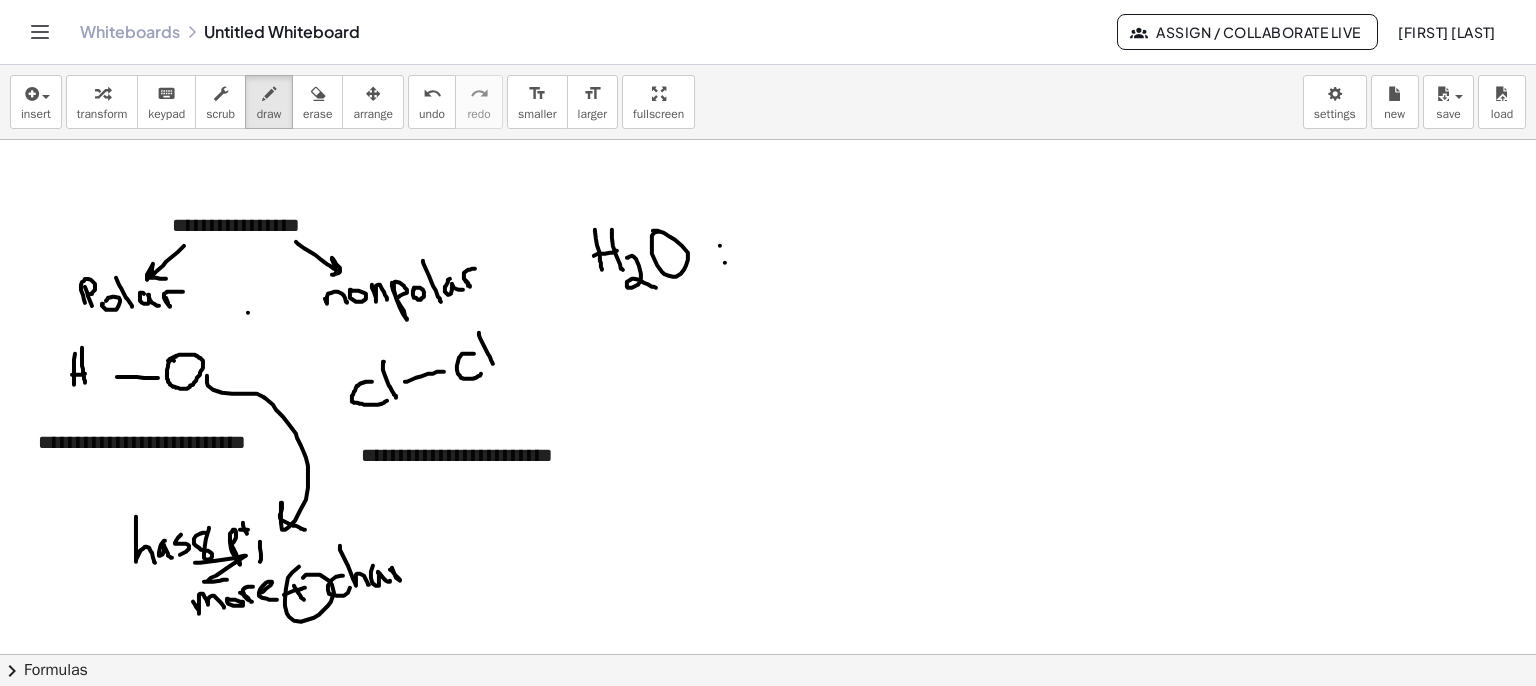 drag, startPoint x: 396, startPoint y: 577, endPoint x: 404, endPoint y: 563, distance: 16.124516 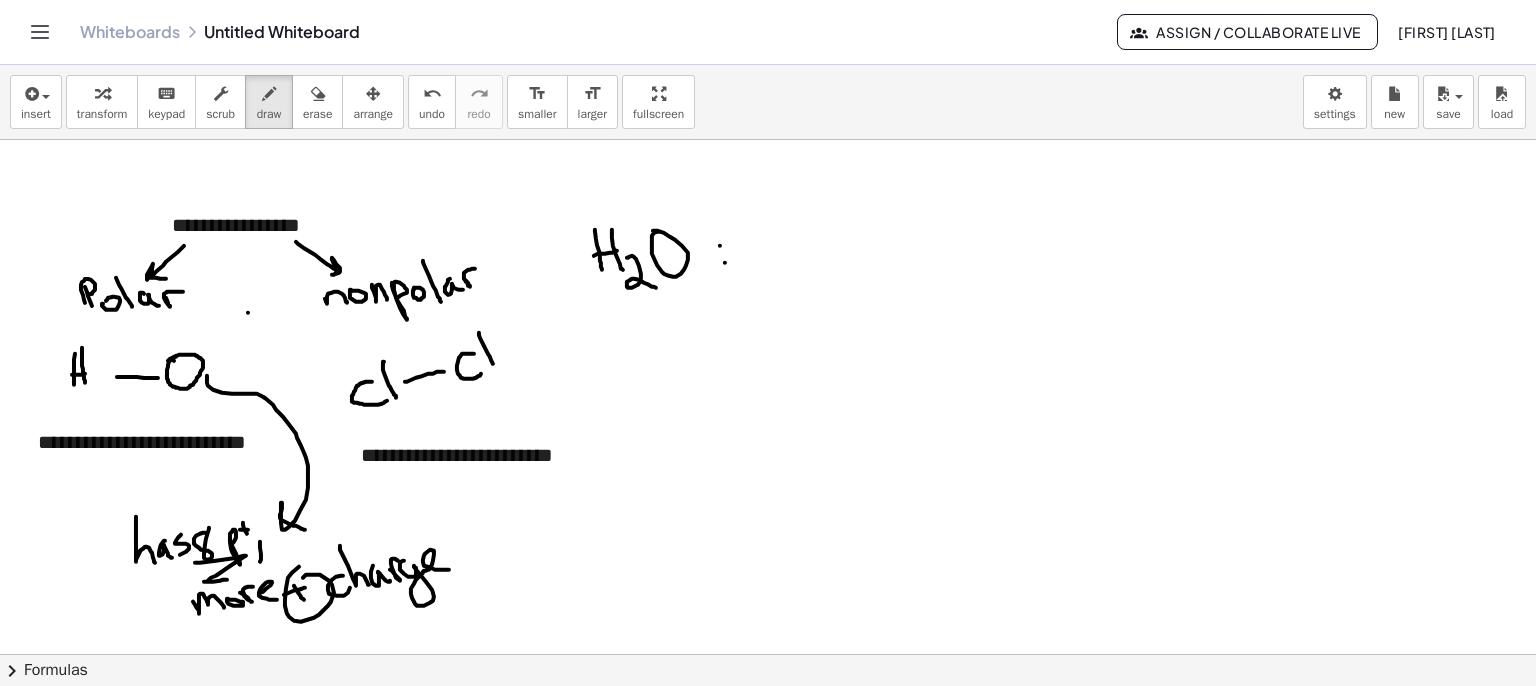 drag, startPoint x: 413, startPoint y: 576, endPoint x: 466, endPoint y: 562, distance: 54.81788 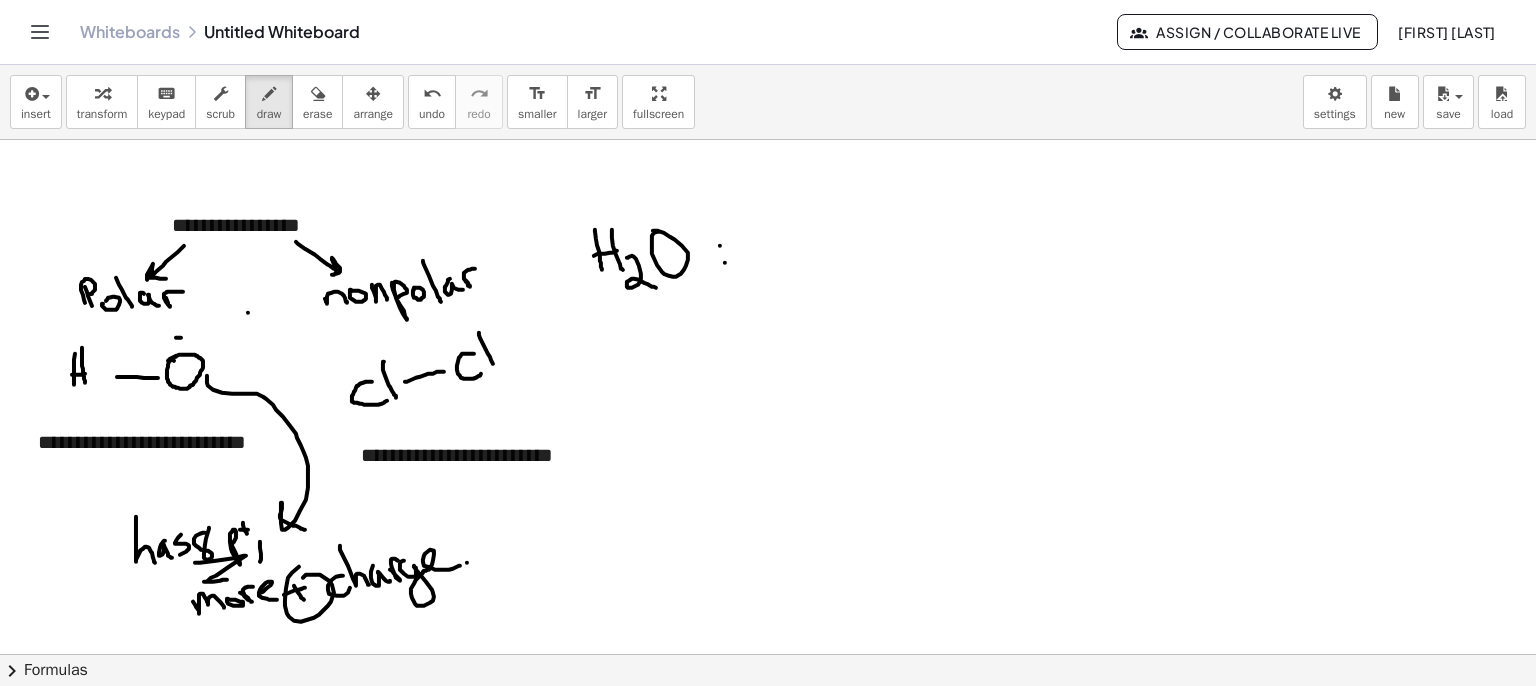 drag, startPoint x: 176, startPoint y: 337, endPoint x: 188, endPoint y: 337, distance: 12 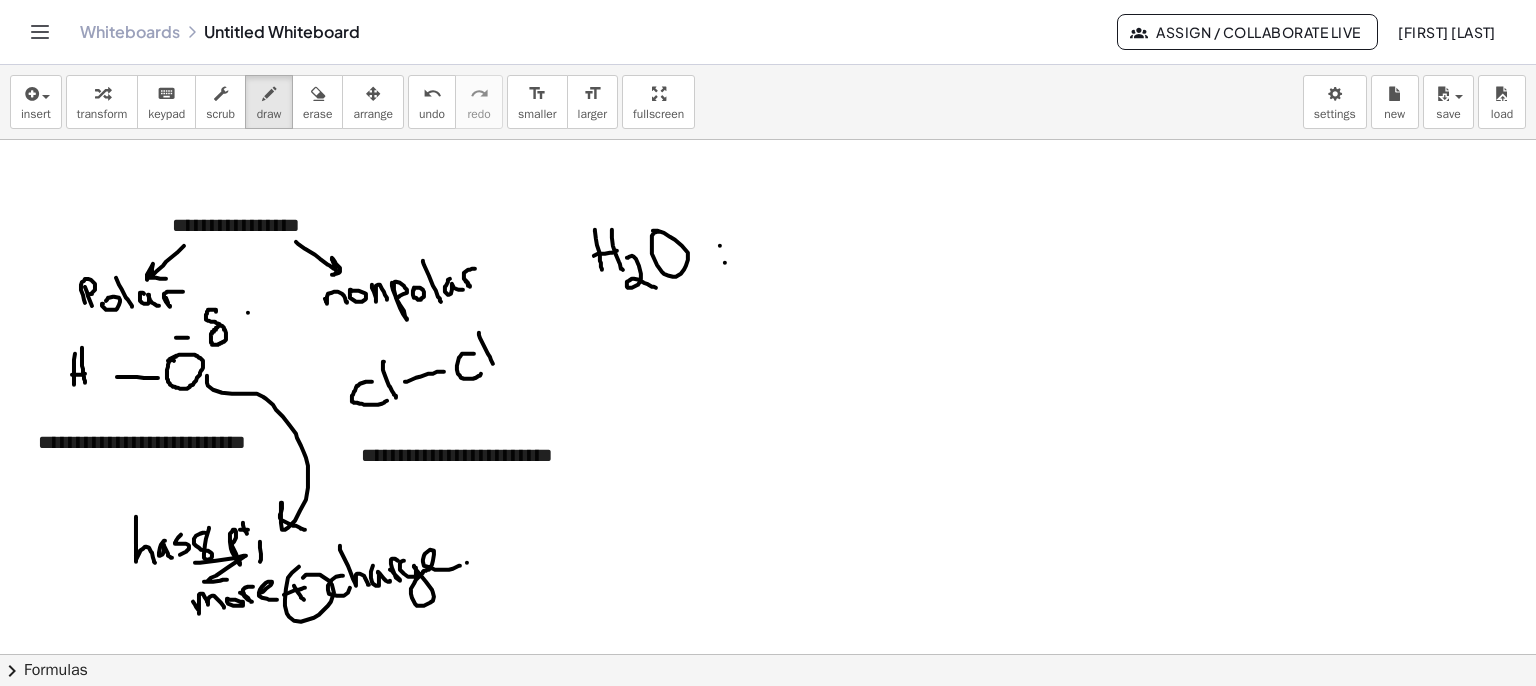 drag, startPoint x: 216, startPoint y: 310, endPoint x: 223, endPoint y: 325, distance: 16.552946 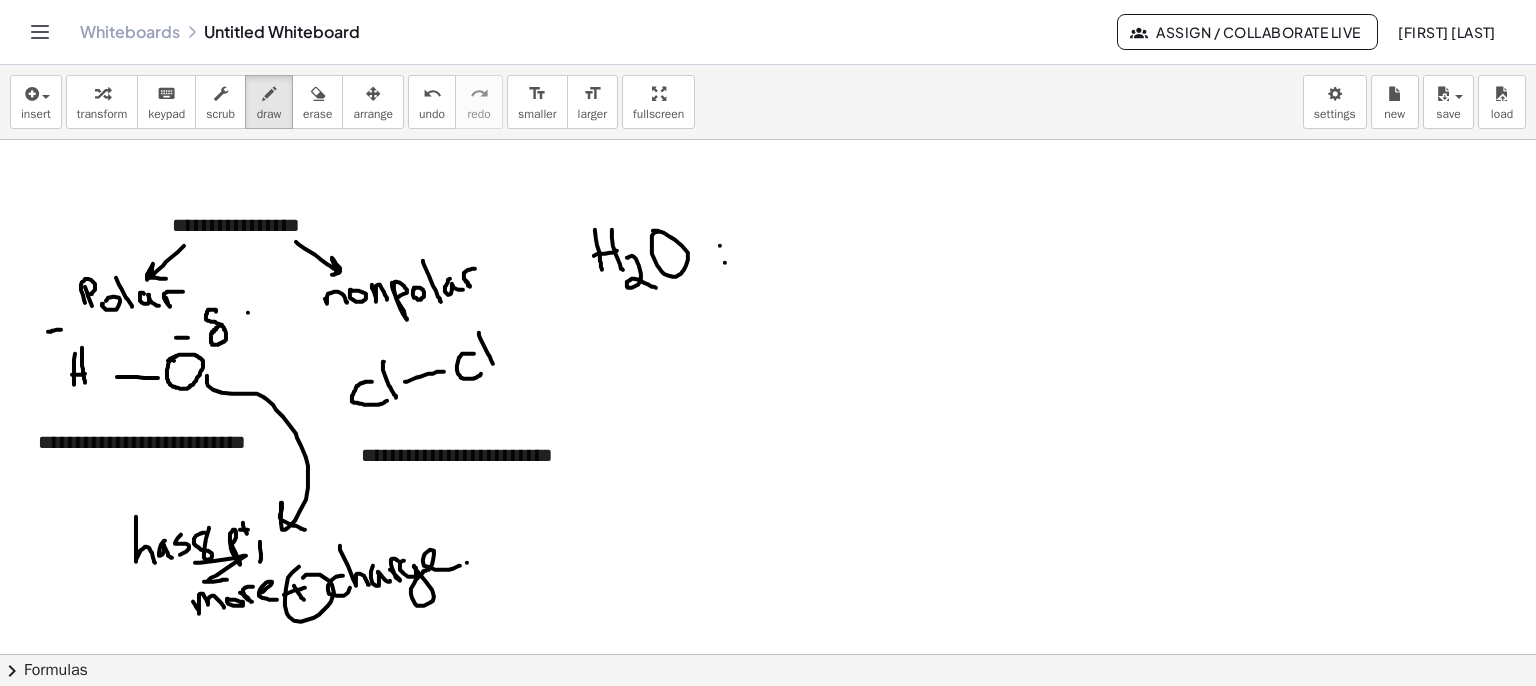 drag, startPoint x: 48, startPoint y: 331, endPoint x: 63, endPoint y: 329, distance: 15.132746 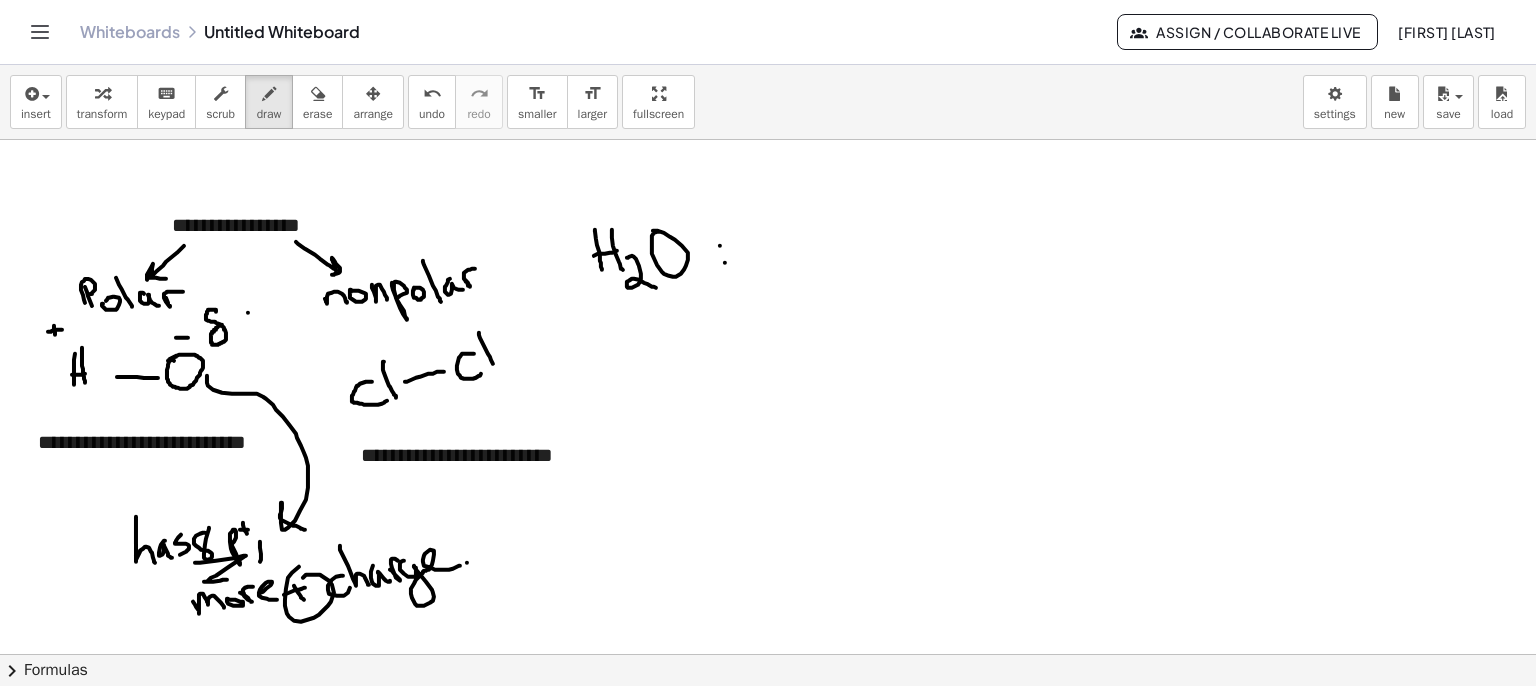 click at bounding box center (768, 771) 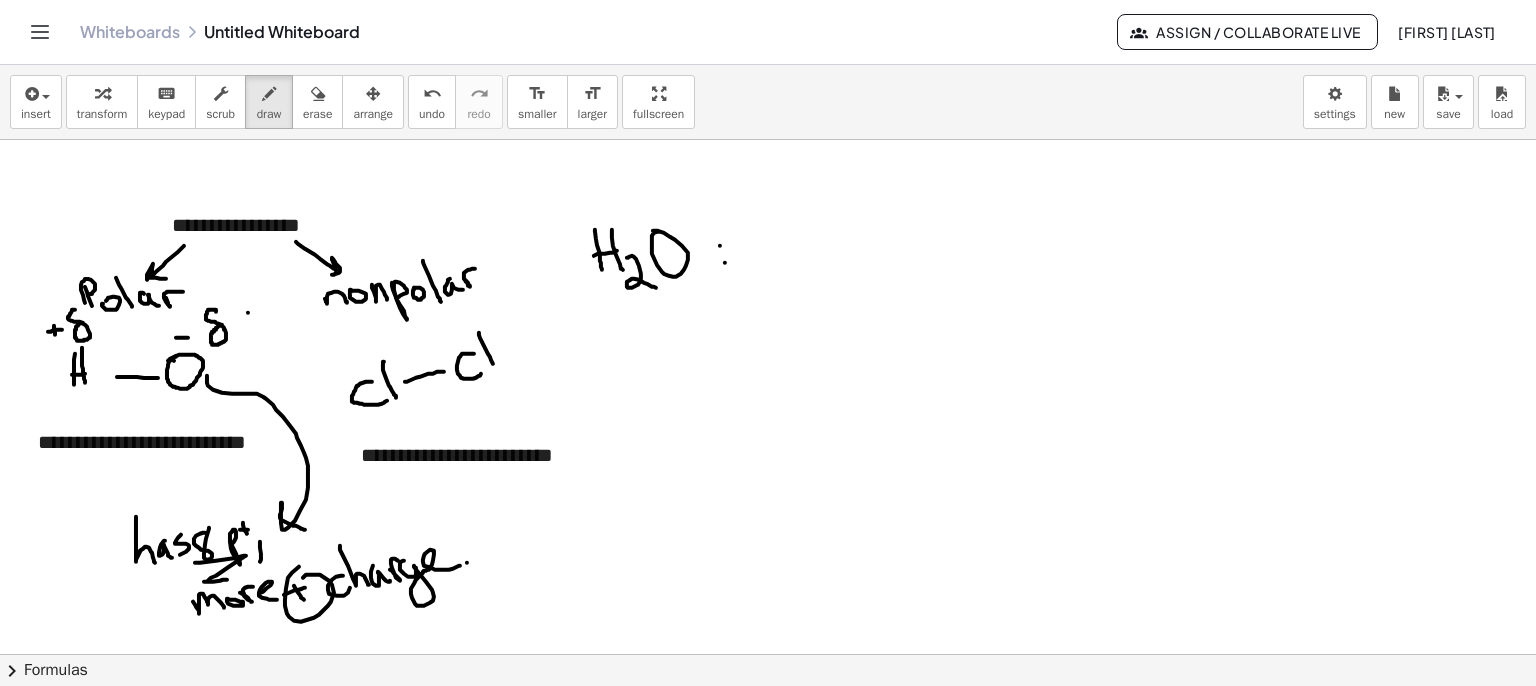 drag, startPoint x: 75, startPoint y: 309, endPoint x: 84, endPoint y: 321, distance: 15 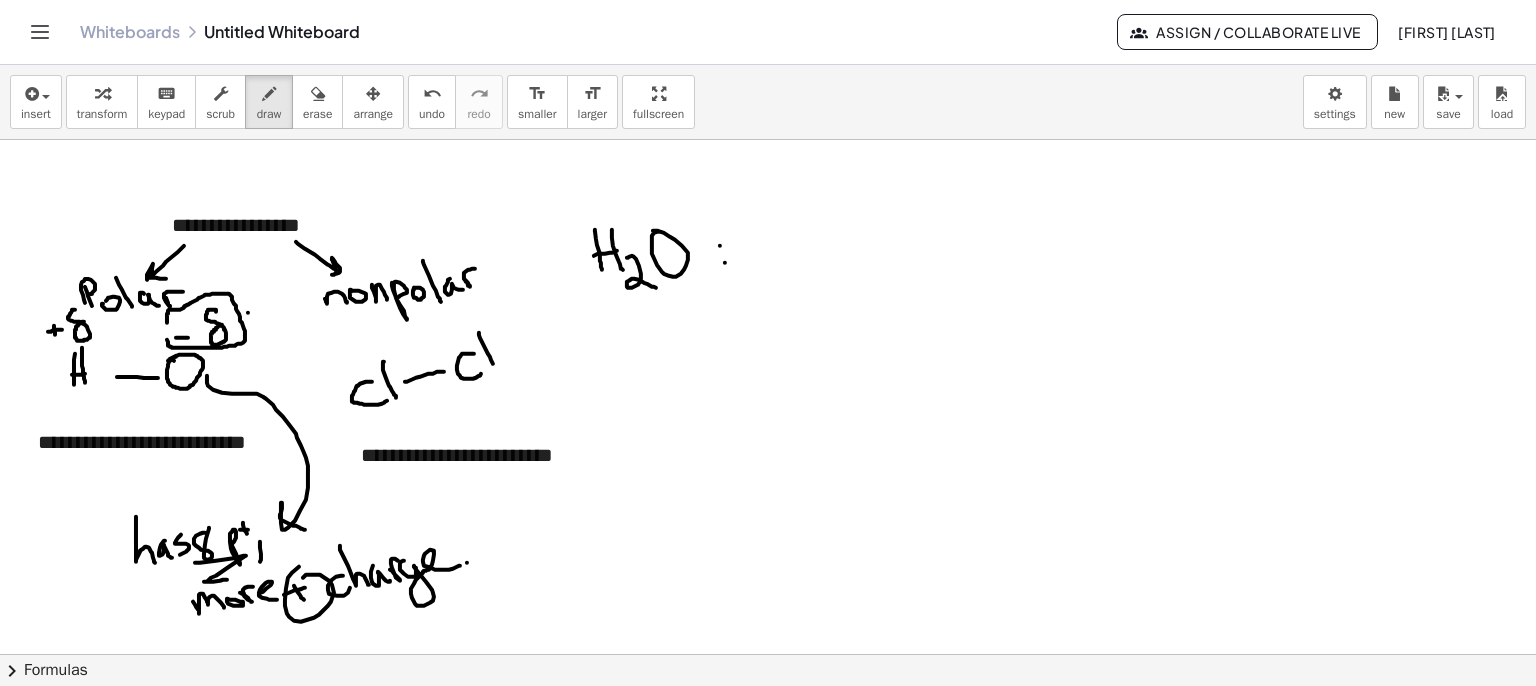 click at bounding box center (768, 771) 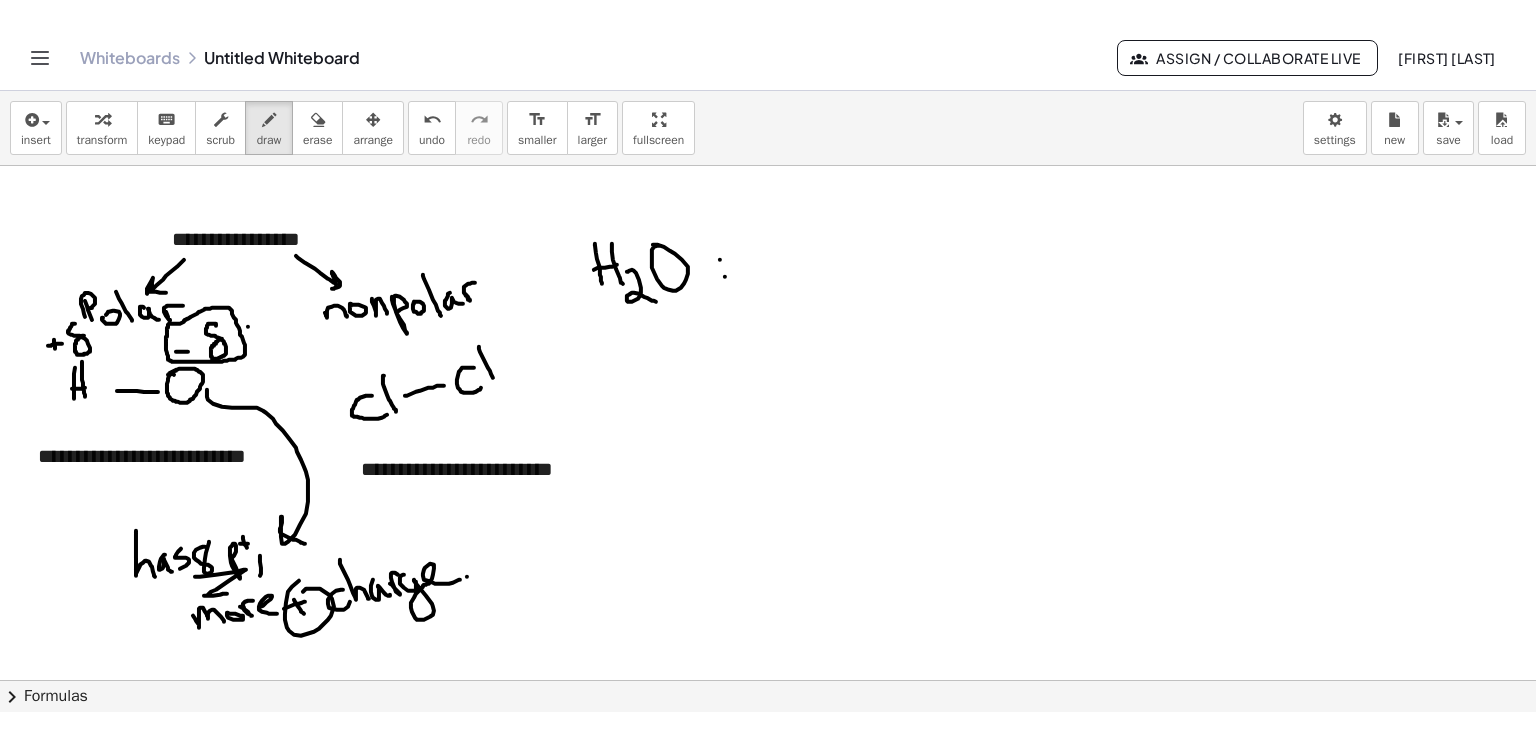 scroll, scrollTop: 16, scrollLeft: 0, axis: vertical 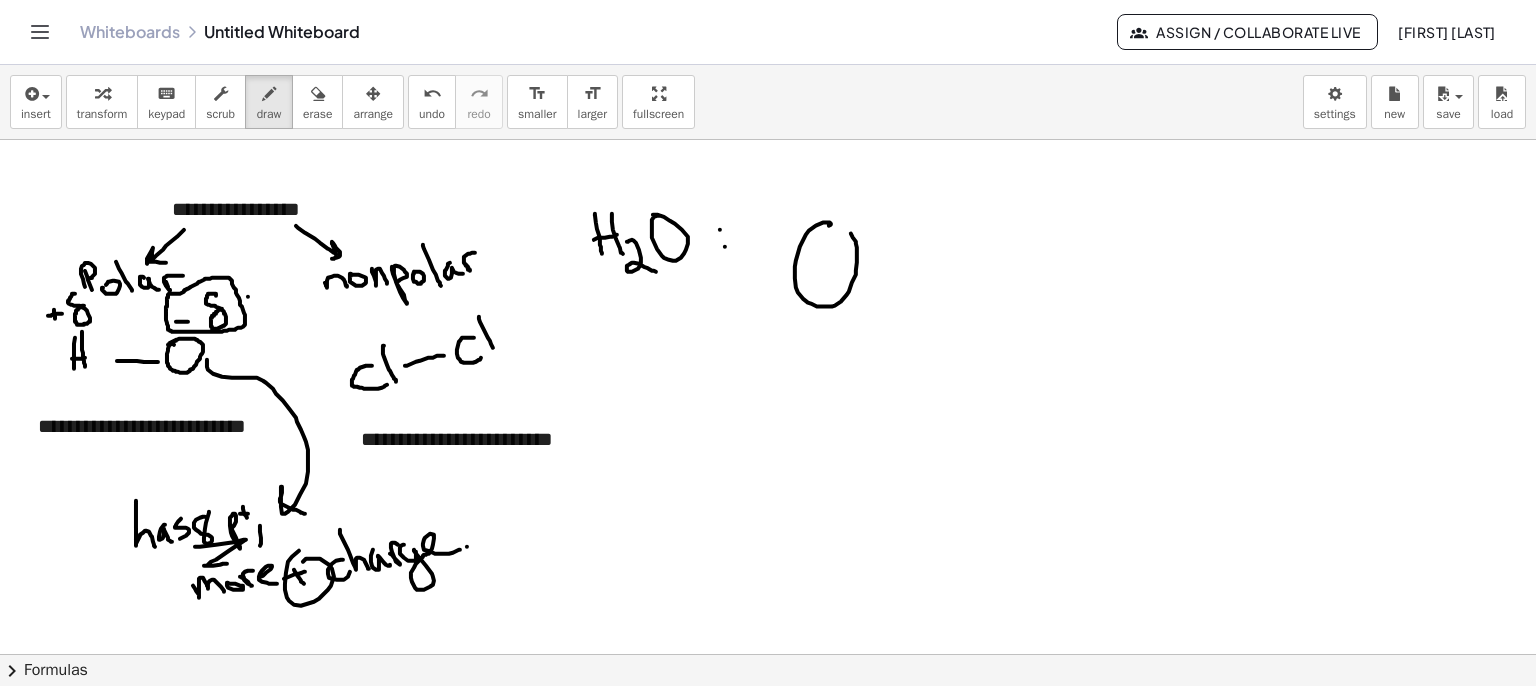 click at bounding box center [768, 755] 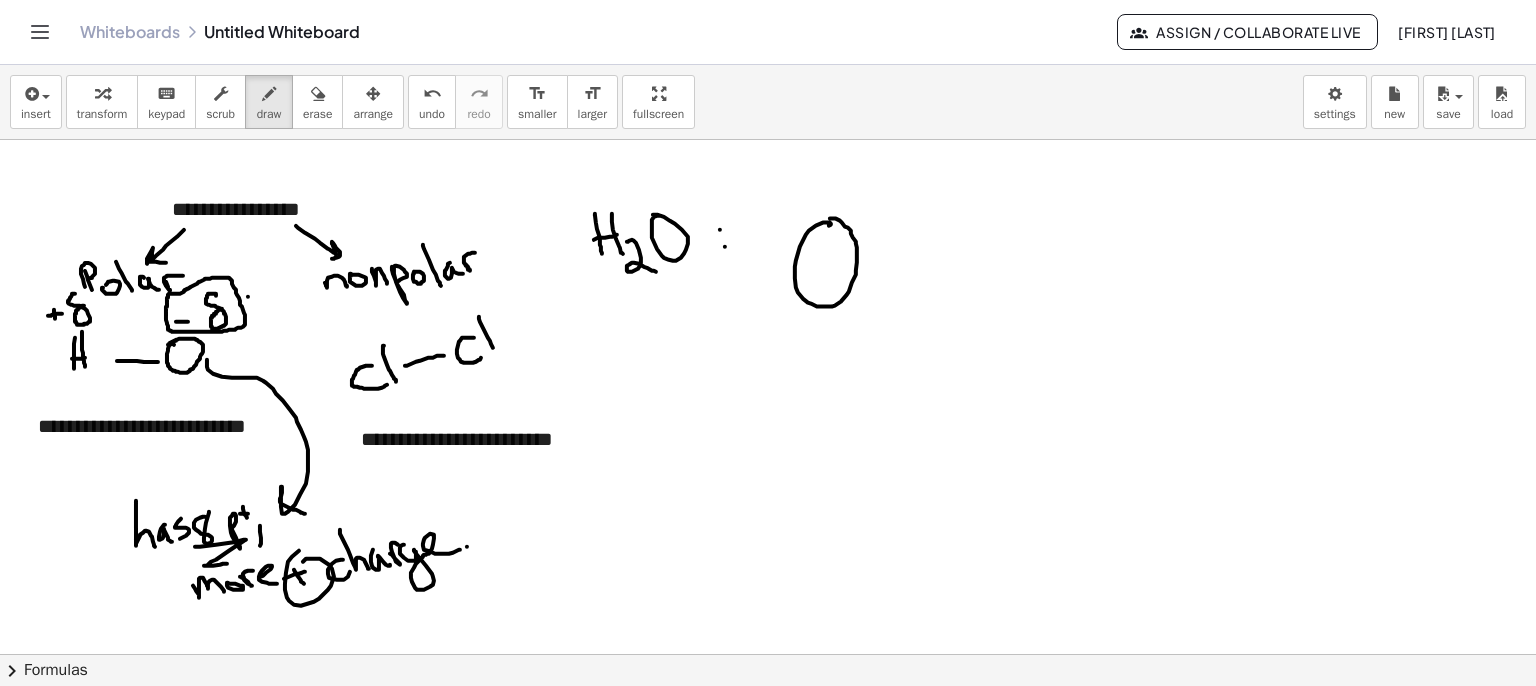 drag, startPoint x: 860, startPoint y: 275, endPoint x: 909, endPoint y: 324, distance: 69.29646 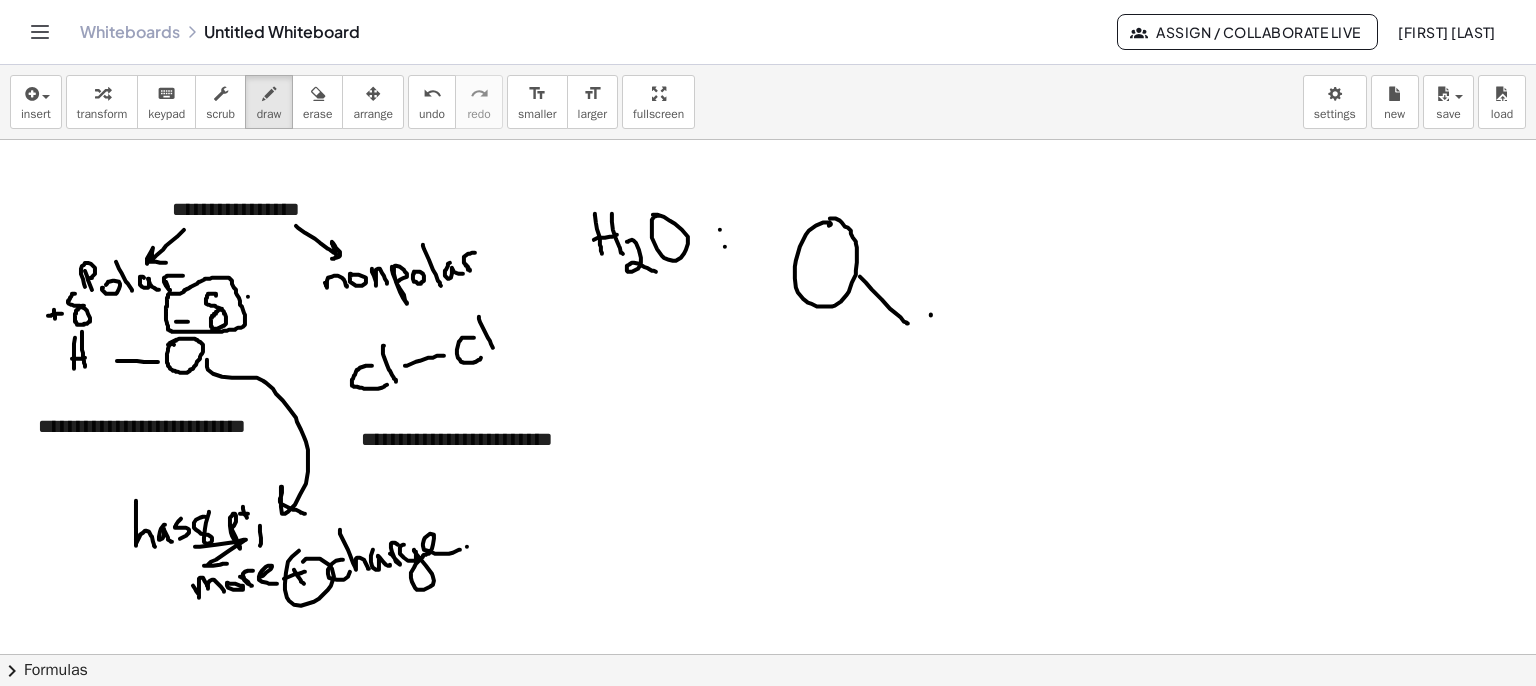 drag, startPoint x: 931, startPoint y: 313, endPoint x: 940, endPoint y: 350, distance: 38.078865 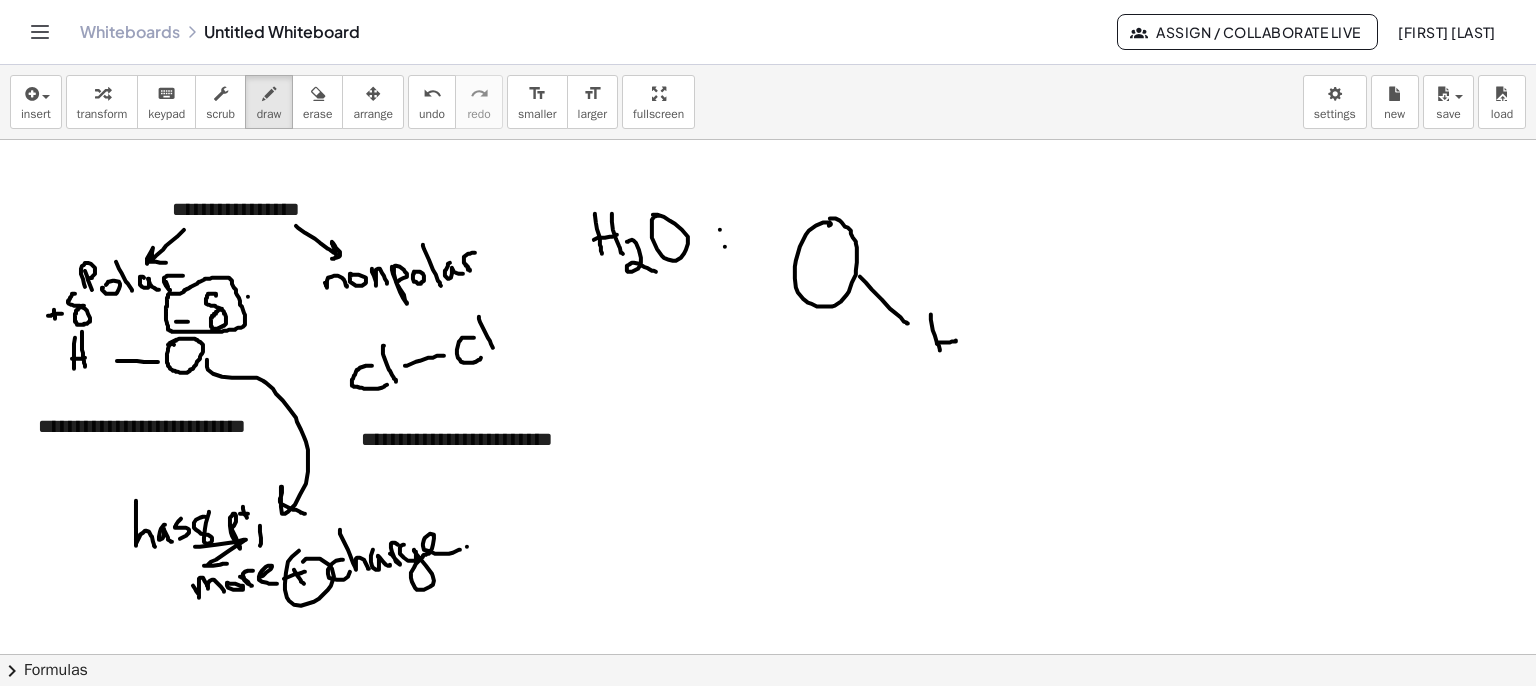 drag, startPoint x: 939, startPoint y: 341, endPoint x: 958, endPoint y: 338, distance: 19.235384 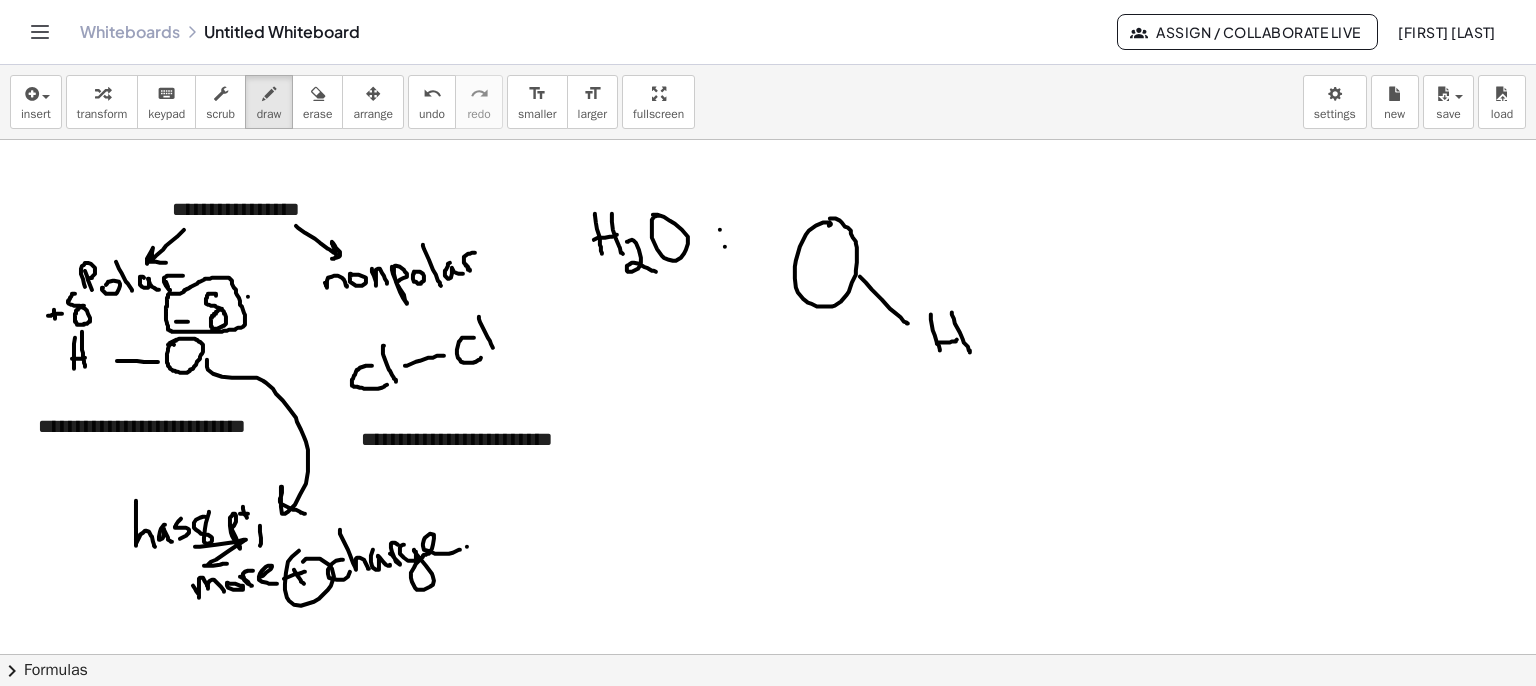 drag, startPoint x: 952, startPoint y: 313, endPoint x: 971, endPoint y: 352, distance: 43.382023 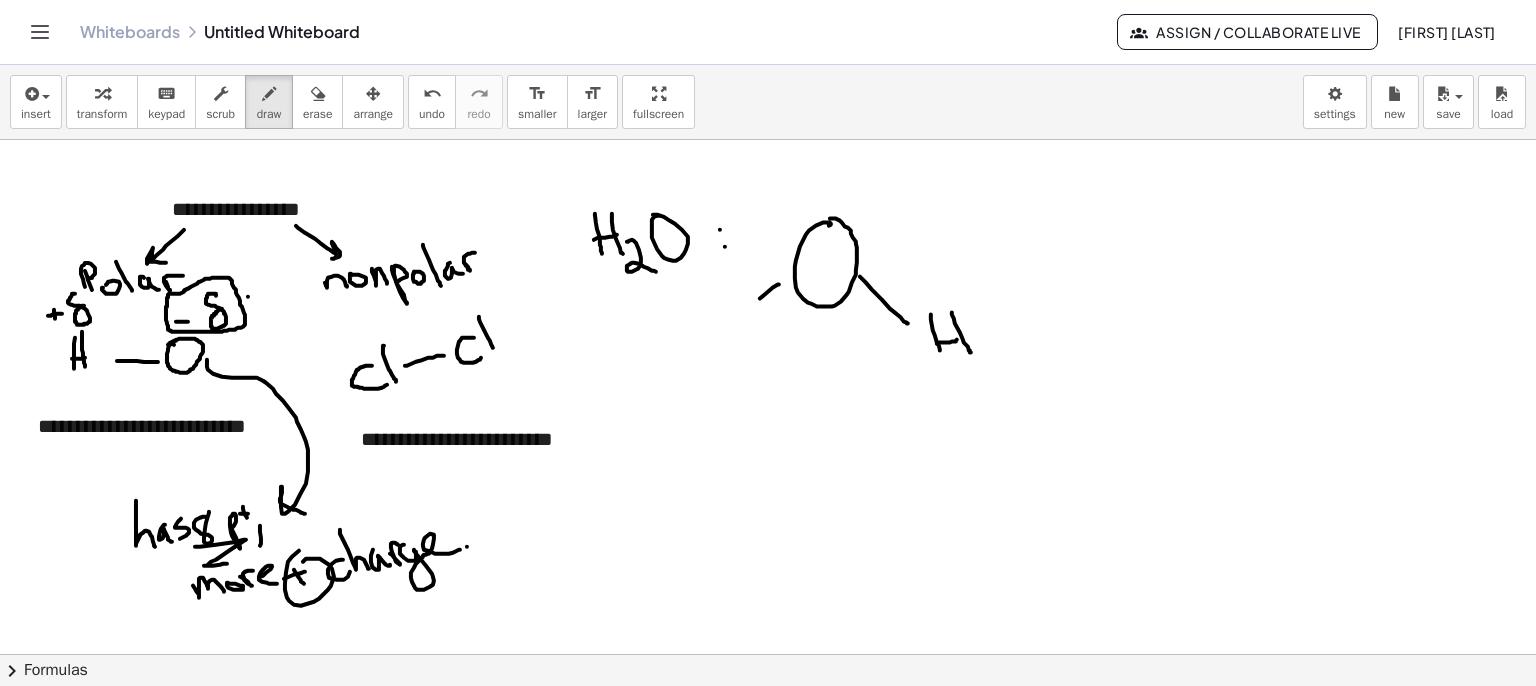 drag, startPoint x: 779, startPoint y: 283, endPoint x: 713, endPoint y: 326, distance: 78.77182 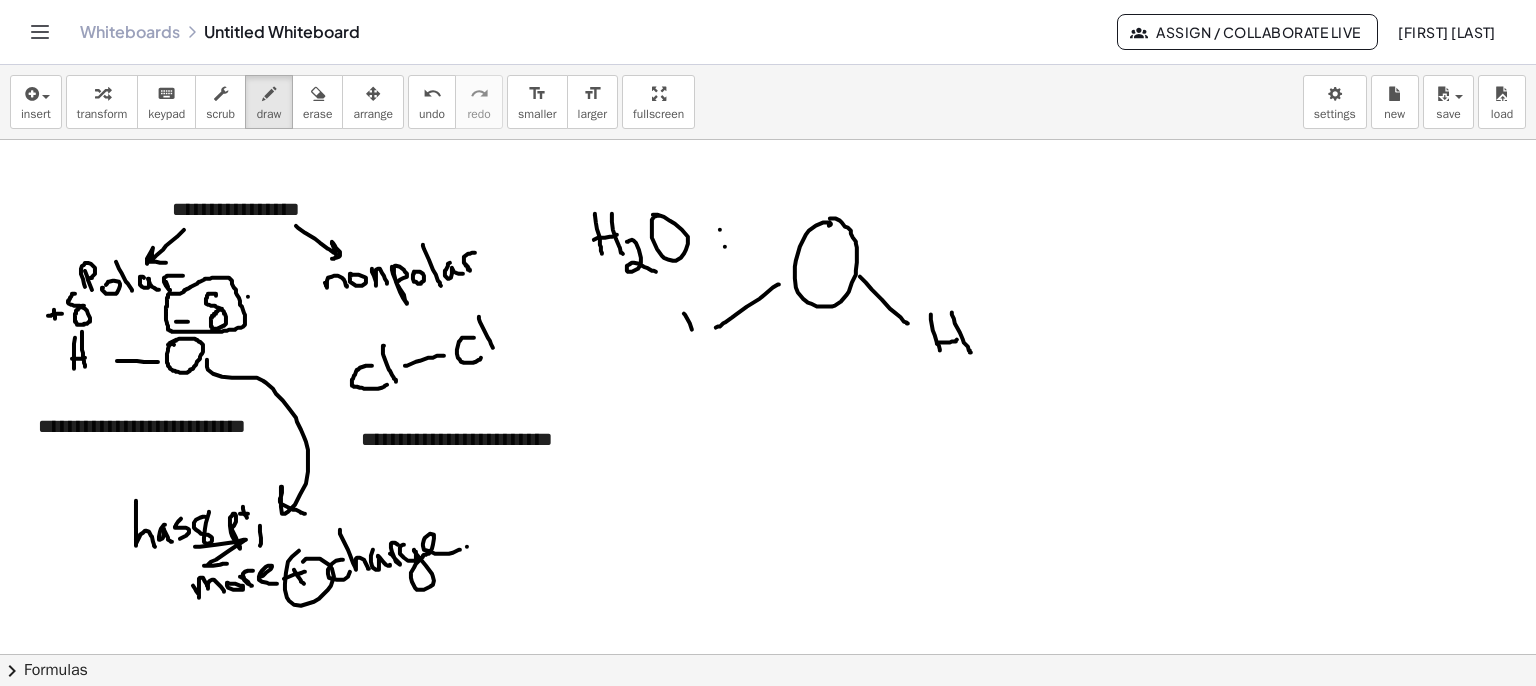 drag, startPoint x: 684, startPoint y: 312, endPoint x: 699, endPoint y: 348, distance: 39 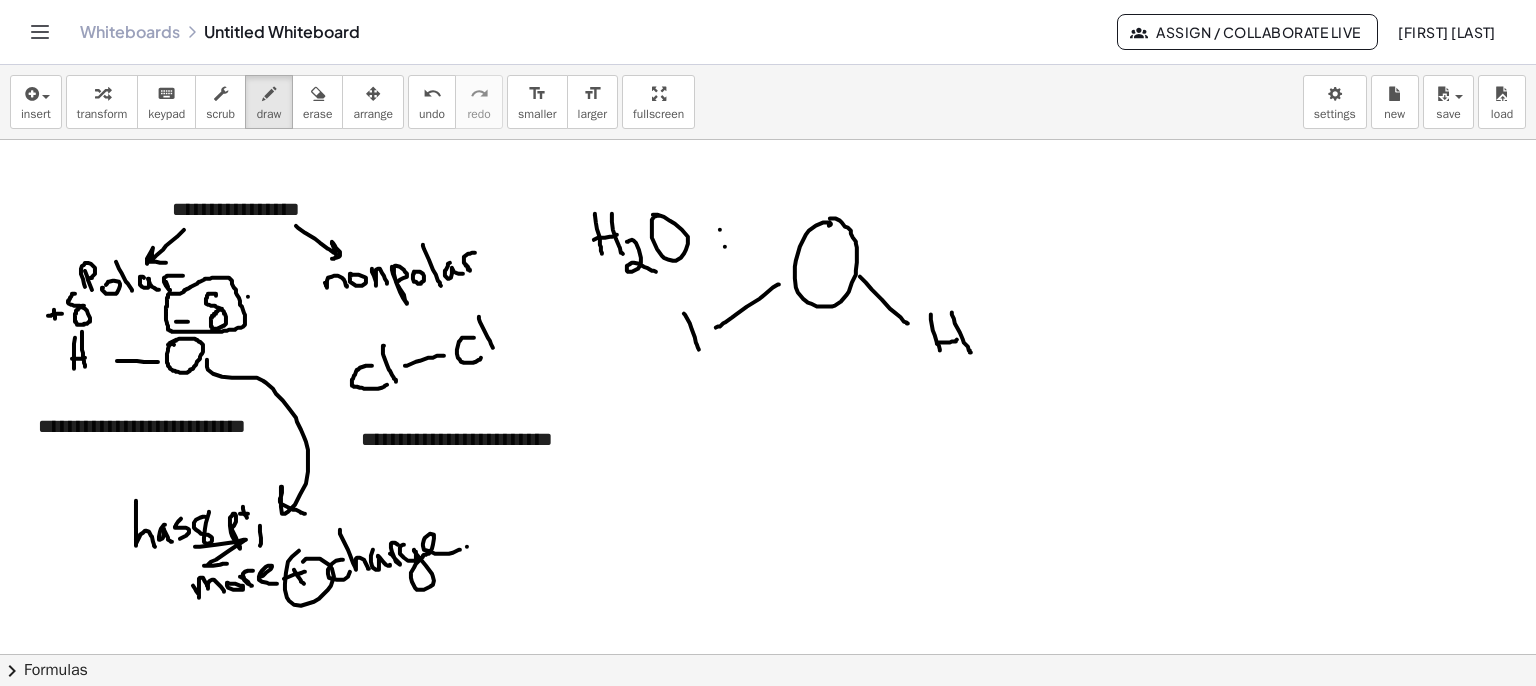 click at bounding box center [768, 755] 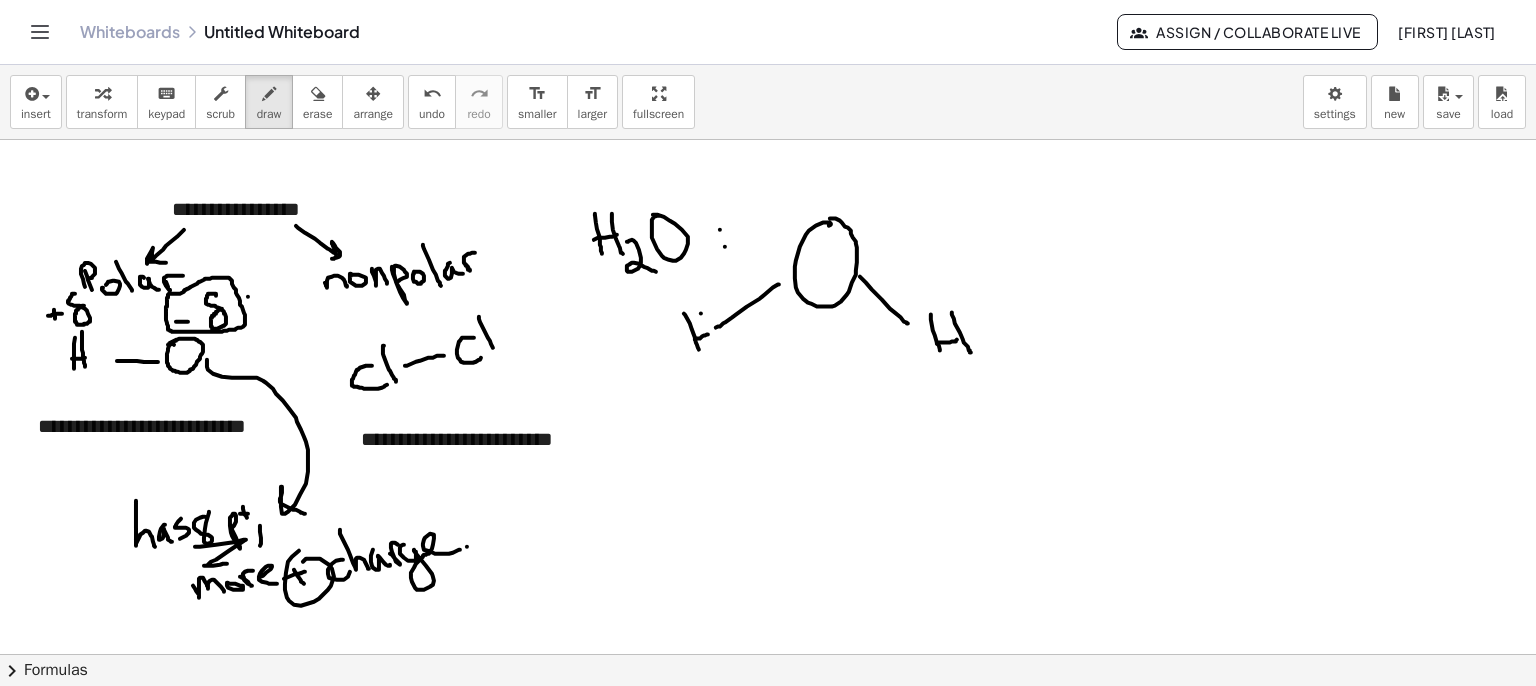 drag, startPoint x: 701, startPoint y: 312, endPoint x: 721, endPoint y: 349, distance: 42.059483 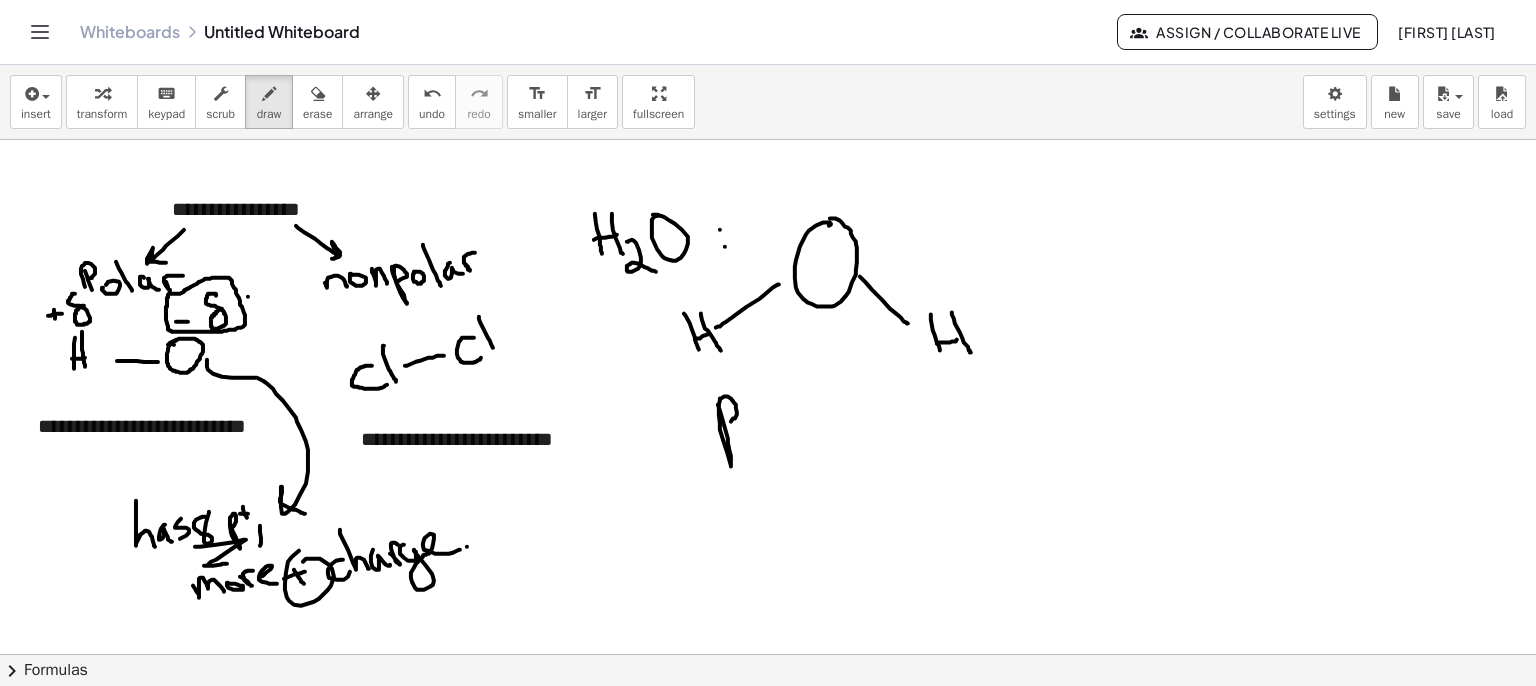 drag, startPoint x: 728, startPoint y: 437, endPoint x: 727, endPoint y: 421, distance: 16.03122 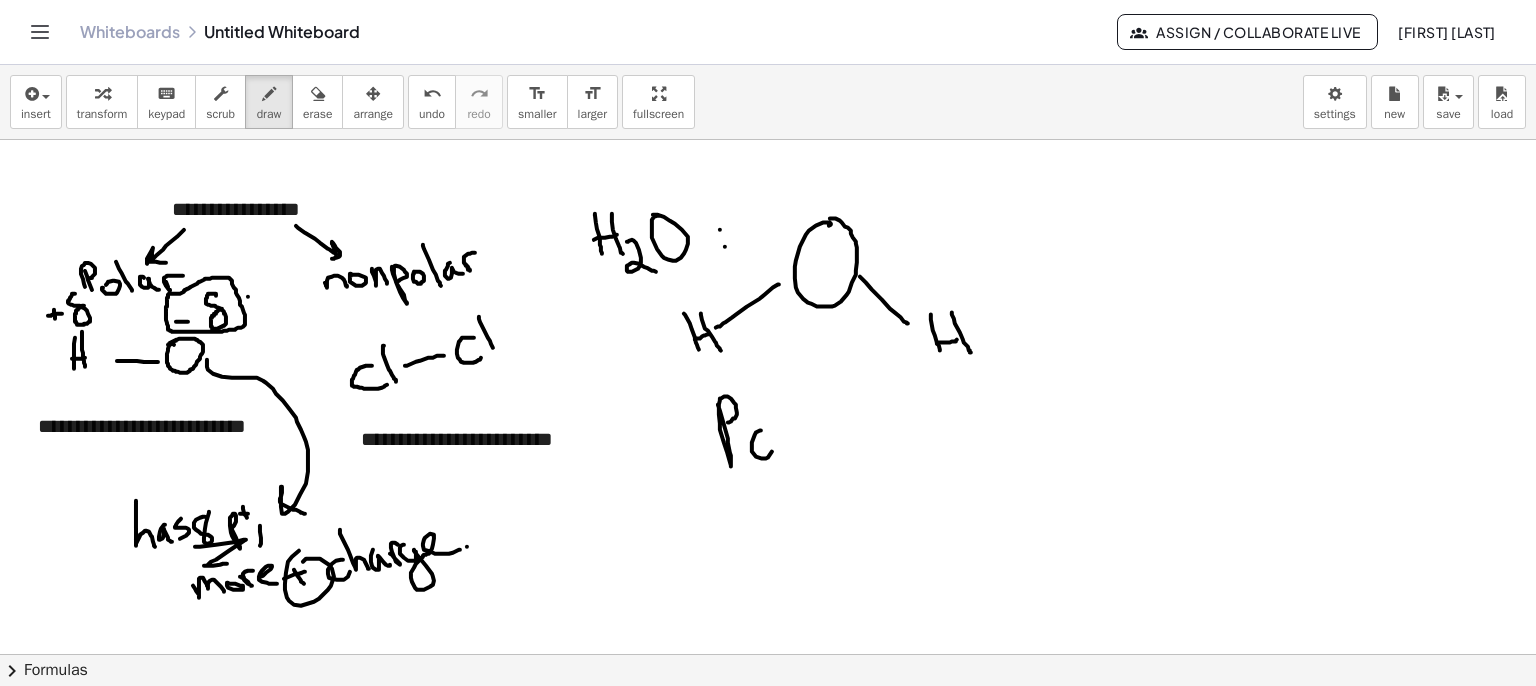 drag, startPoint x: 761, startPoint y: 429, endPoint x: 773, endPoint y: 417, distance: 16.970562 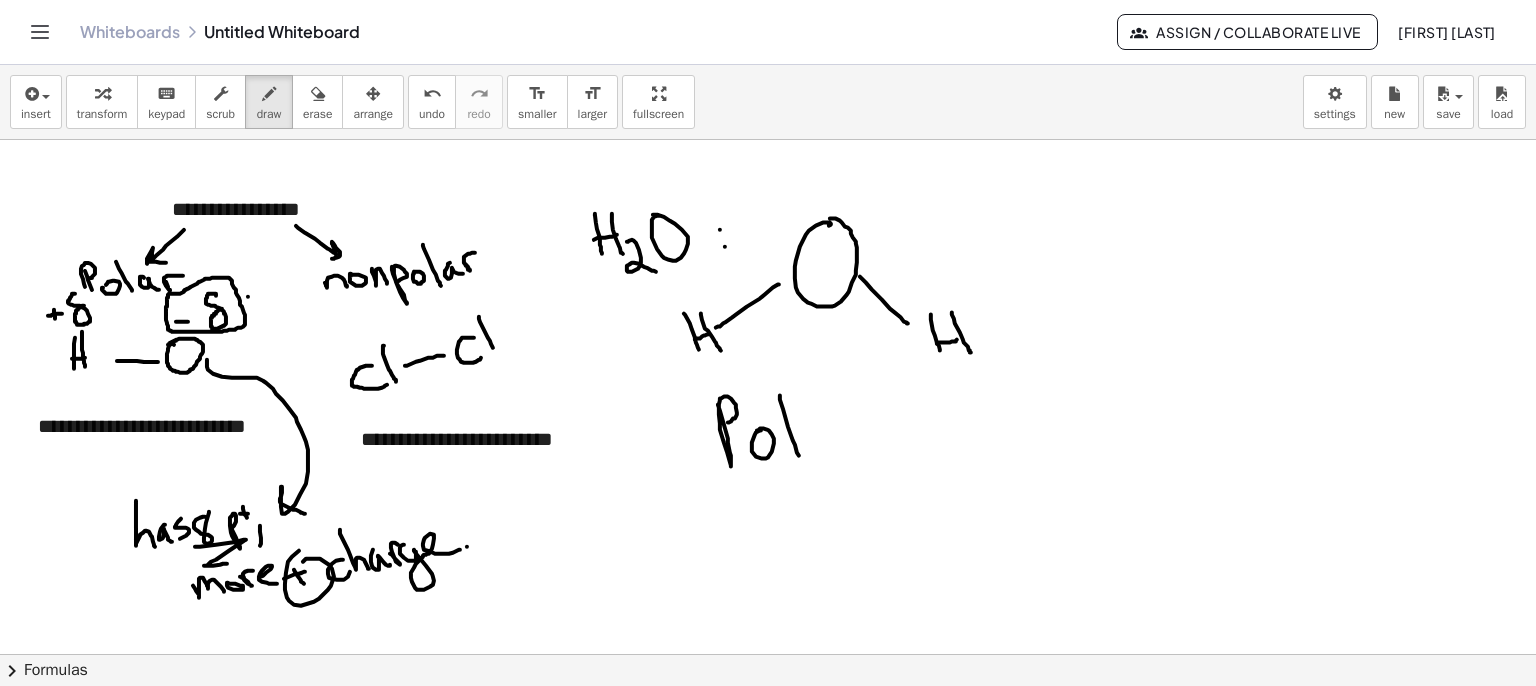 drag, startPoint x: 793, startPoint y: 439, endPoint x: 808, endPoint y: 453, distance: 20.518284 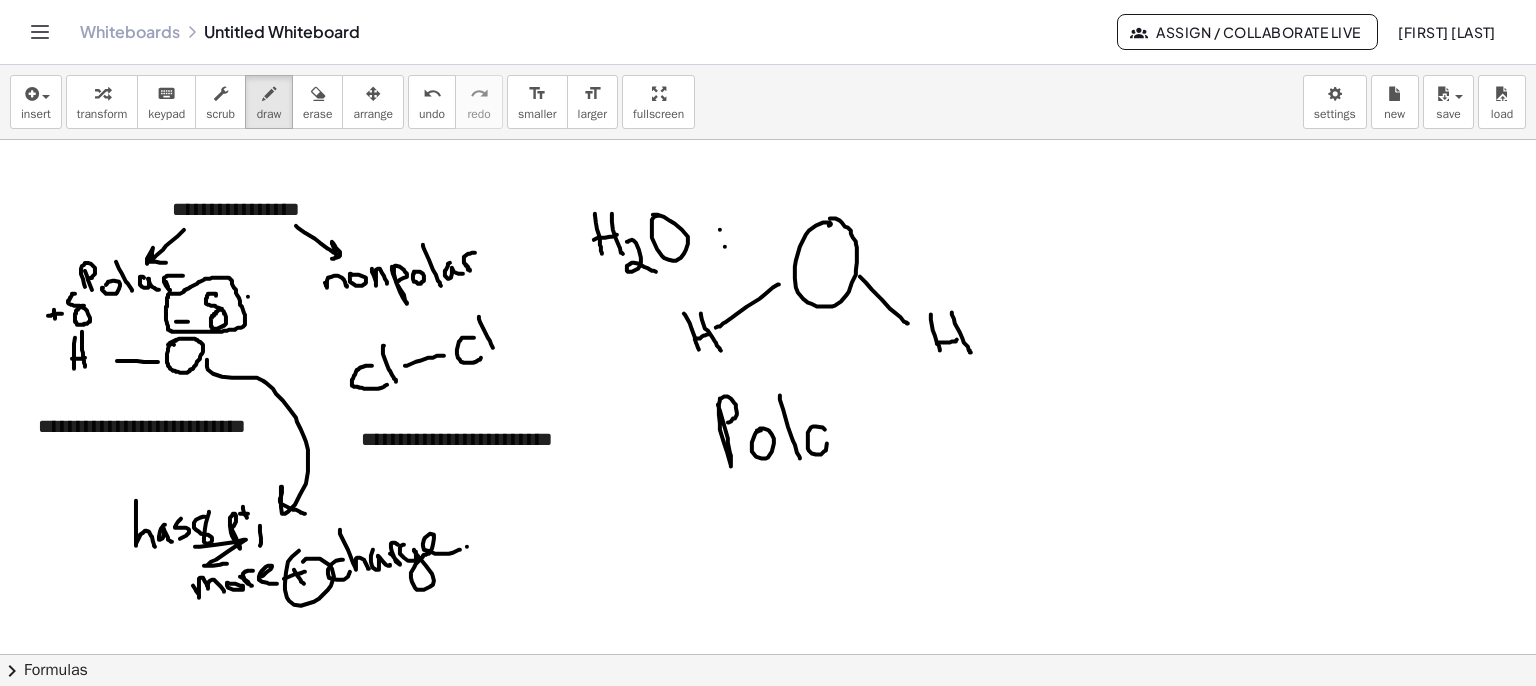 drag, startPoint x: 823, startPoint y: 426, endPoint x: 844, endPoint y: 451, distance: 32.649654 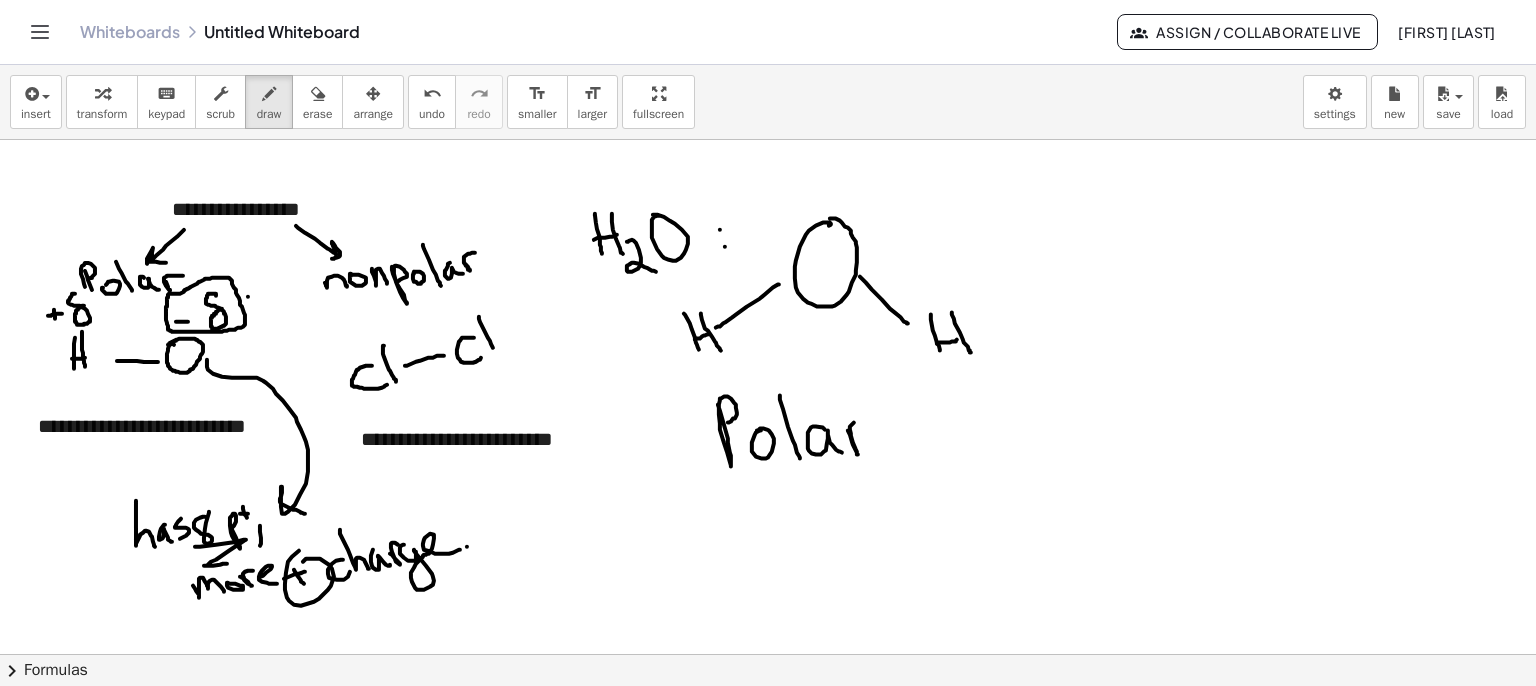 drag, startPoint x: 856, startPoint y: 449, endPoint x: 871, endPoint y: 419, distance: 33.54102 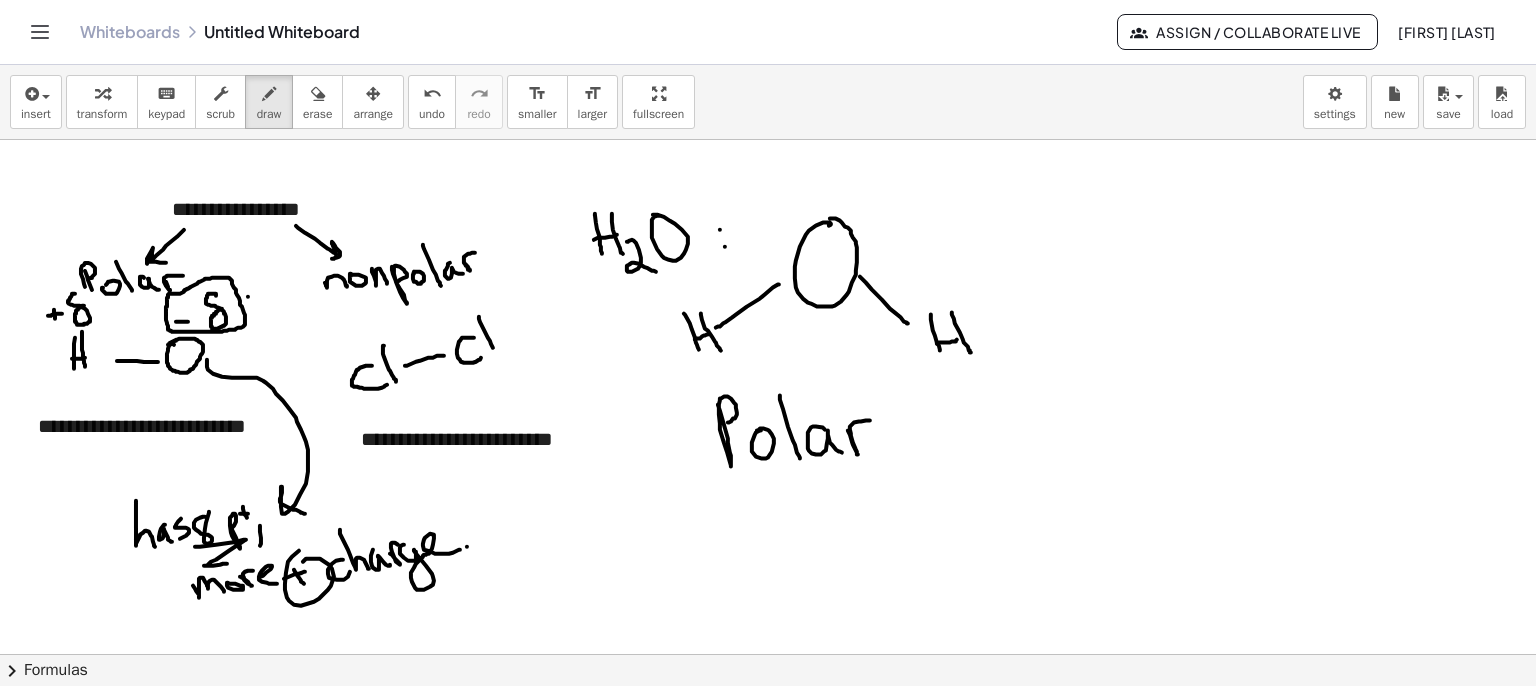click at bounding box center (768, 755) 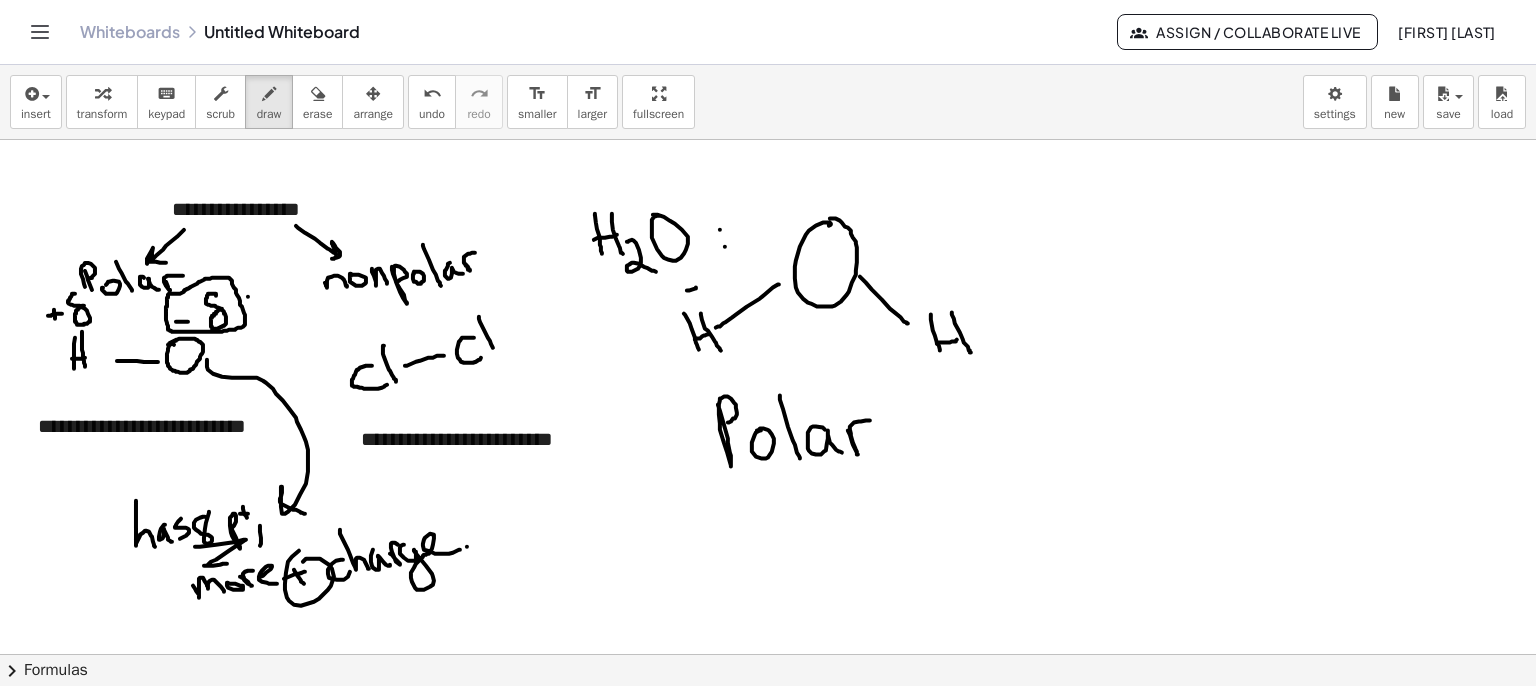 click at bounding box center (768, 755) 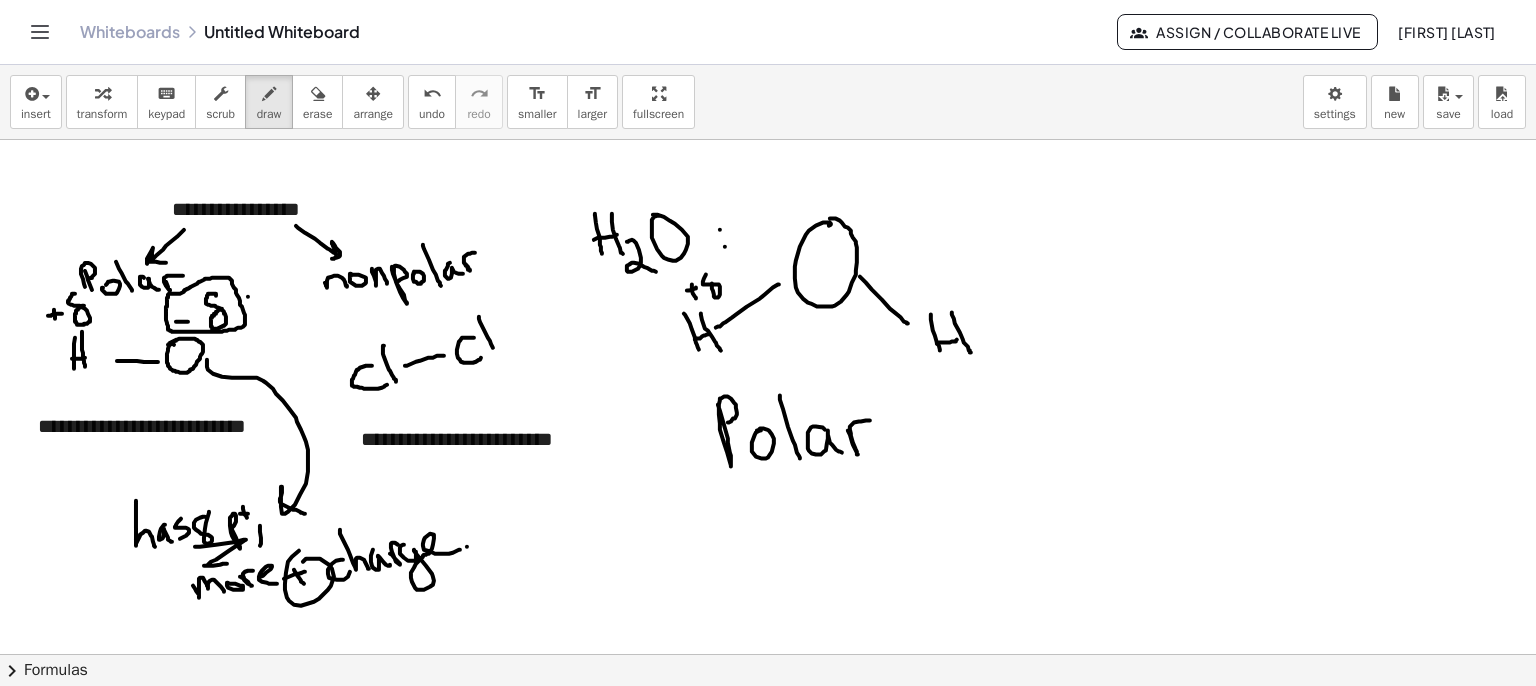 drag, startPoint x: 703, startPoint y: 281, endPoint x: 775, endPoint y: 288, distance: 72.33948 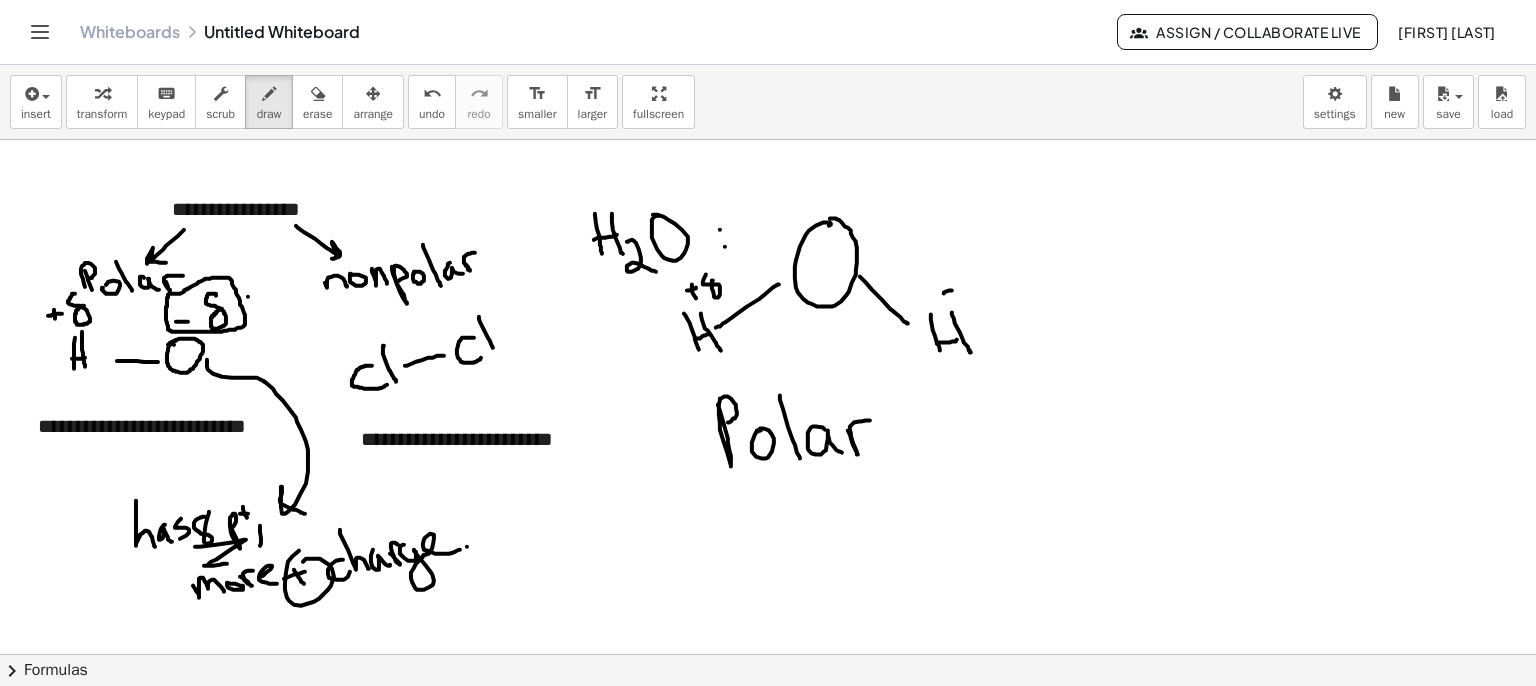 drag, startPoint x: 944, startPoint y: 292, endPoint x: 954, endPoint y: 289, distance: 10.440307 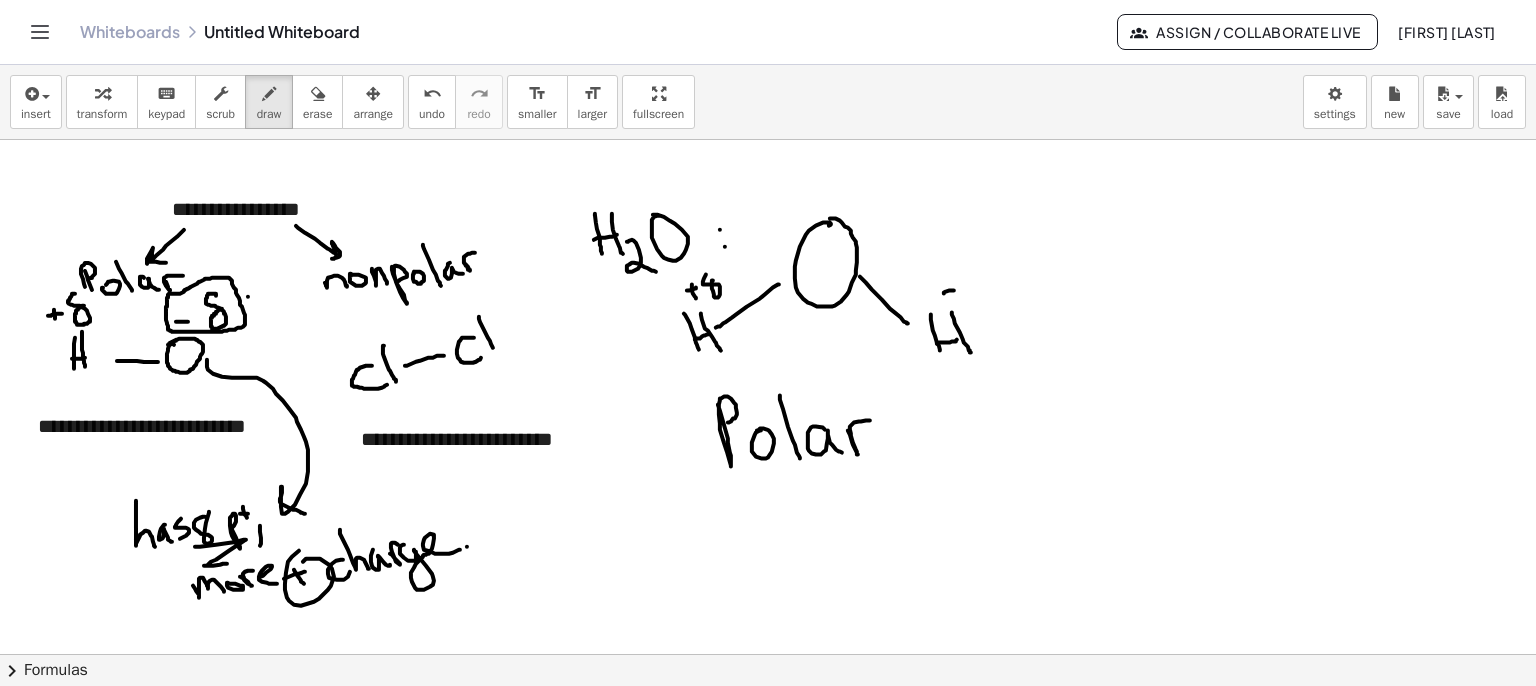 drag, startPoint x: 948, startPoint y: 282, endPoint x: 956, endPoint y: 298, distance: 17.888544 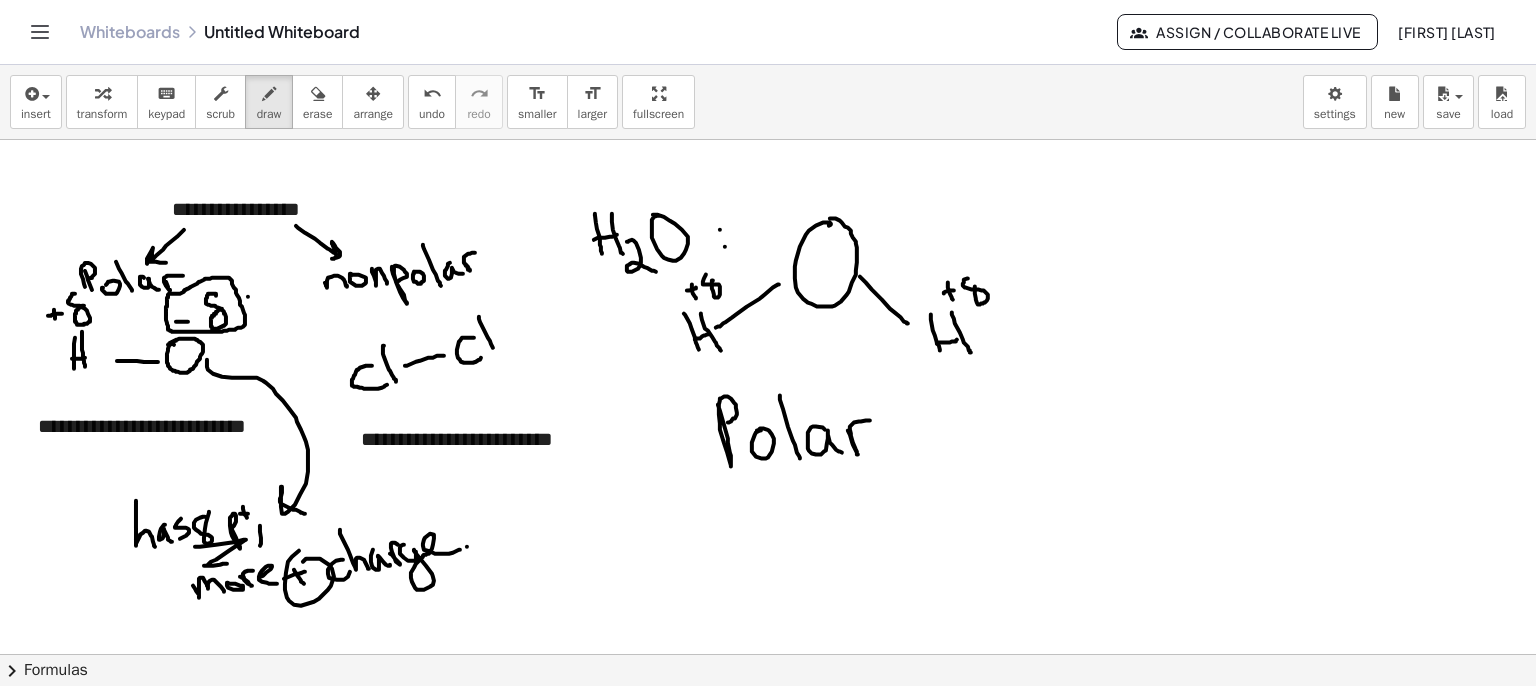 drag, startPoint x: 965, startPoint y: 286, endPoint x: 975, endPoint y: 285, distance: 10.049875 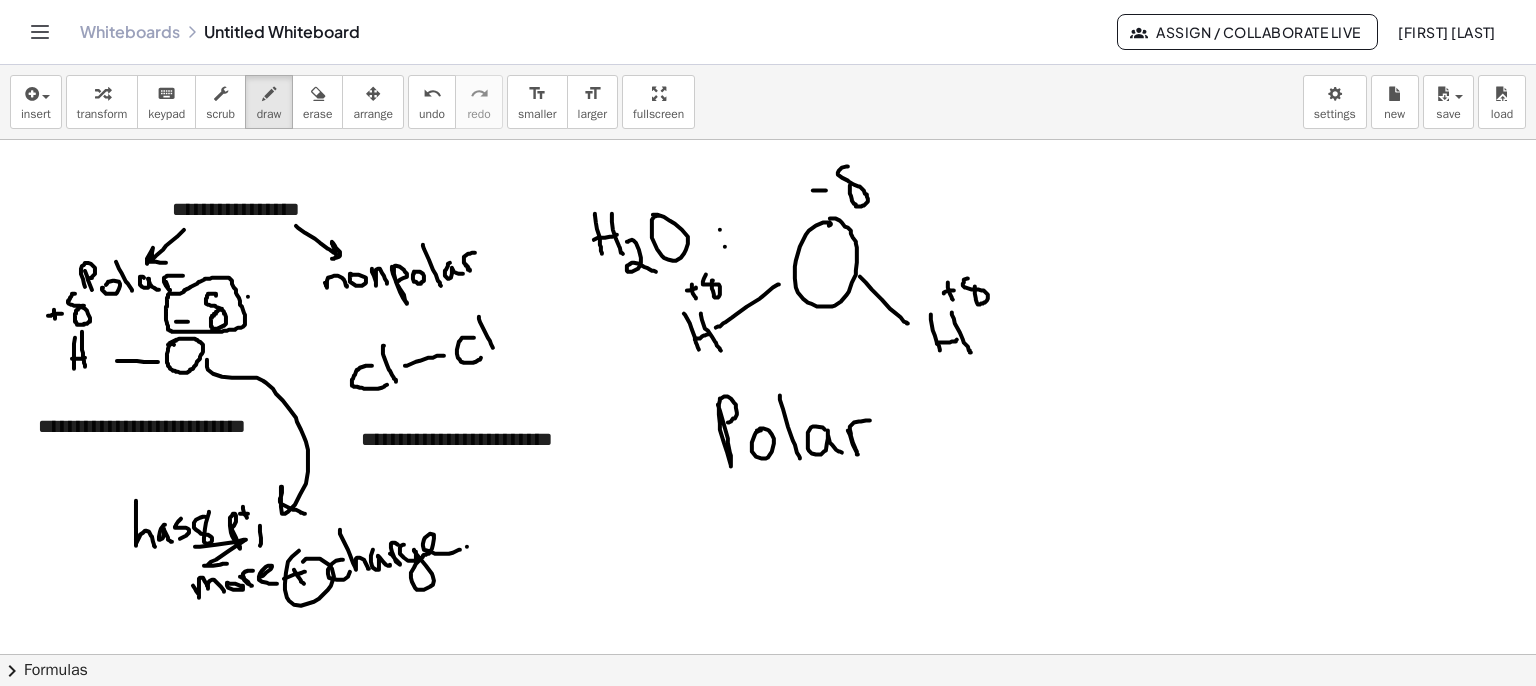 drag, startPoint x: 848, startPoint y: 165, endPoint x: 868, endPoint y: 195, distance: 36.05551 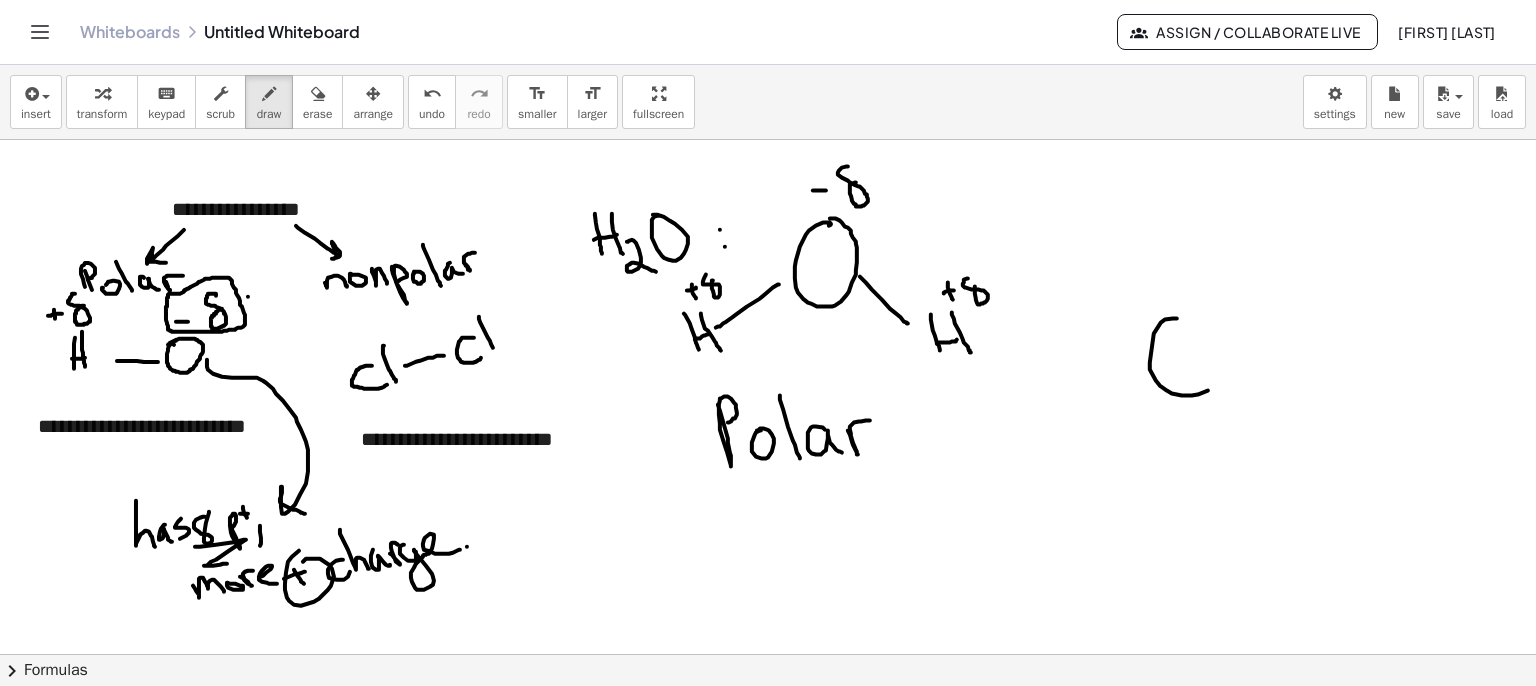 drag, startPoint x: 1173, startPoint y: 317, endPoint x: 1176, endPoint y: 306, distance: 11.401754 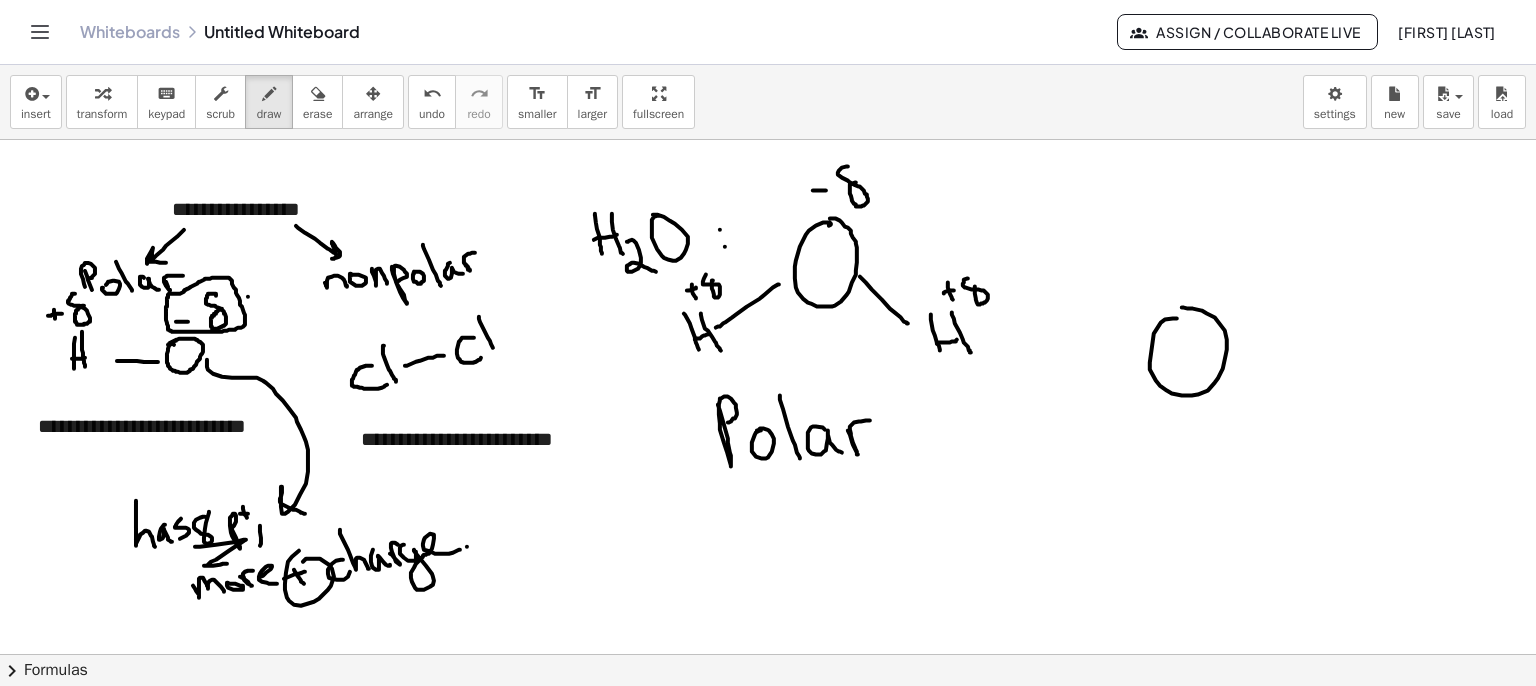 drag, startPoint x: 1130, startPoint y: 399, endPoint x: 1110, endPoint y: 422, distance: 30.479502 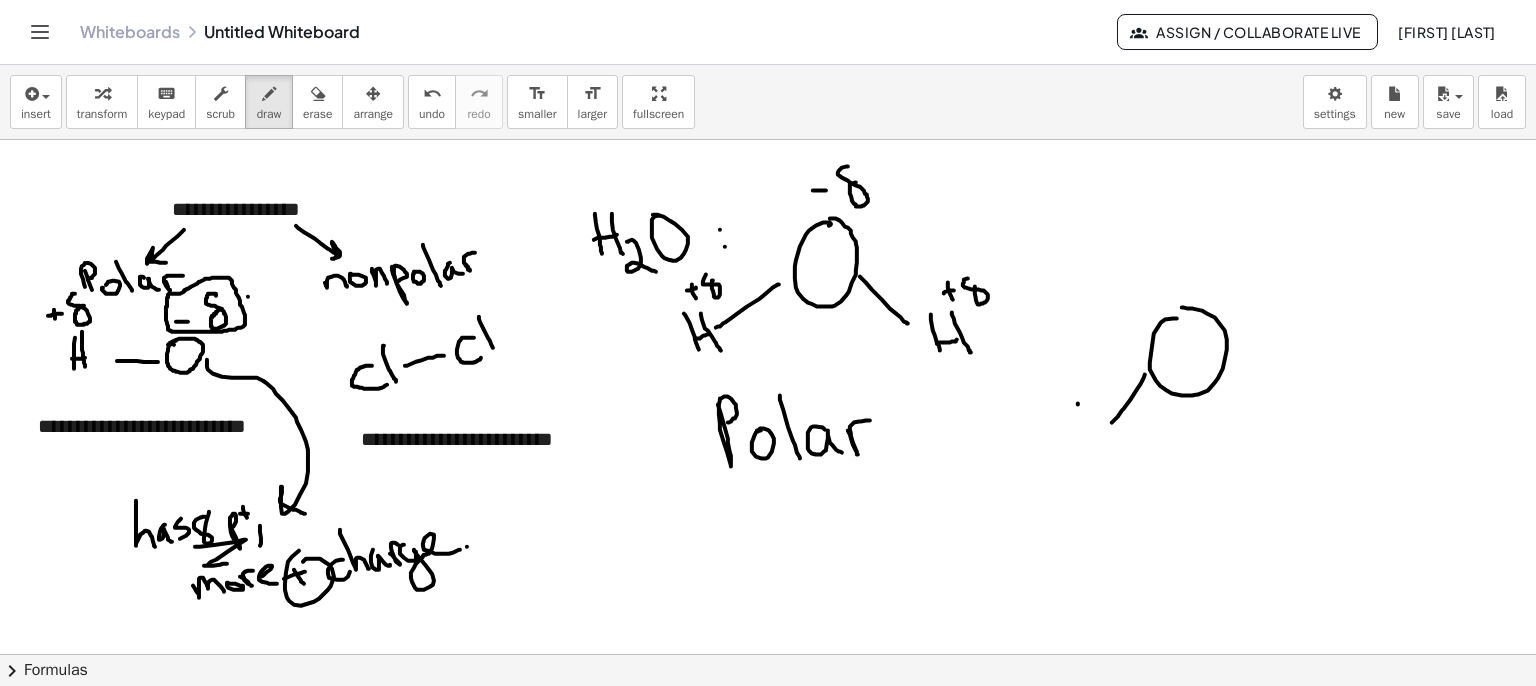 drag, startPoint x: 1078, startPoint y: 402, endPoint x: 1092, endPoint y: 451, distance: 50.96077 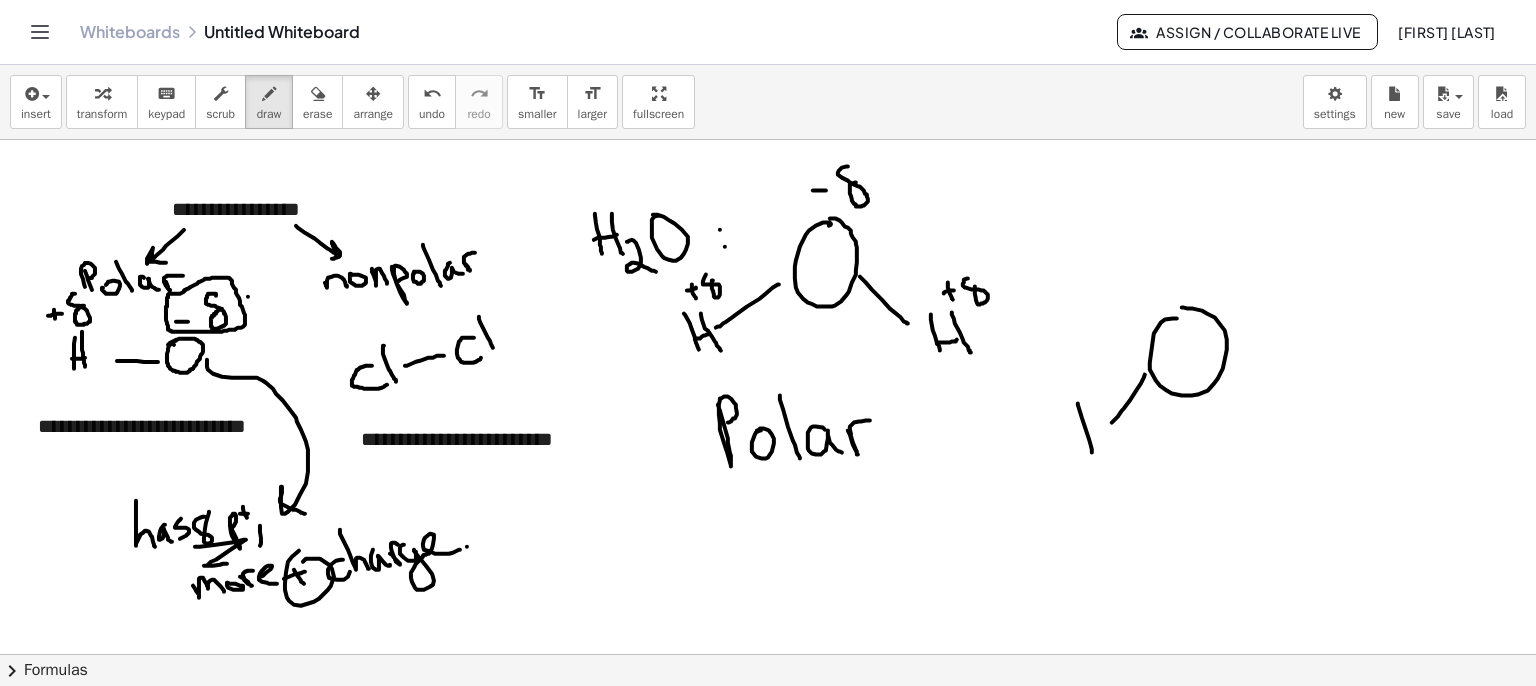 click at bounding box center (768, 755) 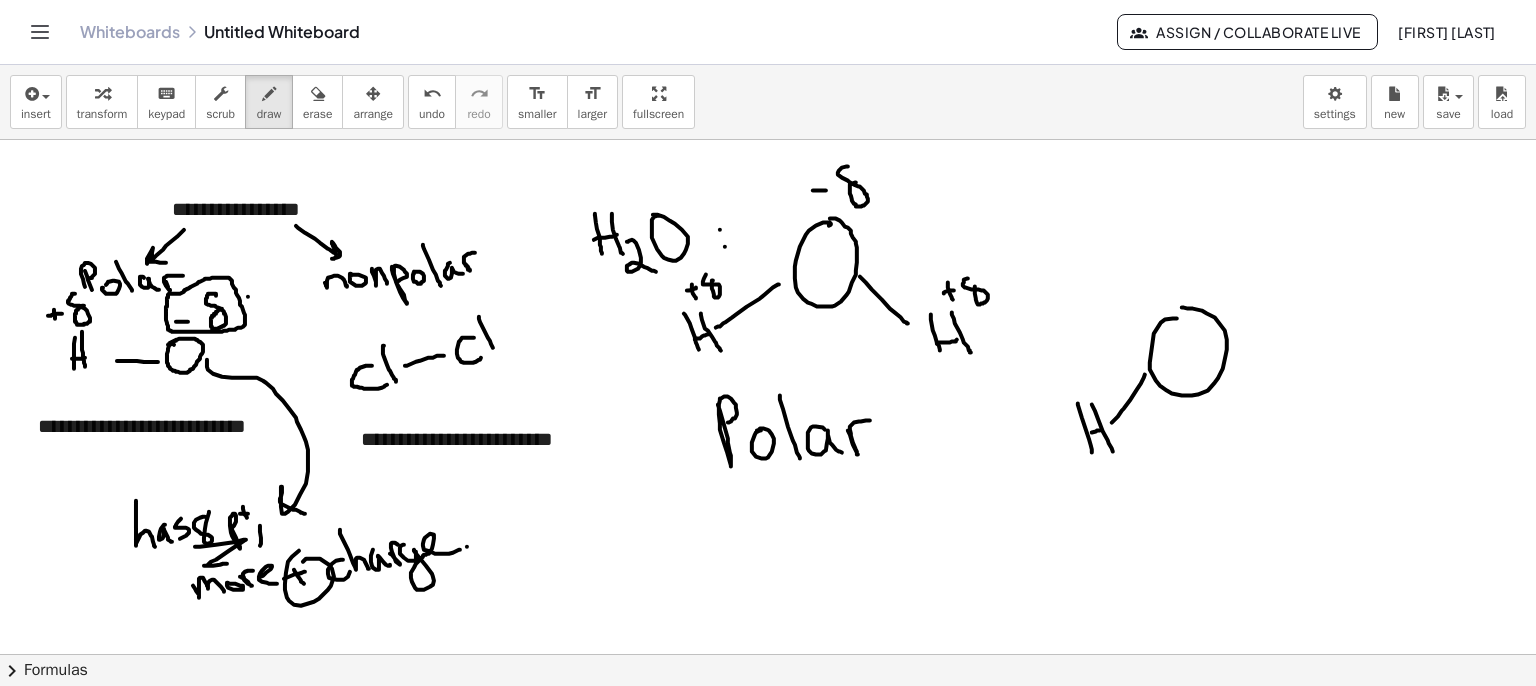 drag, startPoint x: 1095, startPoint y: 409, endPoint x: 1156, endPoint y: 446, distance: 71.34424 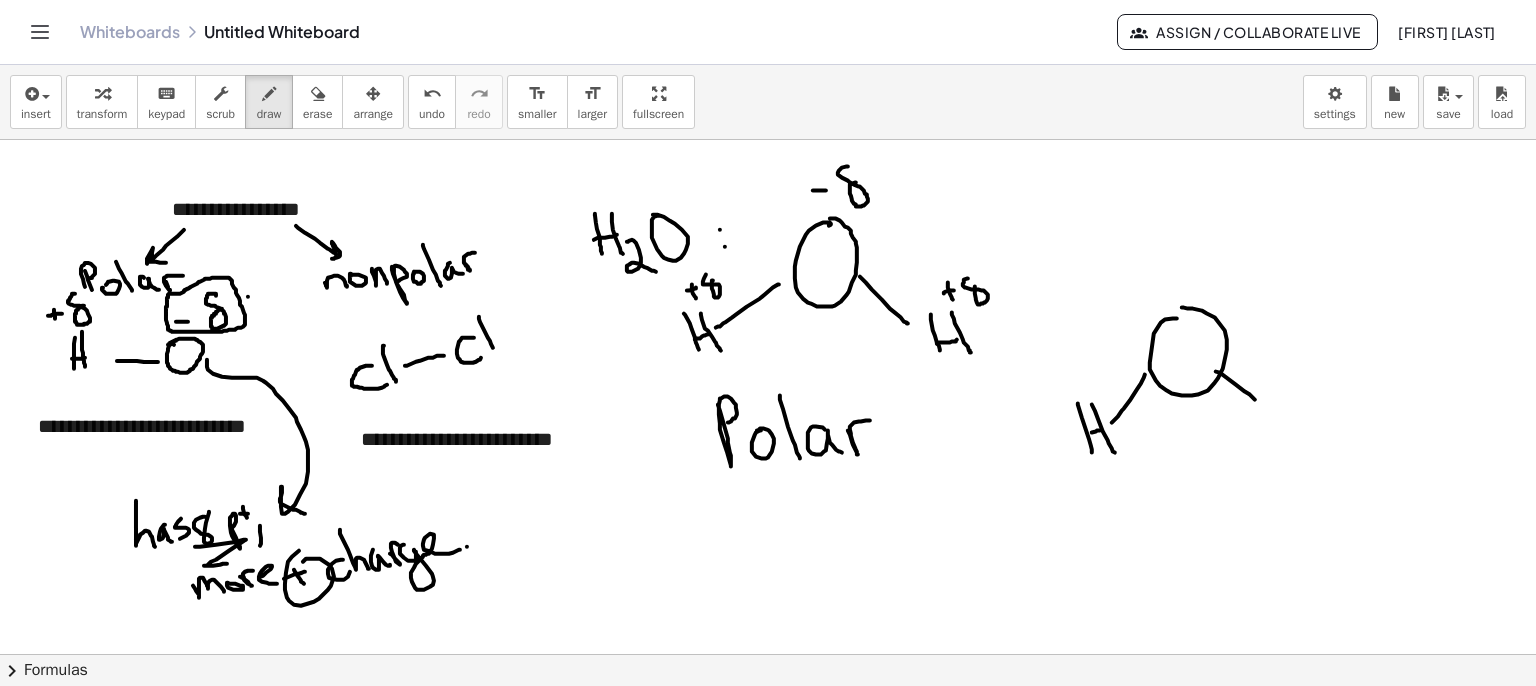 drag, startPoint x: 1216, startPoint y: 370, endPoint x: 1260, endPoint y: 402, distance: 54.405884 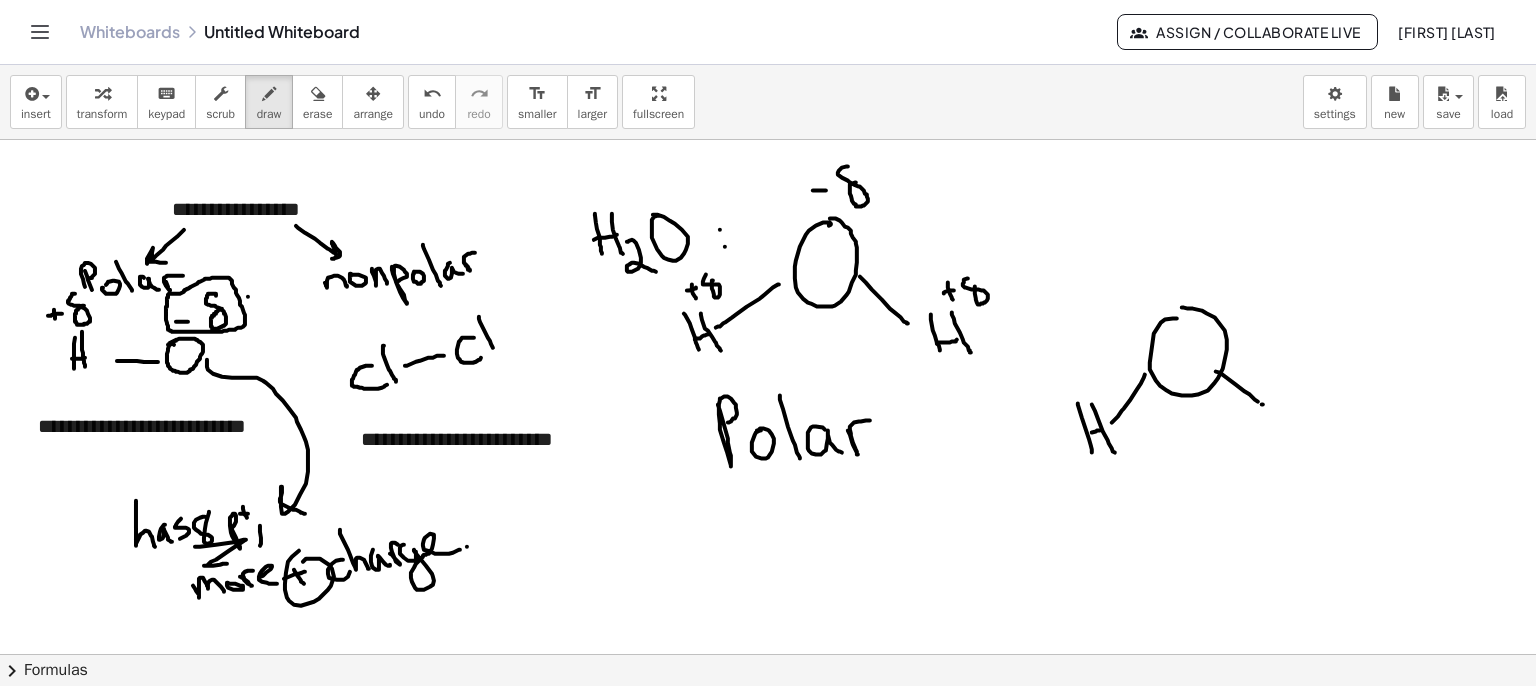 drag, startPoint x: 1262, startPoint y: 403, endPoint x: 1276, endPoint y: 453, distance: 51.92302 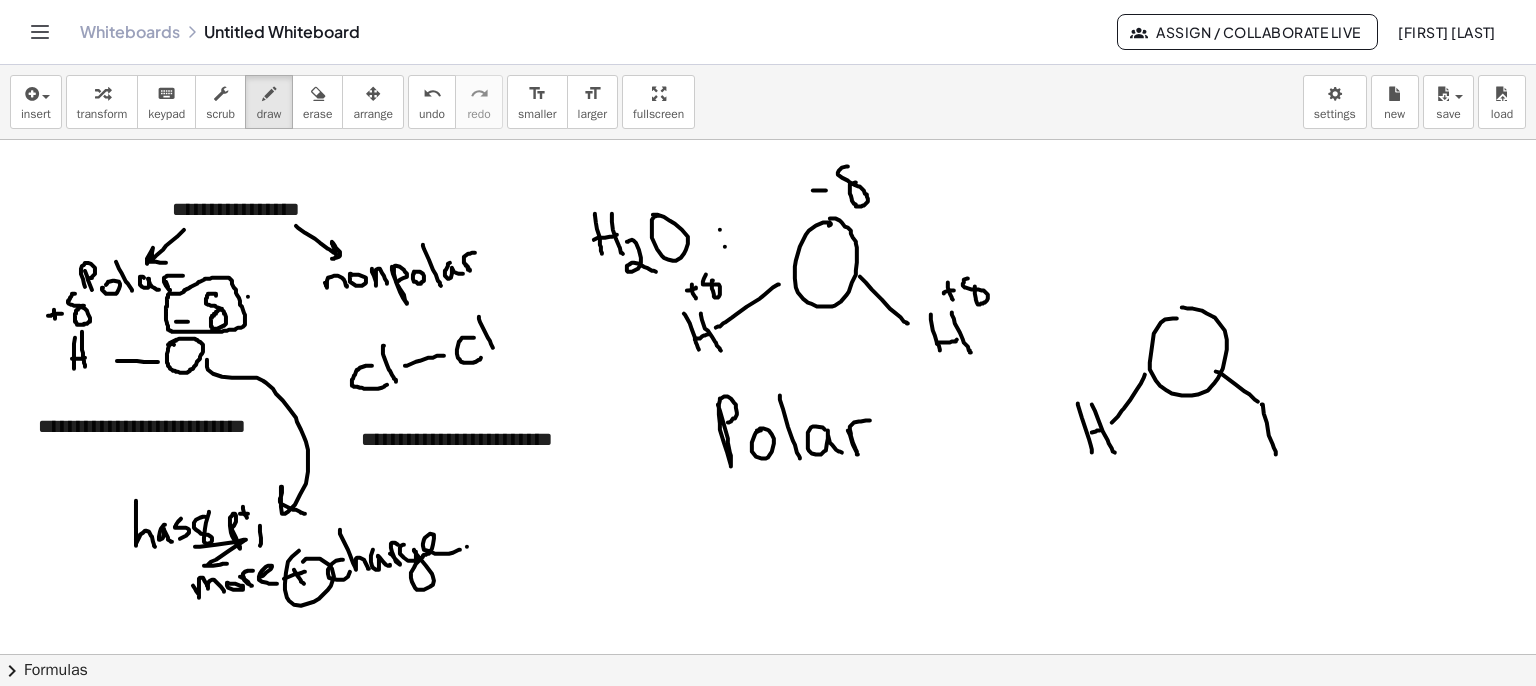 drag, startPoint x: 1282, startPoint y: 437, endPoint x: 1295, endPoint y: 425, distance: 17.691807 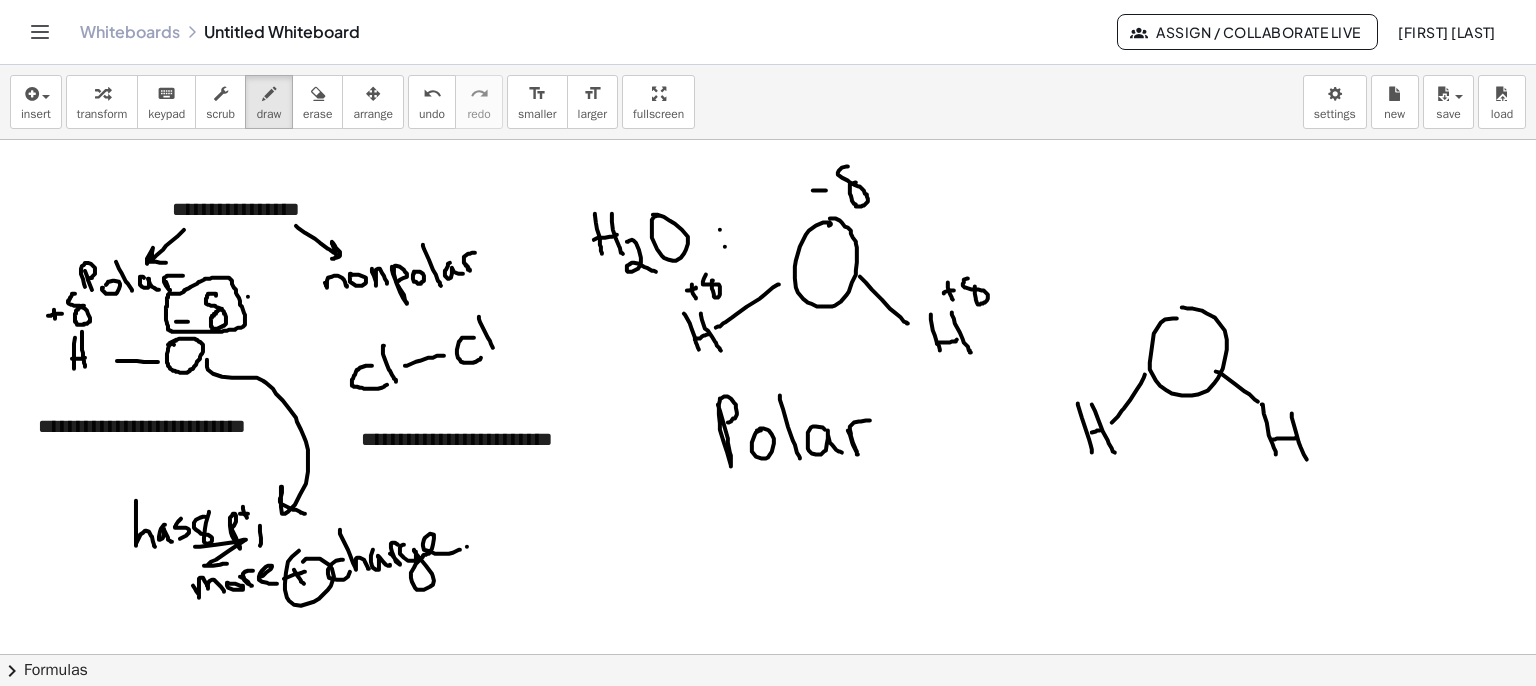 drag, startPoint x: 1292, startPoint y: 416, endPoint x: 1308, endPoint y: 463, distance: 49.648766 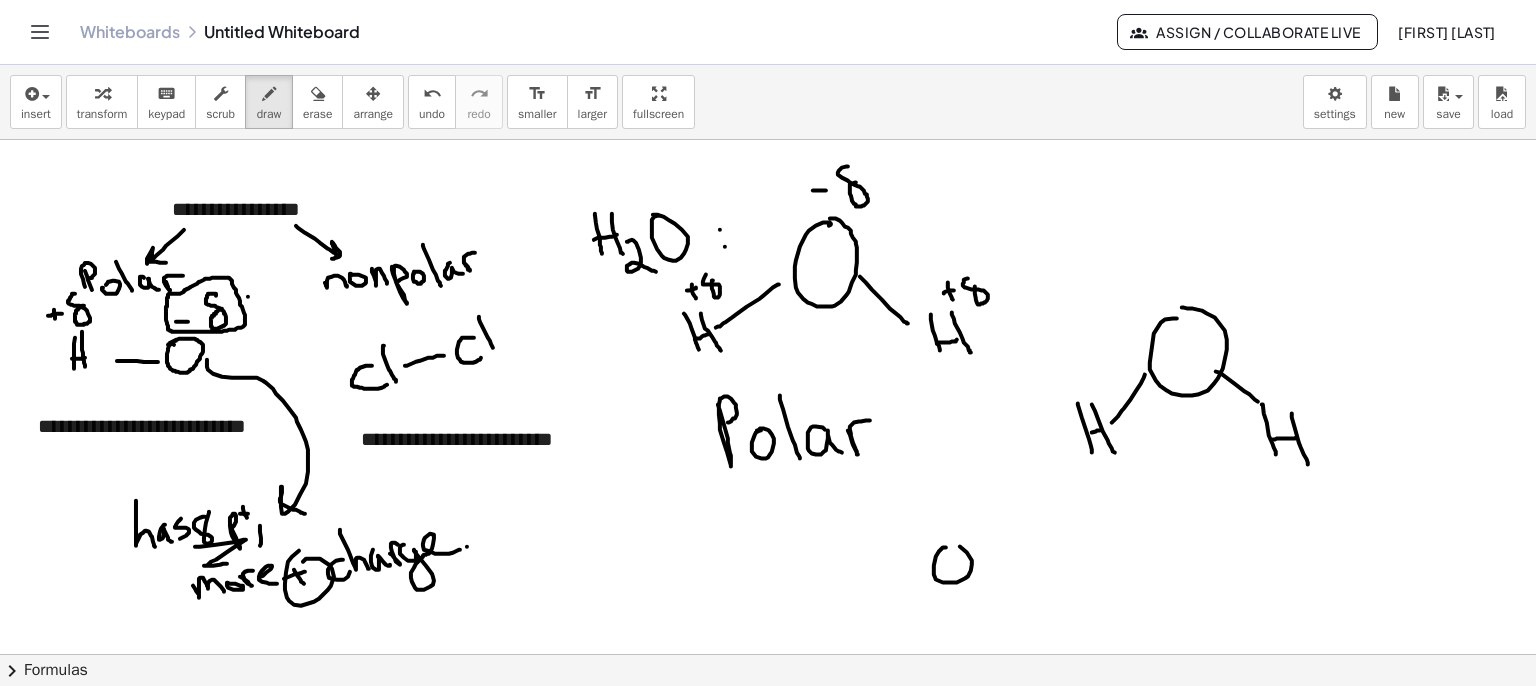 click at bounding box center (768, 755) 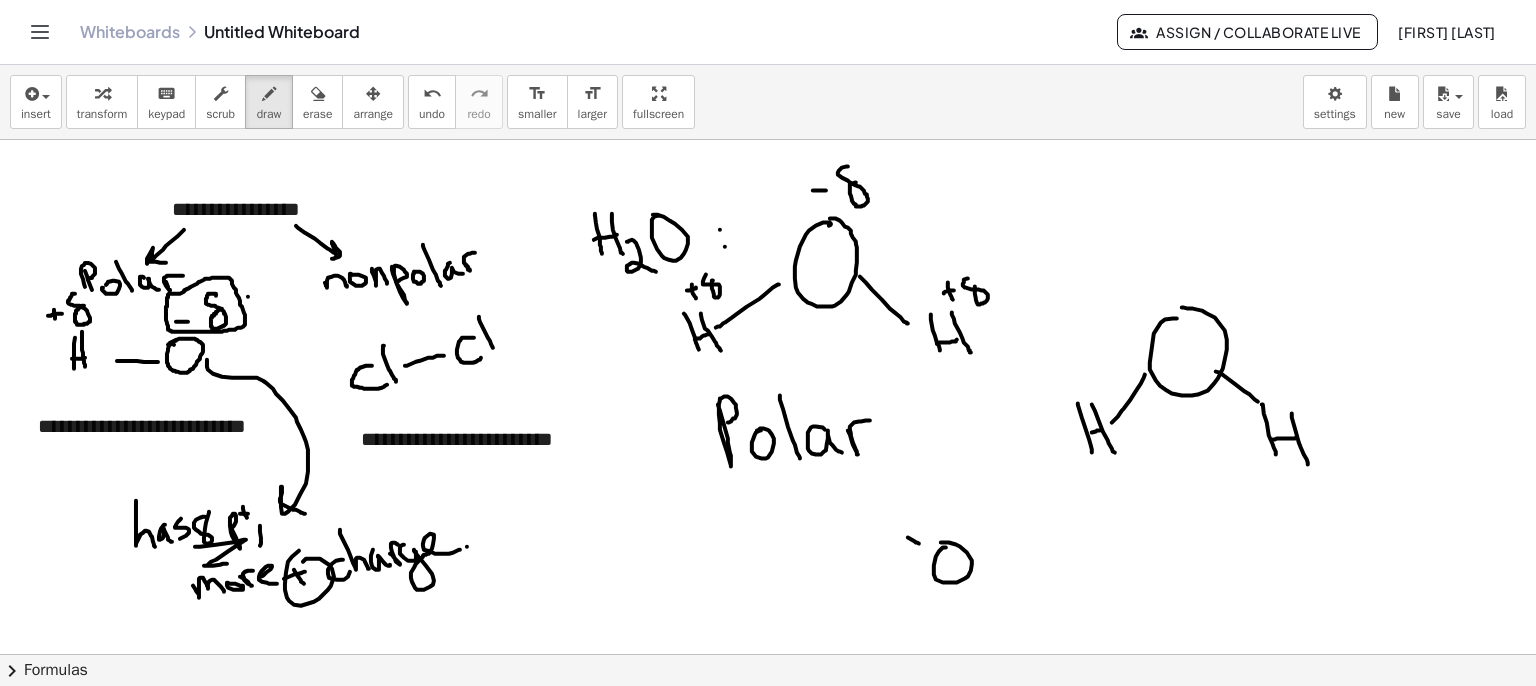 drag, startPoint x: 917, startPoint y: 541, endPoint x: 883, endPoint y: 516, distance: 42.201897 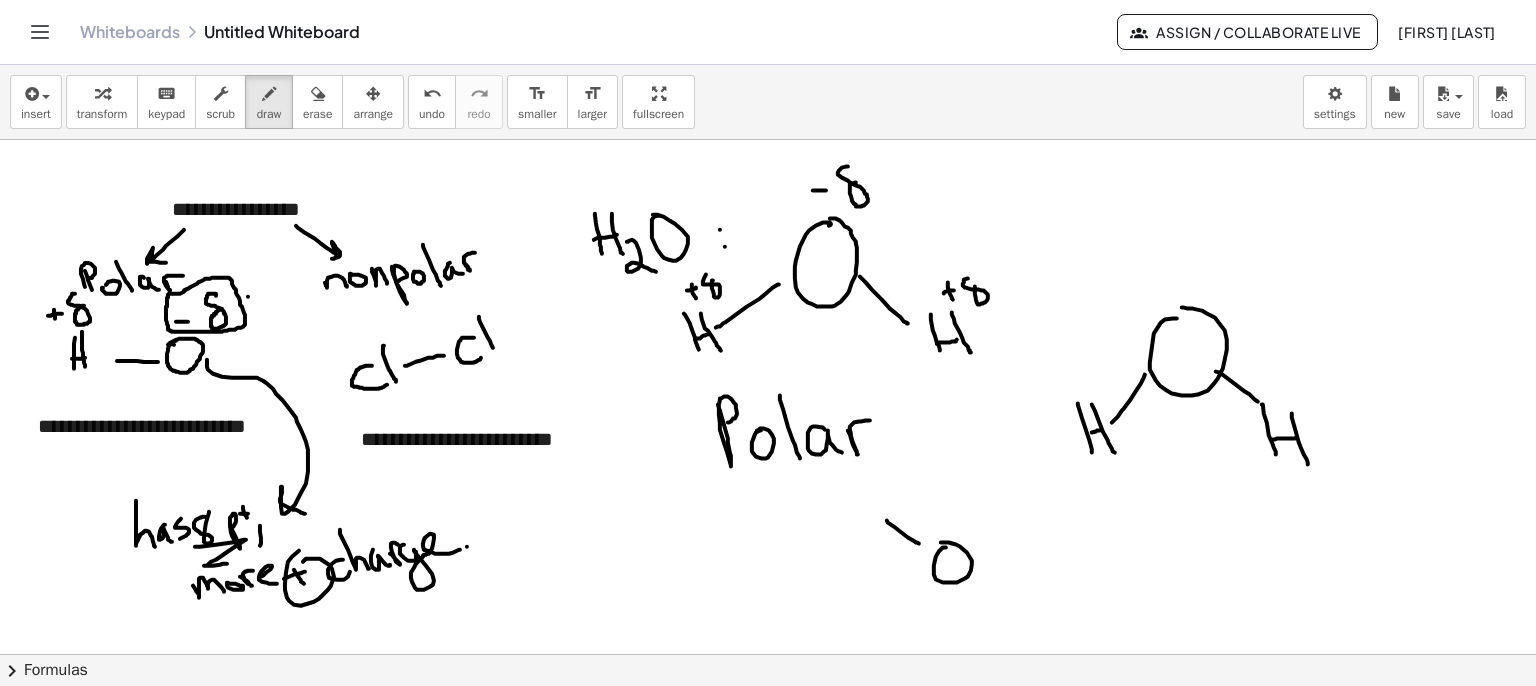drag, startPoint x: 864, startPoint y: 497, endPoint x: 872, endPoint y: 519, distance: 23.409399 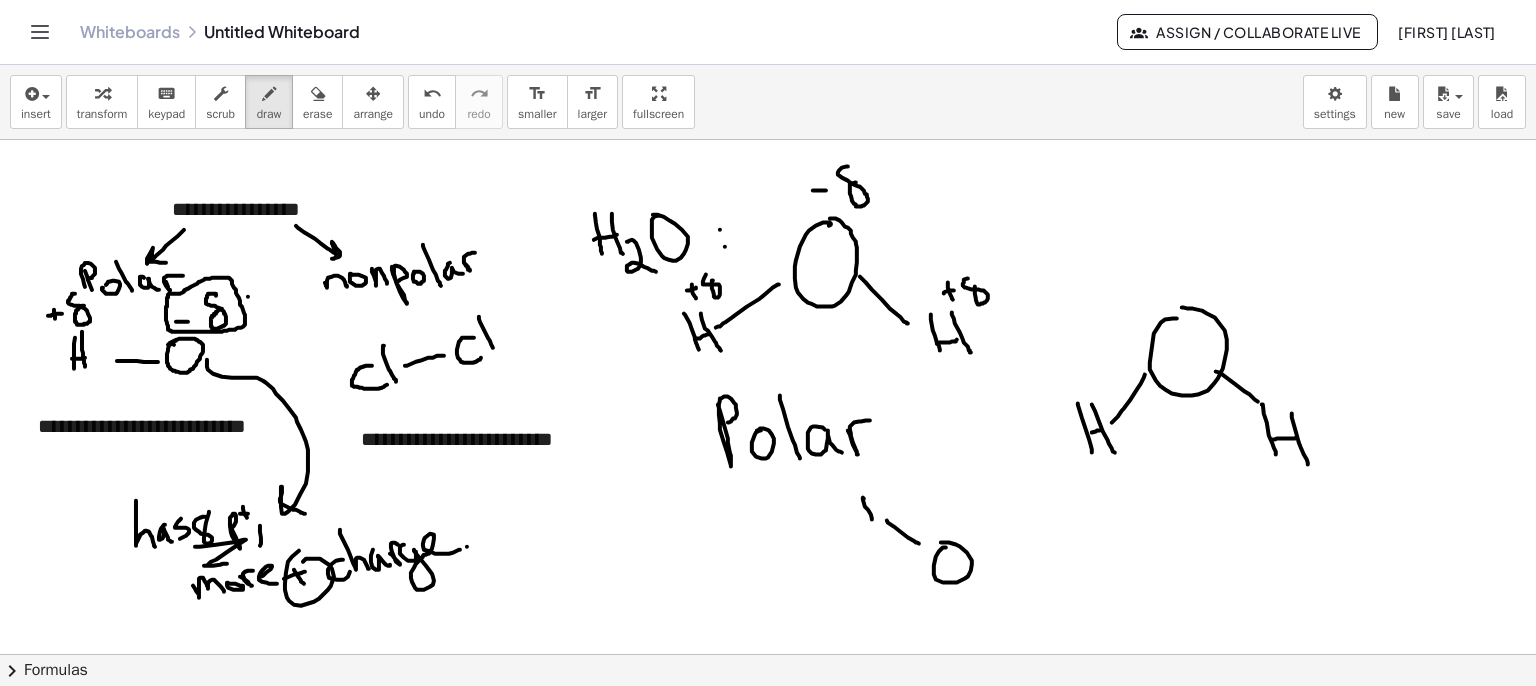 click at bounding box center (768, 755) 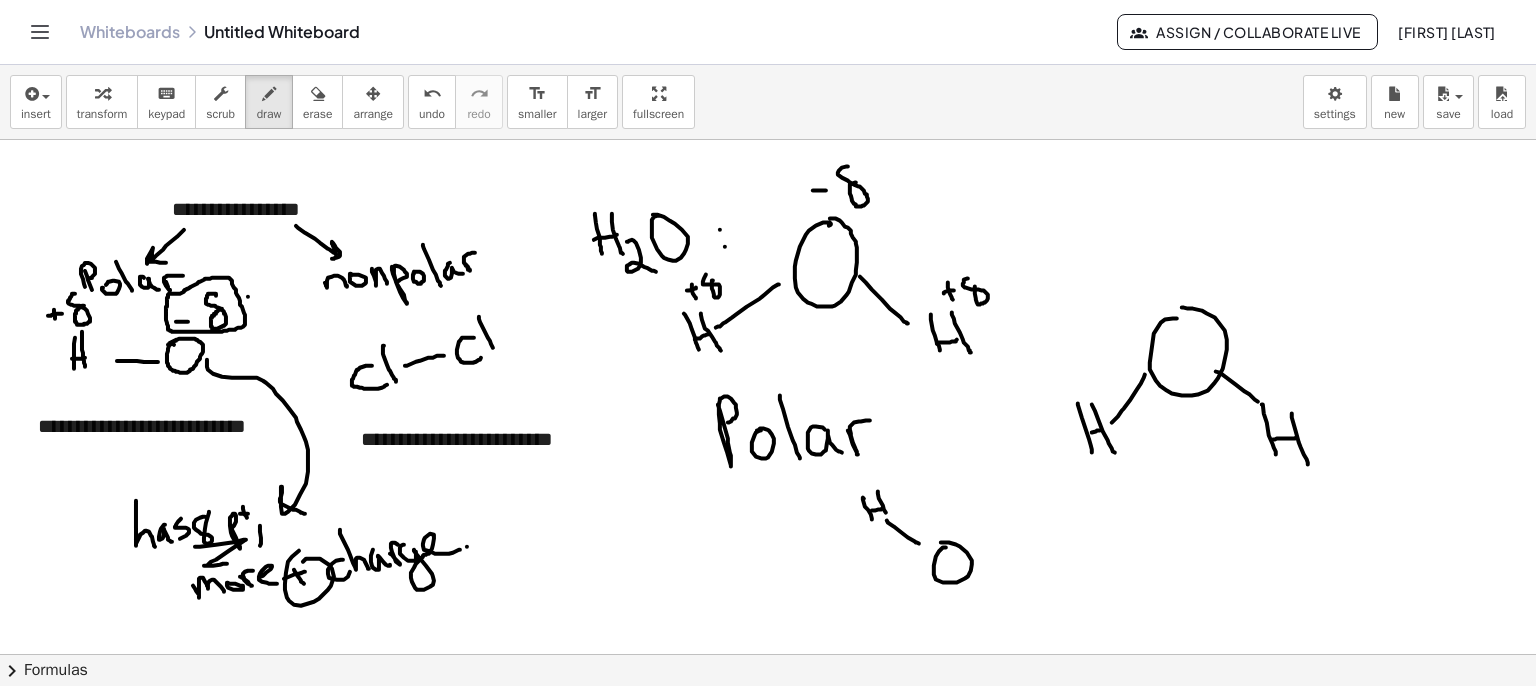 drag, startPoint x: 879, startPoint y: 497, endPoint x: 919, endPoint y: 525, distance: 48.82622 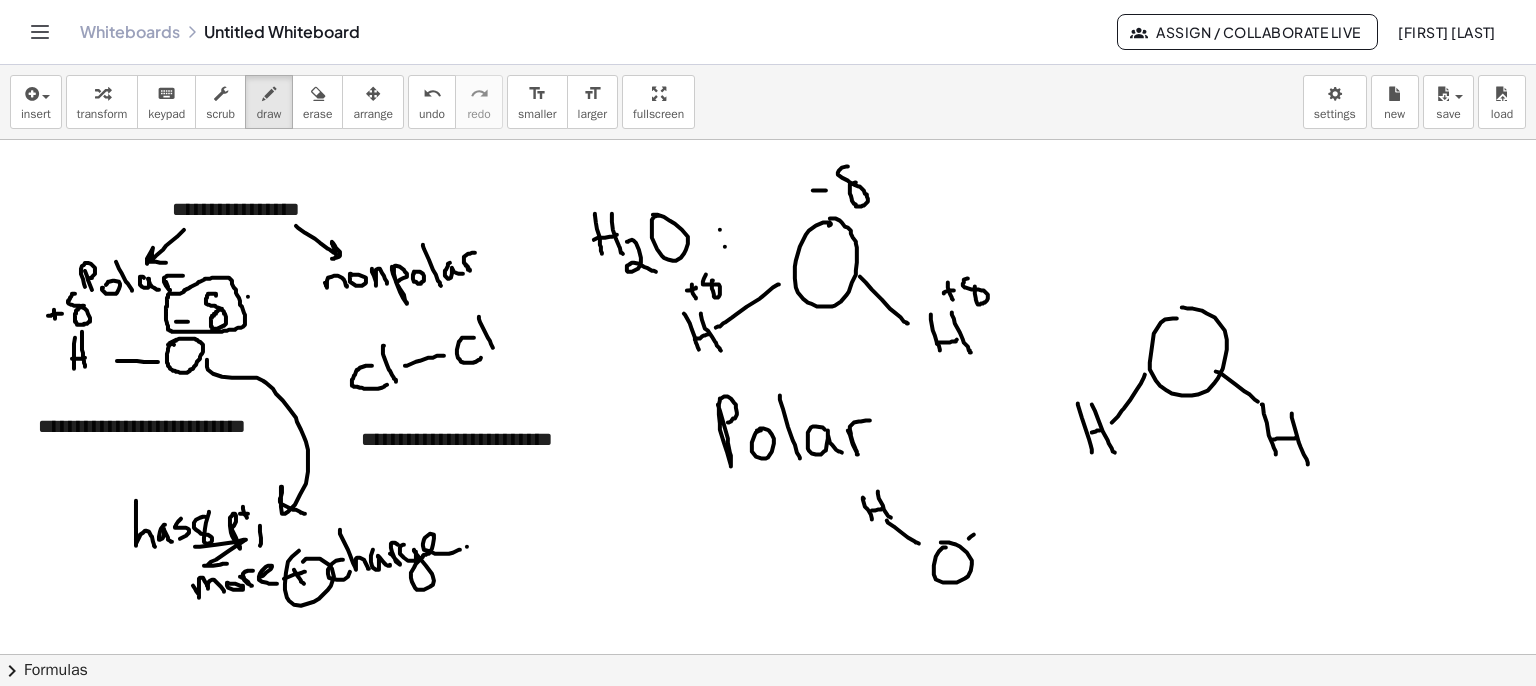 drag, startPoint x: 969, startPoint y: 537, endPoint x: 995, endPoint y: 521, distance: 30.528675 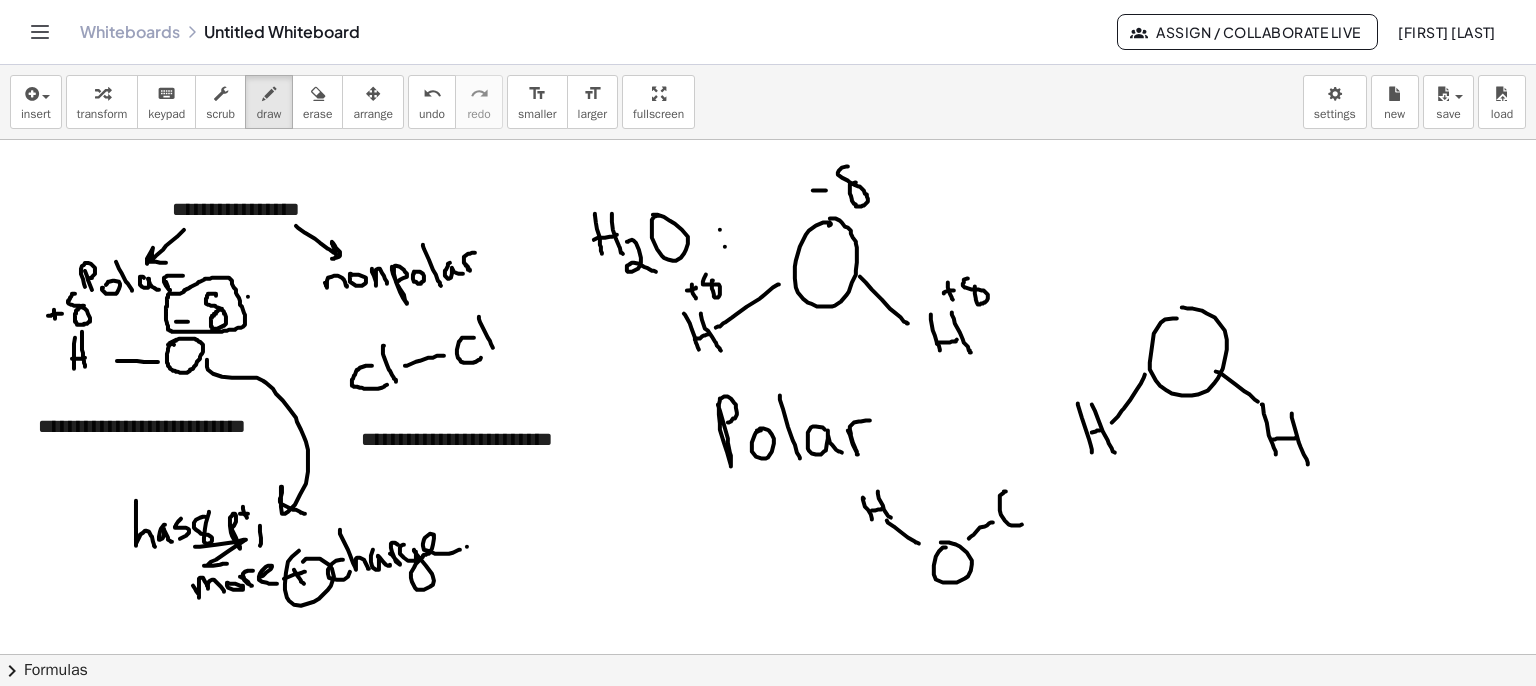 drag 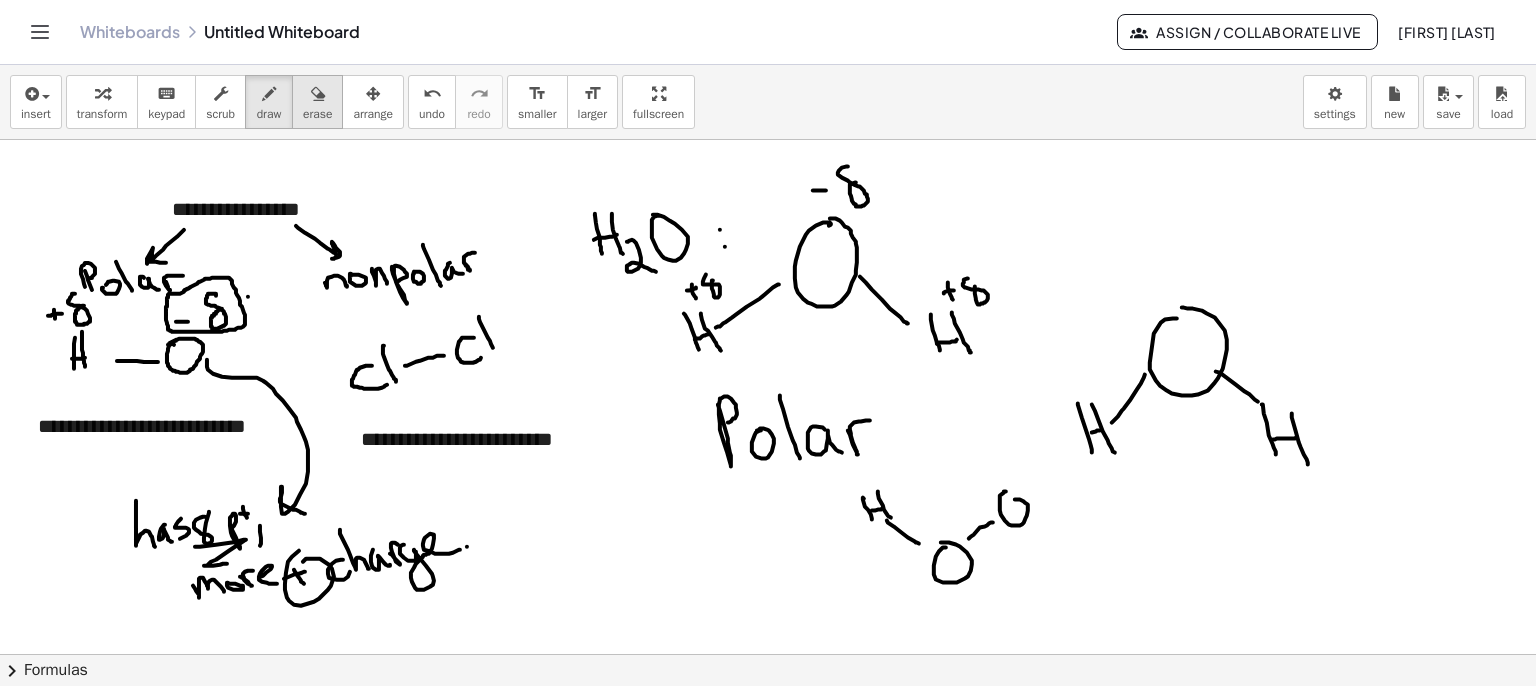 click on "erase" at bounding box center (317, 114) 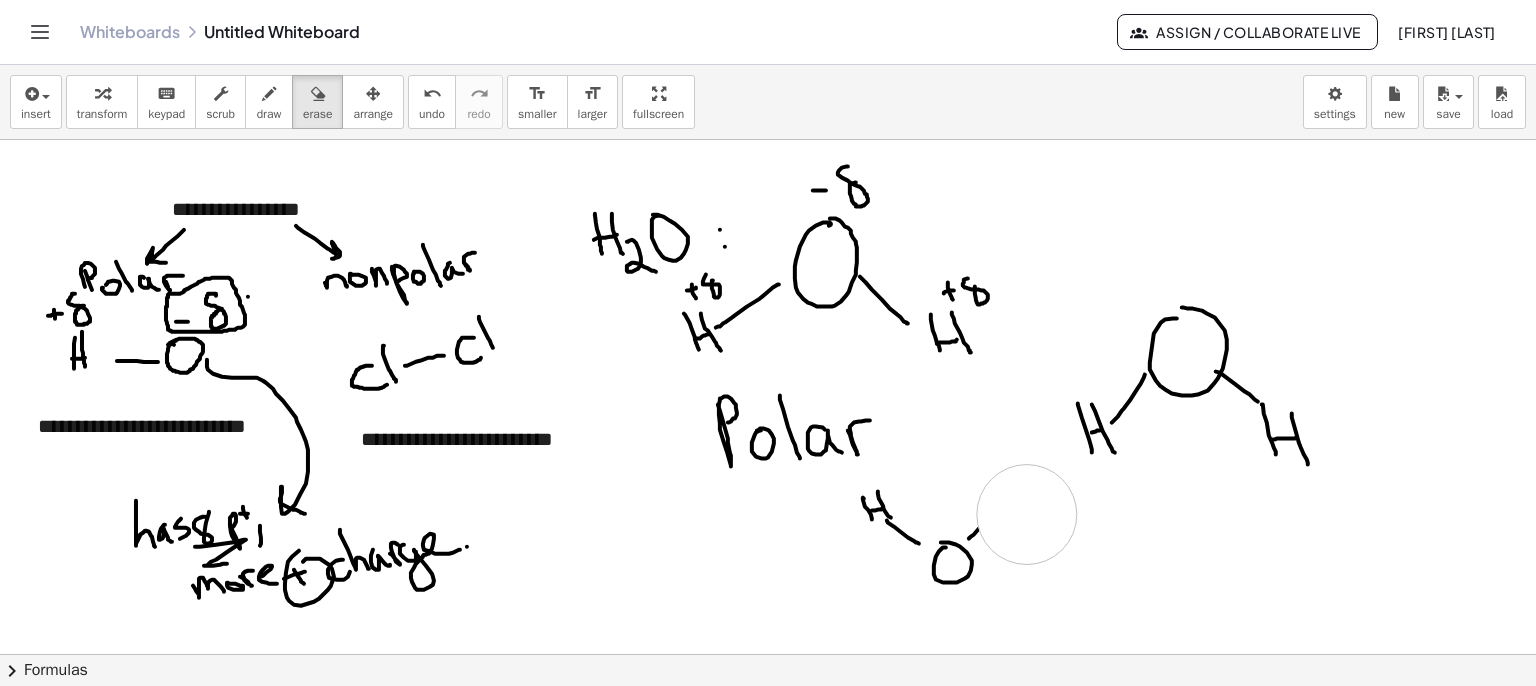 click at bounding box center [768, 755] 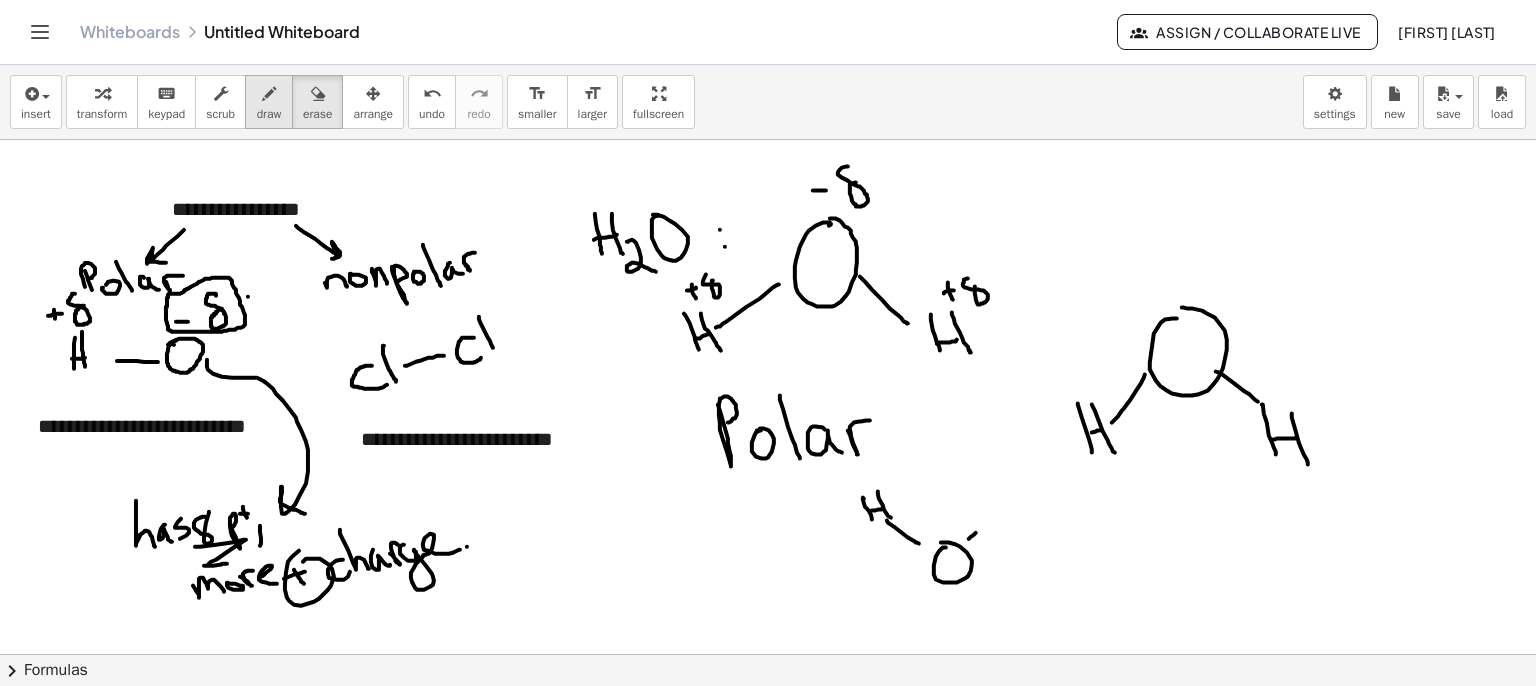 click at bounding box center [269, 93] 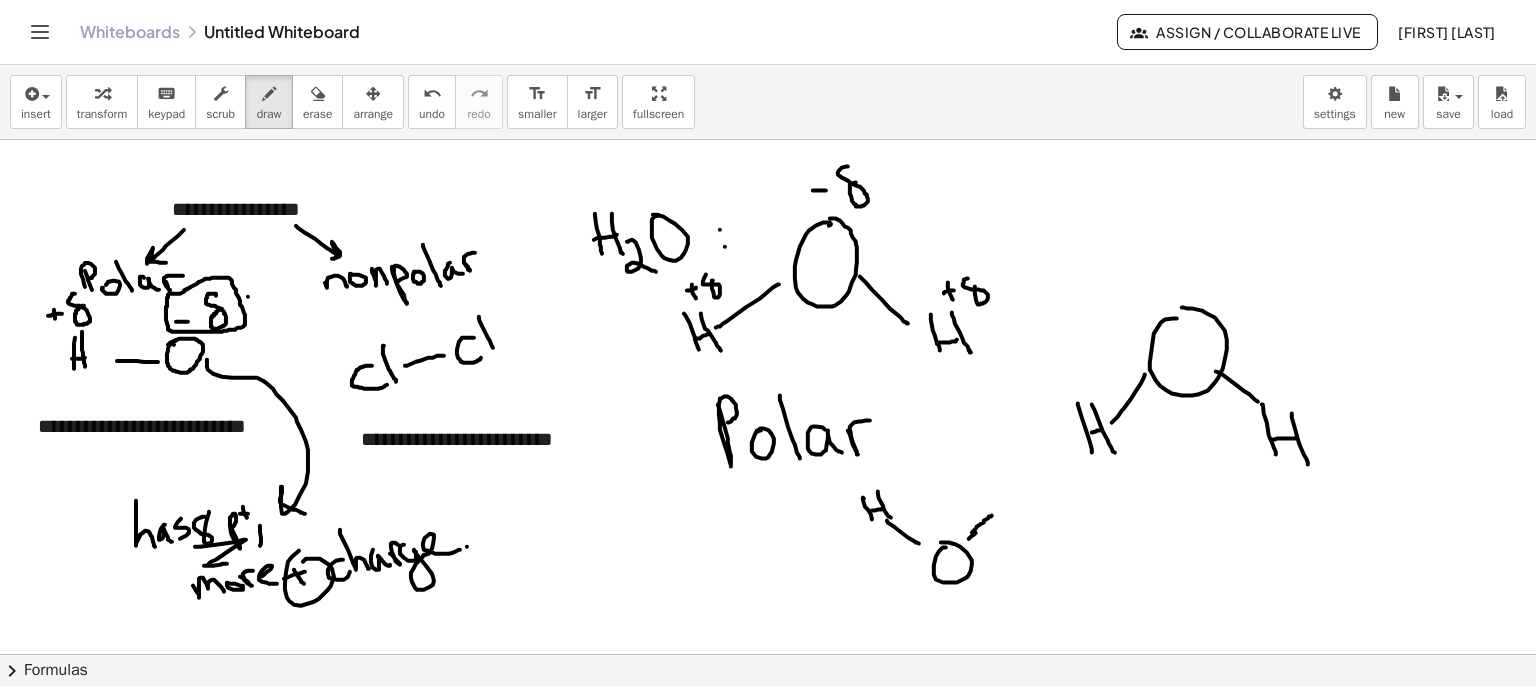 click at bounding box center (768, 755) 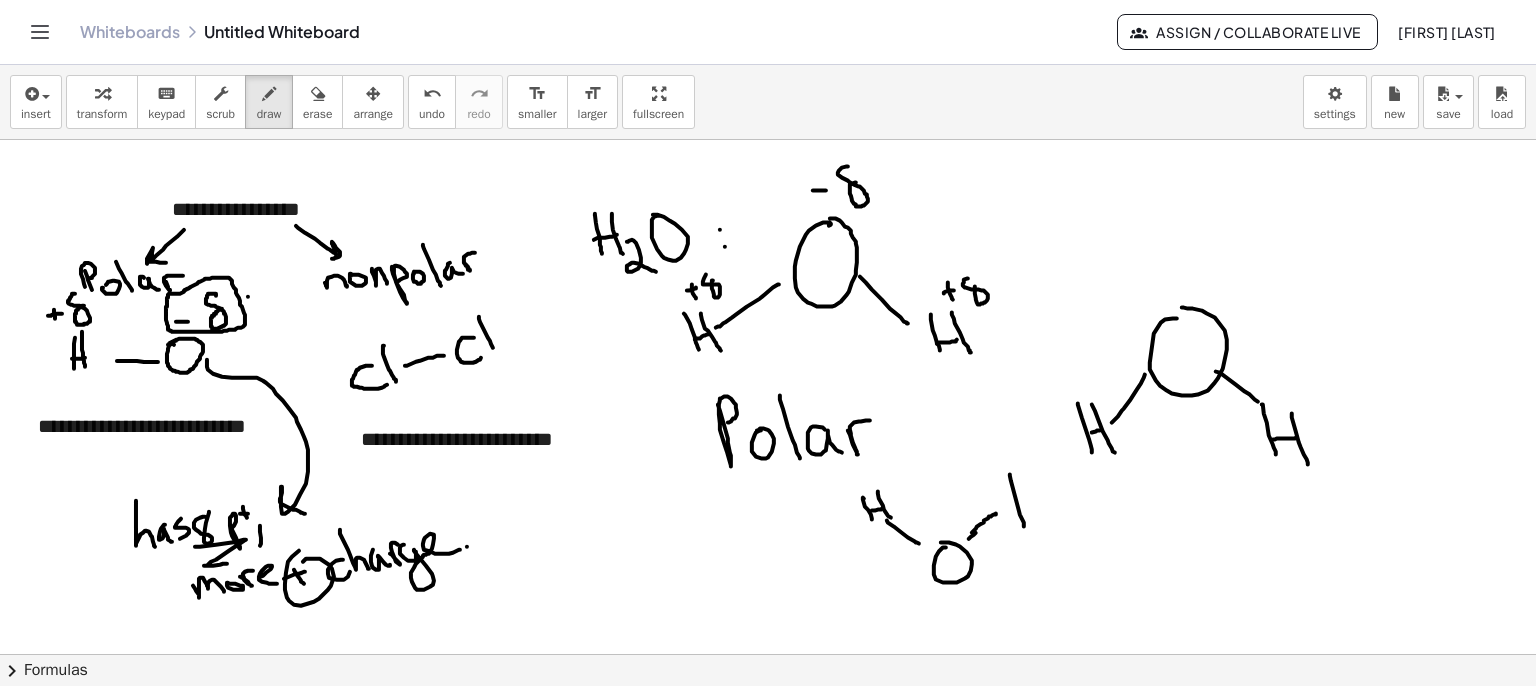 click at bounding box center [768, 755] 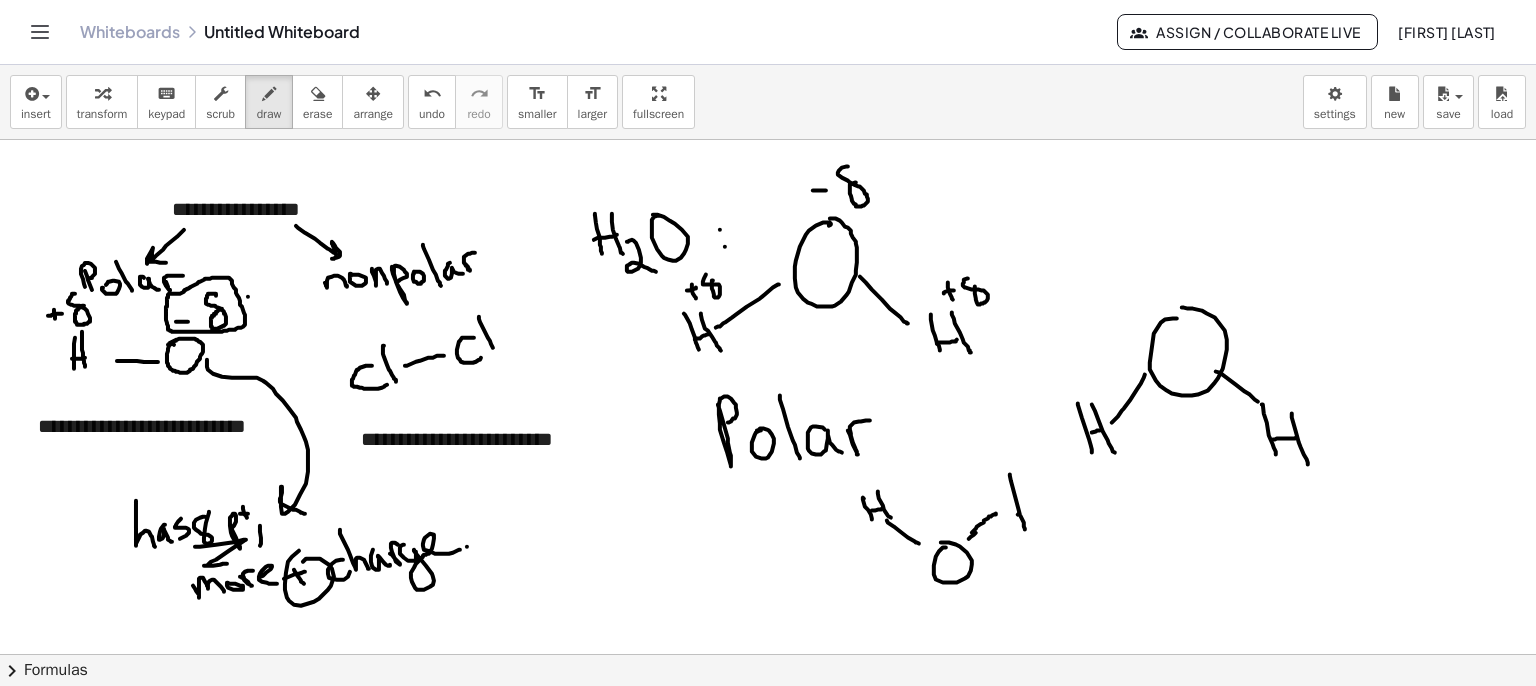 click at bounding box center [768, 755] 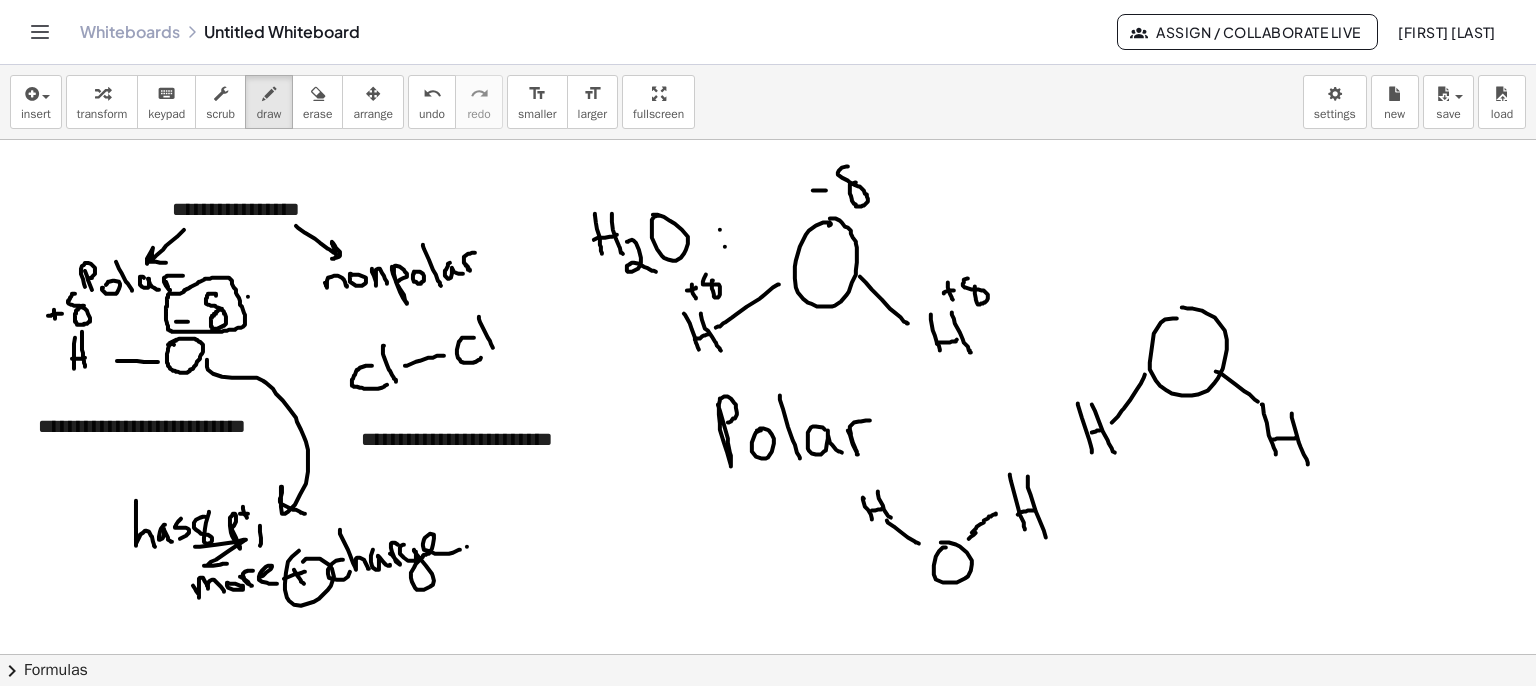 click at bounding box center [768, 755] 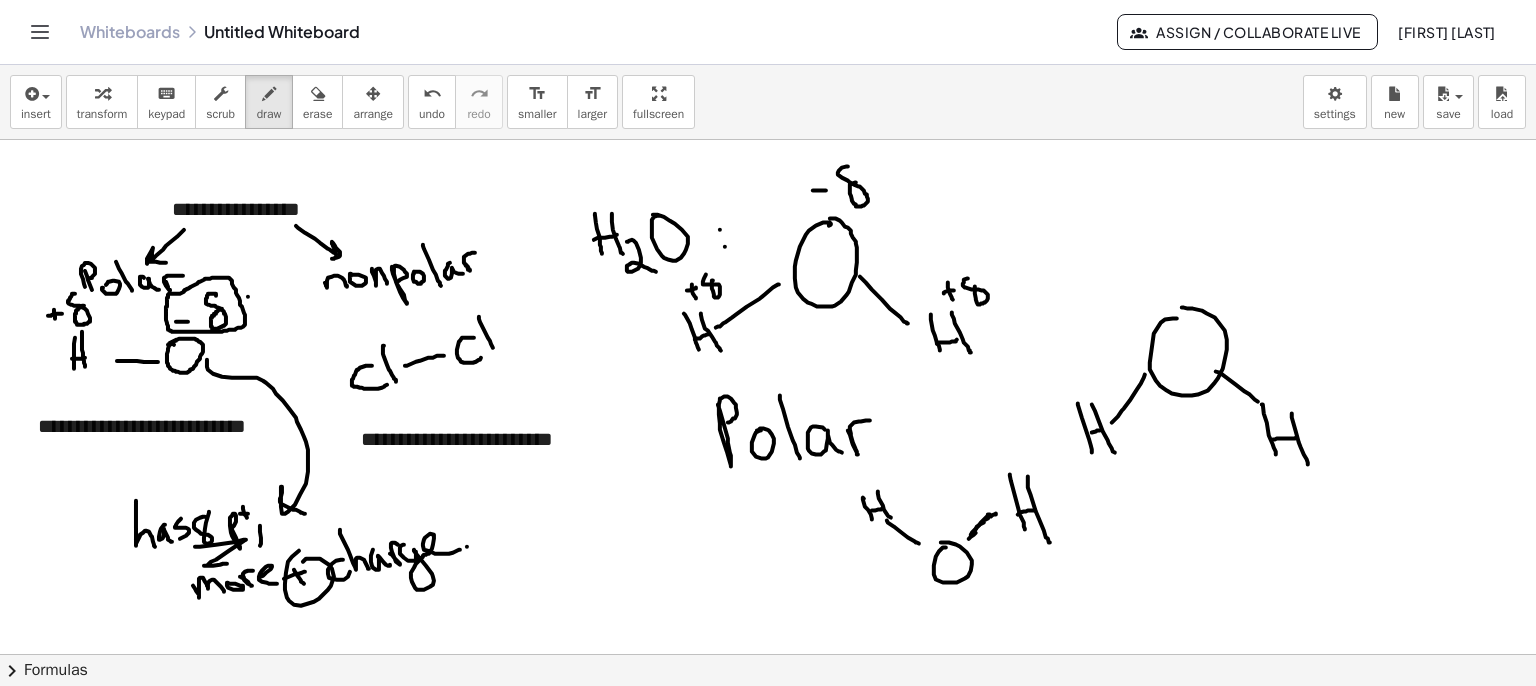 click at bounding box center [768, 755] 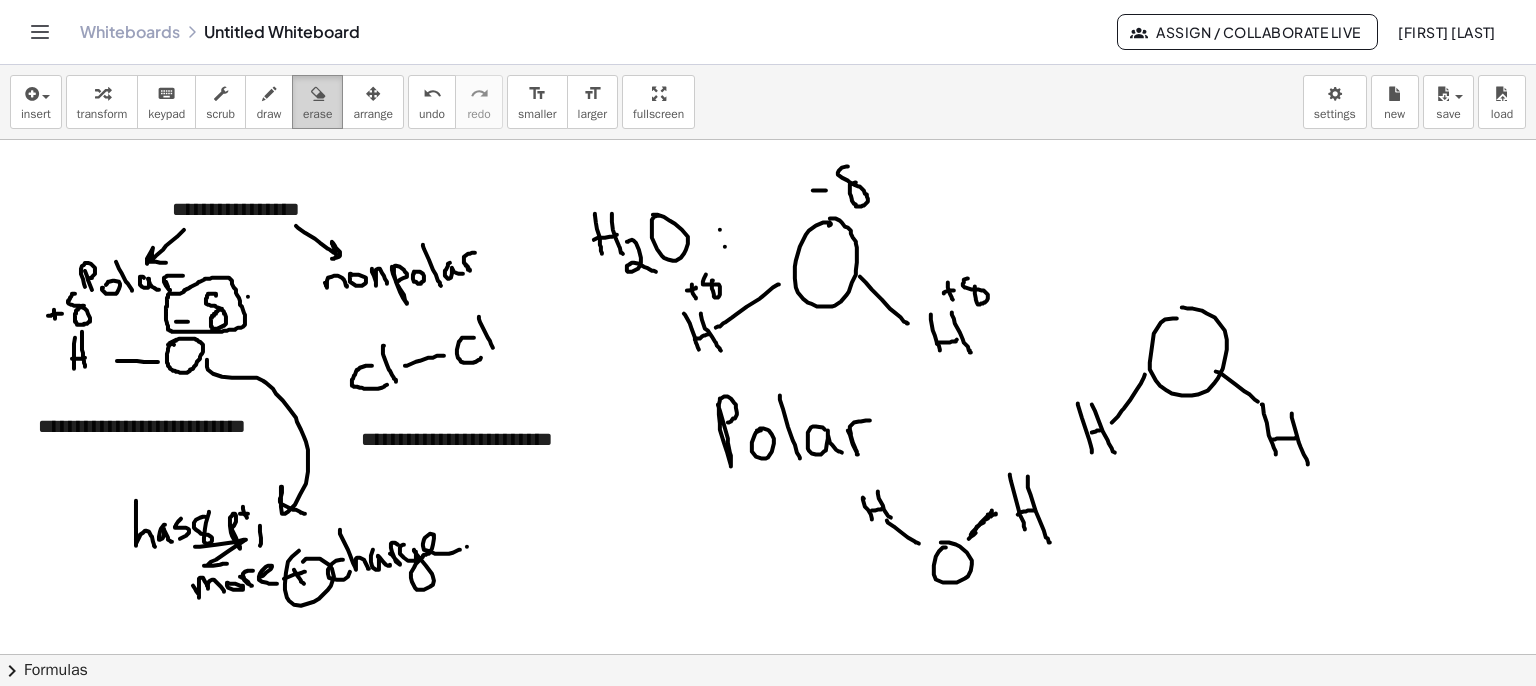 click at bounding box center [317, 93] 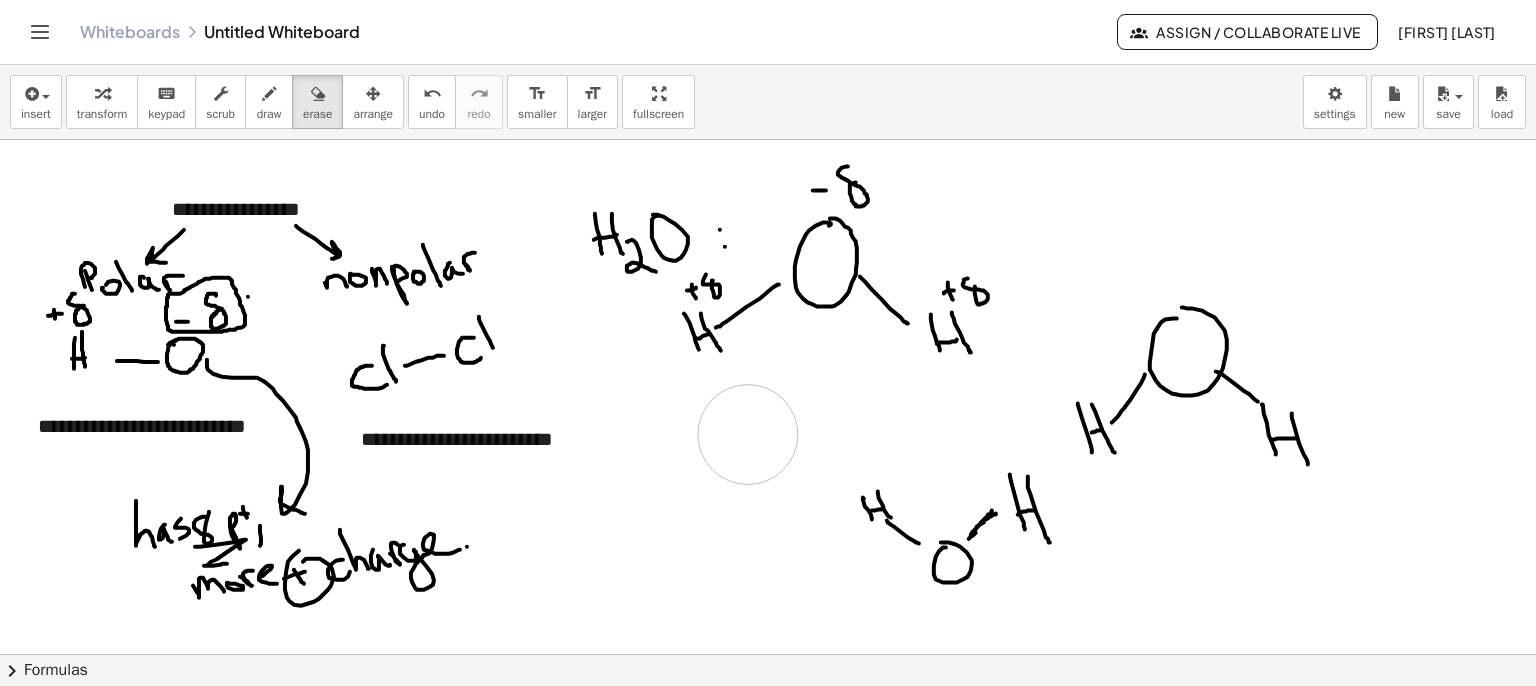 click at bounding box center [768, 755] 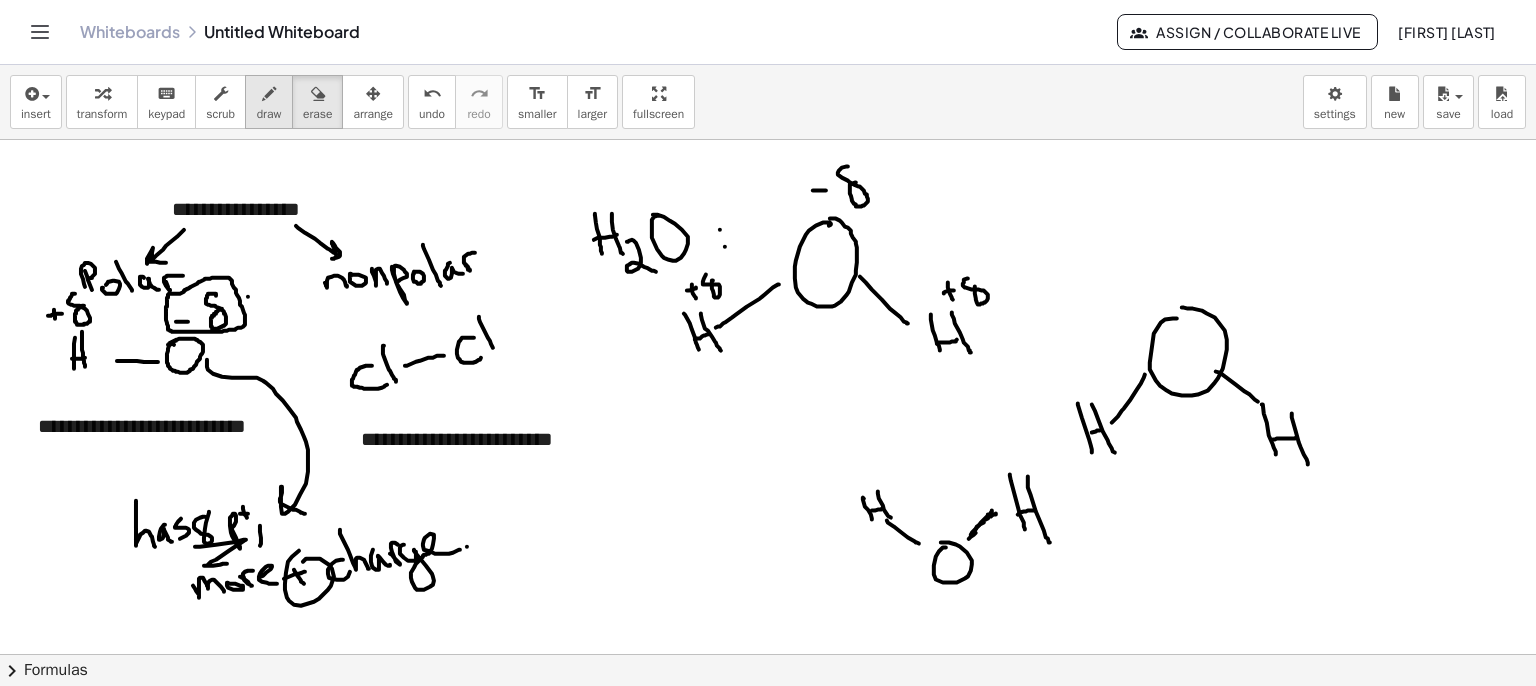 click on "draw" at bounding box center [269, 102] 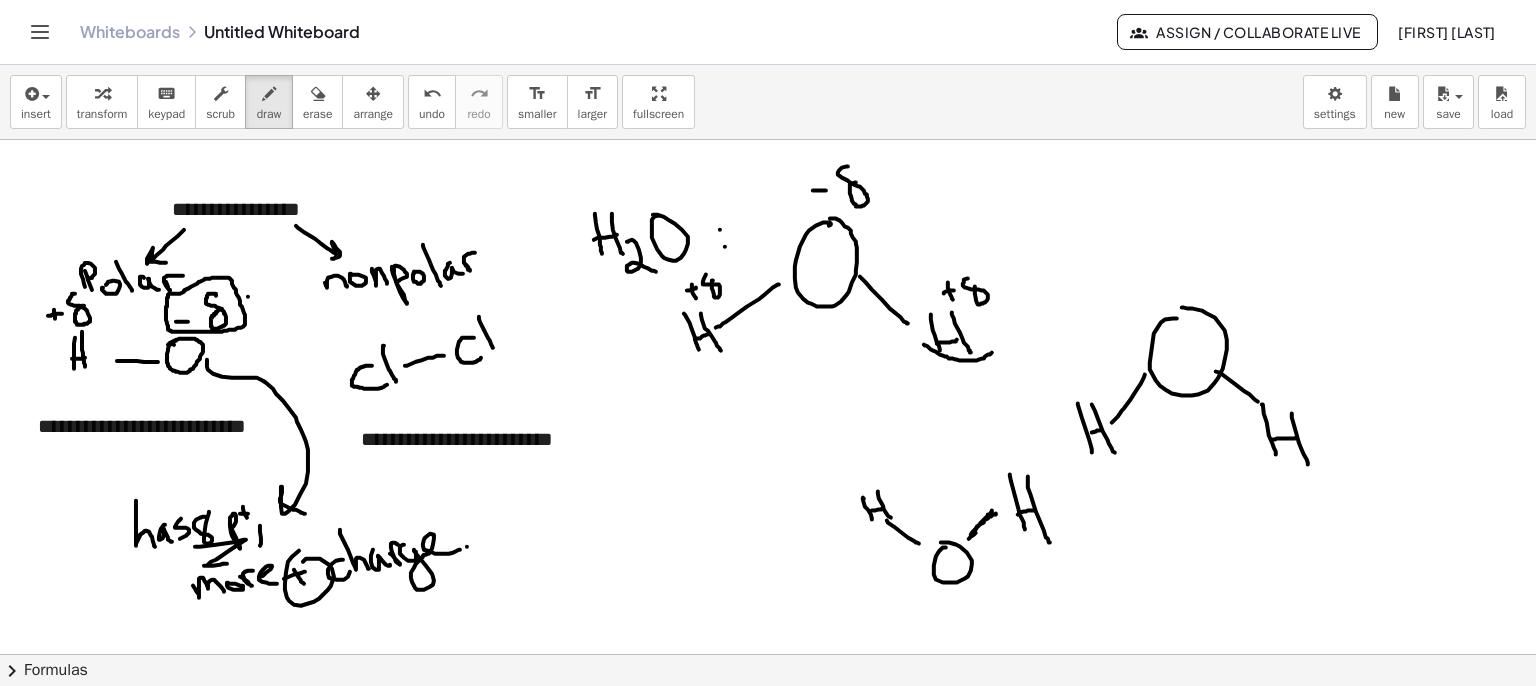 drag, startPoint x: 924, startPoint y: 343, endPoint x: 993, endPoint y: 350, distance: 69.354164 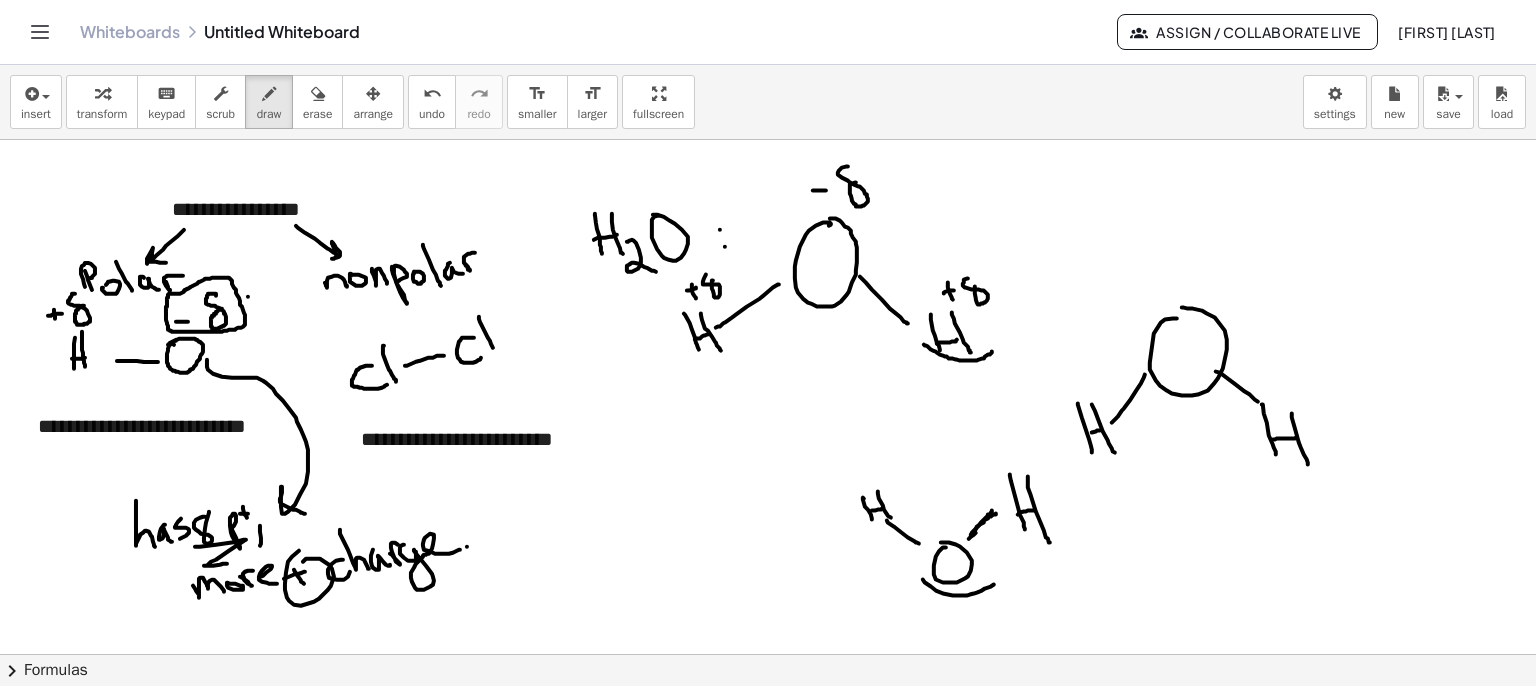 drag, startPoint x: 925, startPoint y: 581, endPoint x: 1000, endPoint y: 580, distance: 75.00667 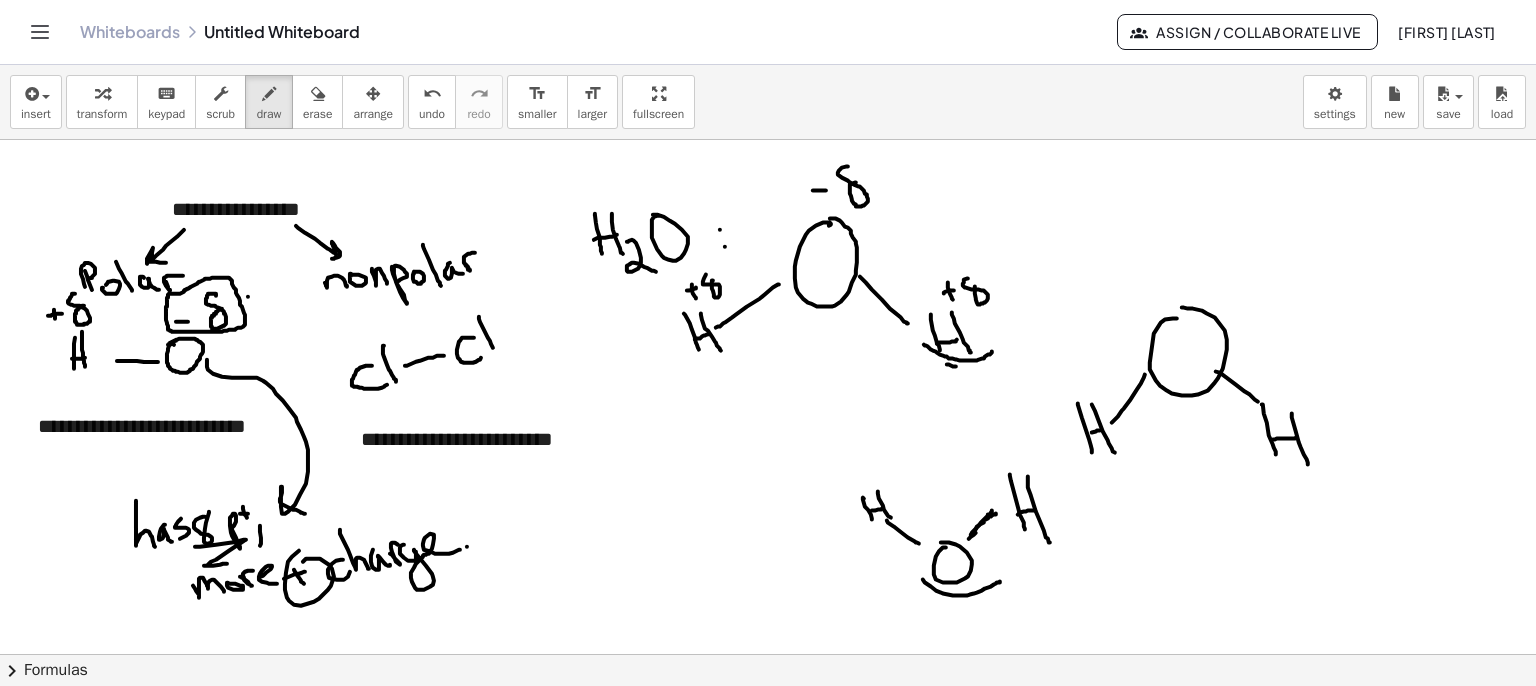 drag, startPoint x: 947, startPoint y: 363, endPoint x: 961, endPoint y: 369, distance: 15.231546 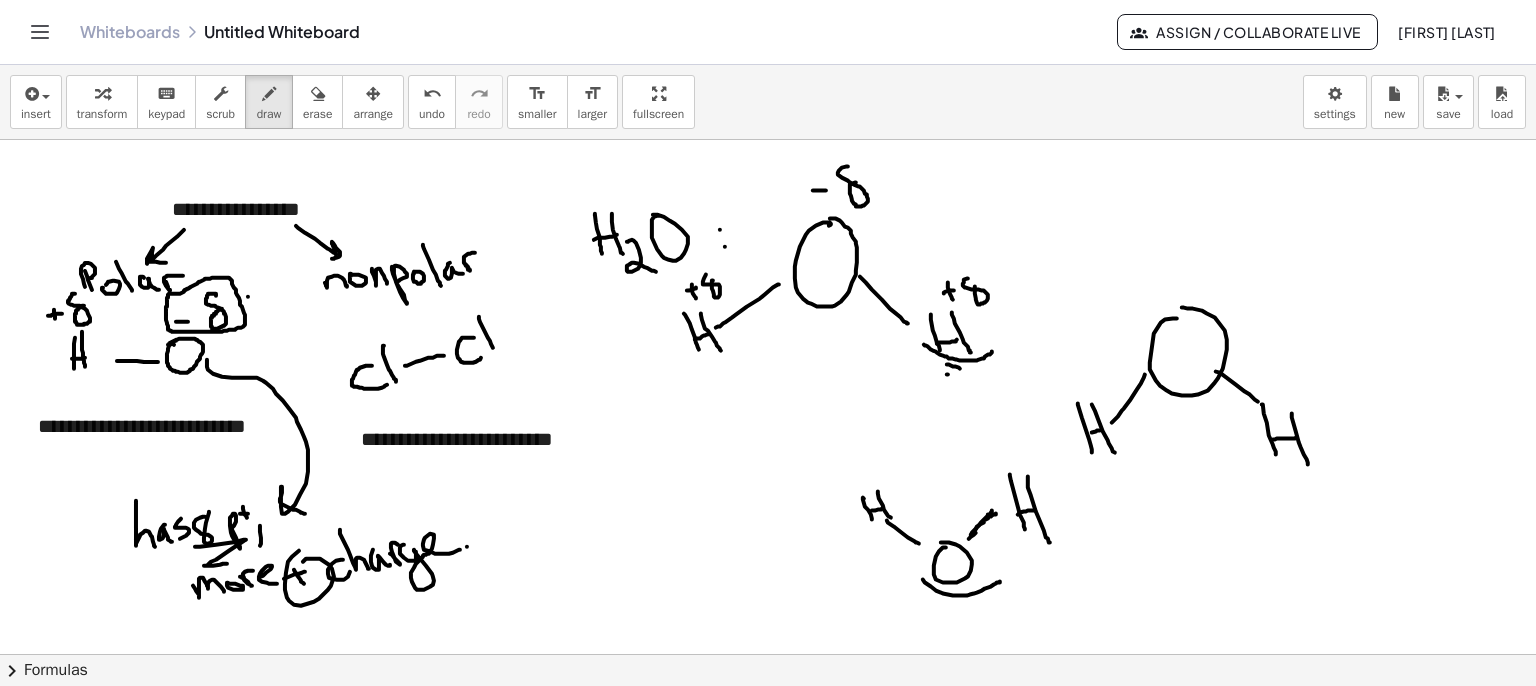 drag, startPoint x: 948, startPoint y: 373, endPoint x: 970, endPoint y: 387, distance: 26.076809 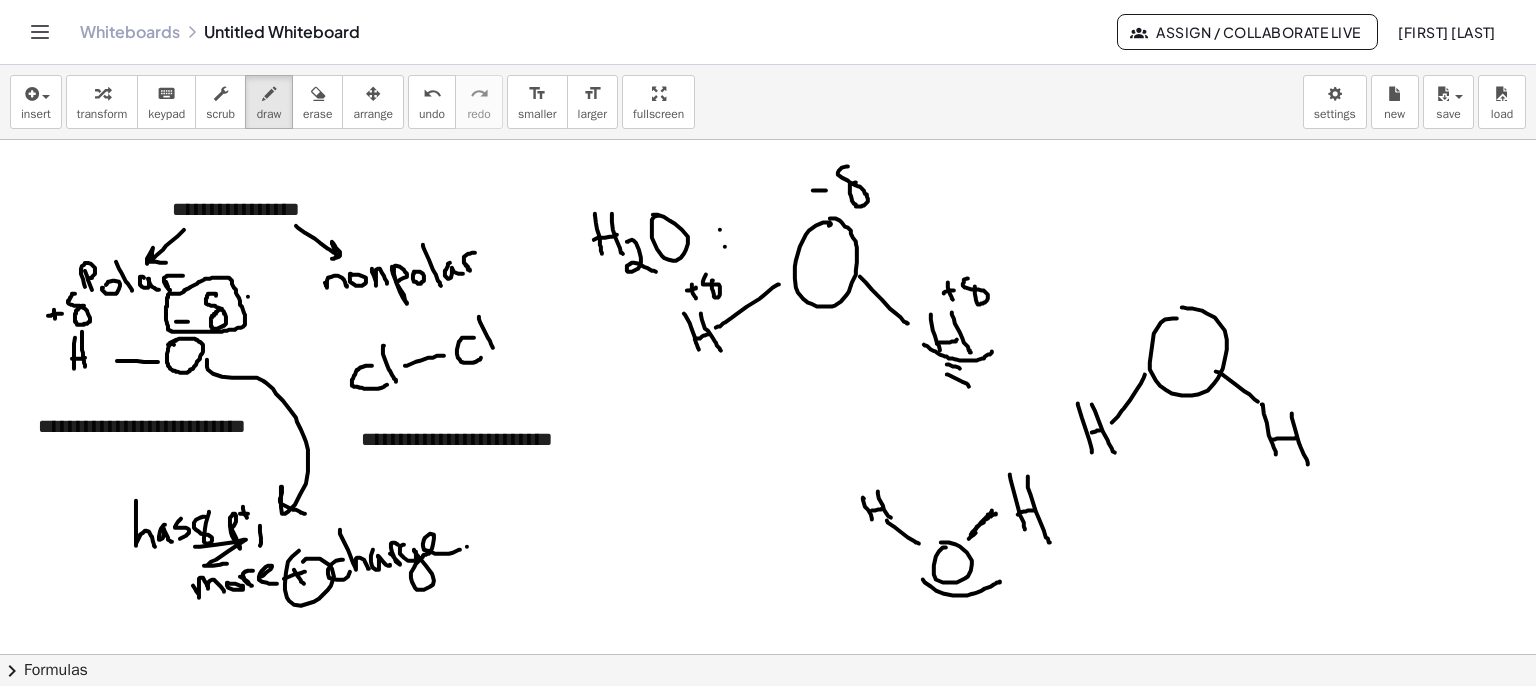 drag, startPoint x: 944, startPoint y: 395, endPoint x: 967, endPoint y: 412, distance: 28.600698 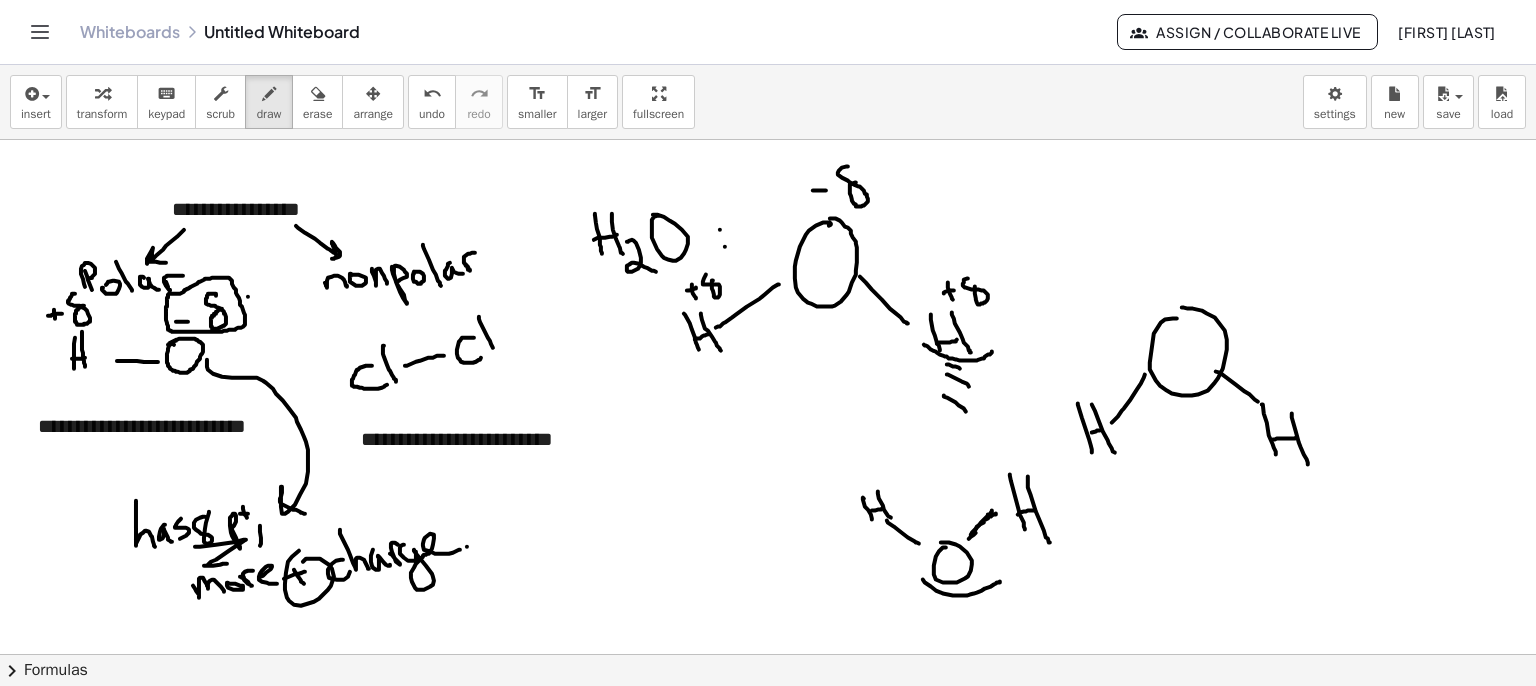 drag, startPoint x: 945, startPoint y: 415, endPoint x: 965, endPoint y: 433, distance: 26.907248 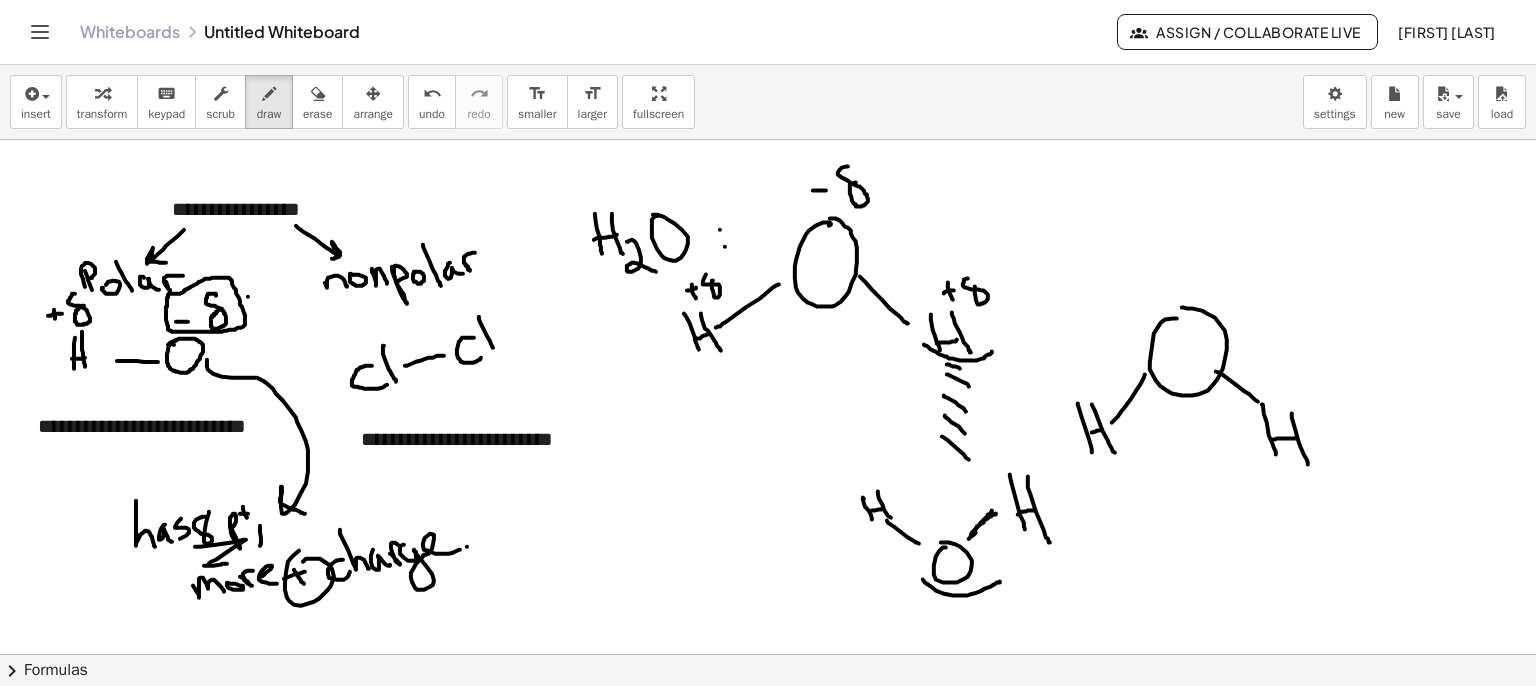 drag, startPoint x: 956, startPoint y: 446, endPoint x: 966, endPoint y: 464, distance: 20.59126 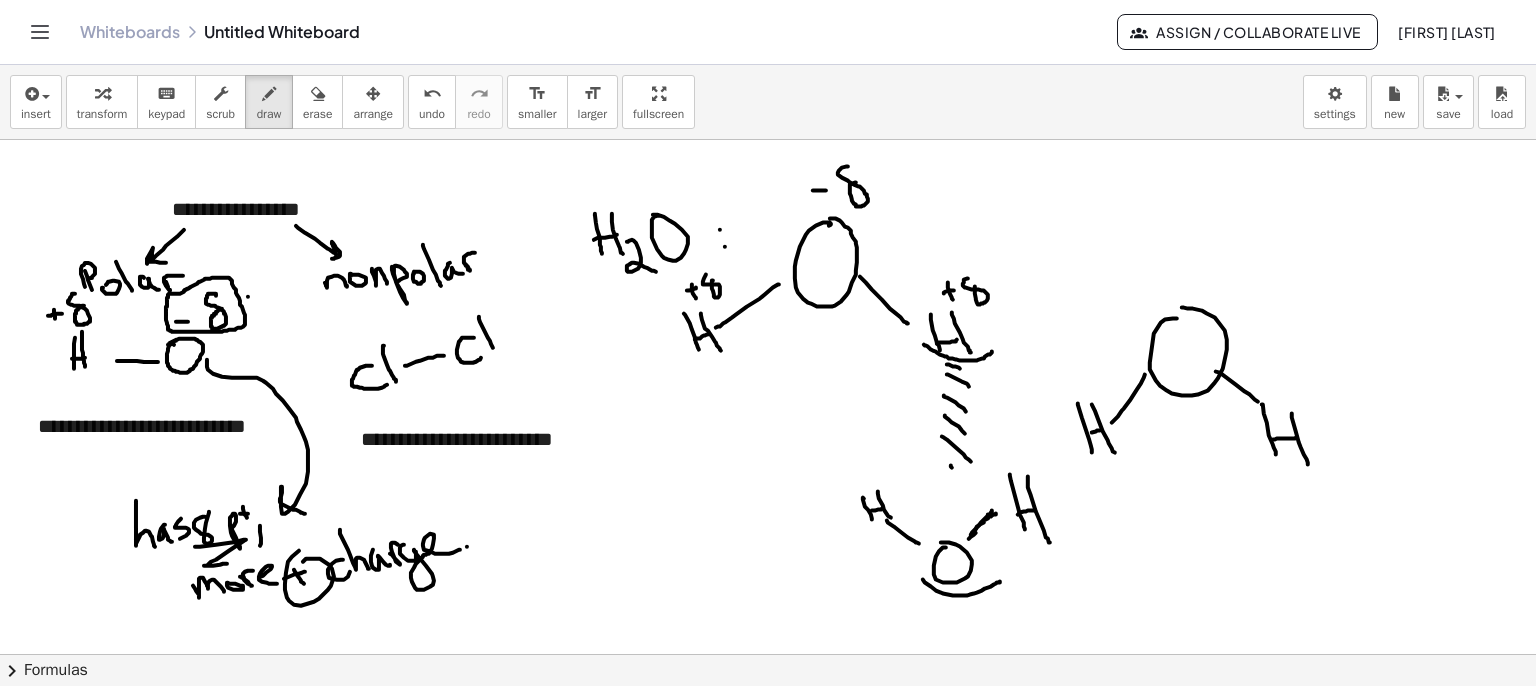 drag, startPoint x: 952, startPoint y: 466, endPoint x: 964, endPoint y: 483, distance: 20.808653 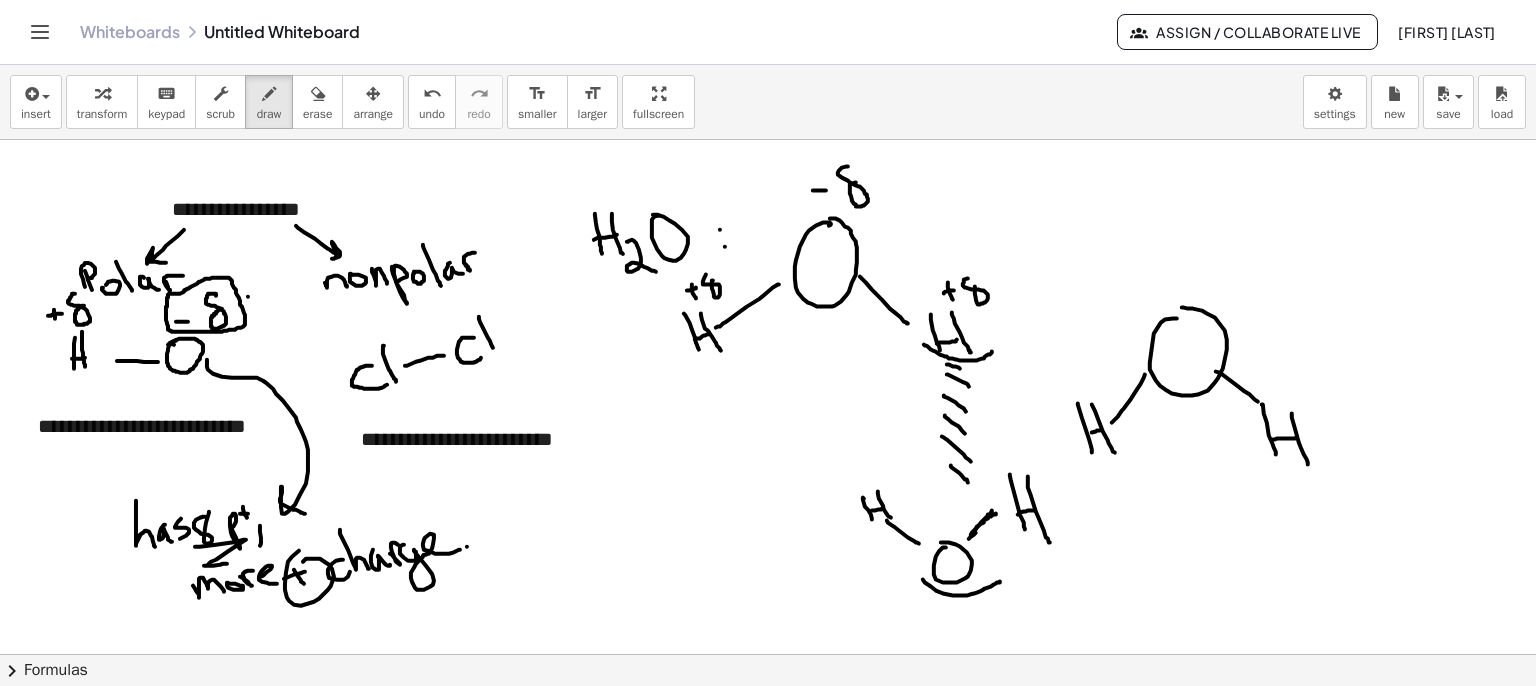 drag, startPoint x: 944, startPoint y: 483, endPoint x: 962, endPoint y: 509, distance: 31.622776 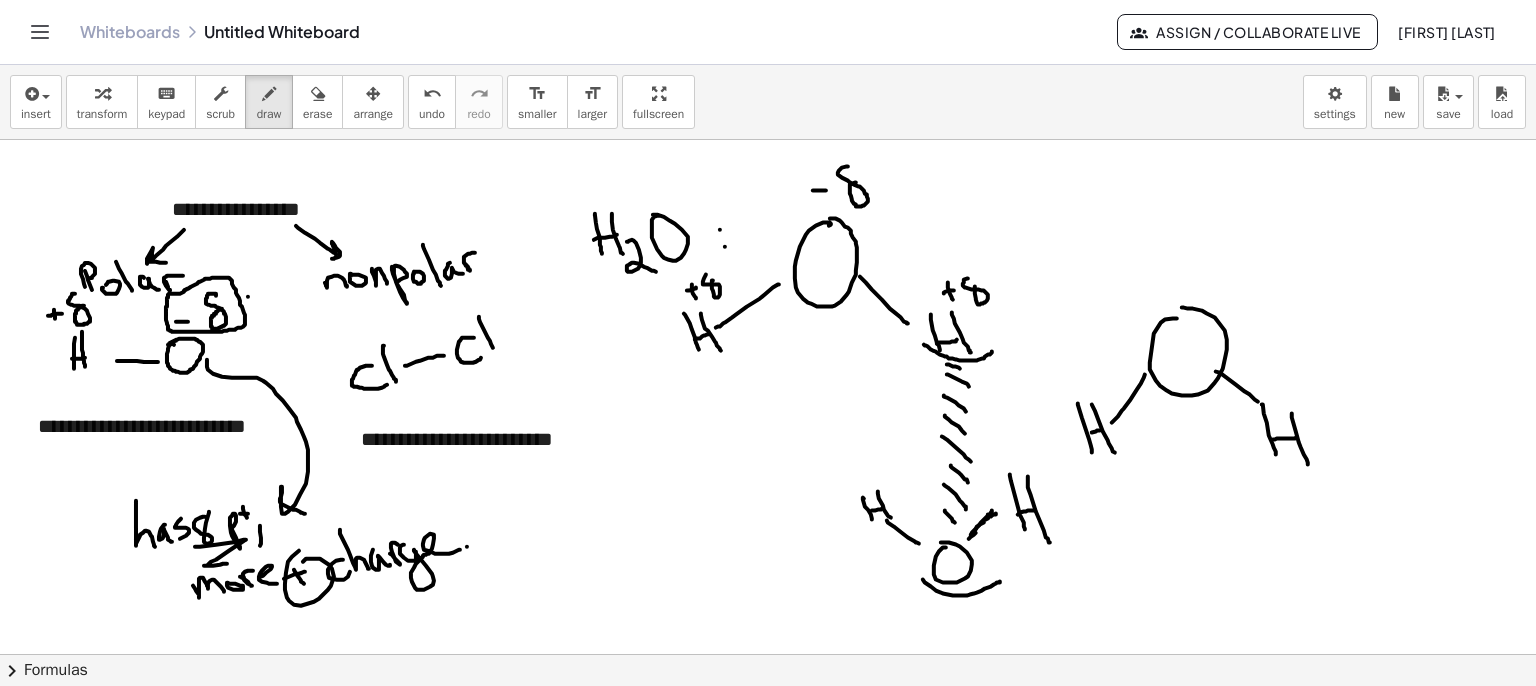 click at bounding box center (768, 755) 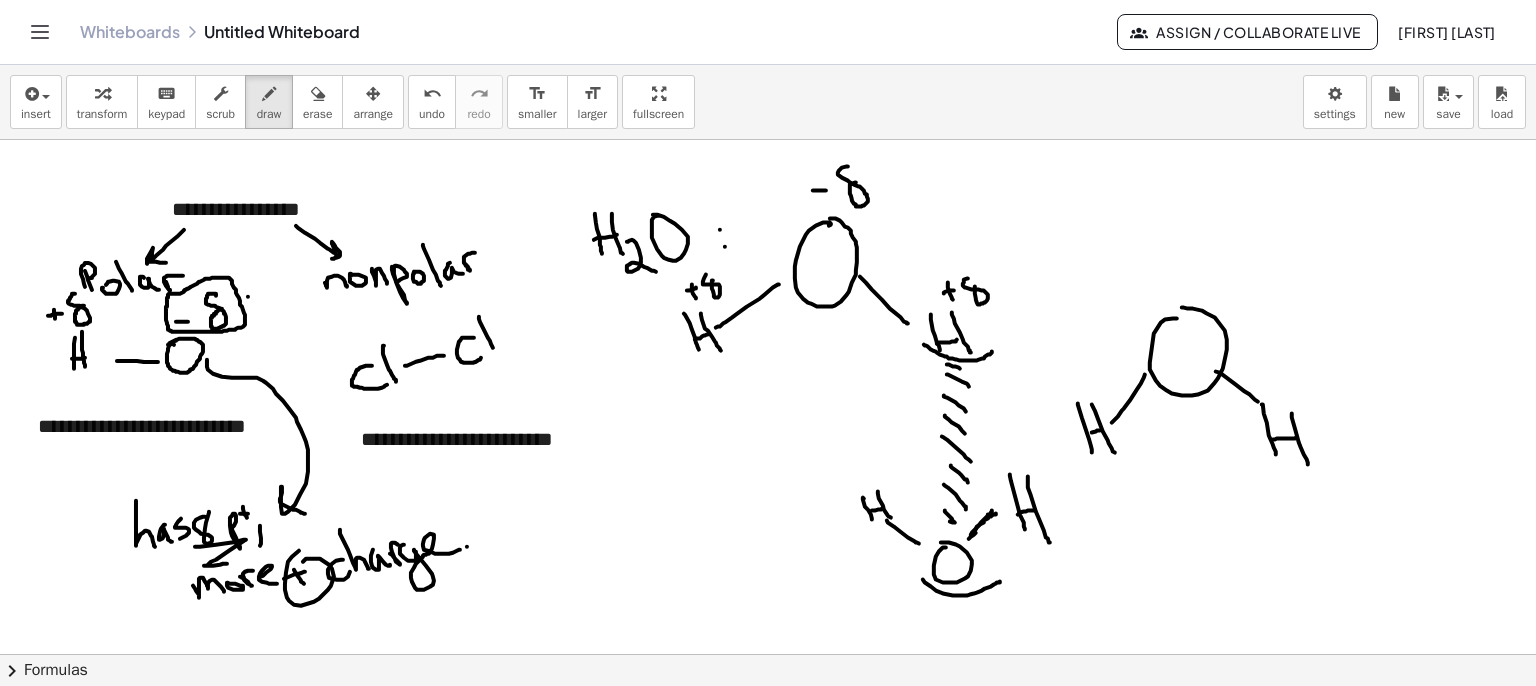 click at bounding box center [768, 755] 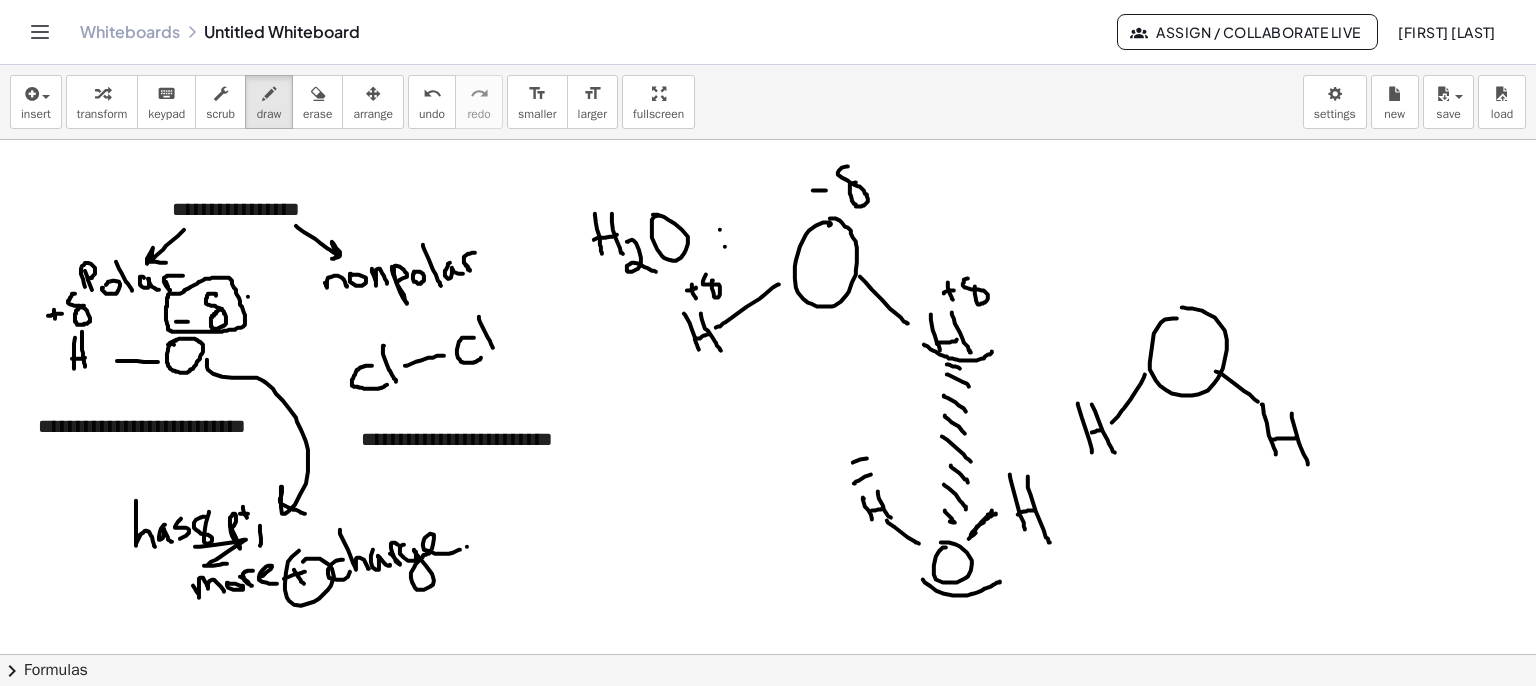 click at bounding box center (768, 755) 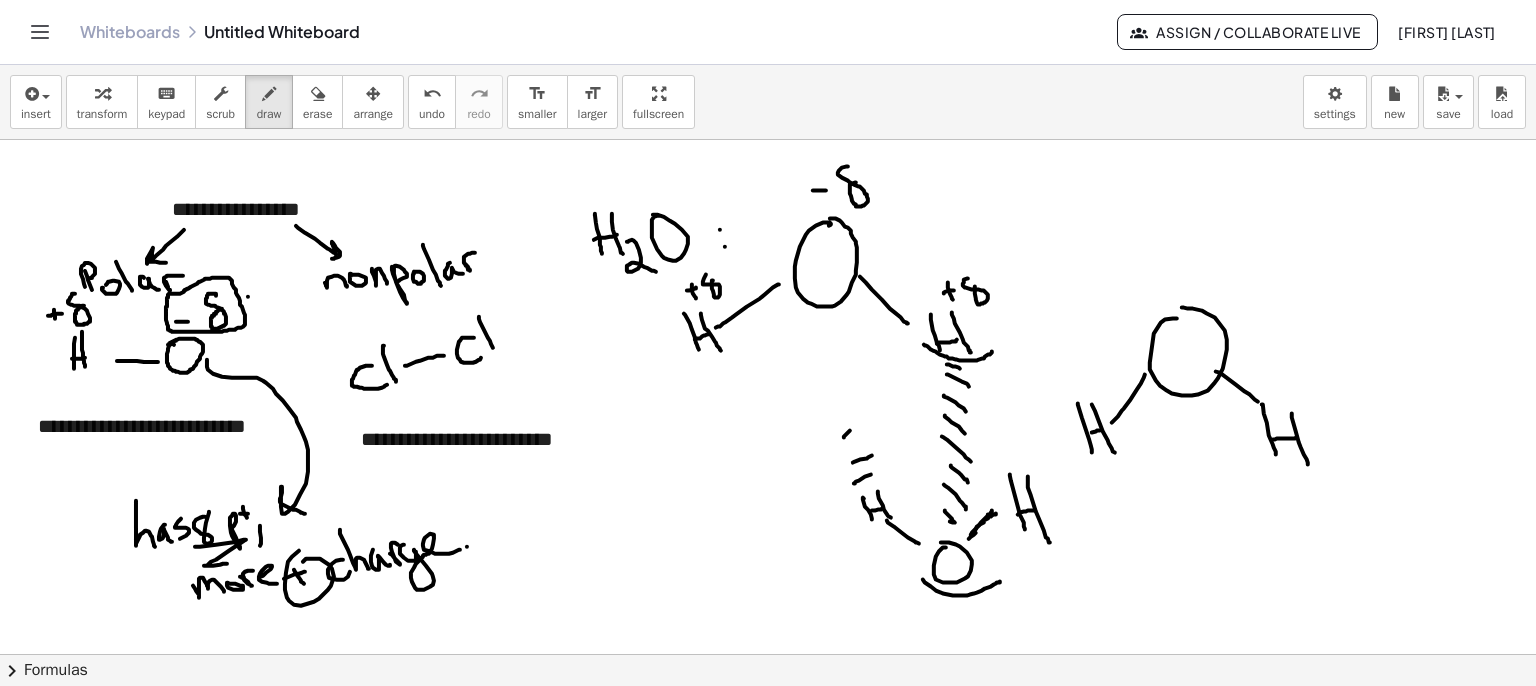 drag, startPoint x: 846, startPoint y: 433, endPoint x: 874, endPoint y: 422, distance: 30.083218 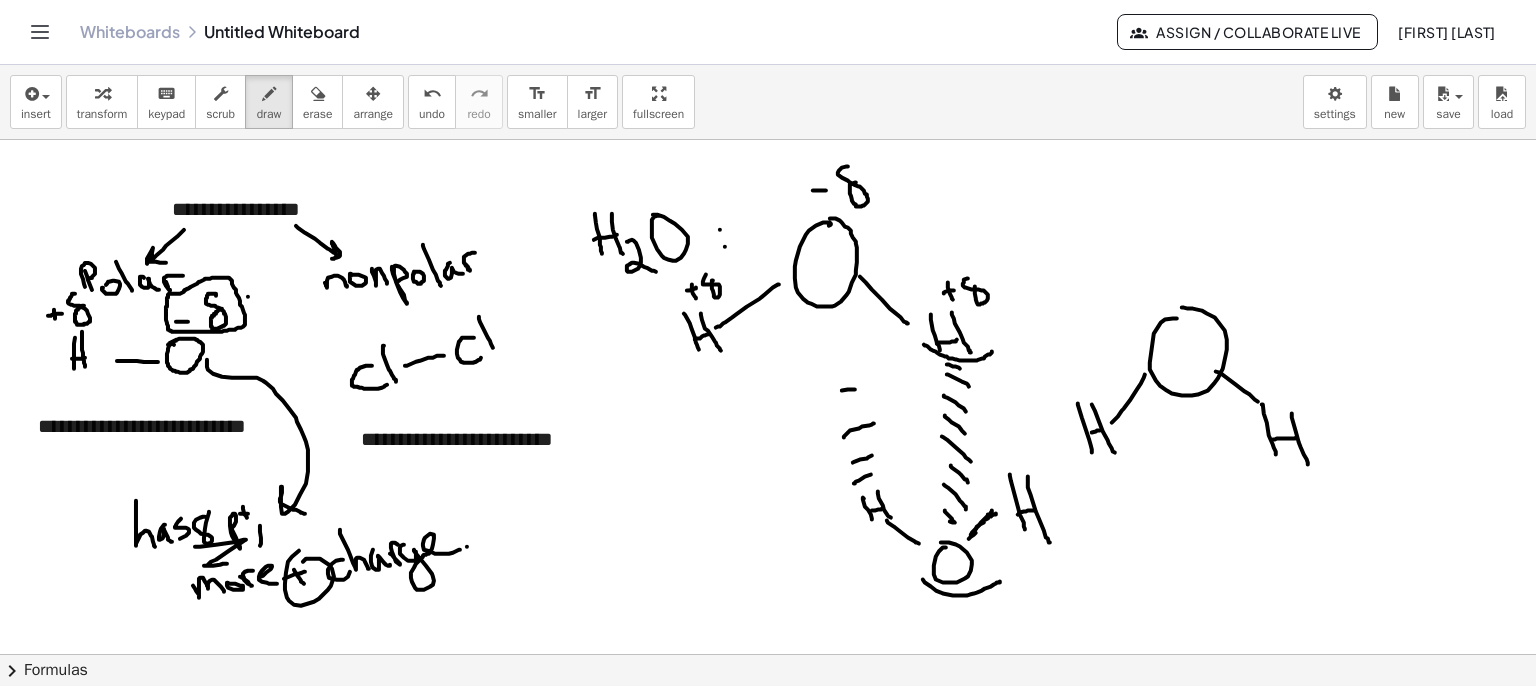 click at bounding box center (768, 755) 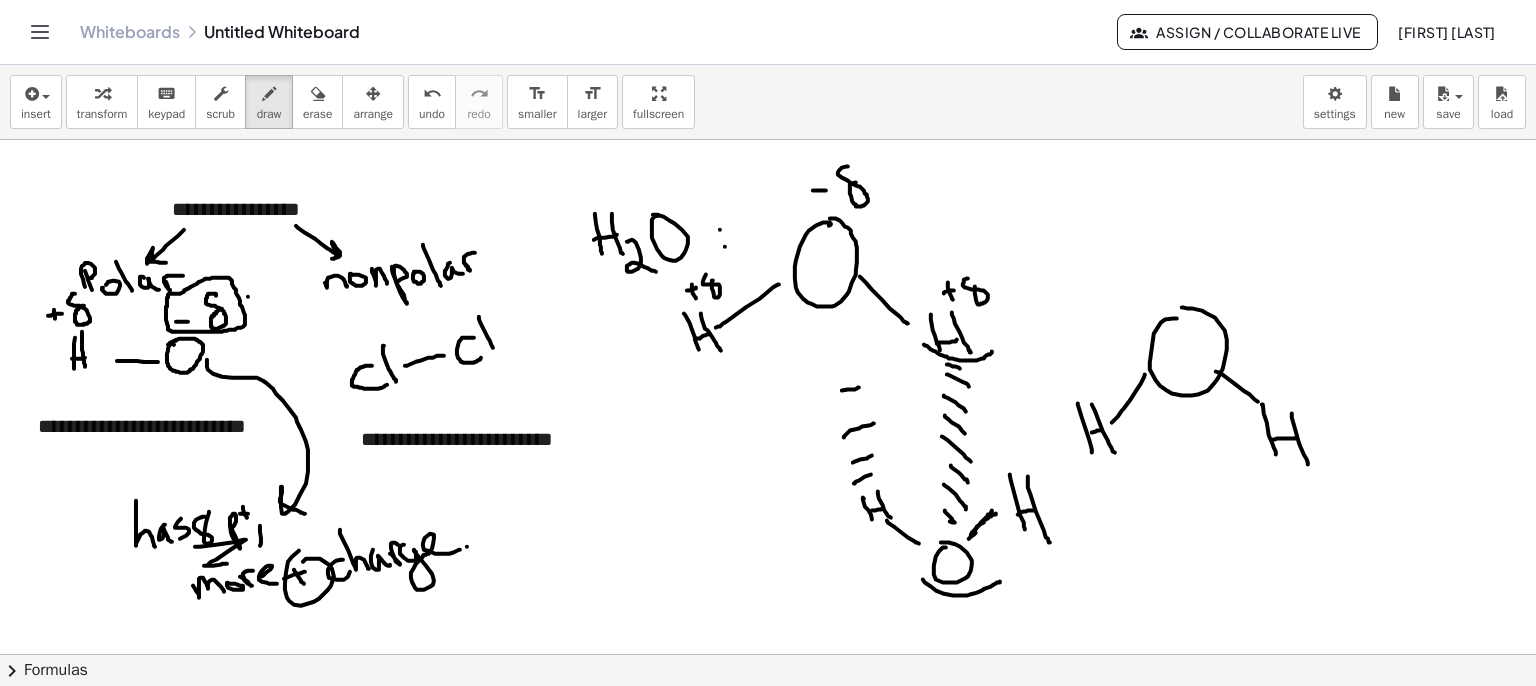 drag, startPoint x: 838, startPoint y: 365, endPoint x: 848, endPoint y: 356, distance: 13.453624 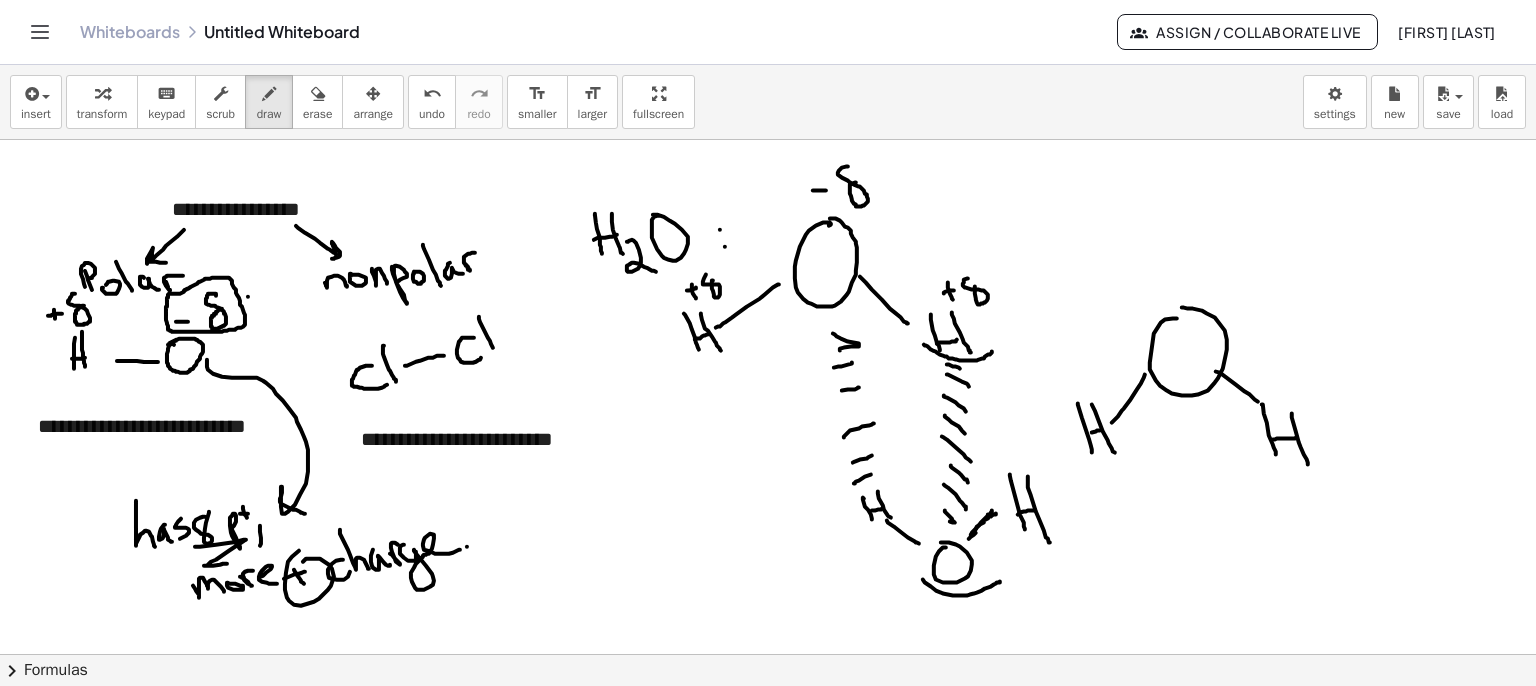 drag, startPoint x: 840, startPoint y: 349, endPoint x: 833, endPoint y: 320, distance: 29.832869 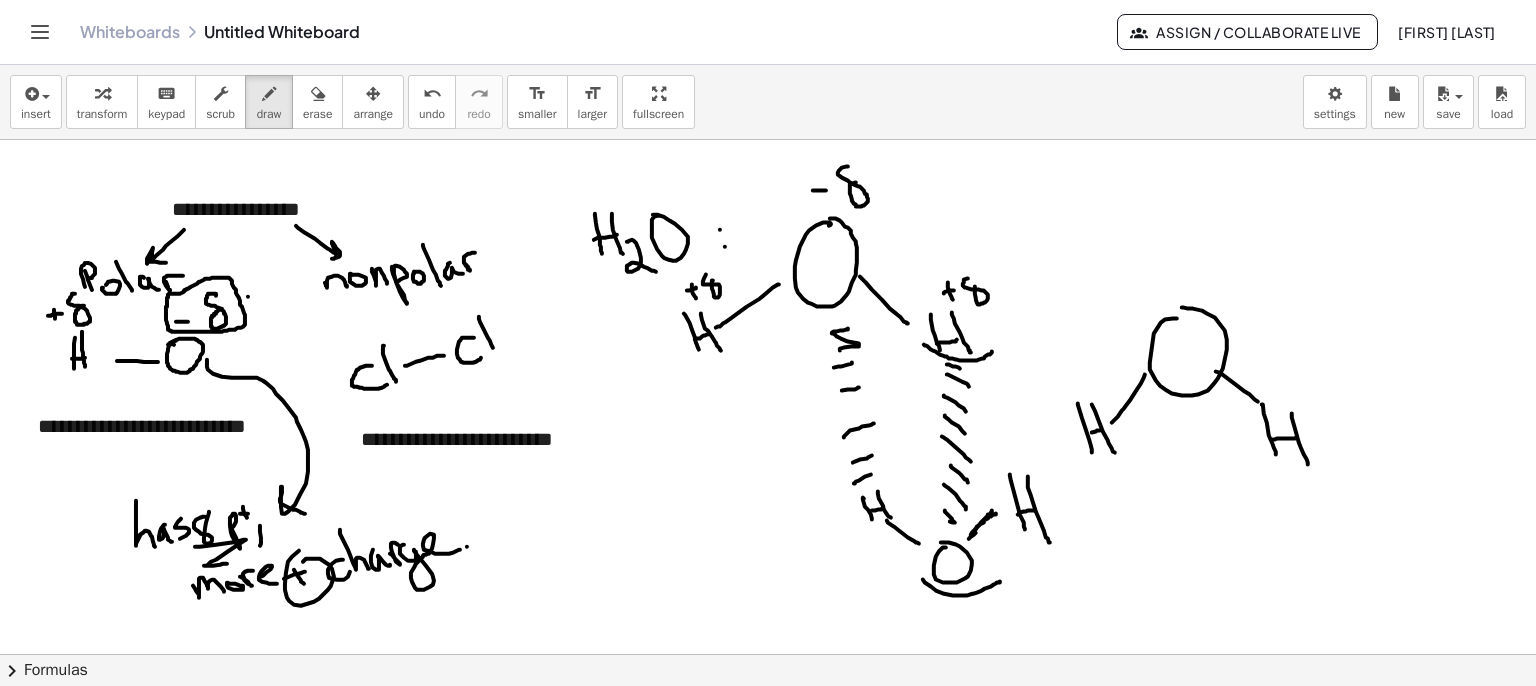 click at bounding box center [768, 755] 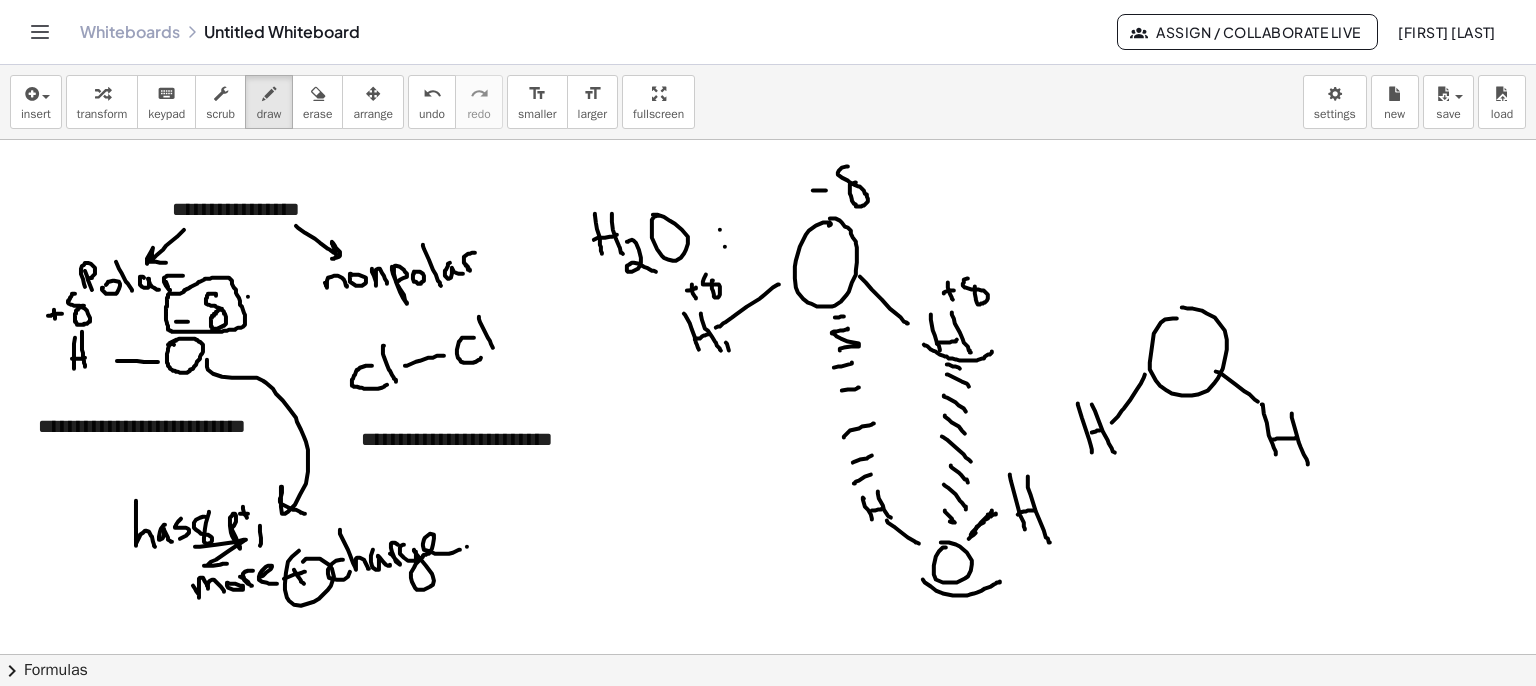 drag, startPoint x: 729, startPoint y: 349, endPoint x: 757, endPoint y: 343, distance: 28.635643 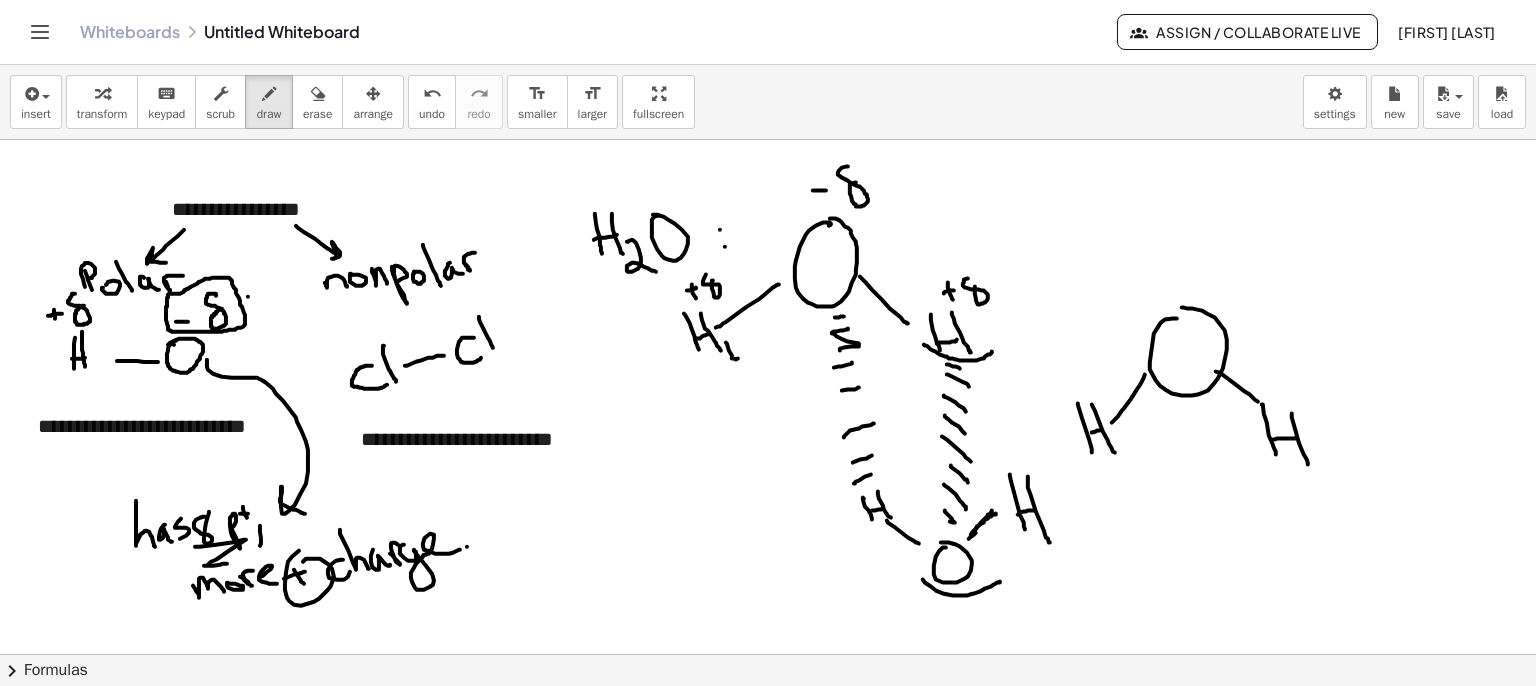 drag, startPoint x: 772, startPoint y: 366, endPoint x: 785, endPoint y: 349, distance: 21.400934 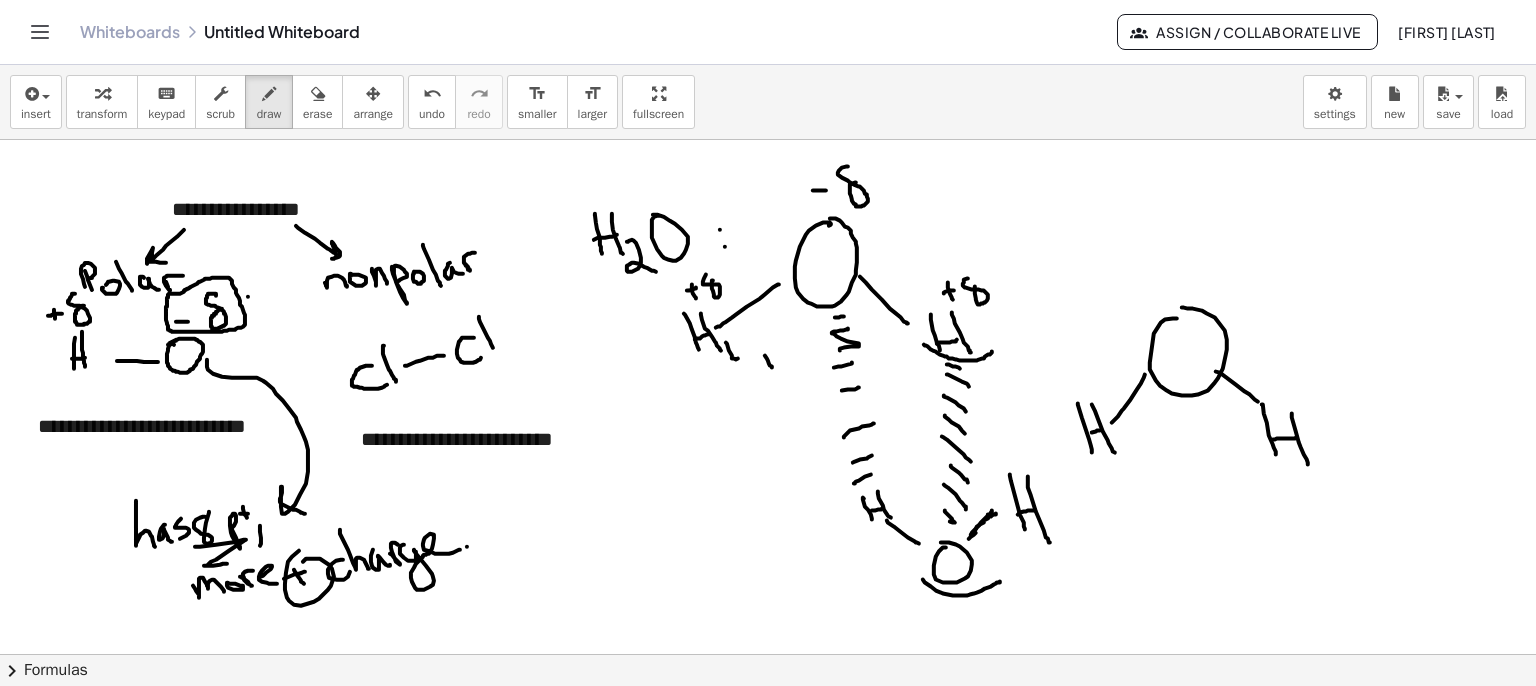 click at bounding box center [768, 755] 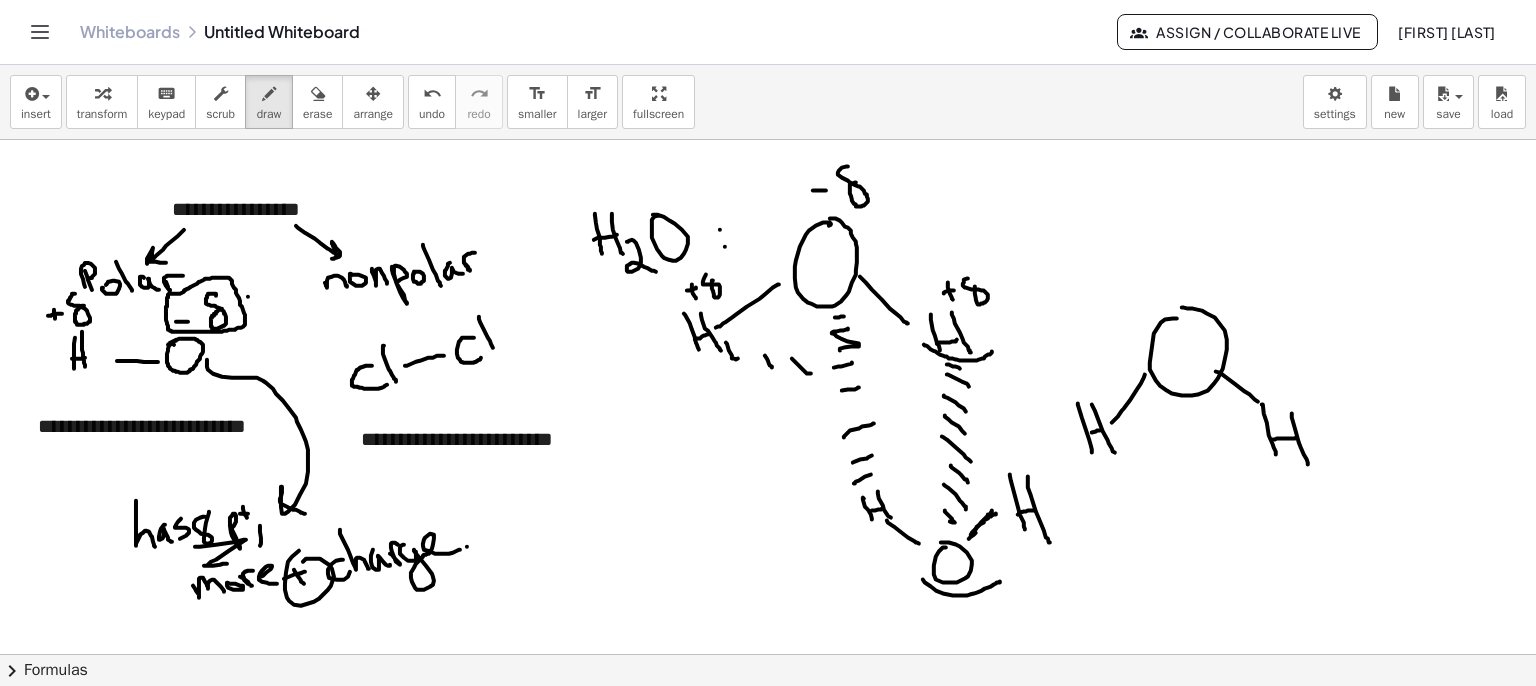 drag, startPoint x: 841, startPoint y: 371, endPoint x: 872, endPoint y: 361, distance: 32.572994 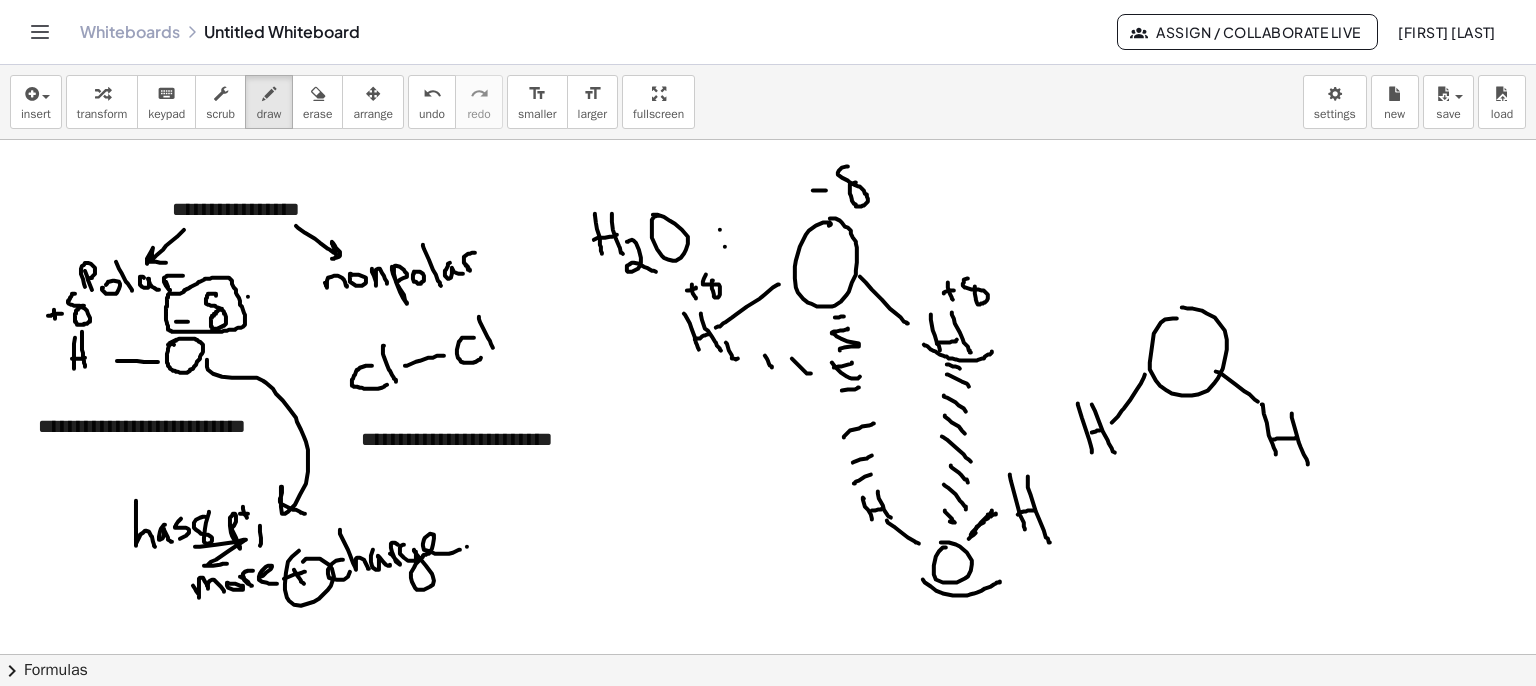 drag, startPoint x: 907, startPoint y: 377, endPoint x: 933, endPoint y: 372, distance: 26.476404 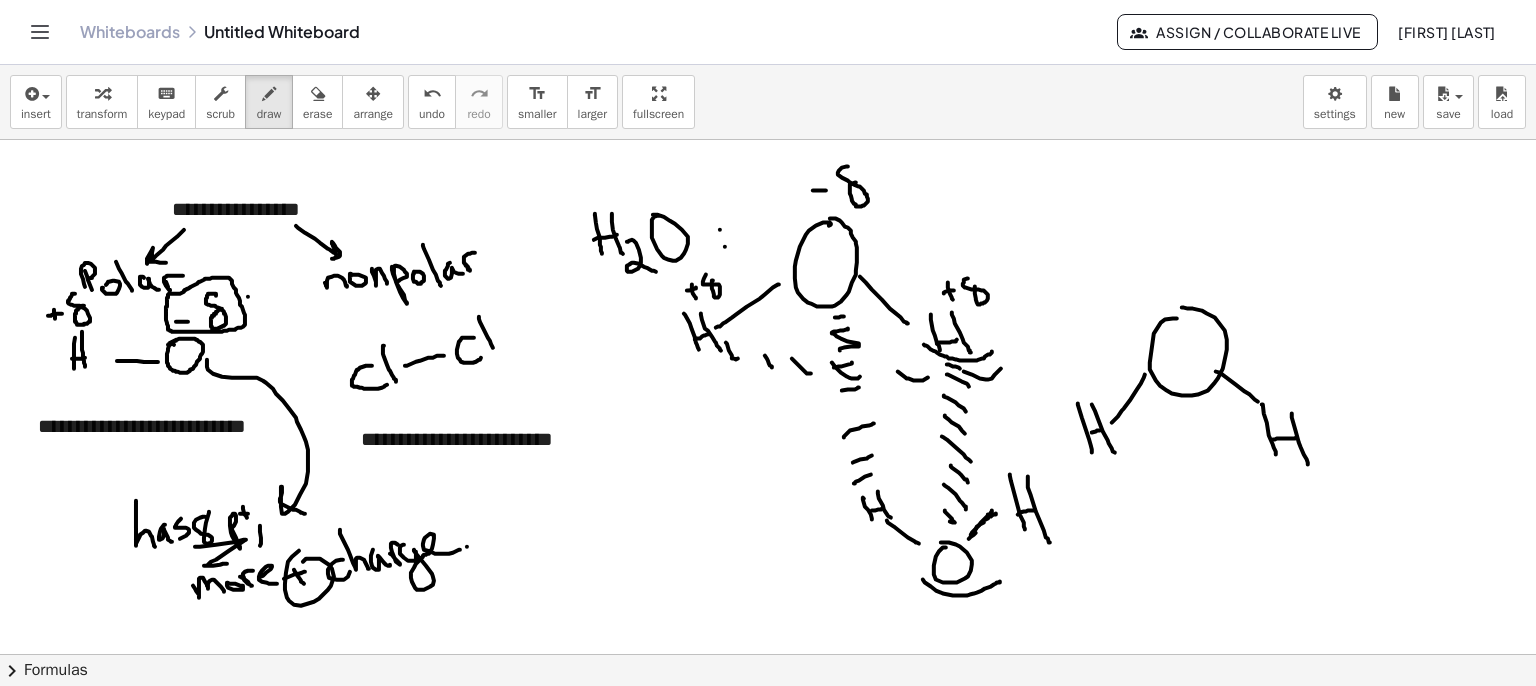 drag, startPoint x: 988, startPoint y: 378, endPoint x: 1014, endPoint y: 359, distance: 32.202484 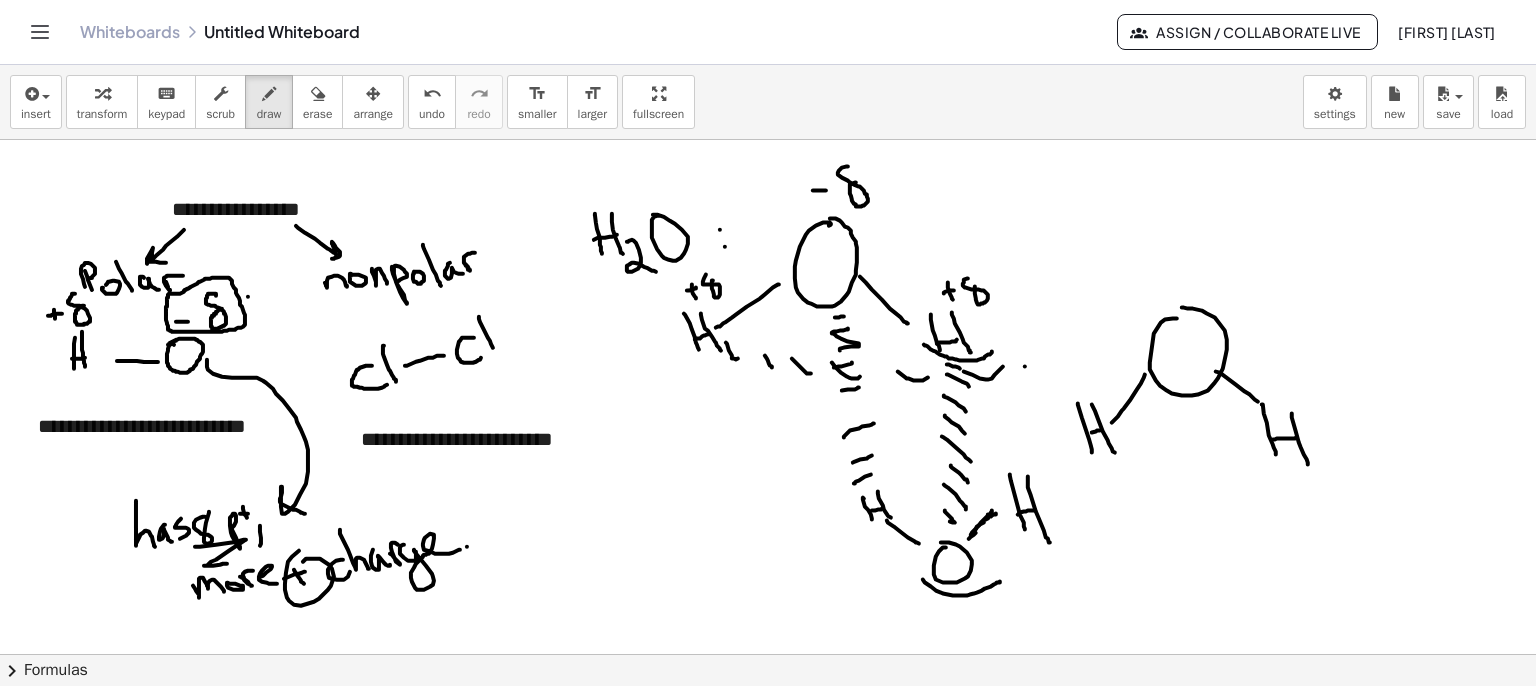 click at bounding box center (768, 755) 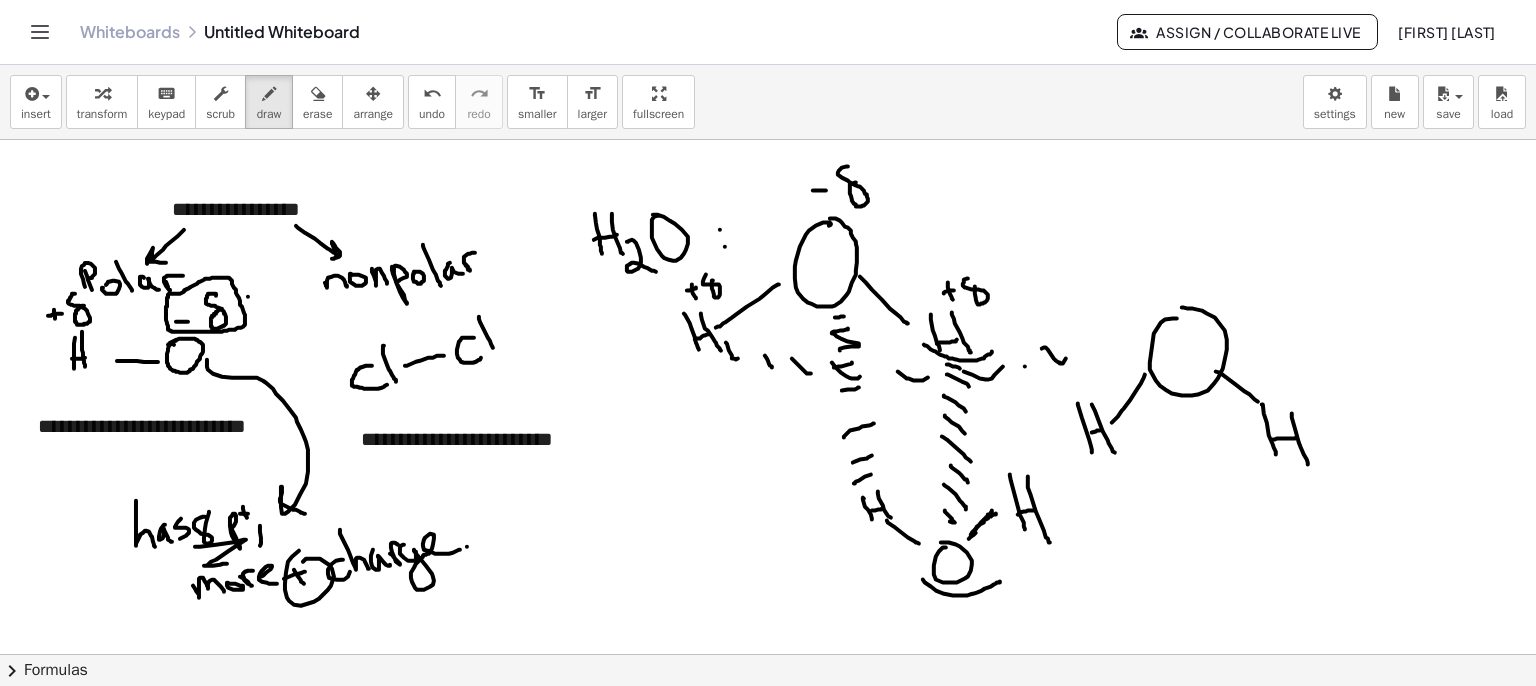 drag, startPoint x: 1046, startPoint y: 346, endPoint x: 1066, endPoint y: 357, distance: 22.825424 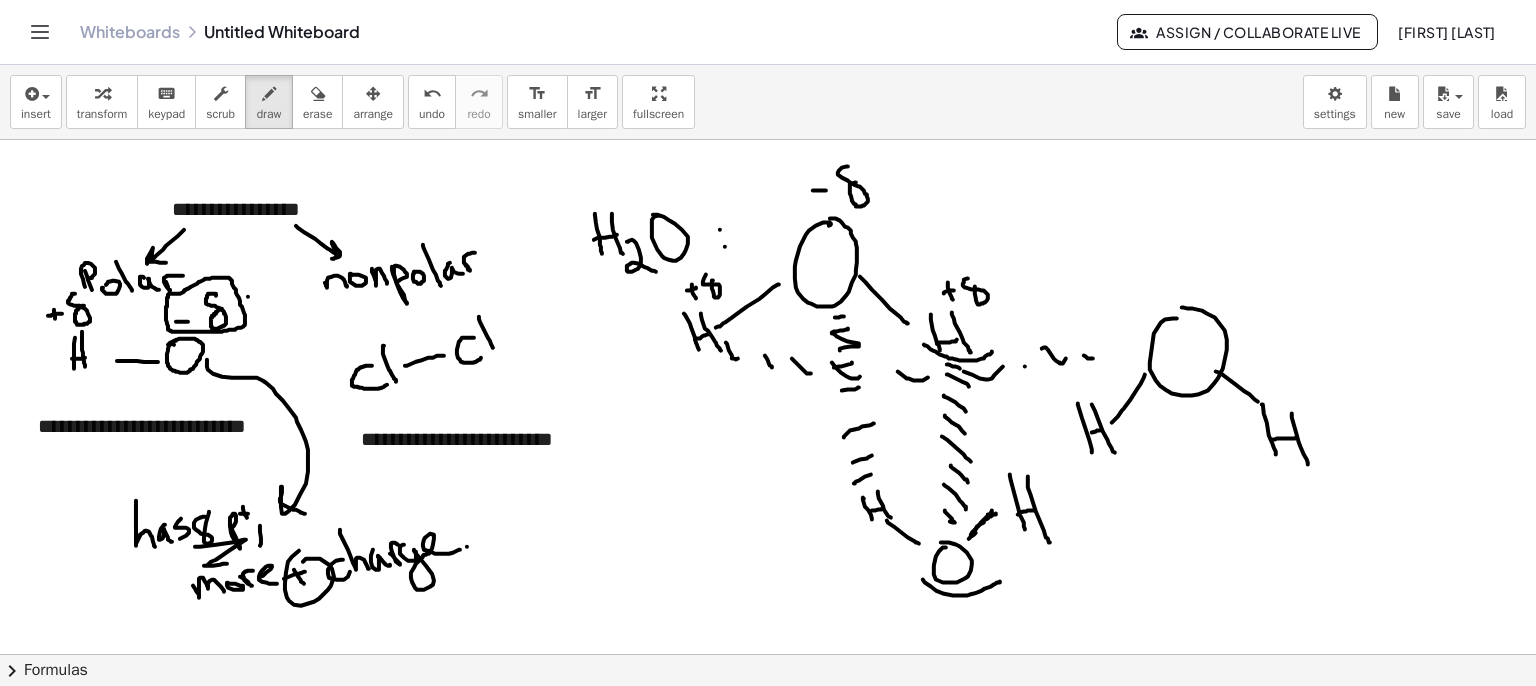 drag, startPoint x: 1086, startPoint y: 355, endPoint x: 1104, endPoint y: 341, distance: 22.803509 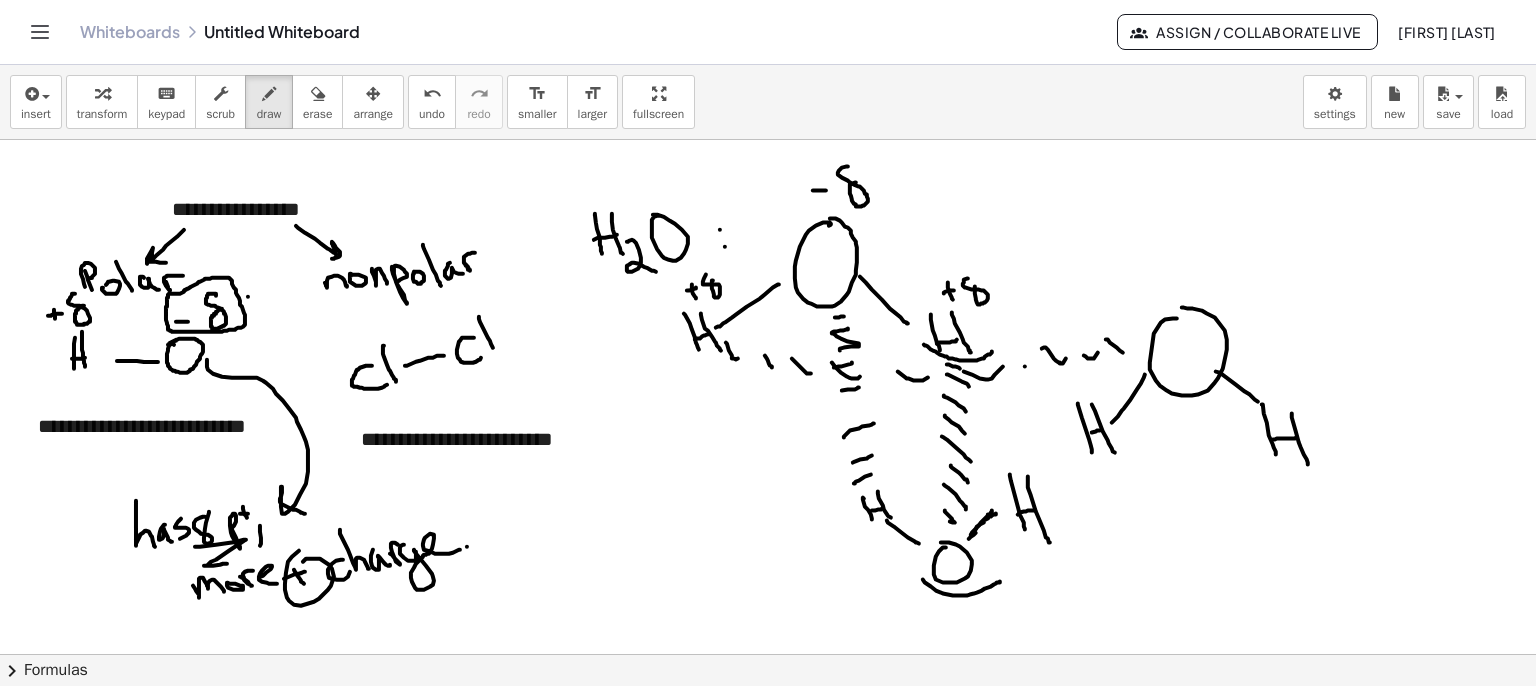 drag, startPoint x: 1123, startPoint y: 351, endPoint x: 1132, endPoint y: 345, distance: 10.816654 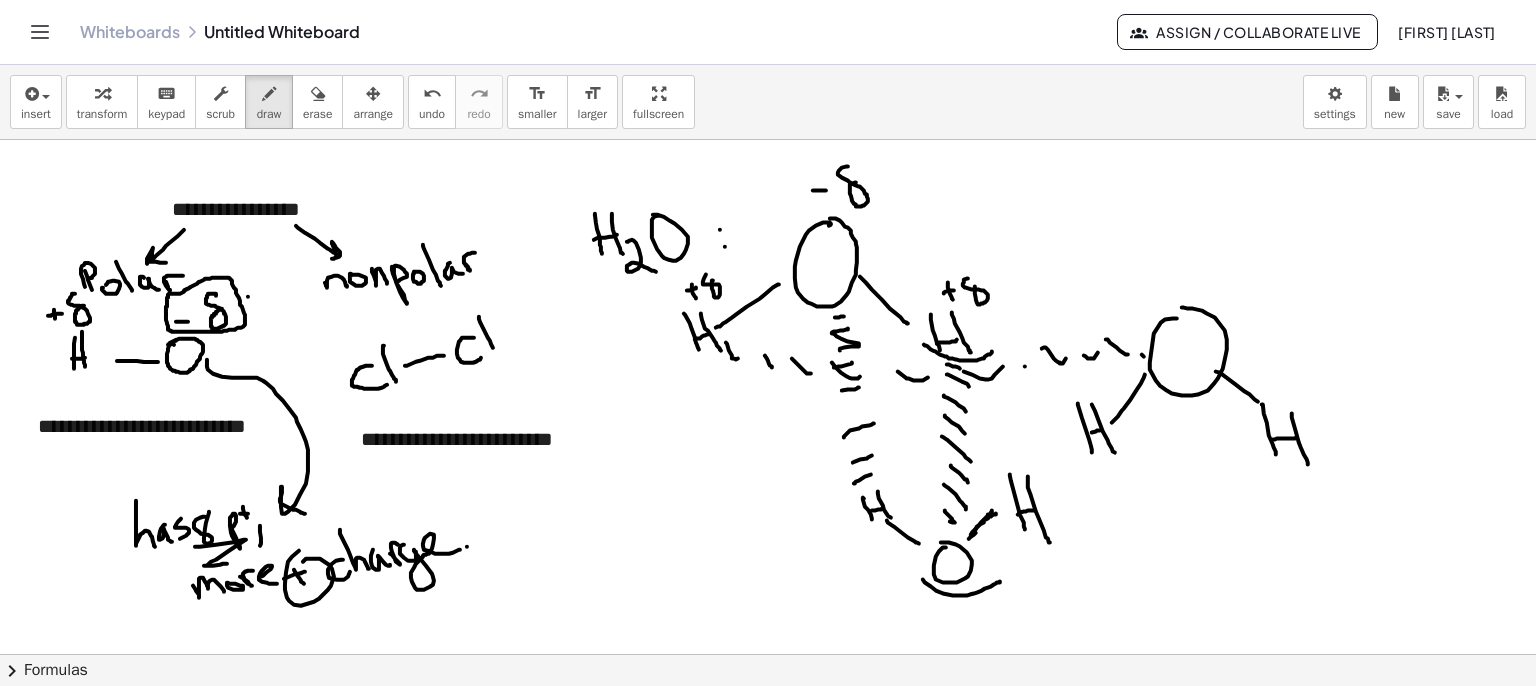 click at bounding box center (768, 755) 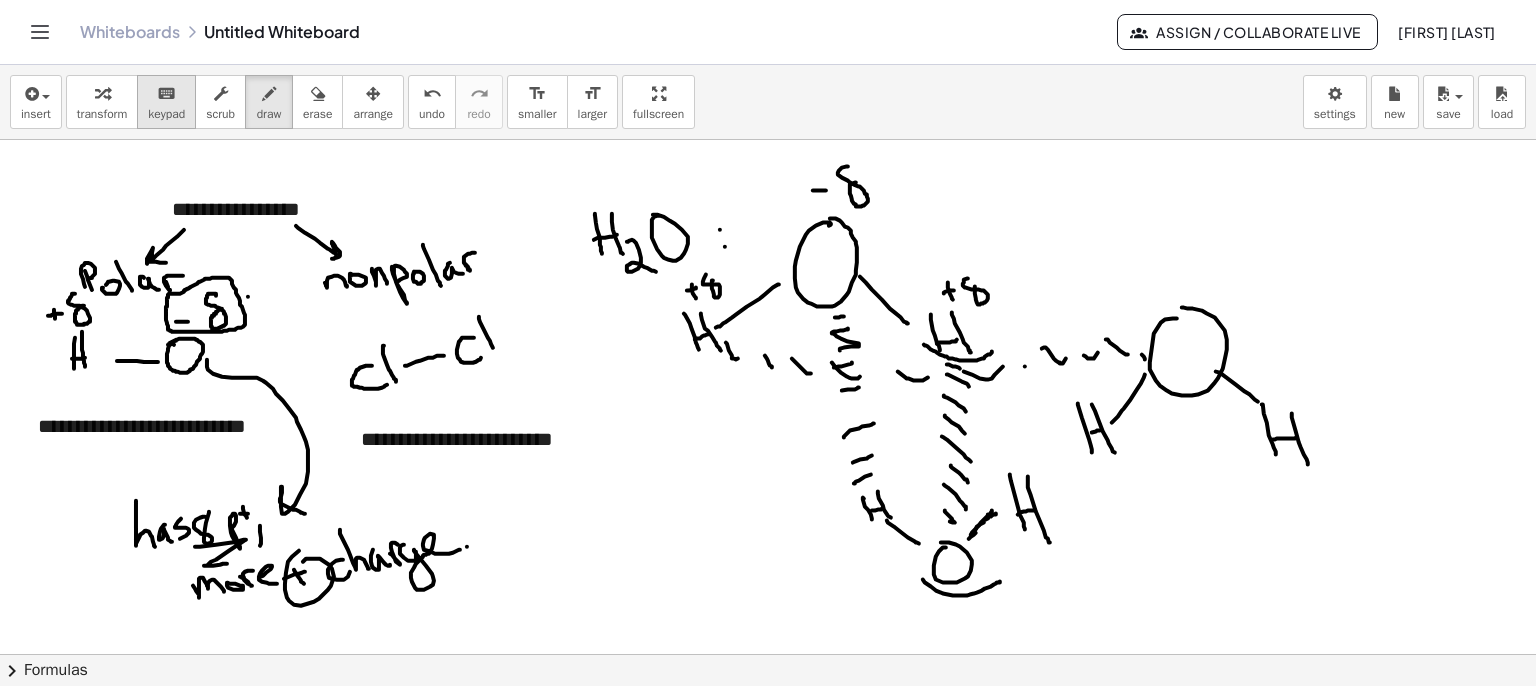 click on "keypad" at bounding box center [166, 114] 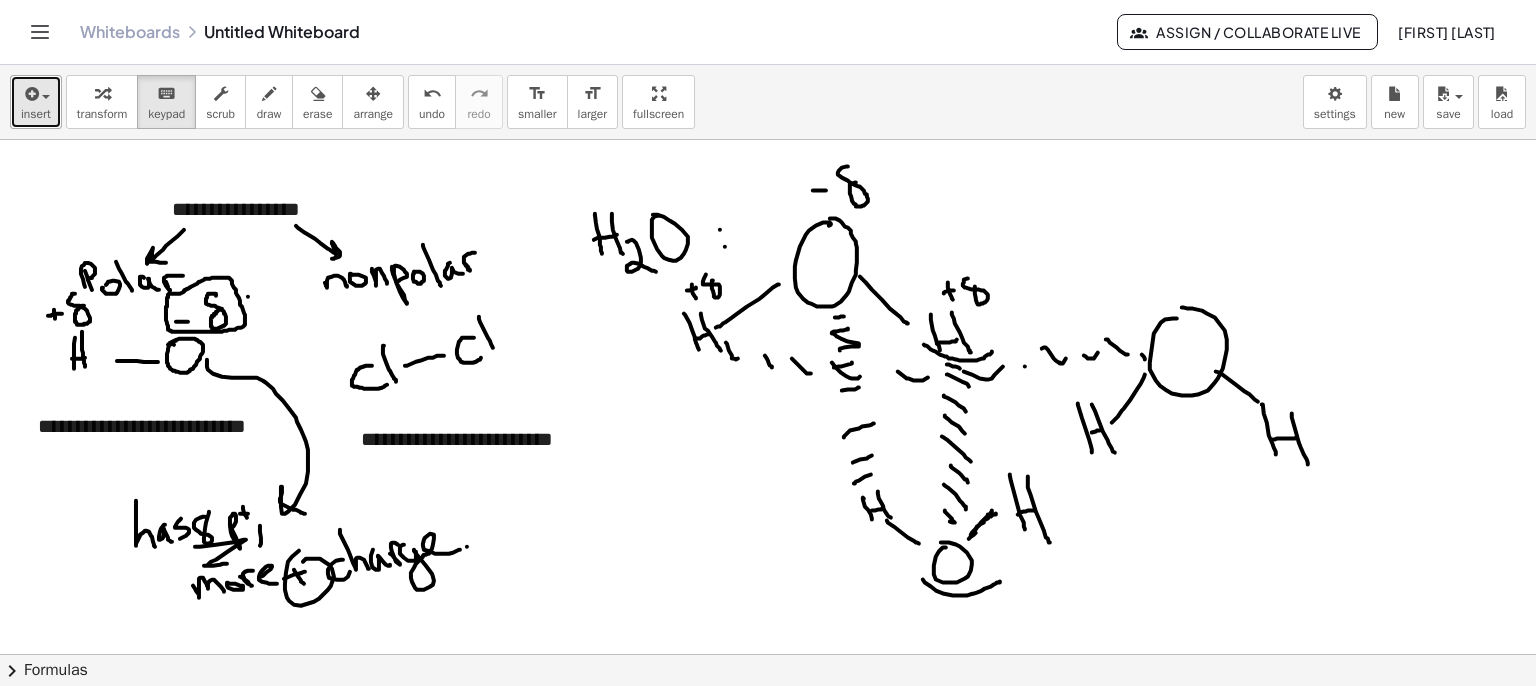 click on "insert" at bounding box center [36, 102] 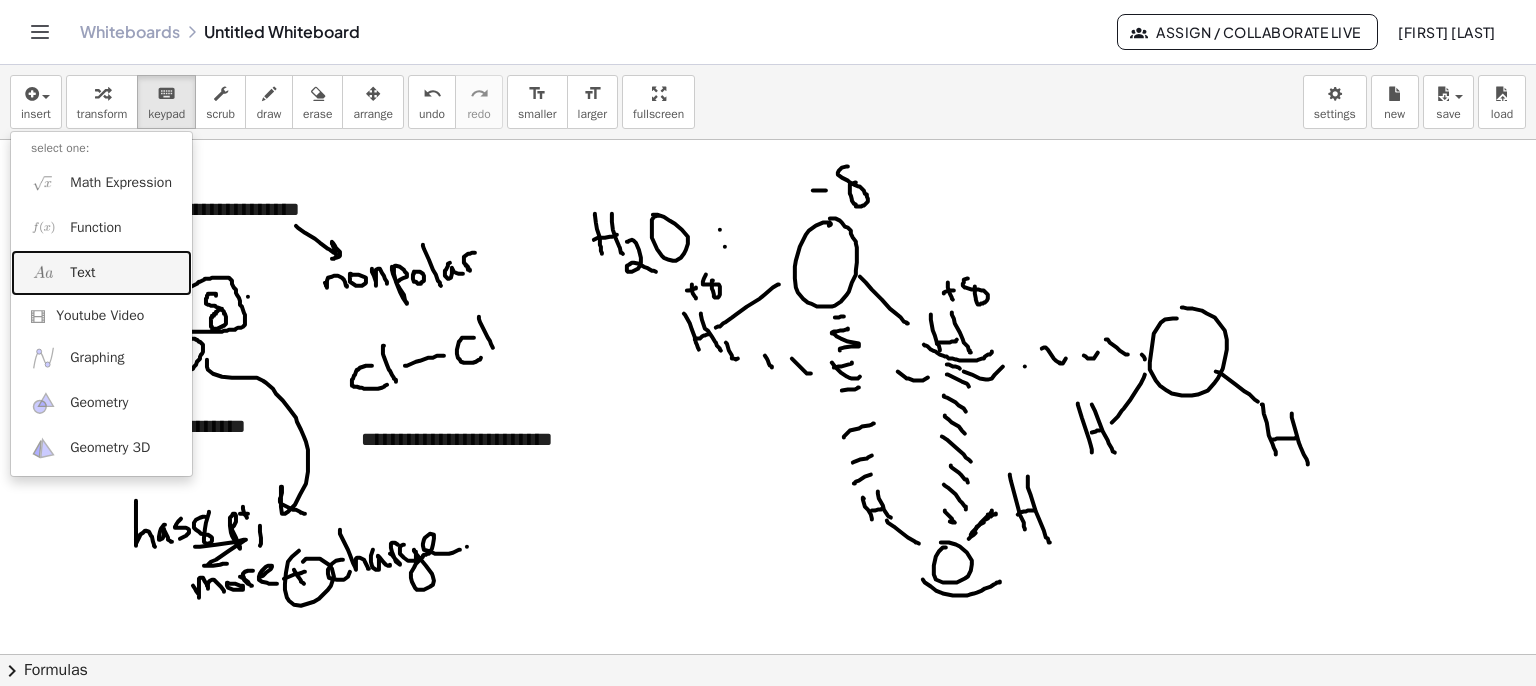 click on "Text" at bounding box center [101, 272] 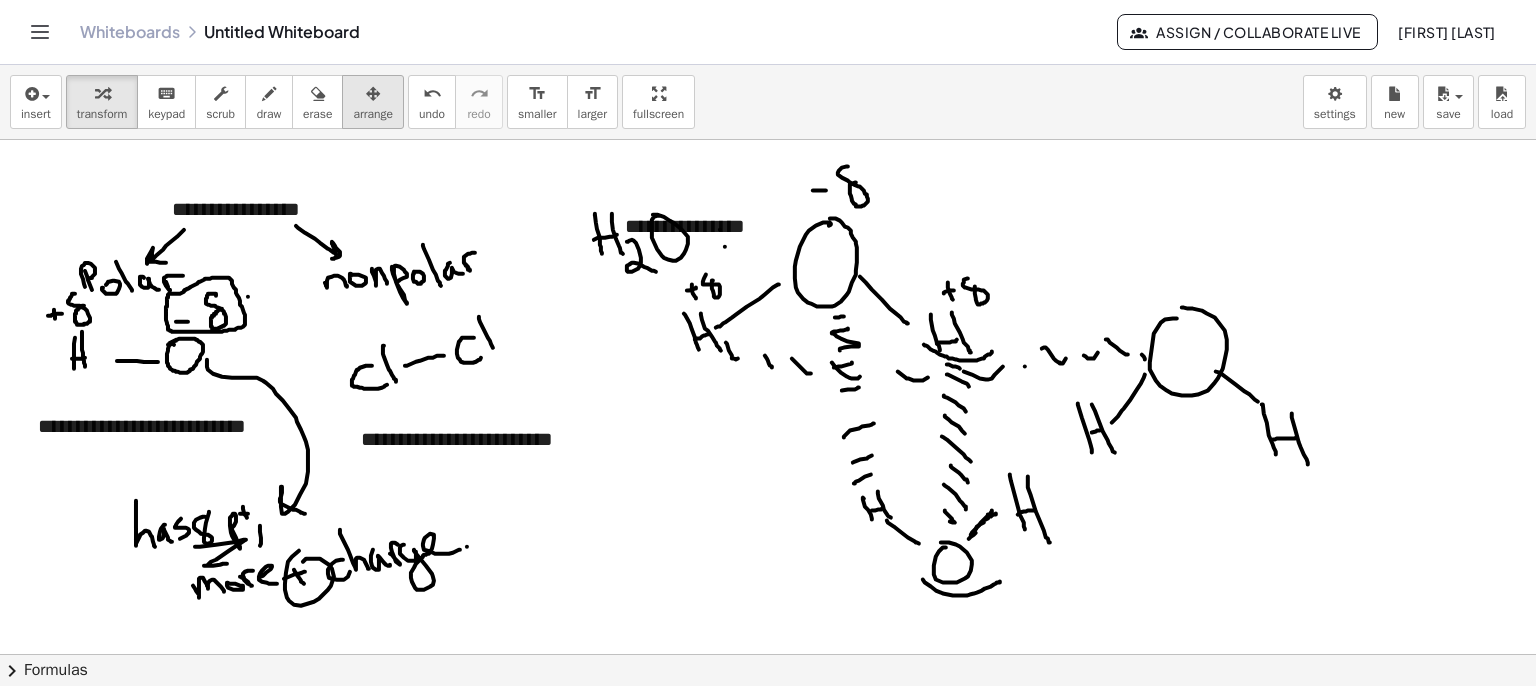 click on "arrange" at bounding box center (373, 114) 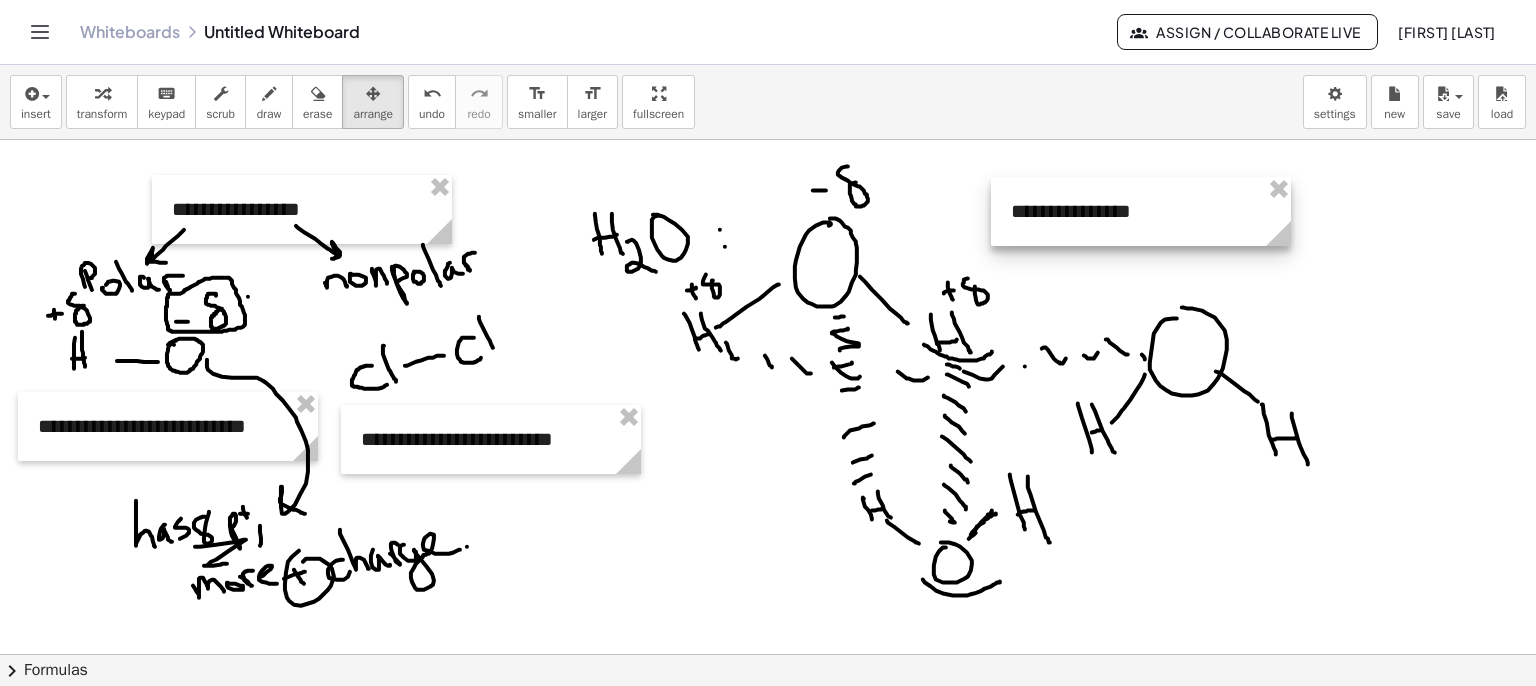 drag, startPoint x: 726, startPoint y: 222, endPoint x: 1112, endPoint y: 207, distance: 386.29135 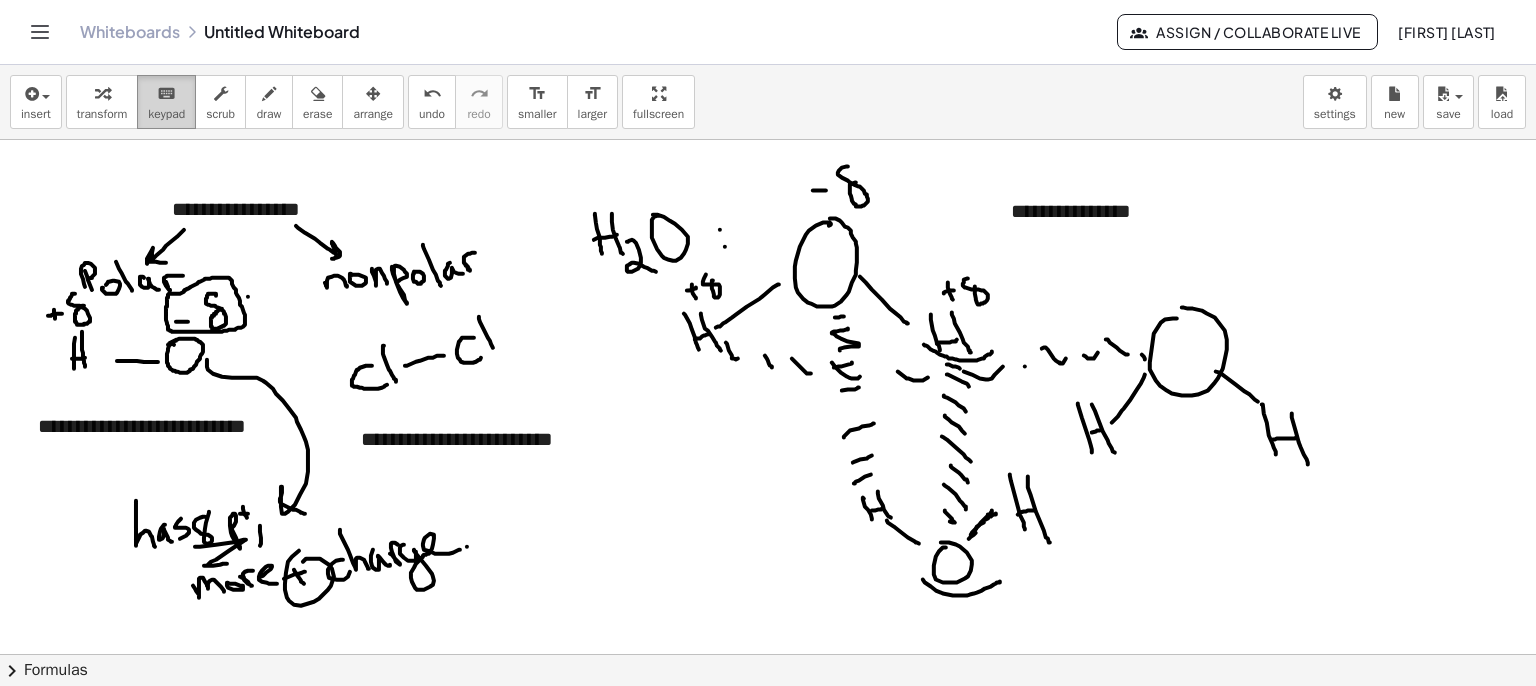click on "keypad" at bounding box center (166, 114) 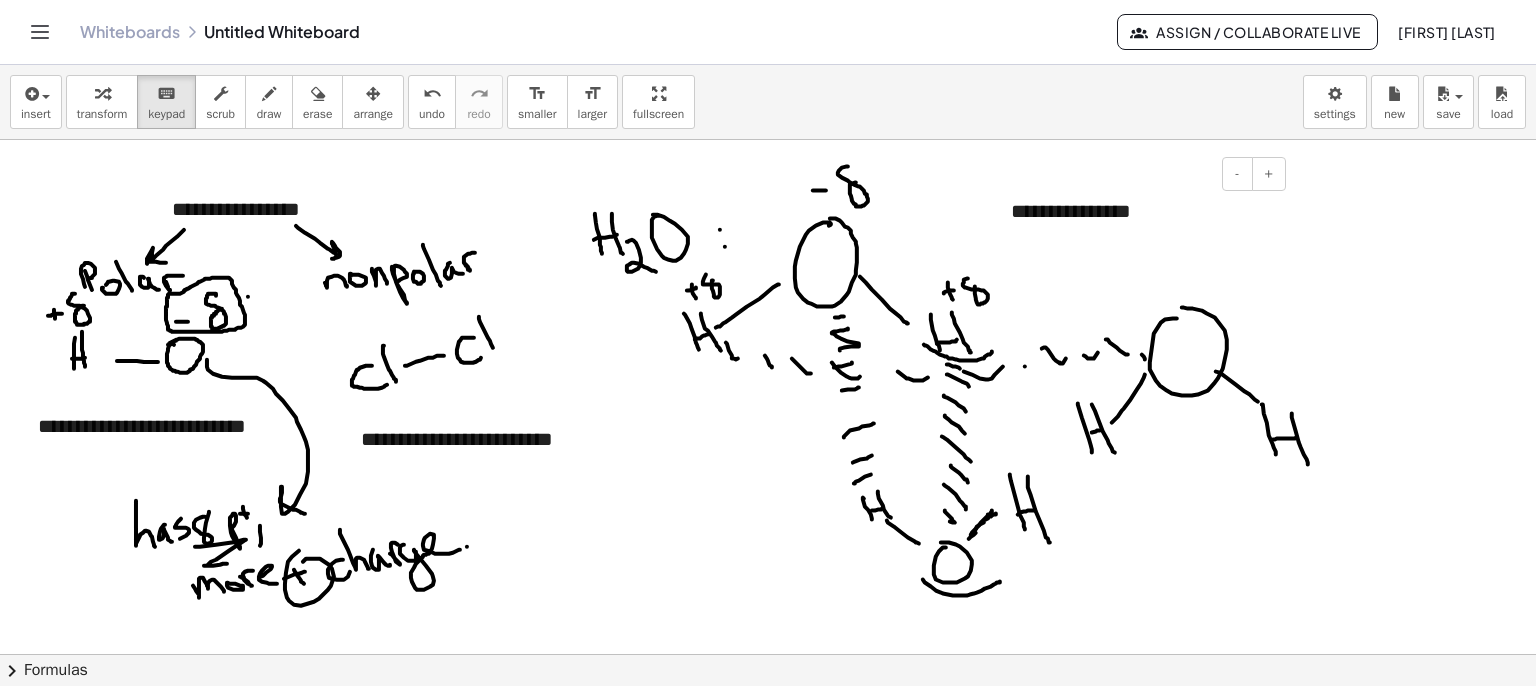 click on "**********" at bounding box center (1141, 211) 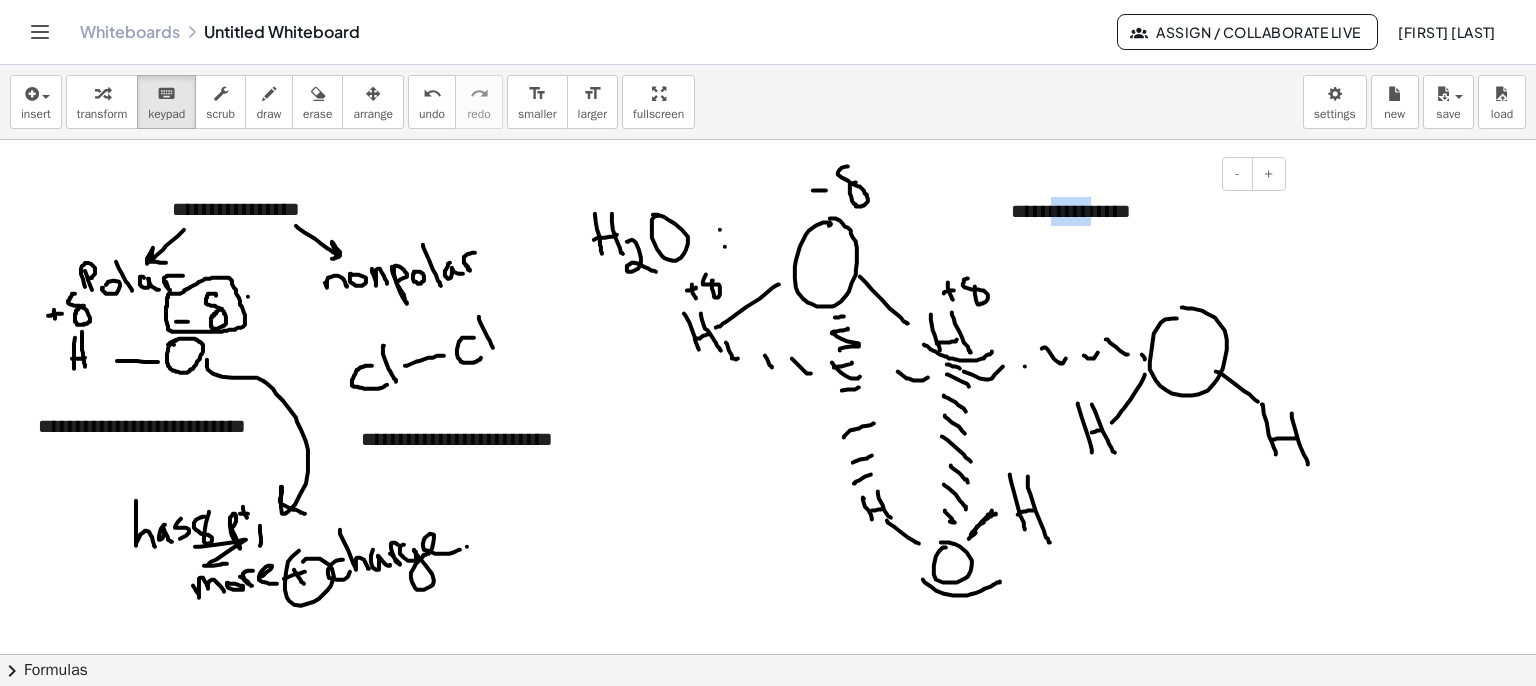click on "**********" at bounding box center (1141, 211) 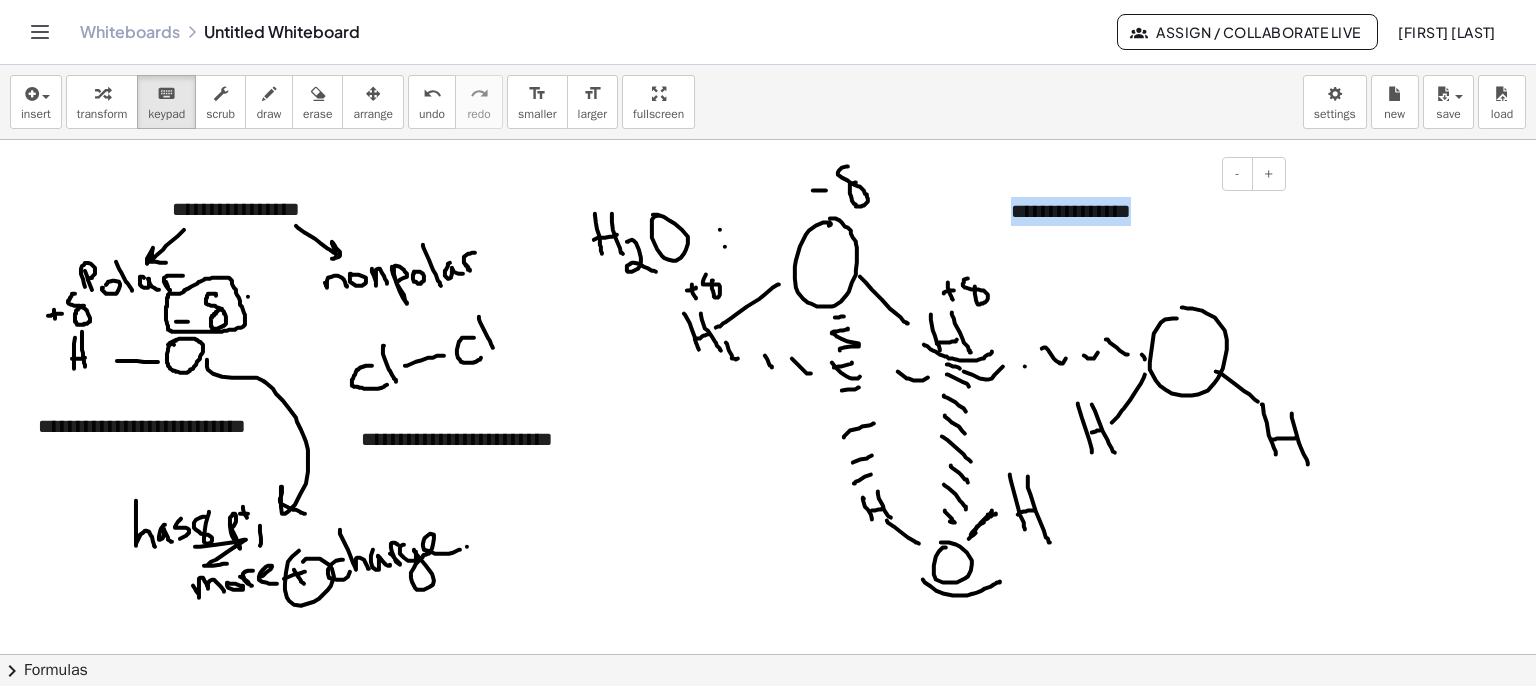 click on "**********" at bounding box center [1141, 211] 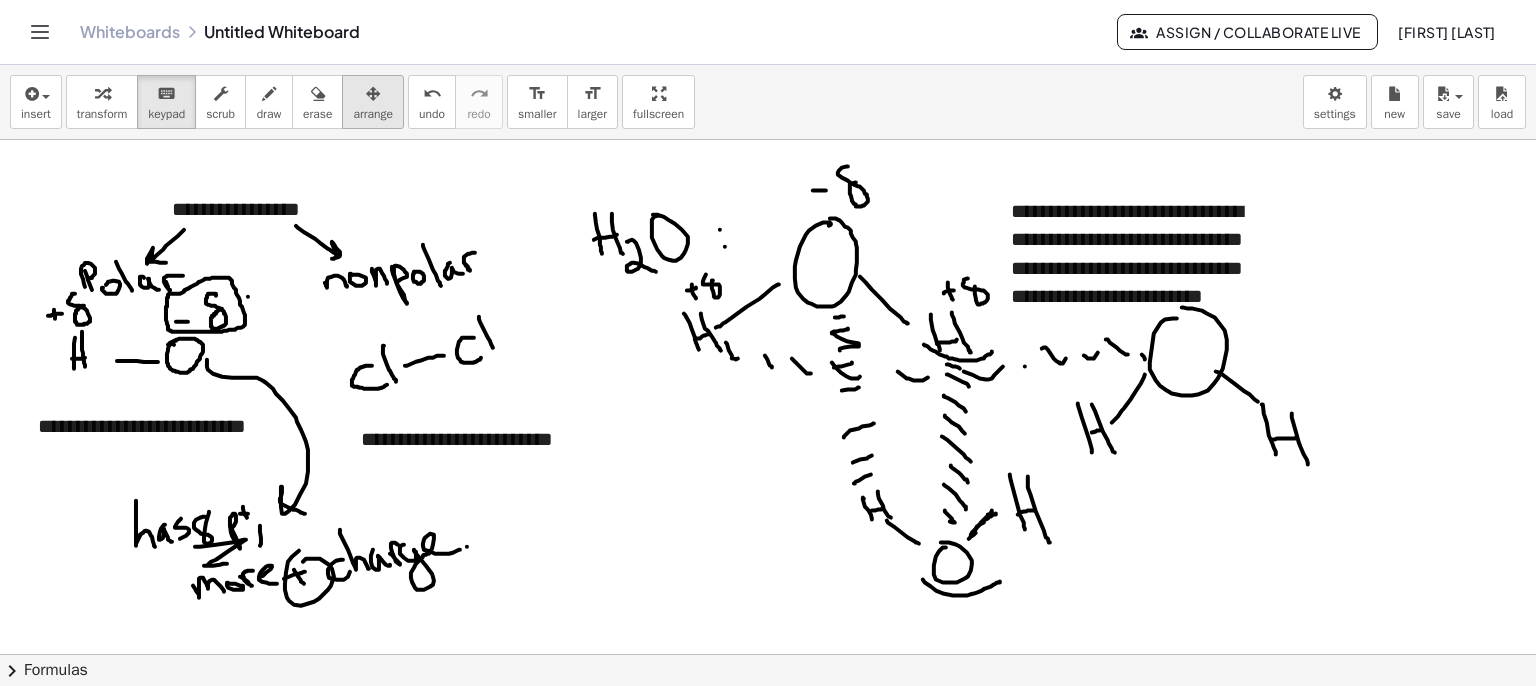 click at bounding box center (373, 93) 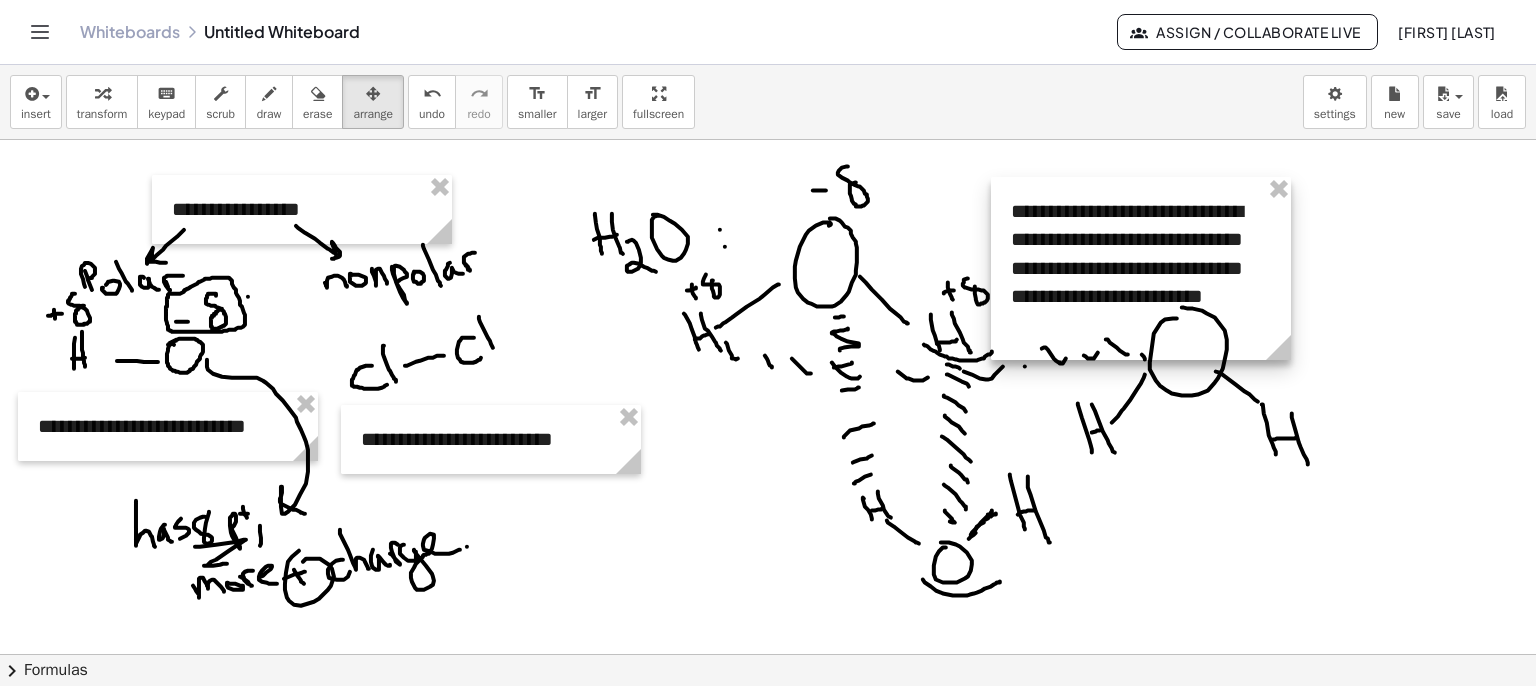 click at bounding box center [1141, 268] 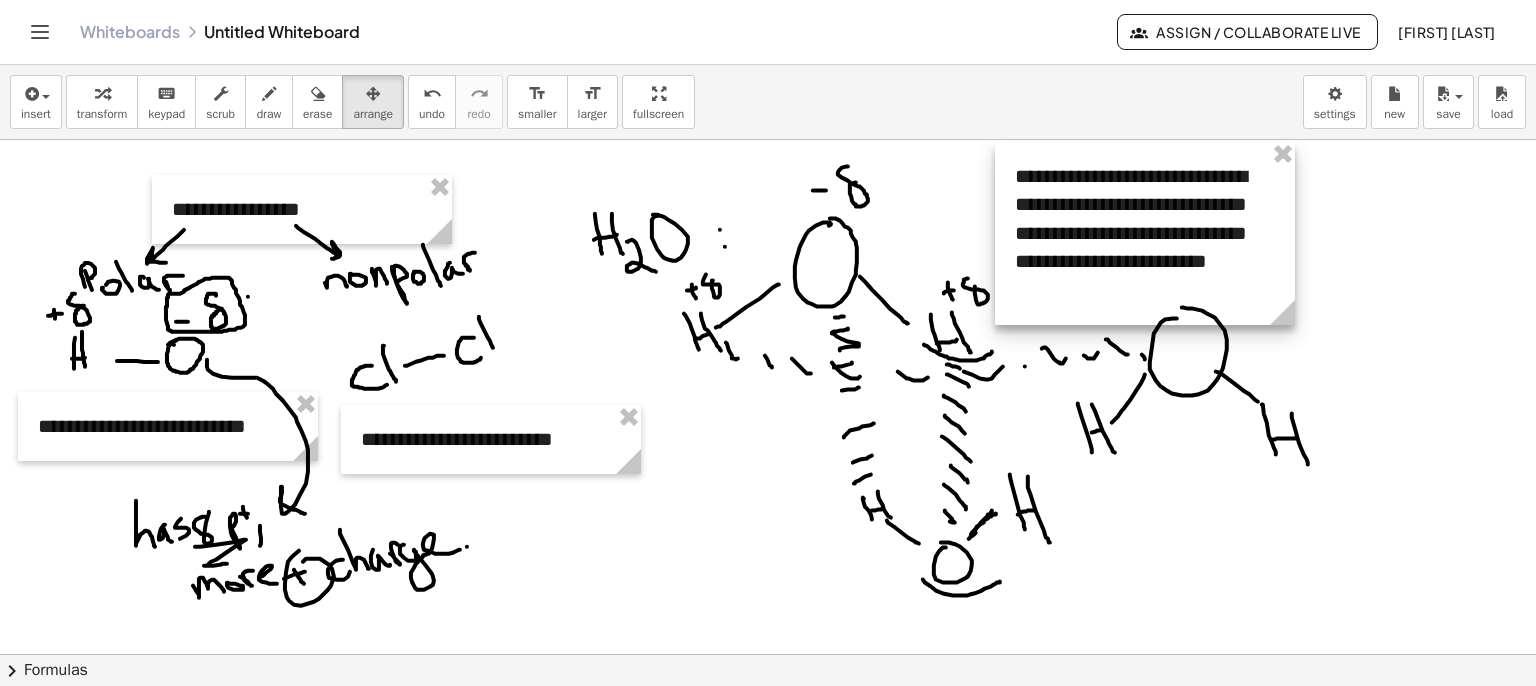 drag, startPoint x: 1060, startPoint y: 277, endPoint x: 1064, endPoint y: 245, distance: 32.24903 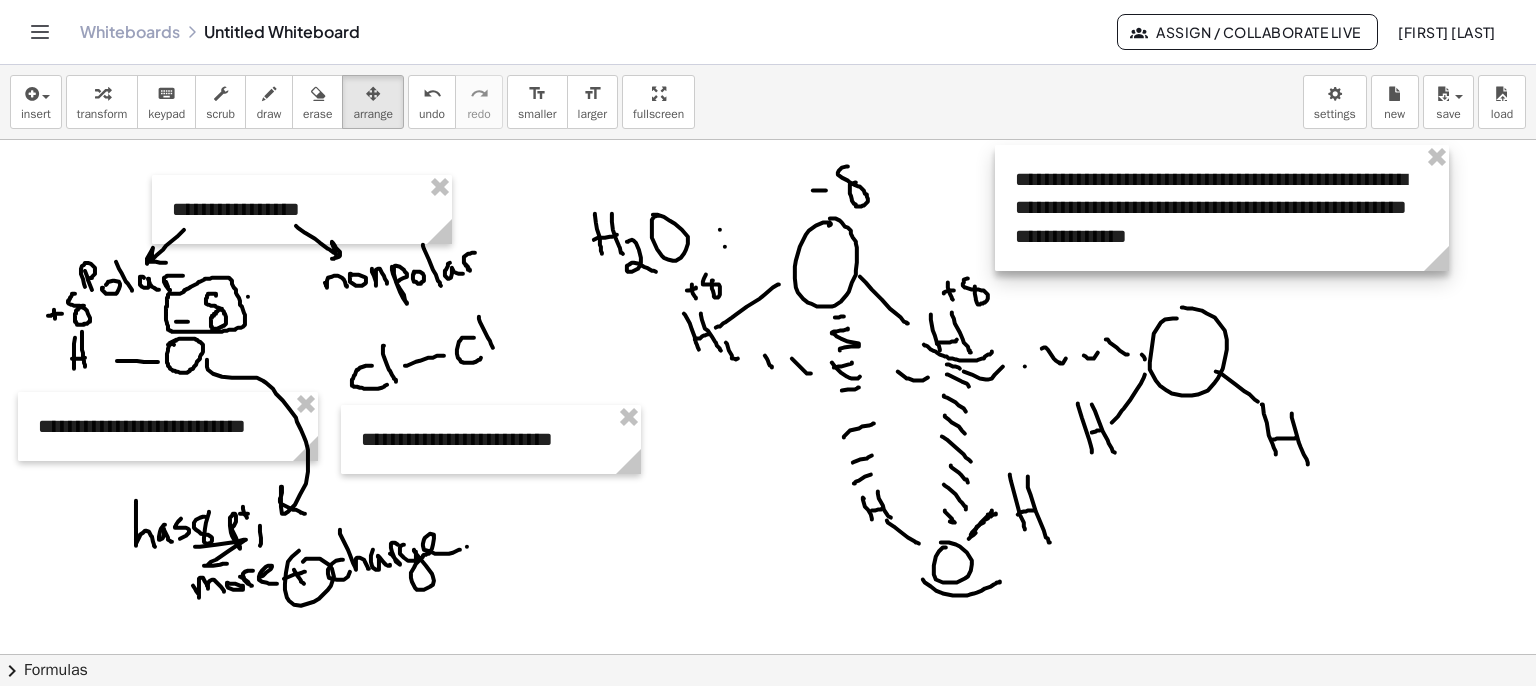 drag, startPoint x: 1292, startPoint y: 304, endPoint x: 1462, endPoint y: 304, distance: 170 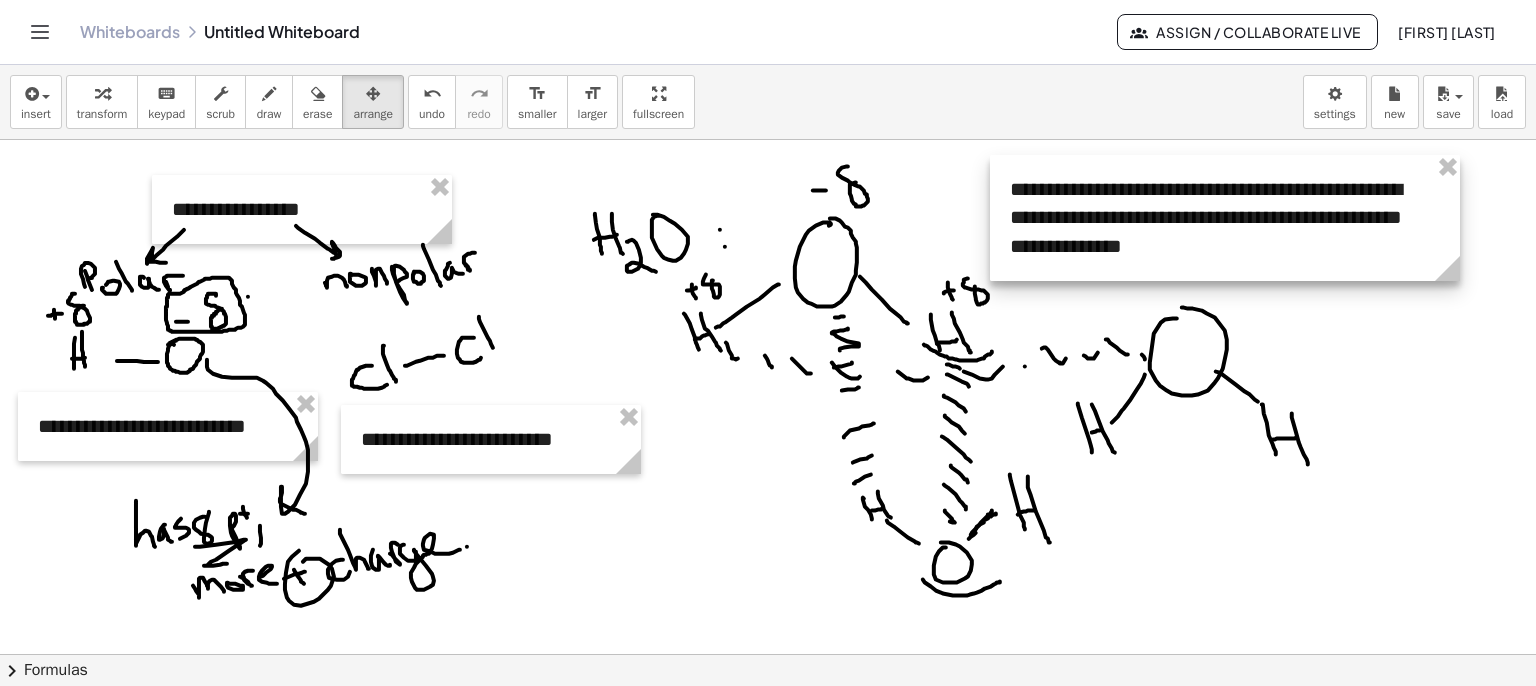 click at bounding box center [1225, 218] 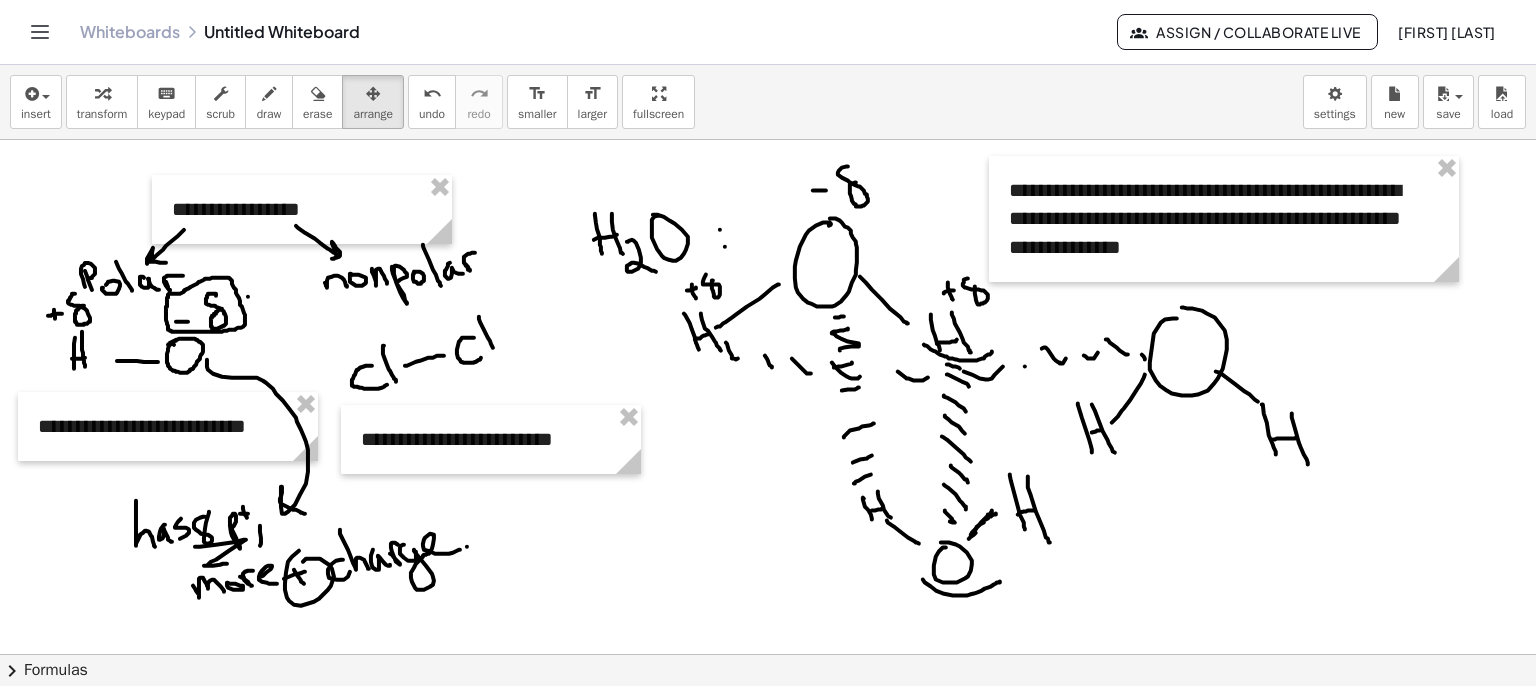 click at bounding box center (768, 755) 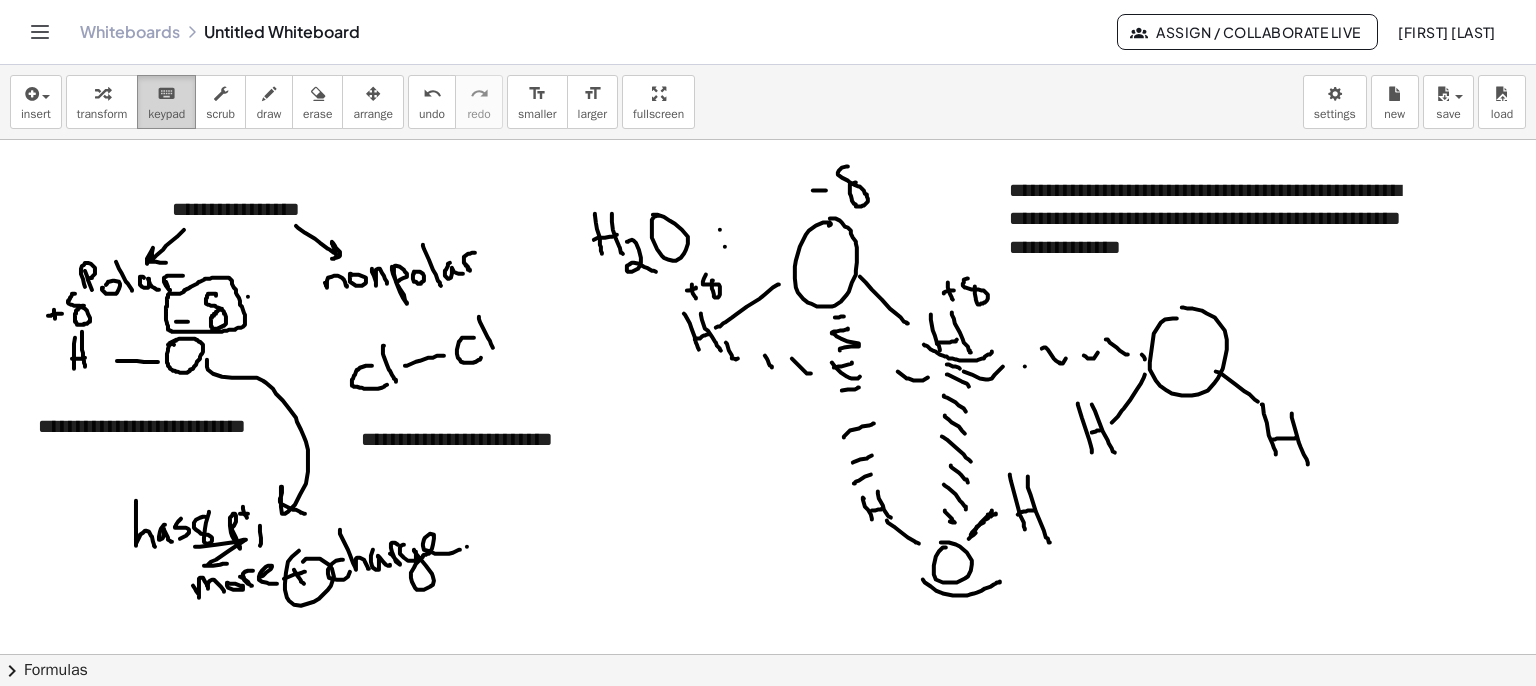 click on "keypad" at bounding box center (166, 114) 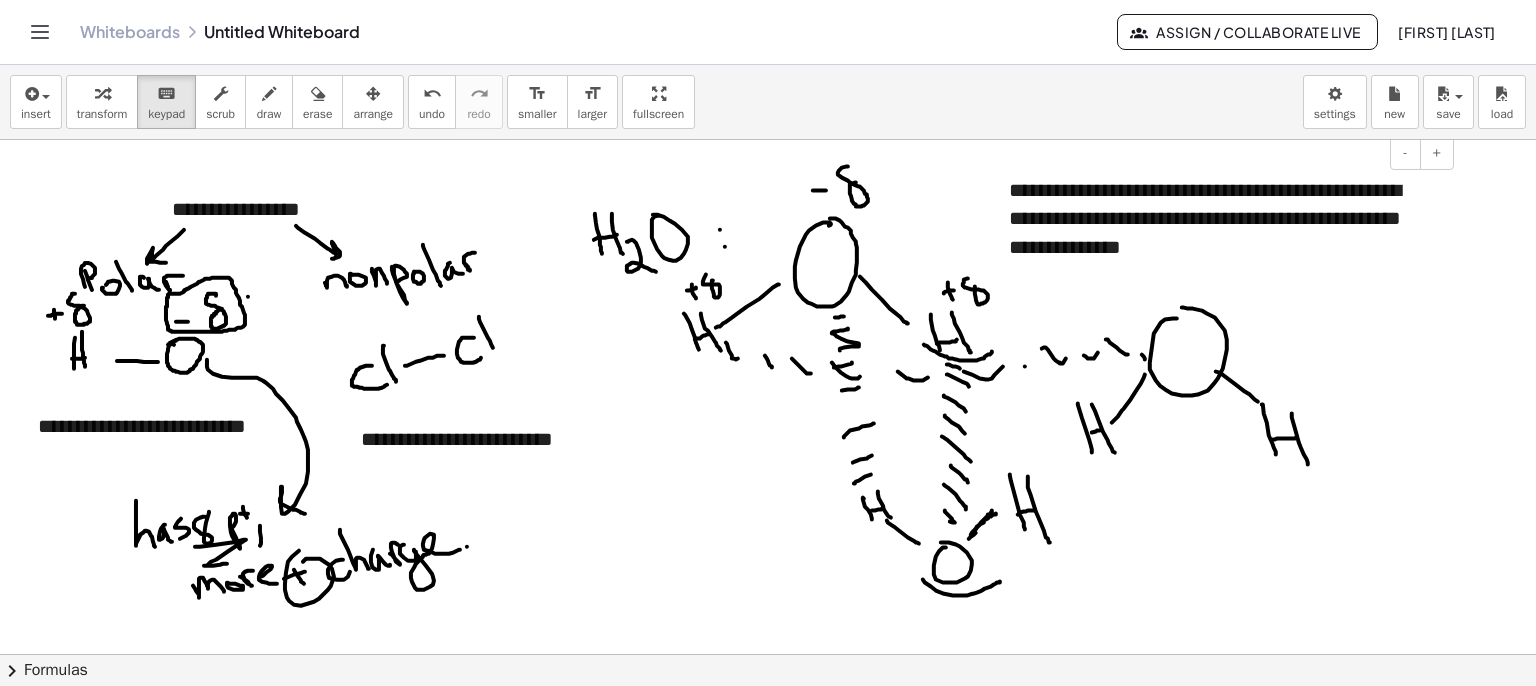 click on "**********" at bounding box center (1224, 219) 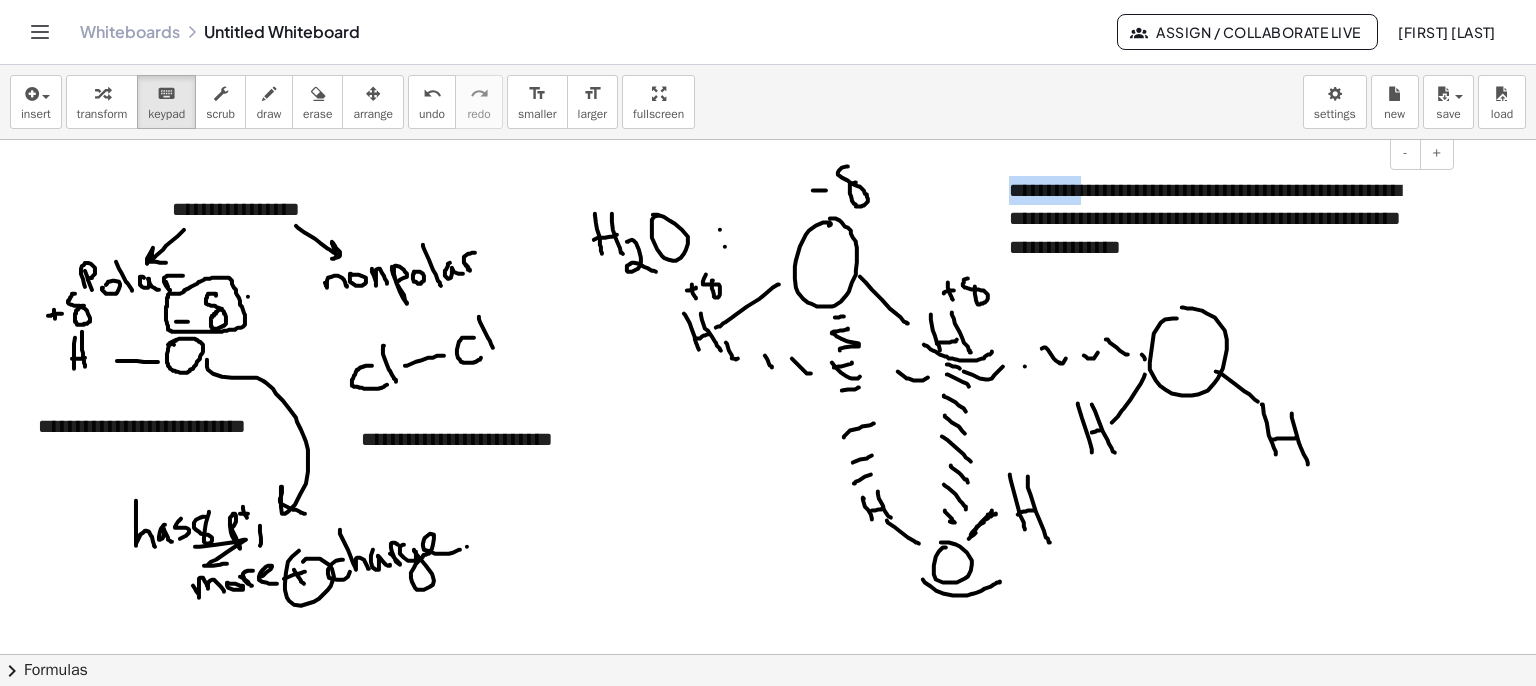 click on "**********" at bounding box center (1224, 219) 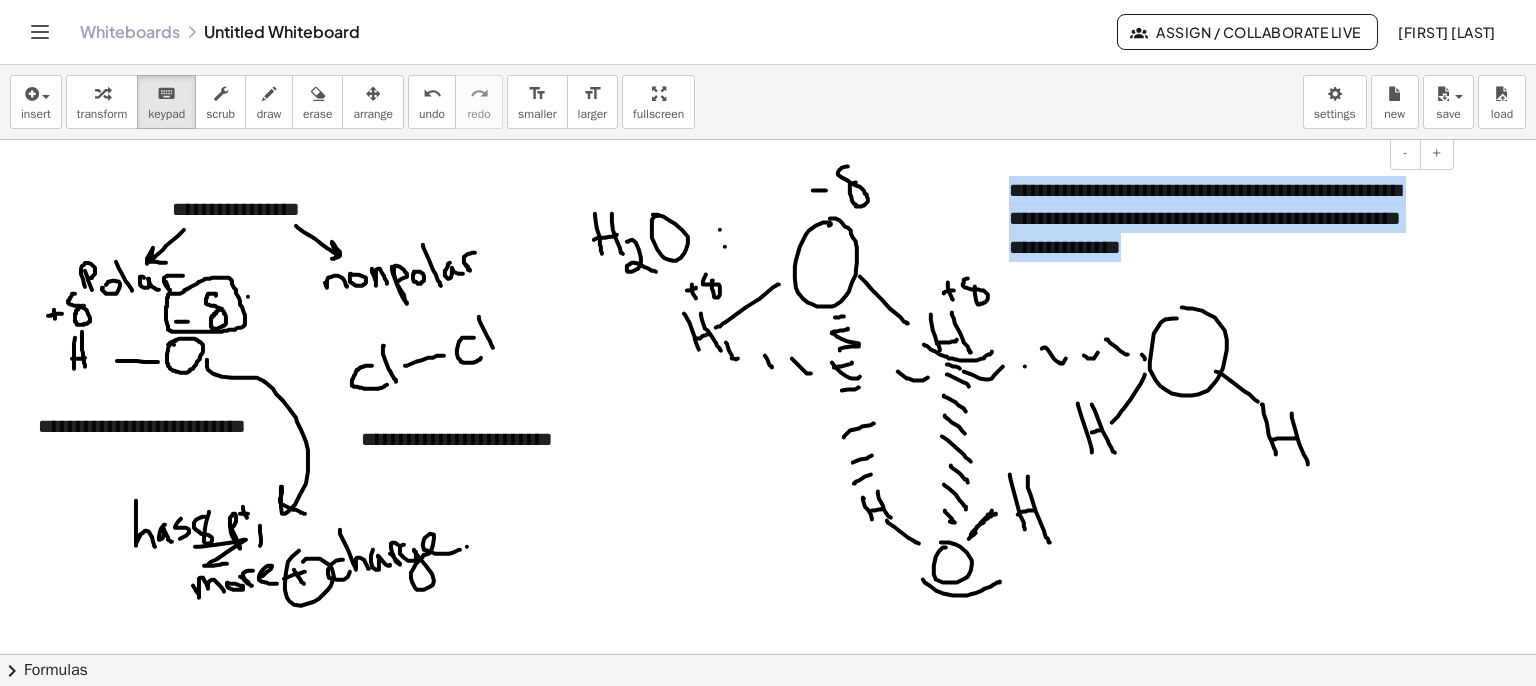 click on "**********" at bounding box center (1224, 219) 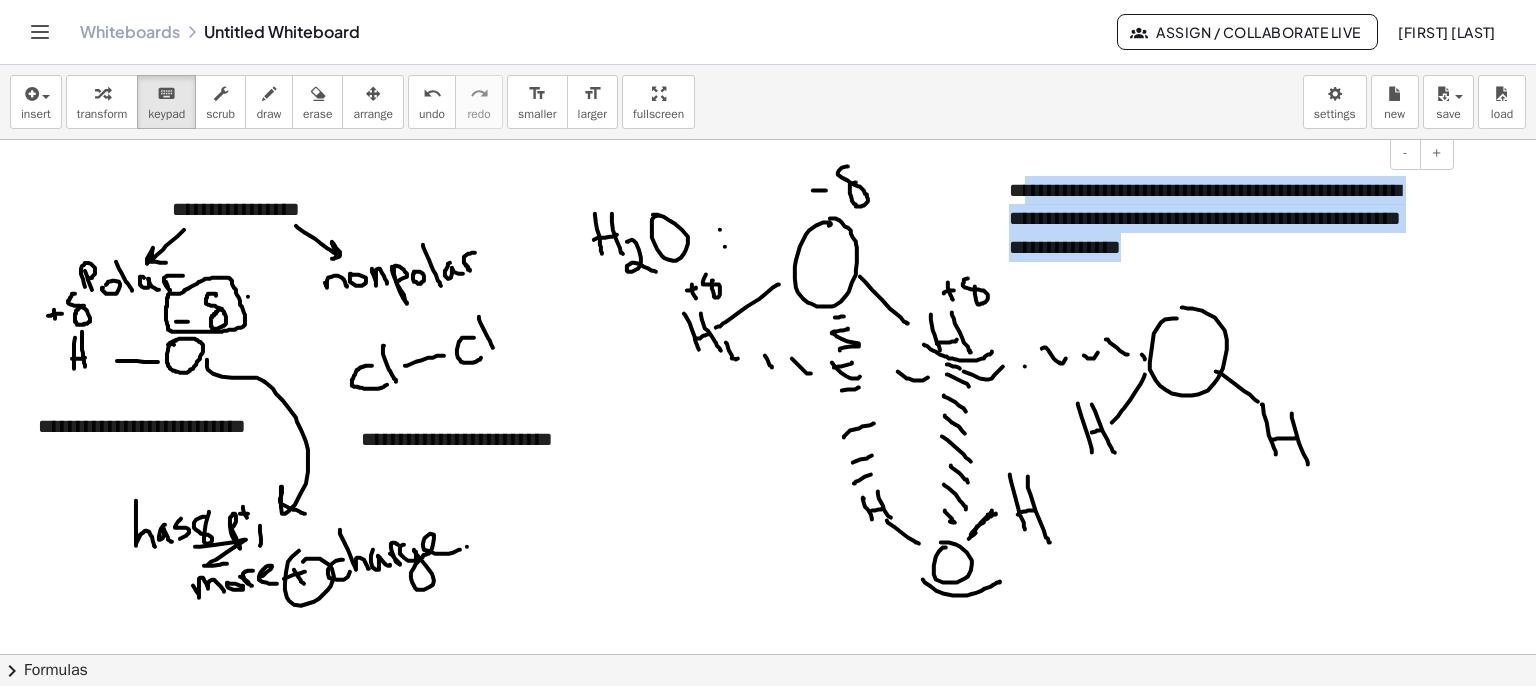 drag, startPoint x: 1136, startPoint y: 255, endPoint x: 1033, endPoint y: 192, distance: 120.73939 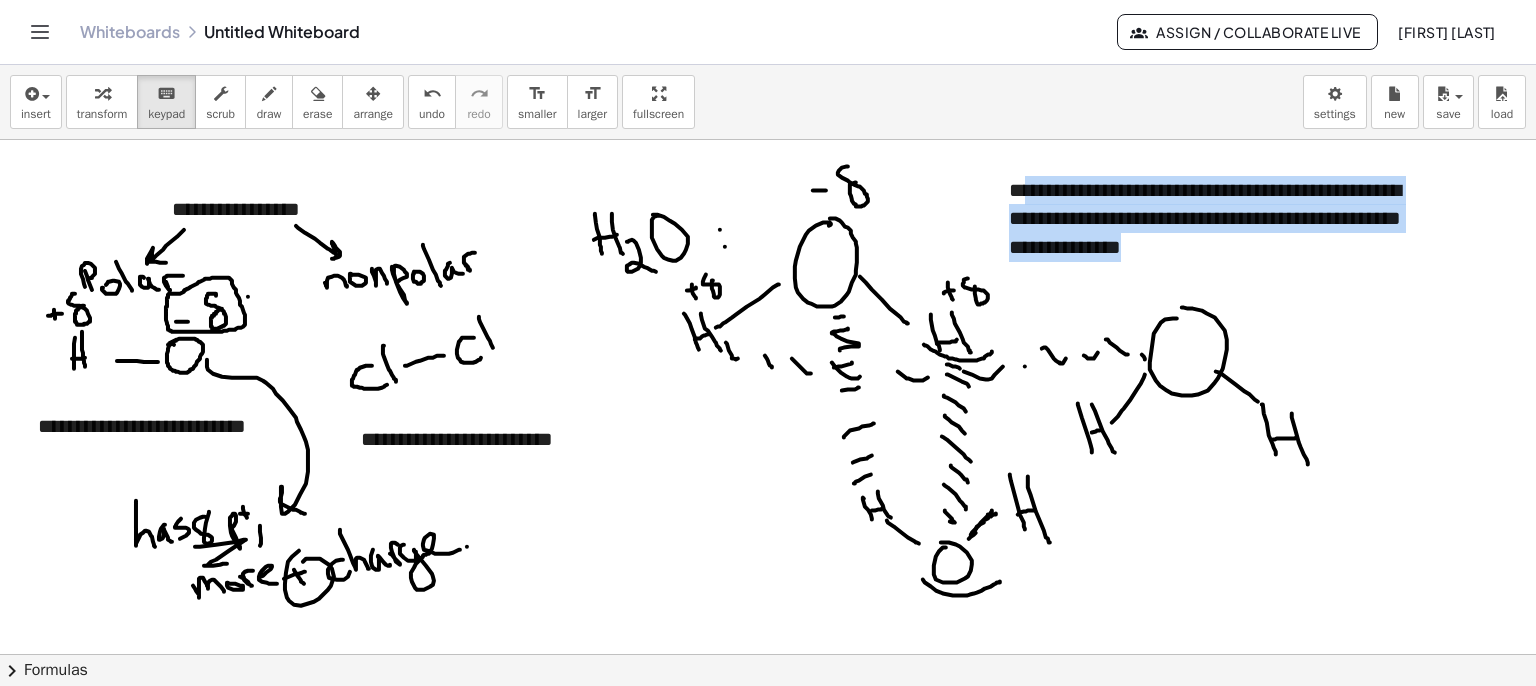 click at bounding box center [768, 755] 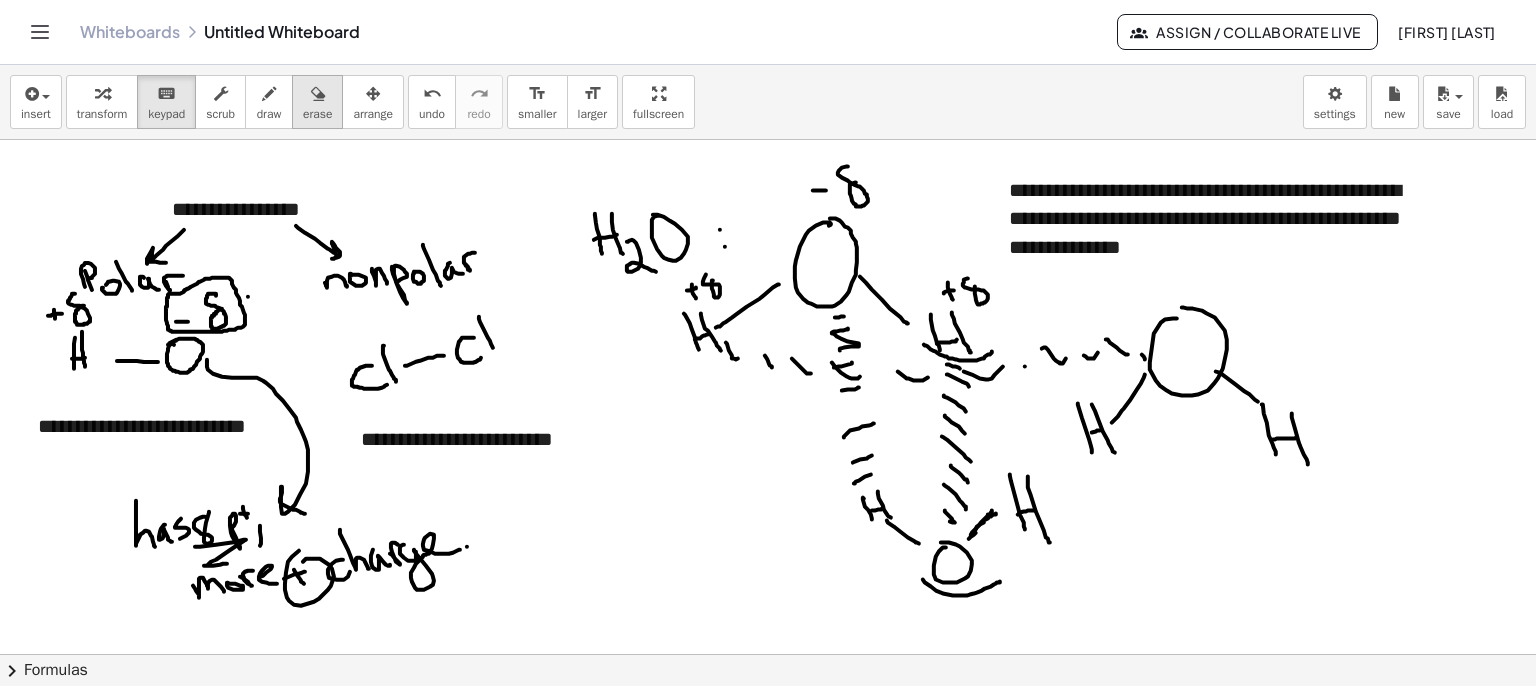 click at bounding box center [317, 93] 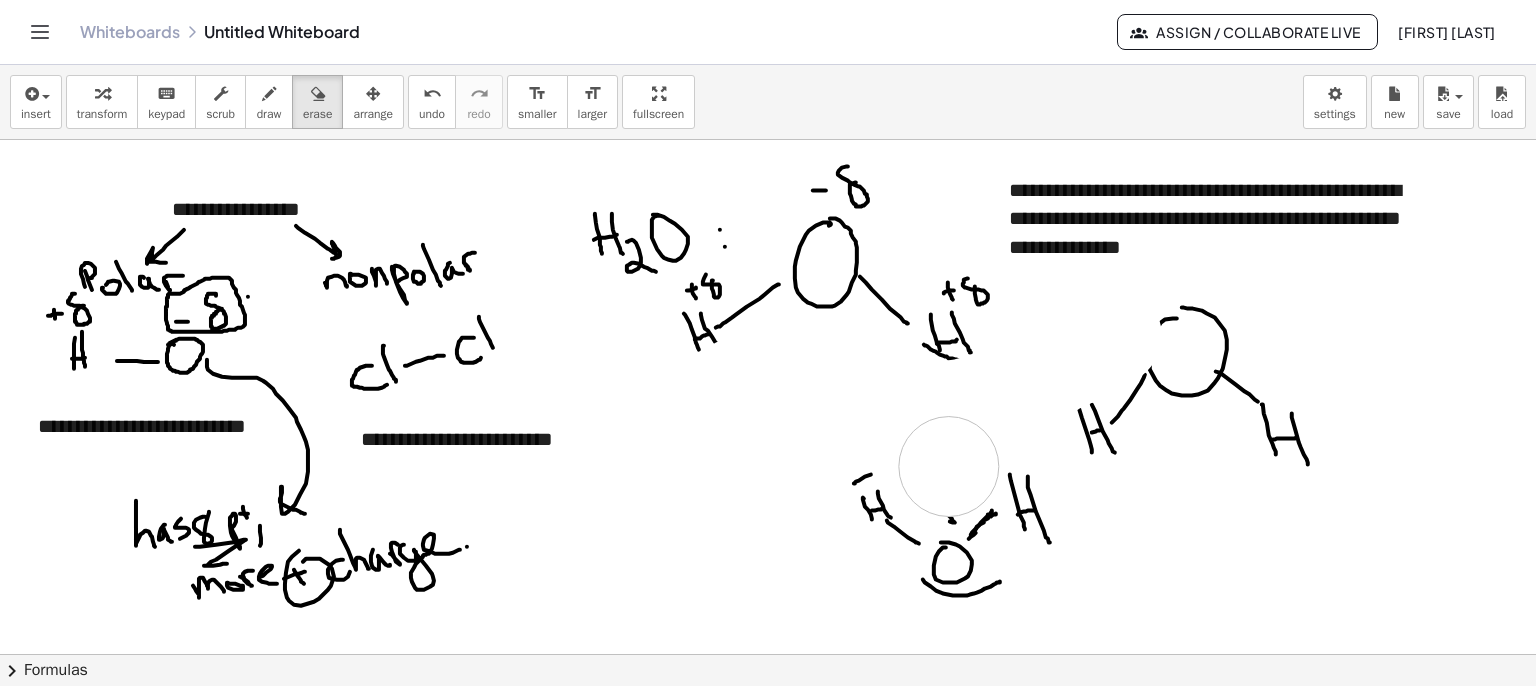 drag, startPoint x: 1112, startPoint y: 334, endPoint x: 502, endPoint y: 97, distance: 654.42267 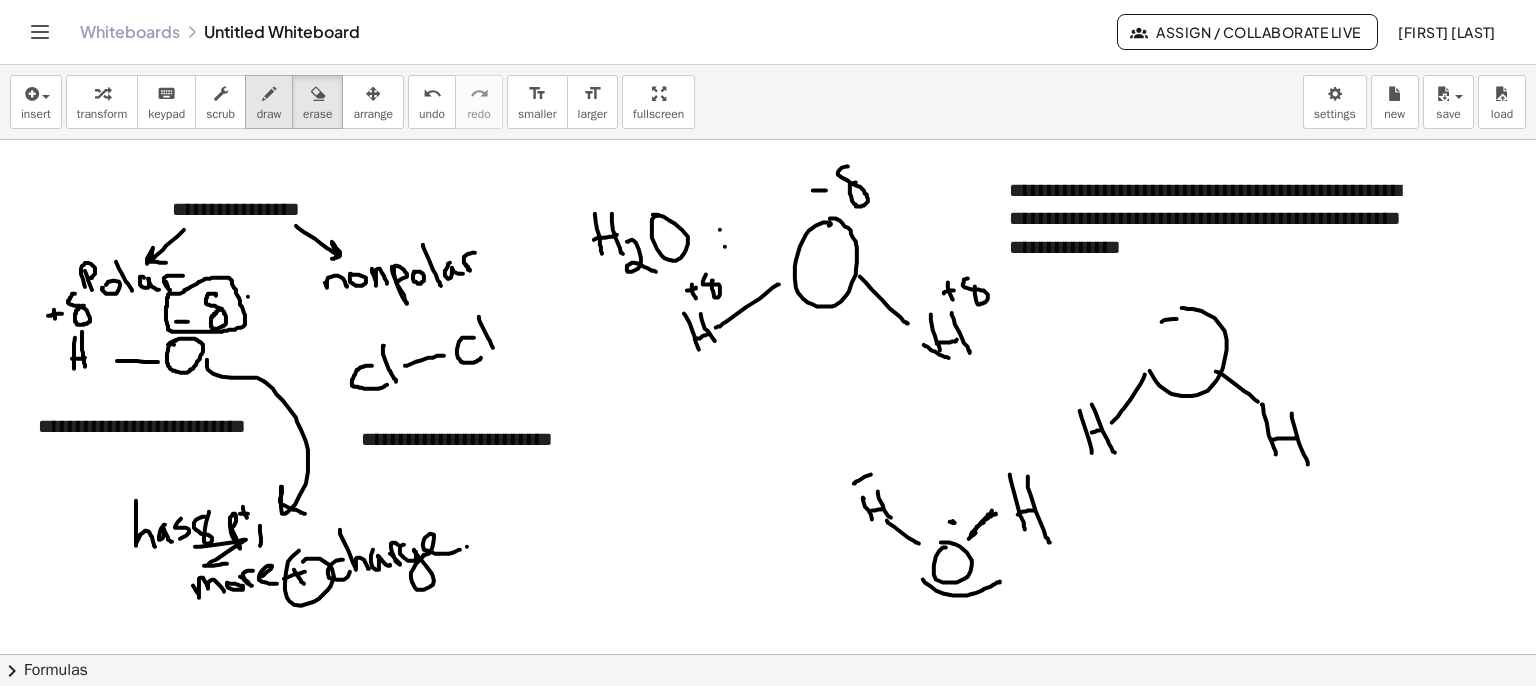 click on "draw" at bounding box center [269, 102] 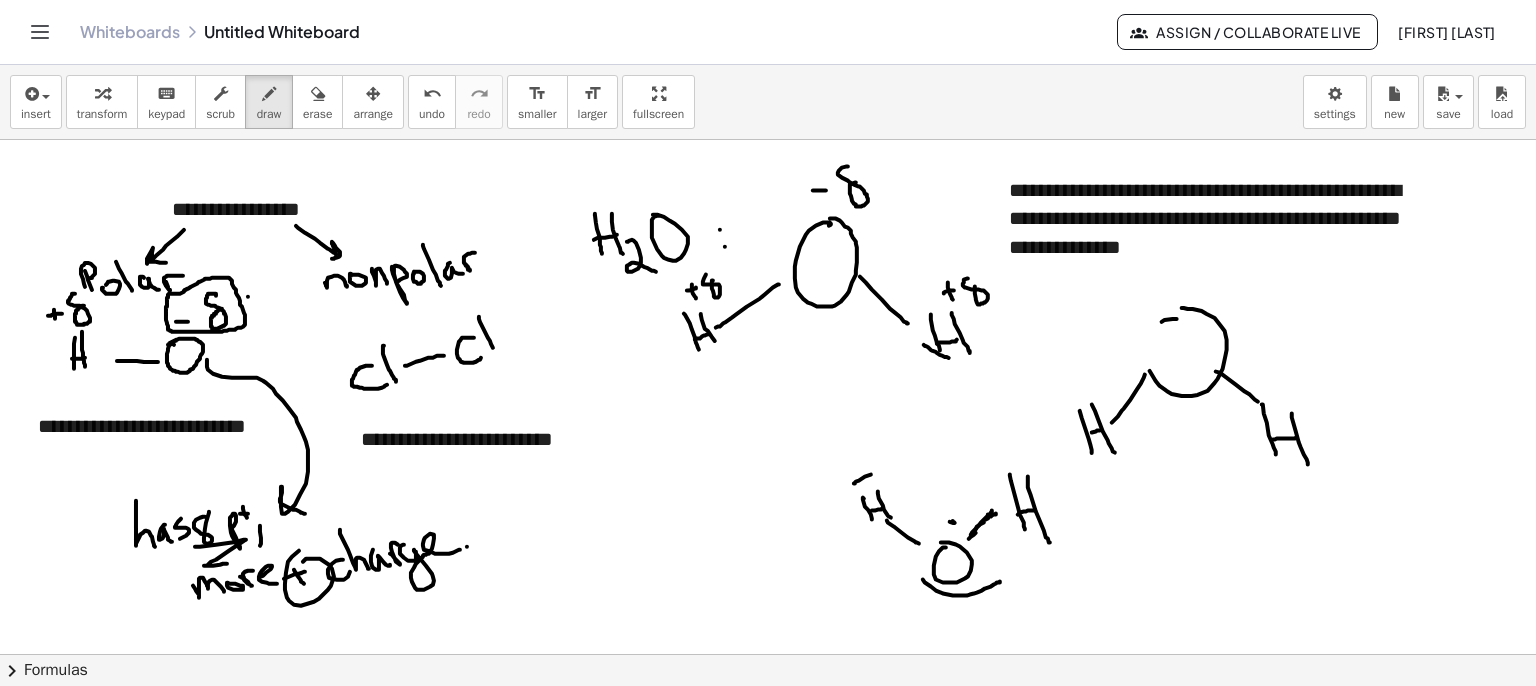 drag, startPoint x: 940, startPoint y: 354, endPoint x: 940, endPoint y: 368, distance: 14 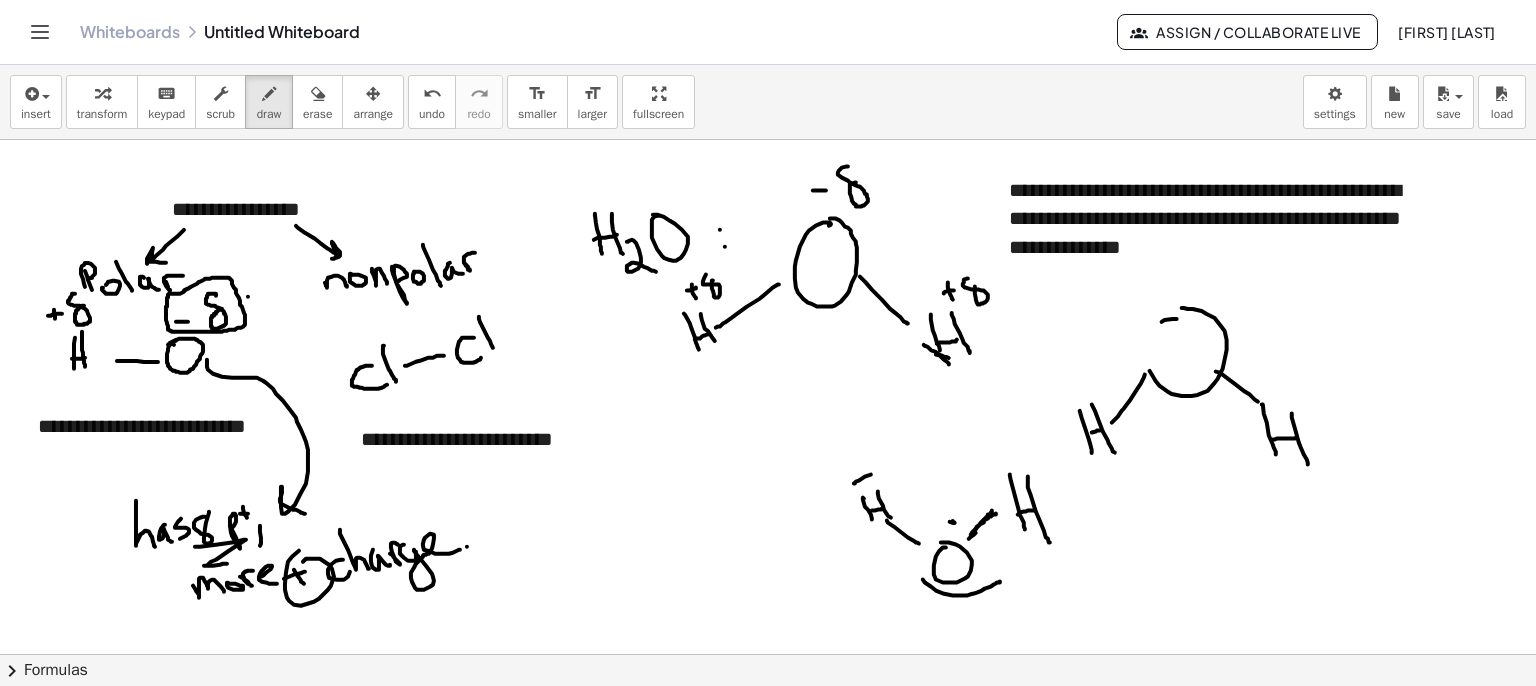 drag, startPoint x: 943, startPoint y: 374, endPoint x: 958, endPoint y: 387, distance: 19.849434 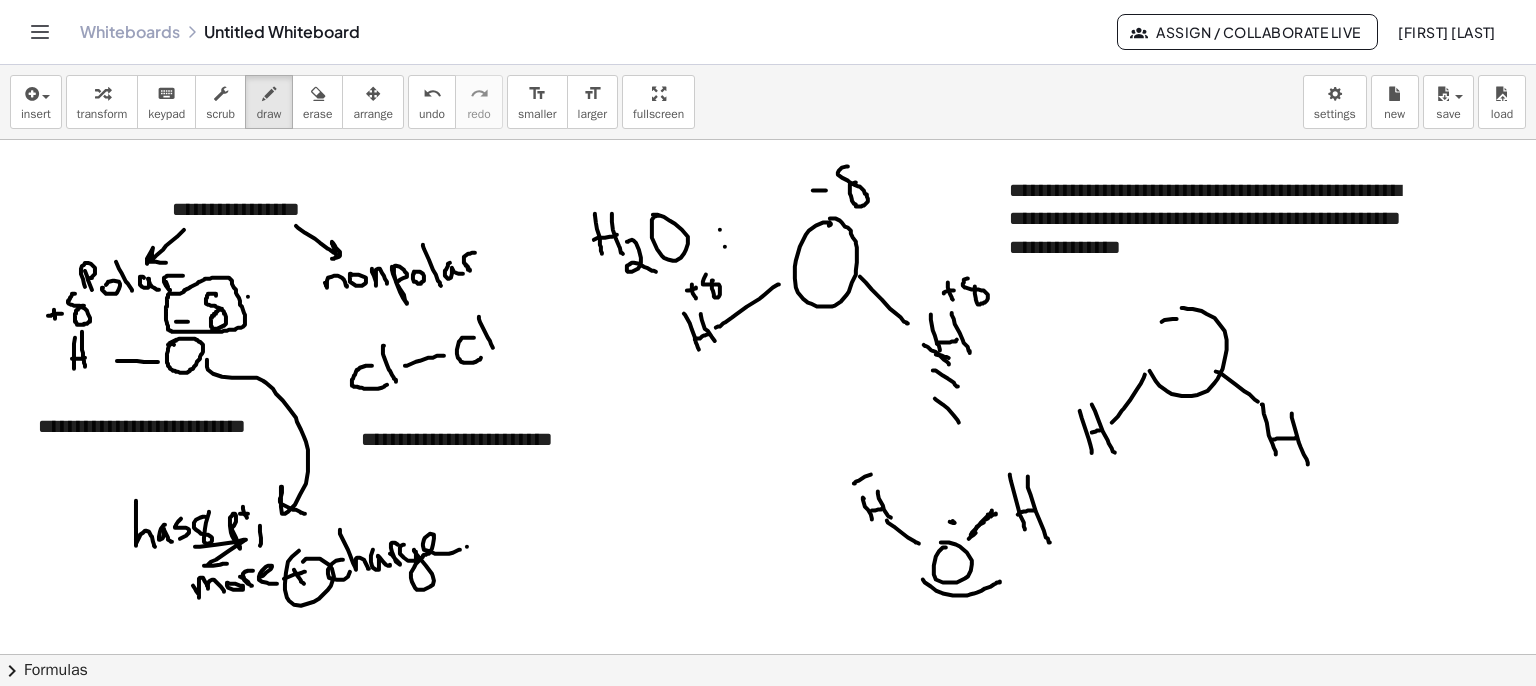 drag, startPoint x: 936, startPoint y: 398, endPoint x: 960, endPoint y: 425, distance: 36.124783 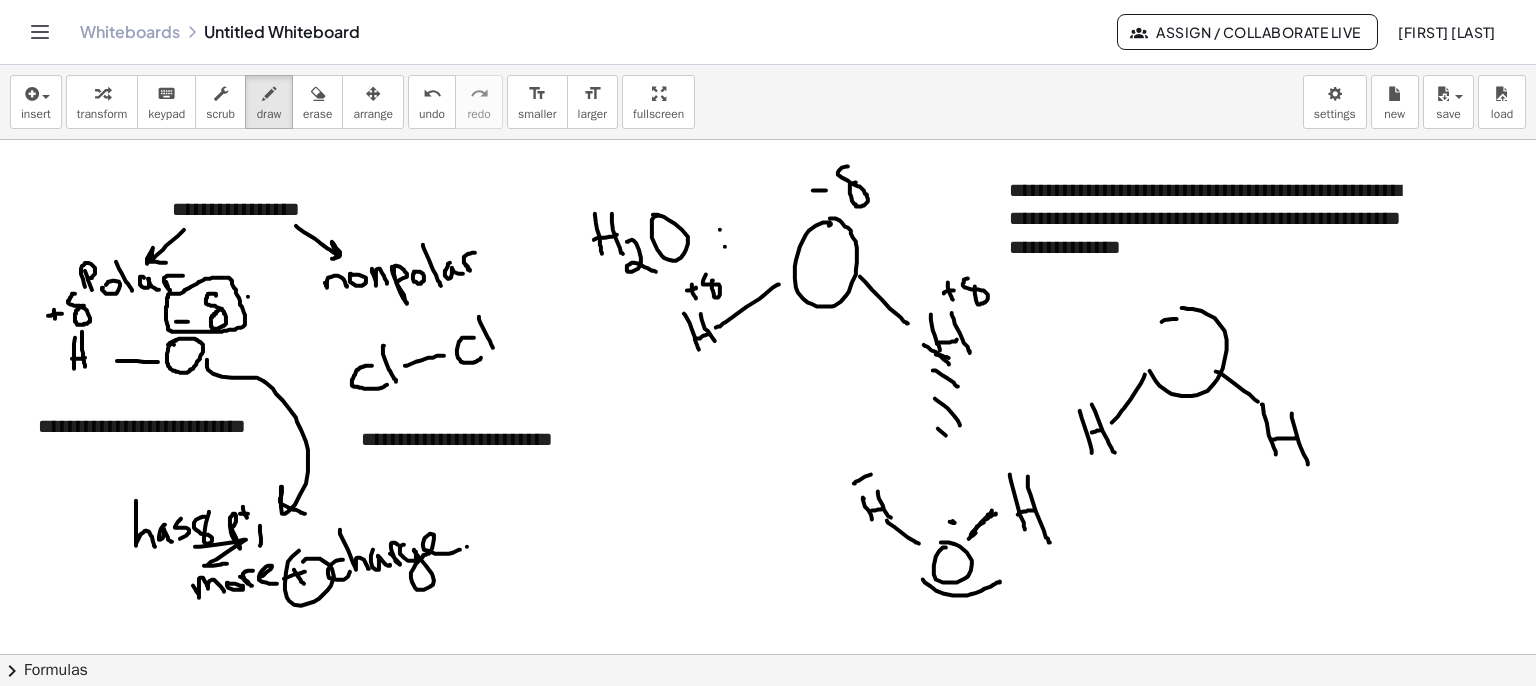 drag, startPoint x: 940, startPoint y: 429, endPoint x: 958, endPoint y: 455, distance: 31.622776 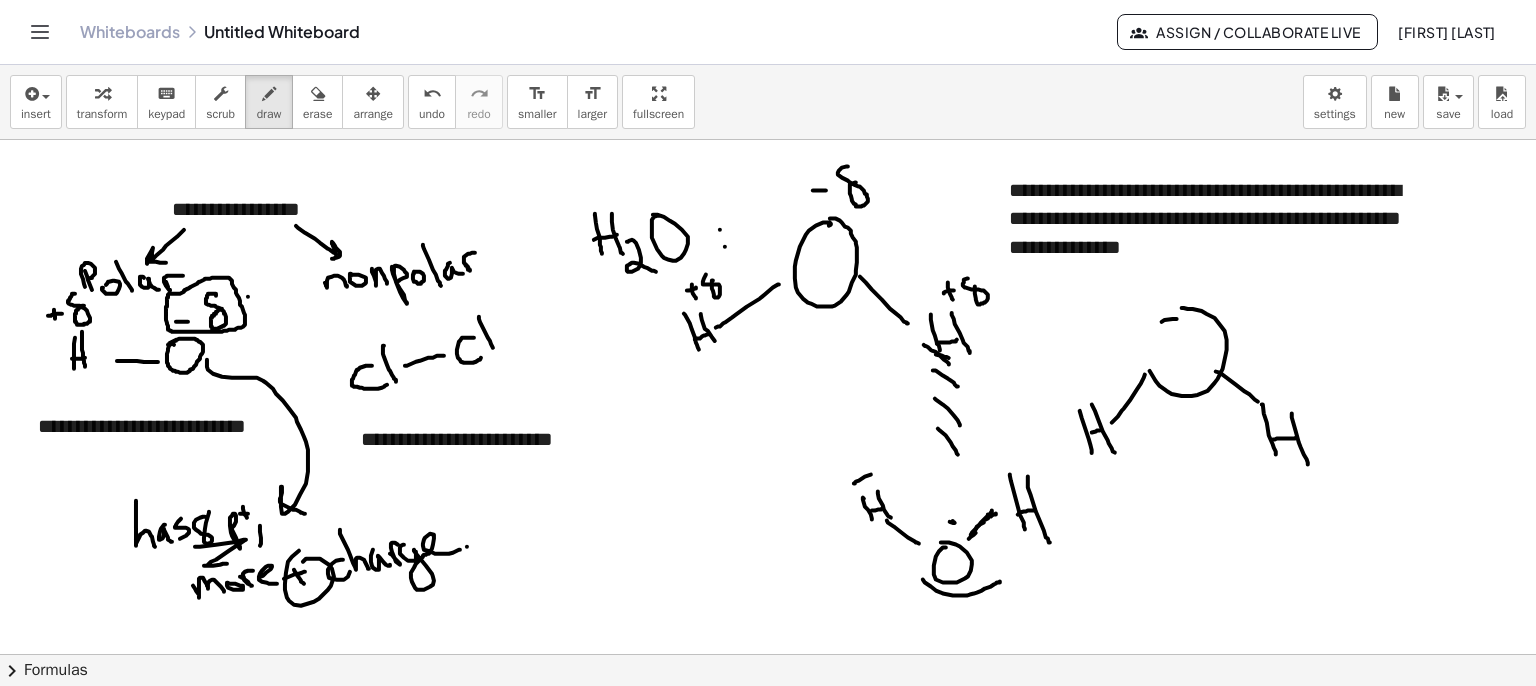 drag, startPoint x: 949, startPoint y: 464, endPoint x: 956, endPoint y: 480, distance: 17.464249 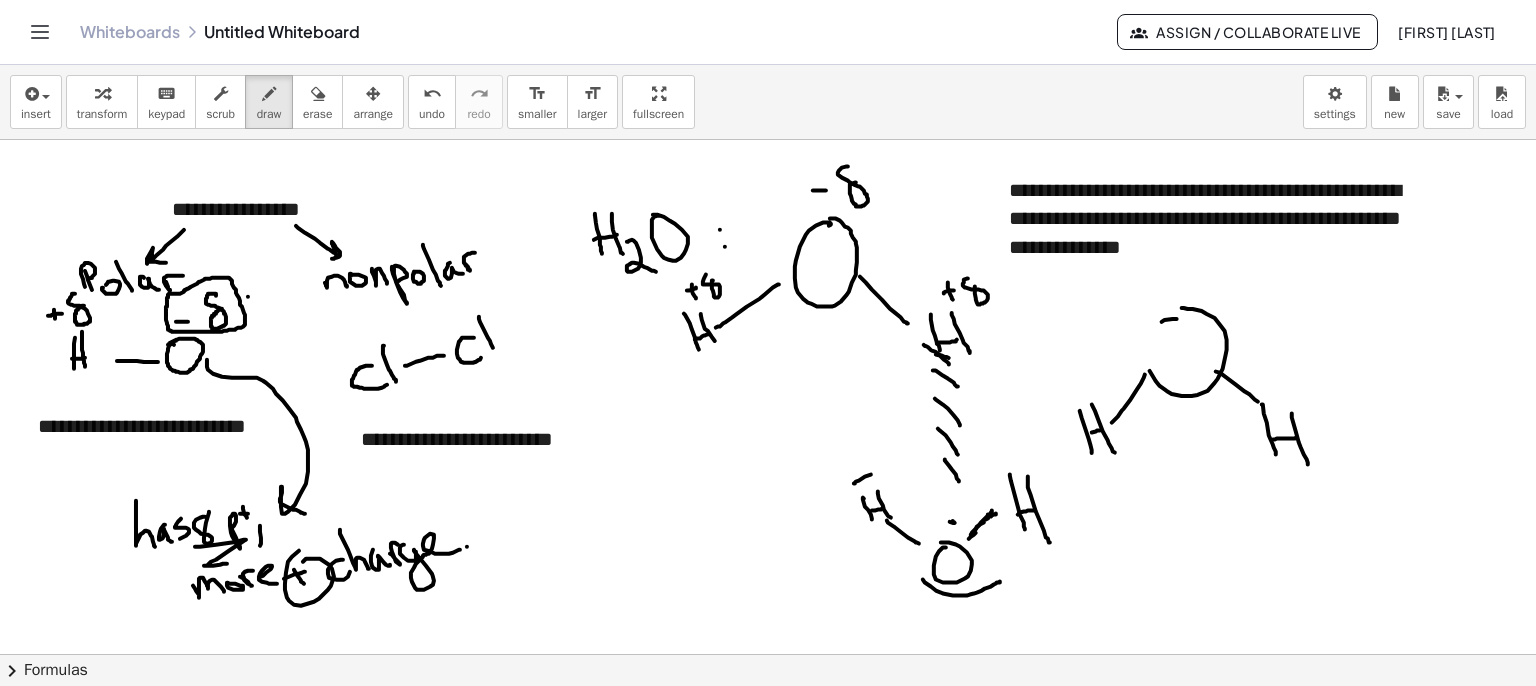 drag, startPoint x: 953, startPoint y: 486, endPoint x: 958, endPoint y: 497, distance: 12.083046 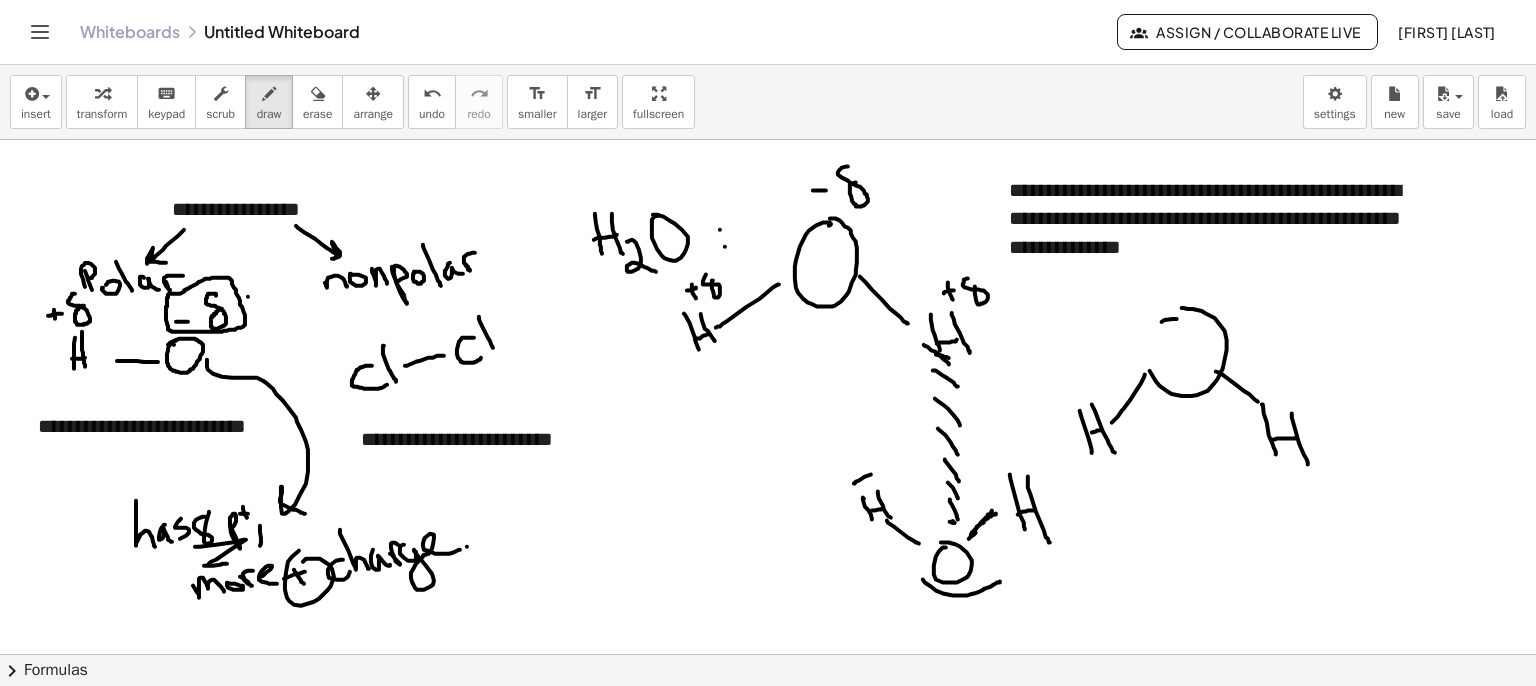 drag, startPoint x: 952, startPoint y: 503, endPoint x: 956, endPoint y: 520, distance: 17.464249 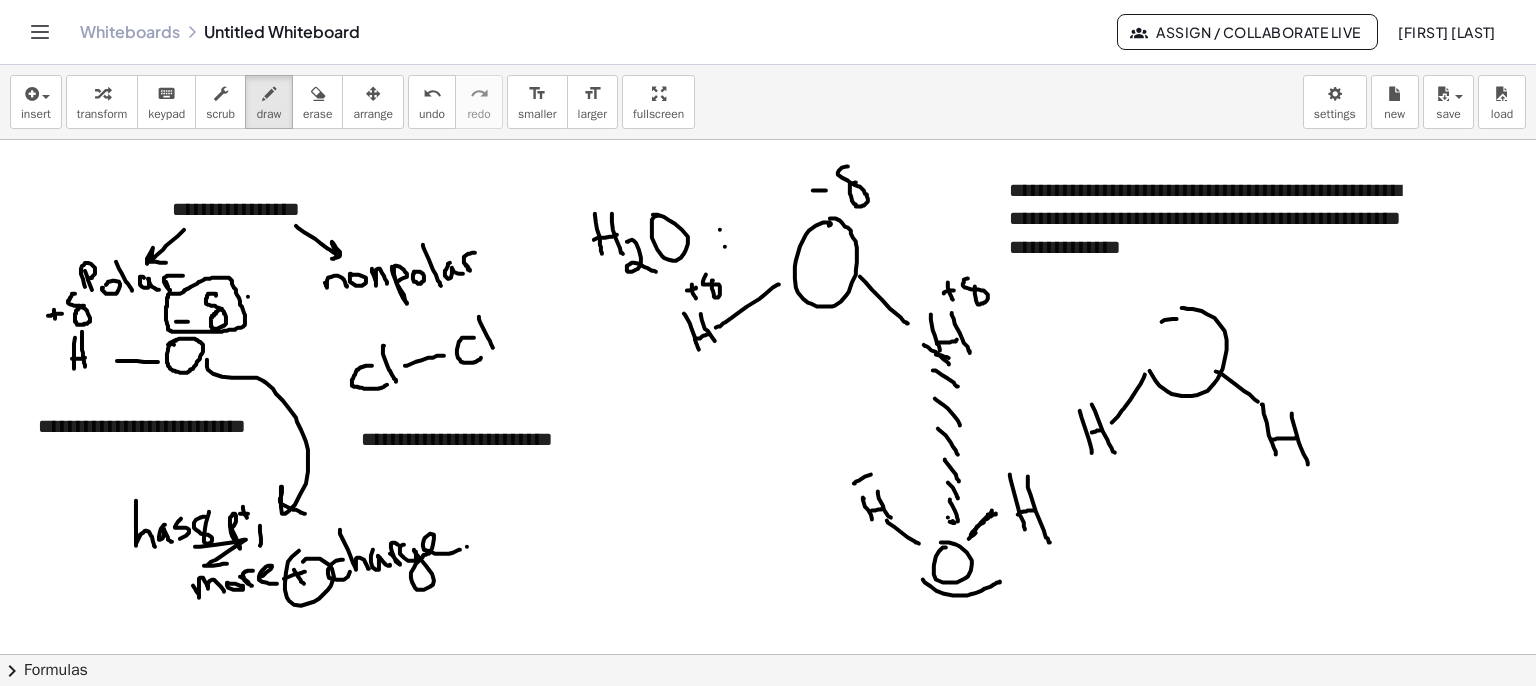 click at bounding box center (768, 755) 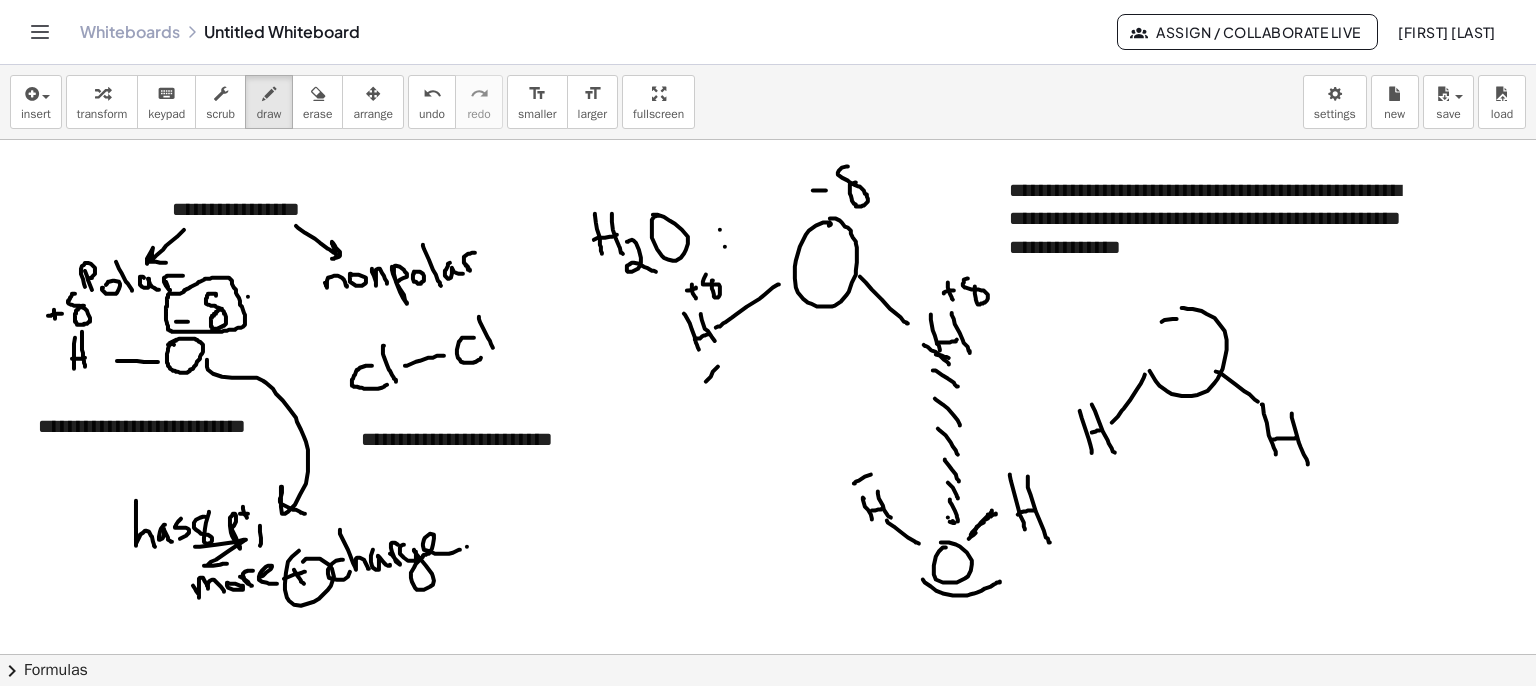 click at bounding box center (768, 755) 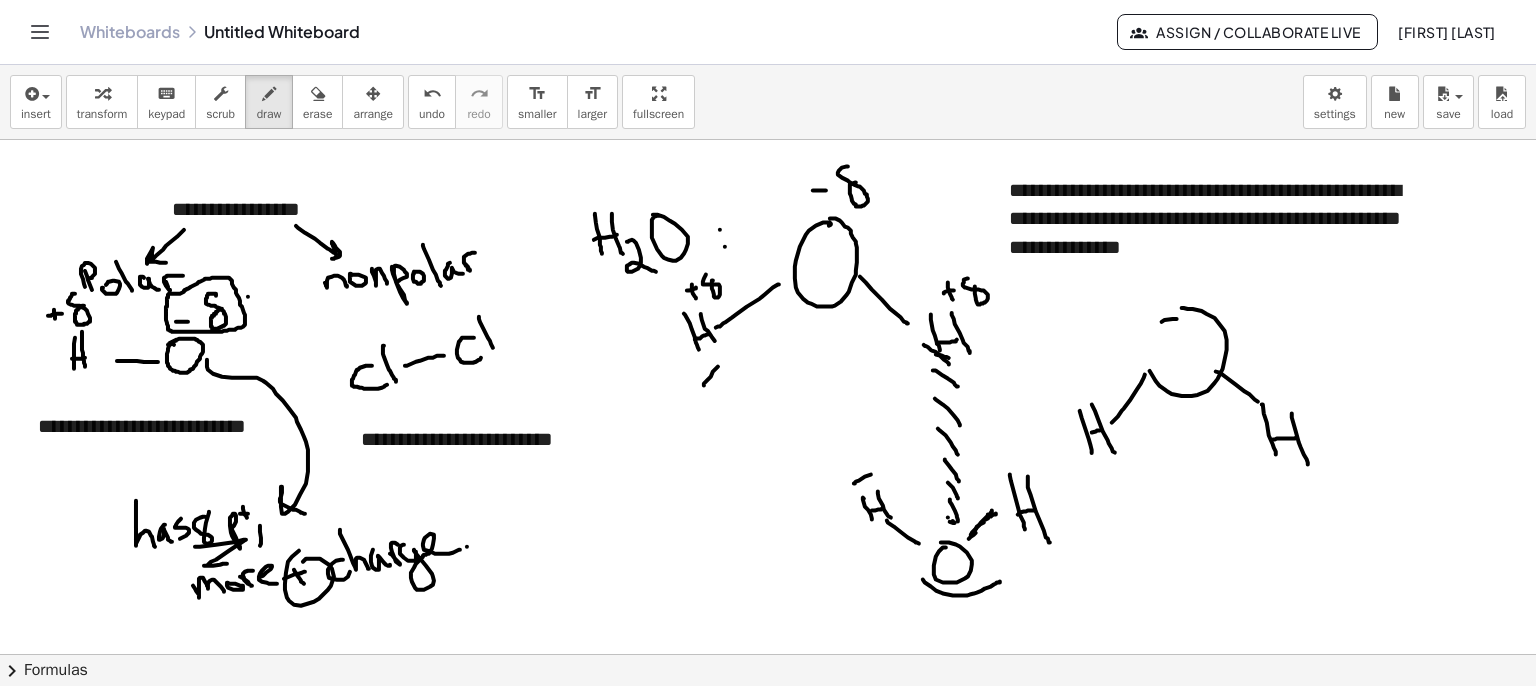 click at bounding box center [768, 755] 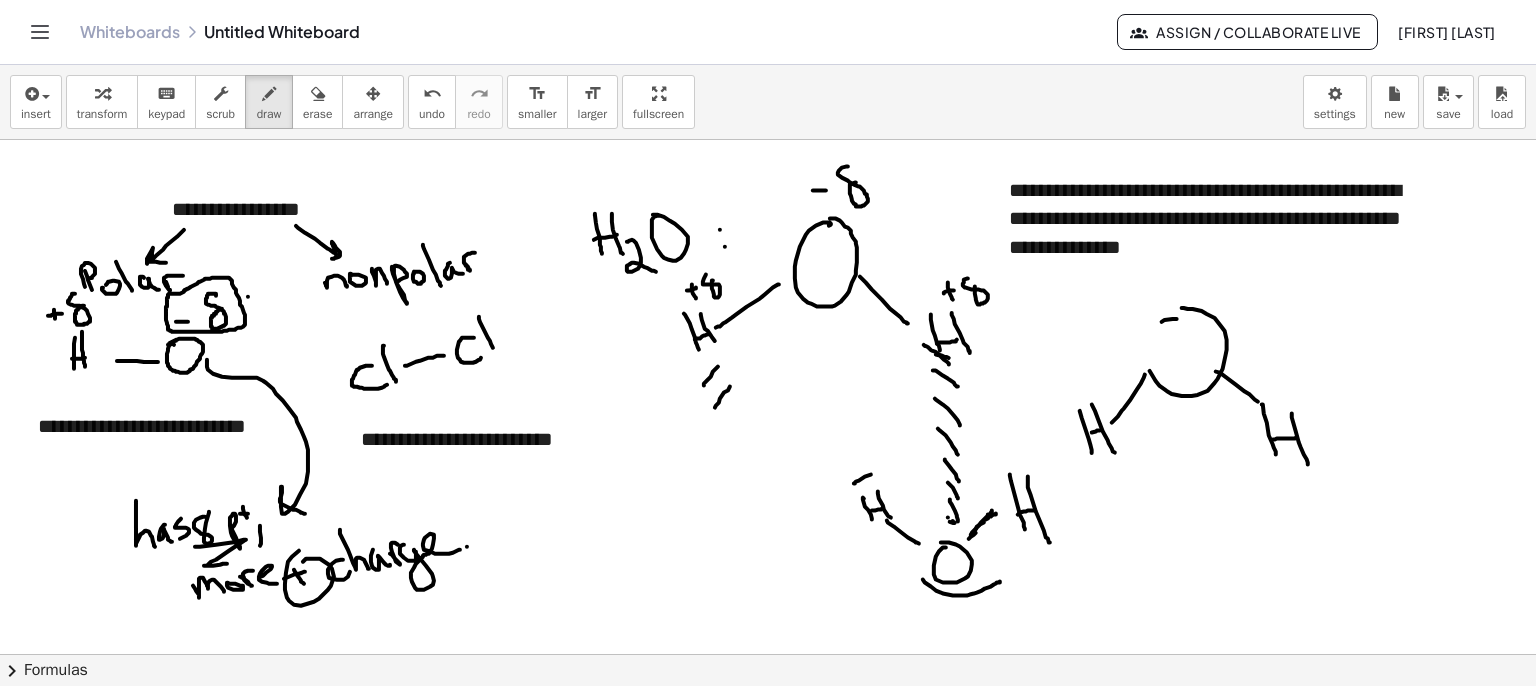 drag, startPoint x: 732, startPoint y: 406, endPoint x: 728, endPoint y: 437, distance: 31.257 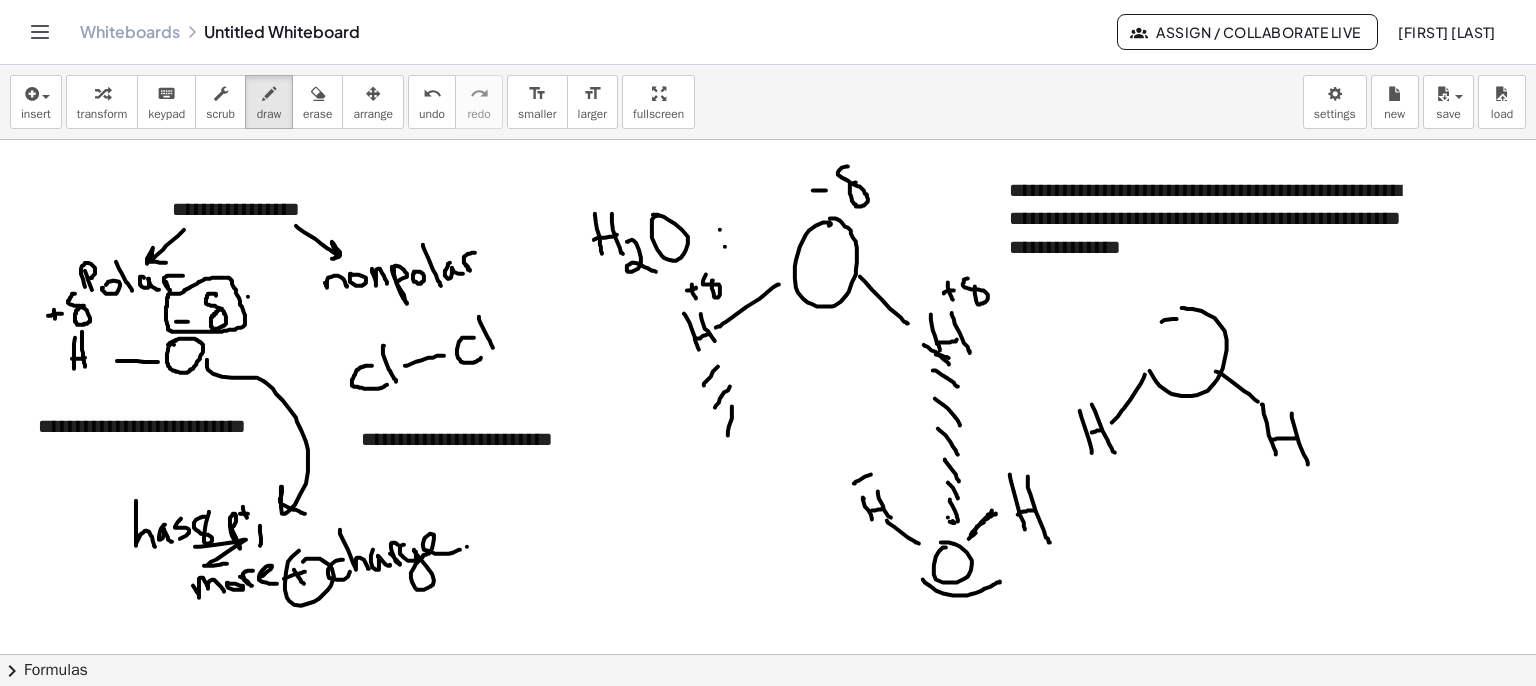drag, startPoint x: 750, startPoint y: 440, endPoint x: 746, endPoint y: 467, distance: 27.294687 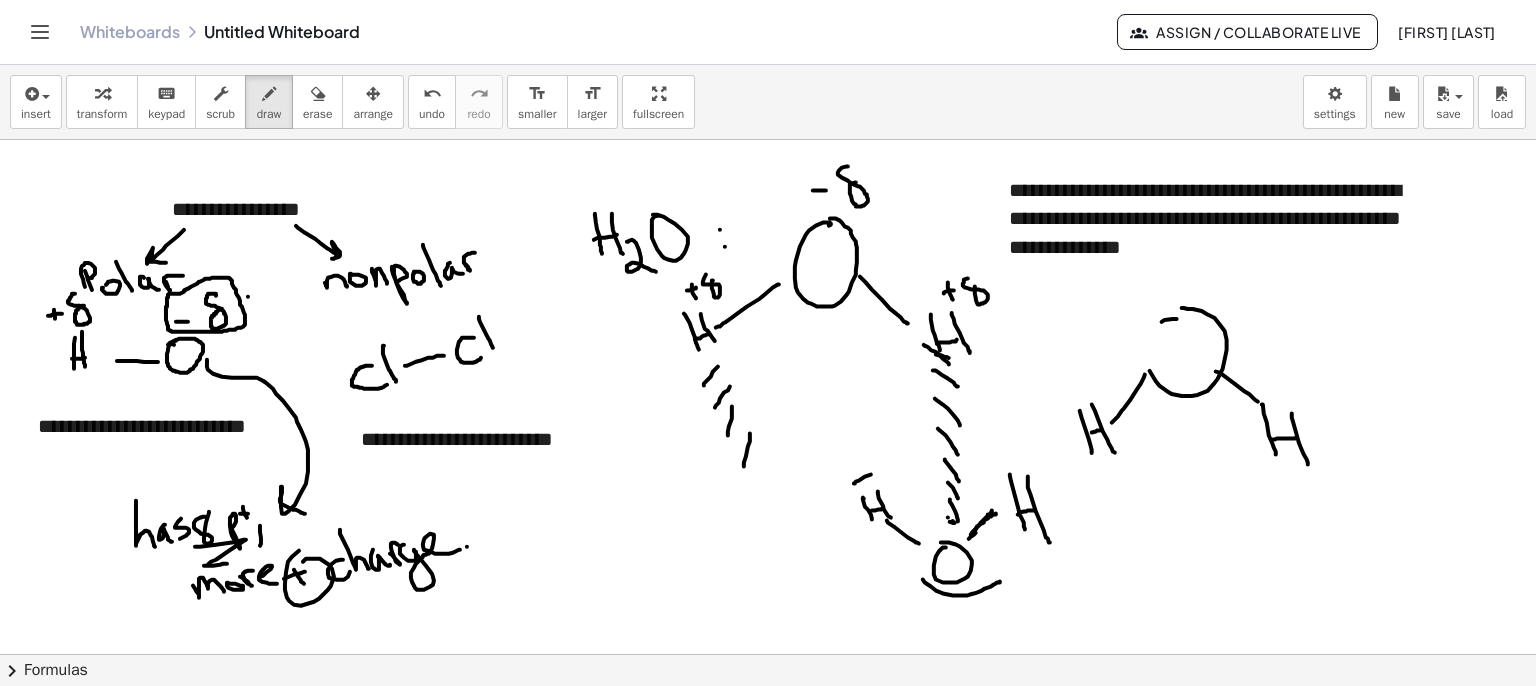 drag, startPoint x: 774, startPoint y: 480, endPoint x: 775, endPoint y: 496, distance: 16.03122 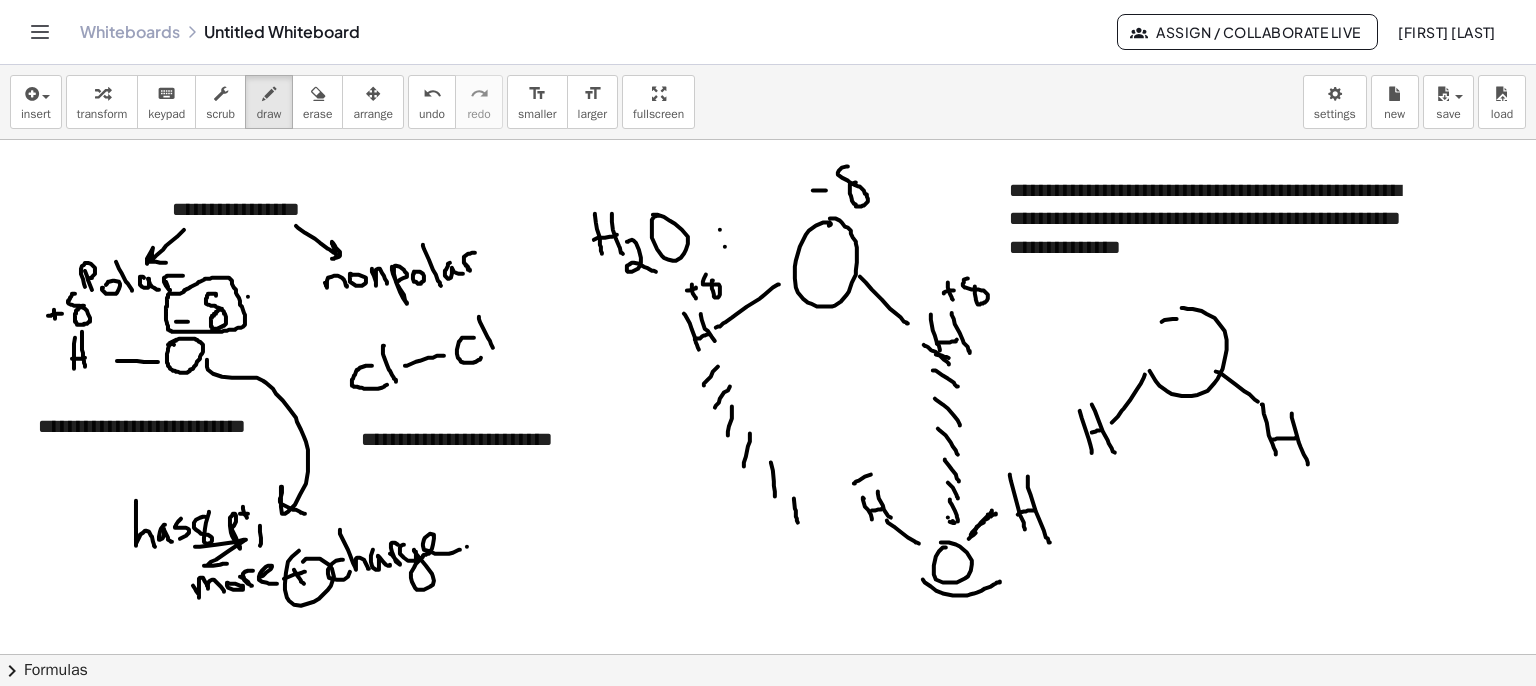 drag, startPoint x: 795, startPoint y: 507, endPoint x: 798, endPoint y: 521, distance: 14.3178215 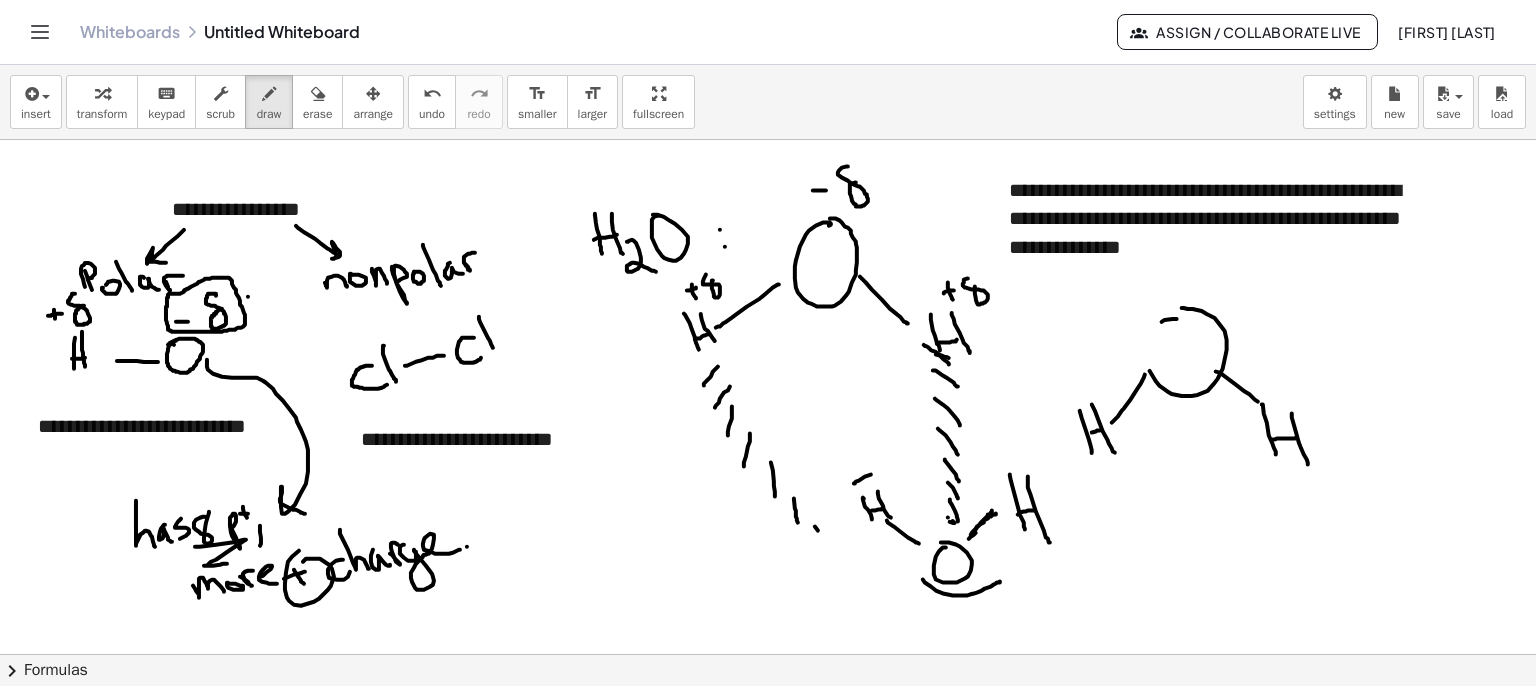 drag, startPoint x: 818, startPoint y: 529, endPoint x: 827, endPoint y: 543, distance: 16.643316 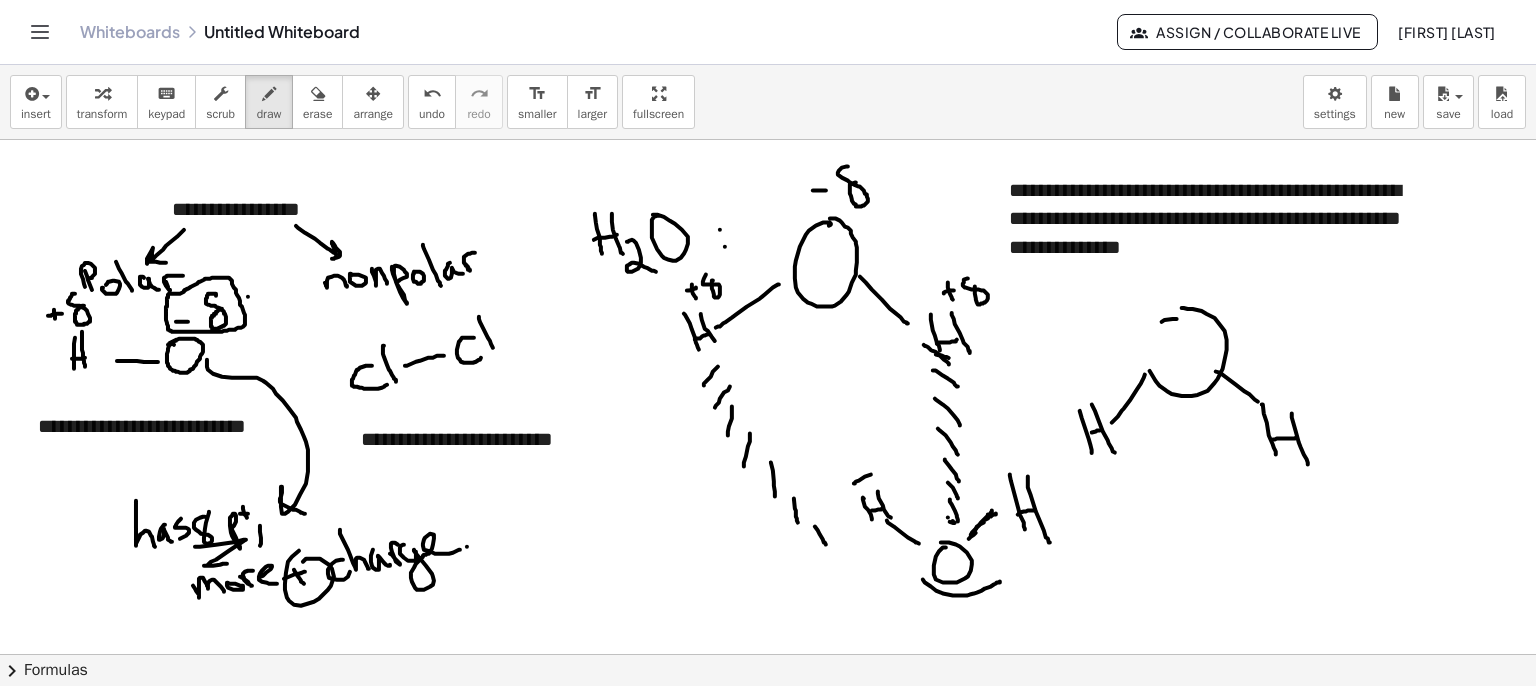 click at bounding box center [768, 755] 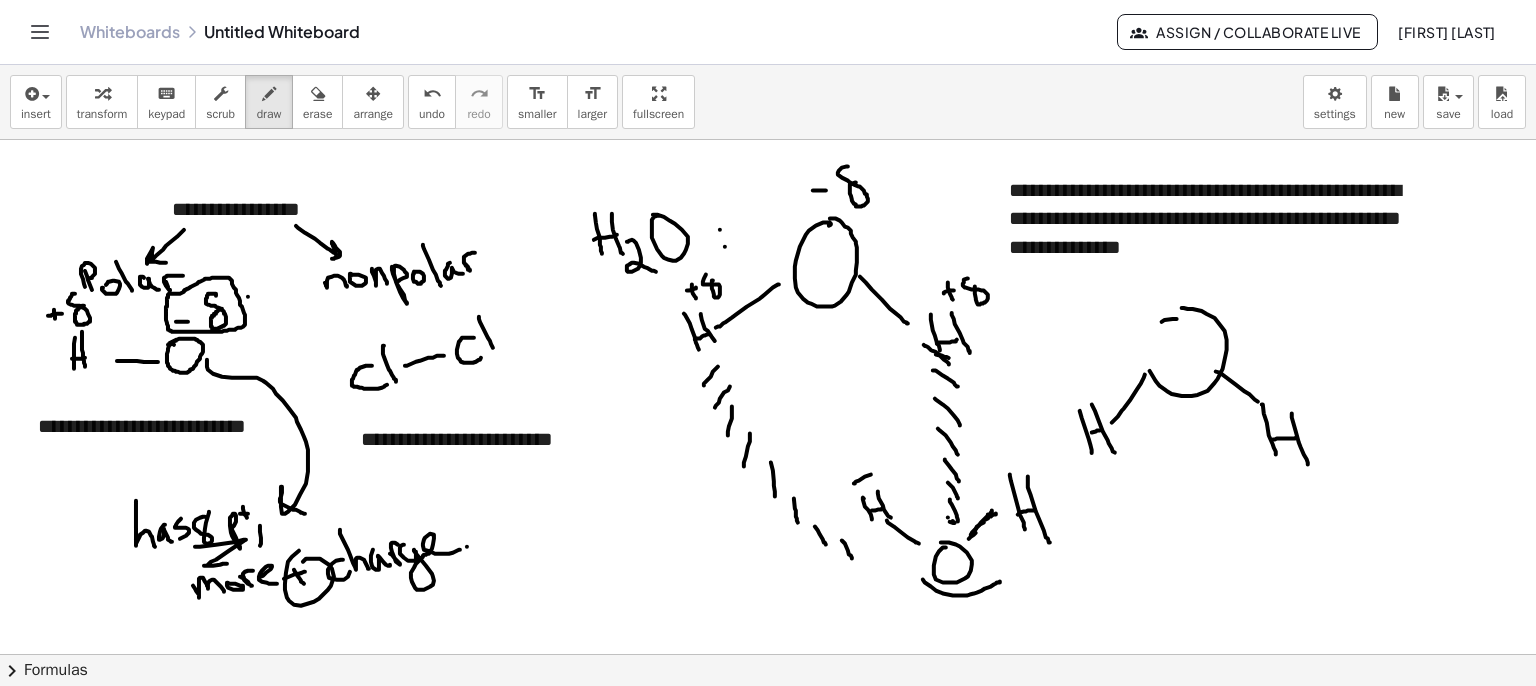 click at bounding box center (768, 755) 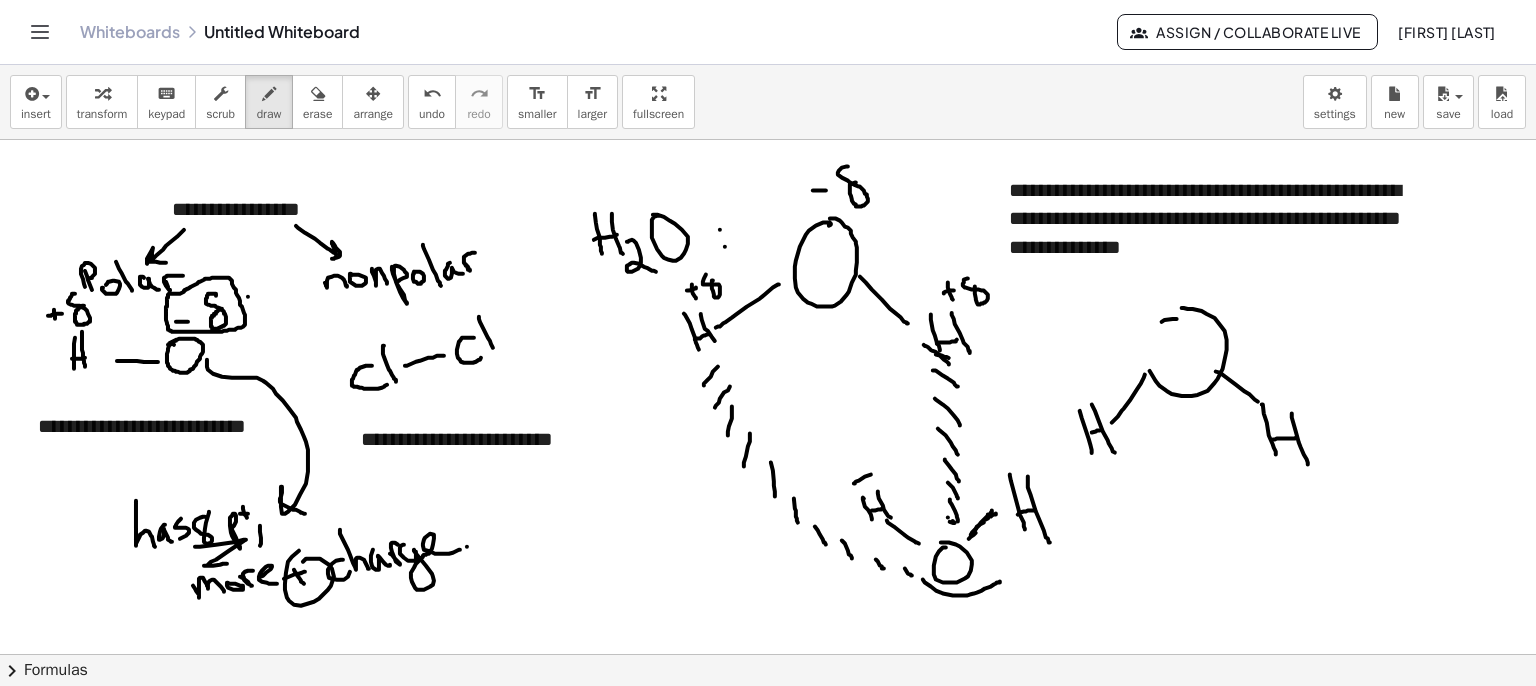 click at bounding box center [768, 755] 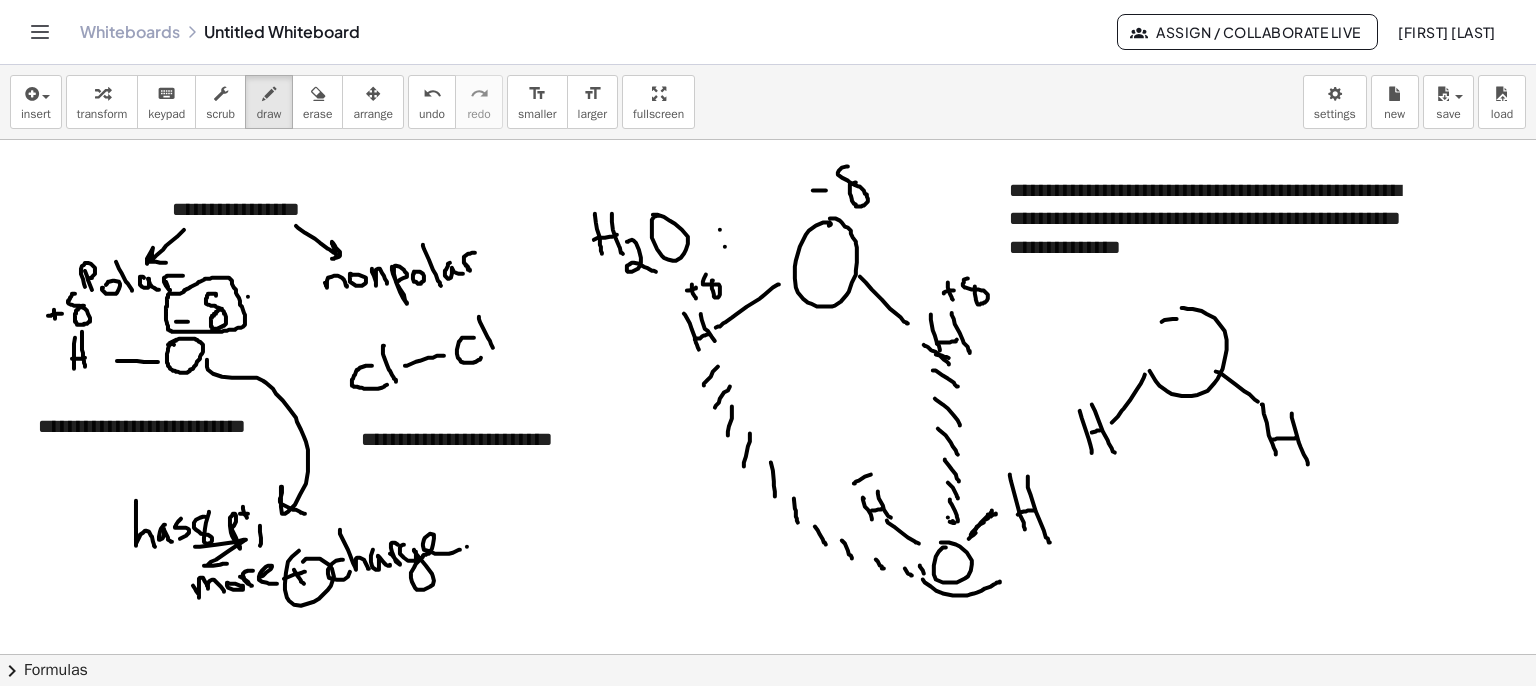 drag, startPoint x: 920, startPoint y: 565, endPoint x: 925, endPoint y: 576, distance: 12.083046 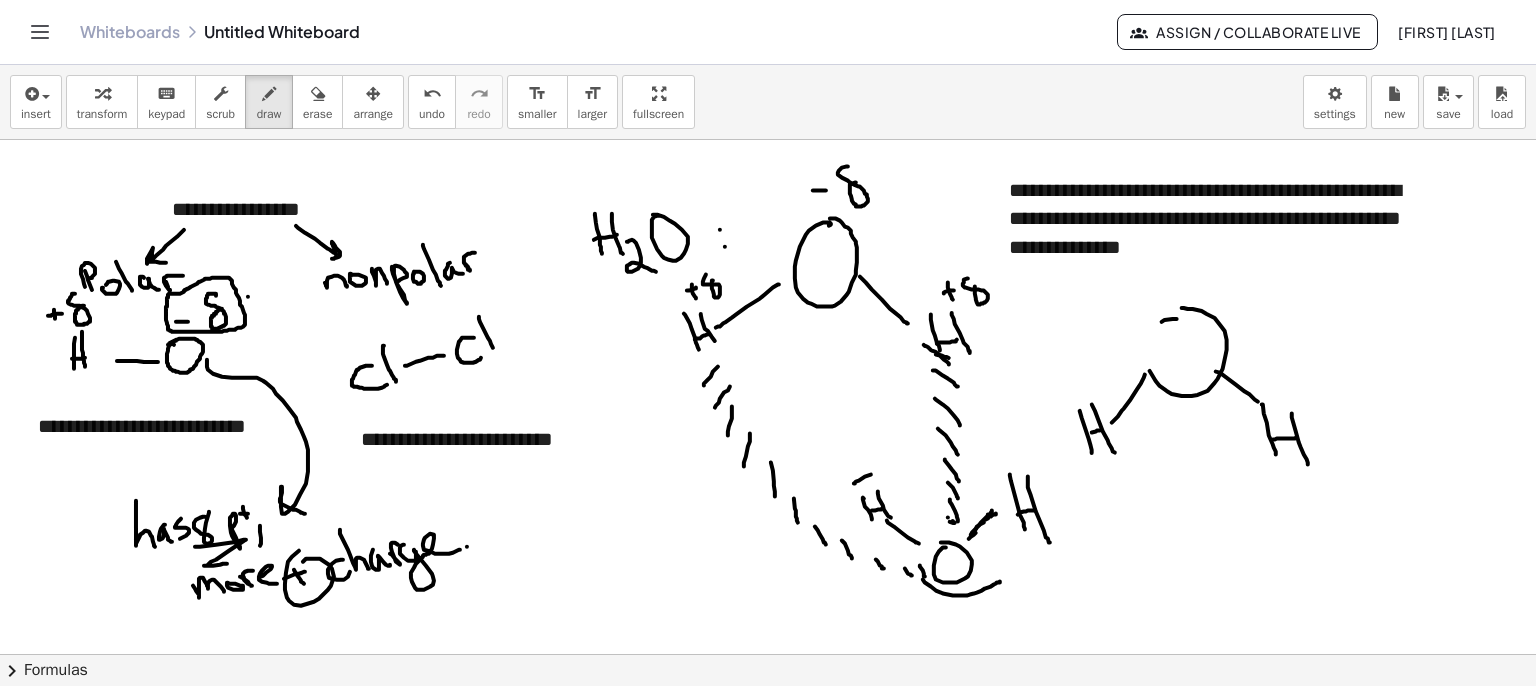 click at bounding box center [768, 755] 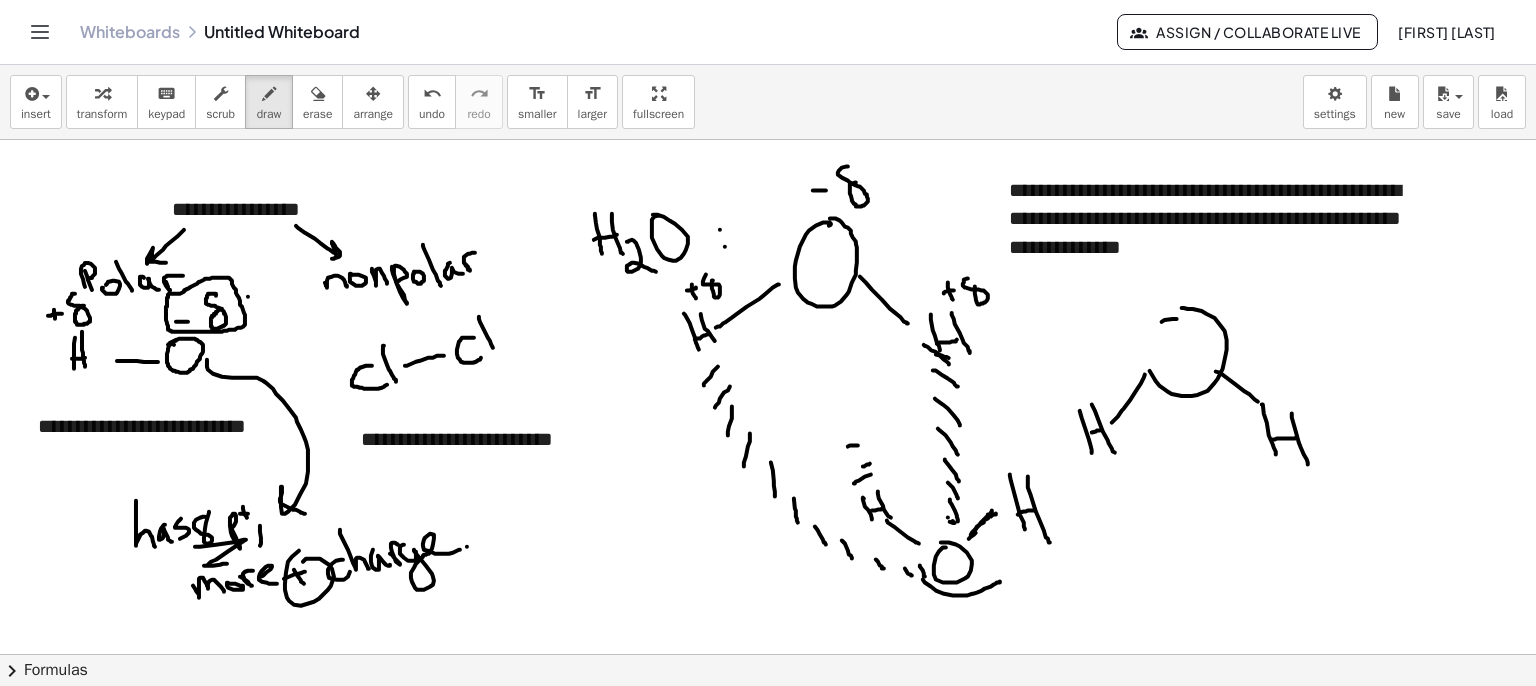 drag, startPoint x: 850, startPoint y: 444, endPoint x: 858, endPoint y: 437, distance: 10.630146 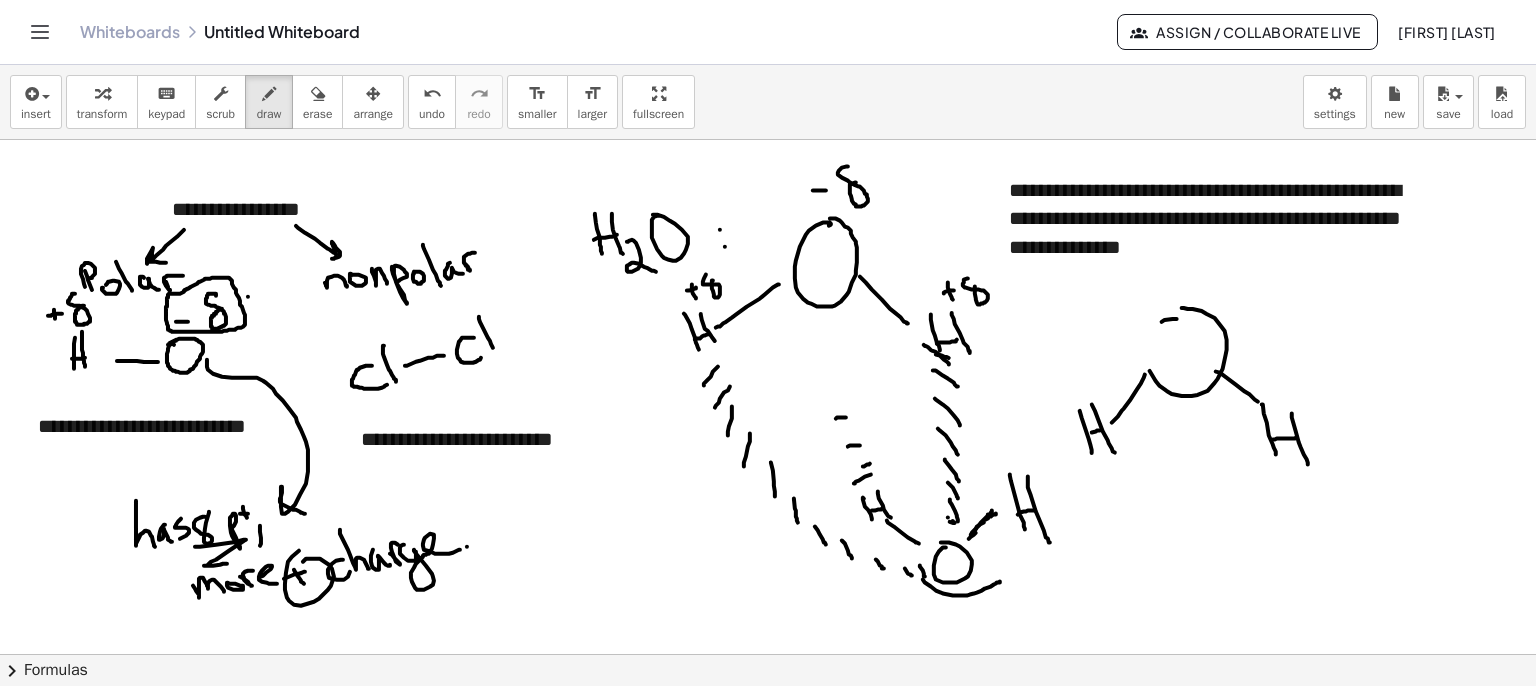 drag, startPoint x: 846, startPoint y: 416, endPoint x: 836, endPoint y: 397, distance: 21.470911 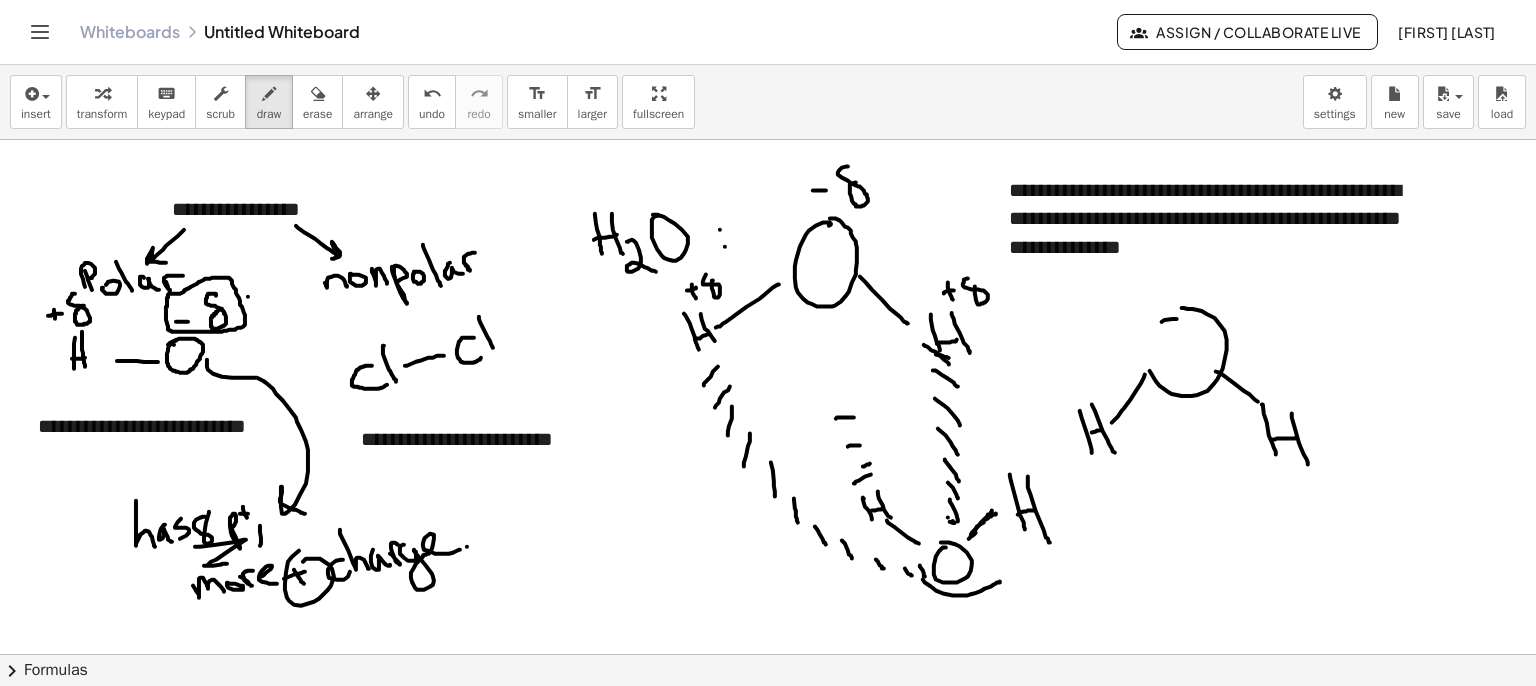 click at bounding box center [768, 755] 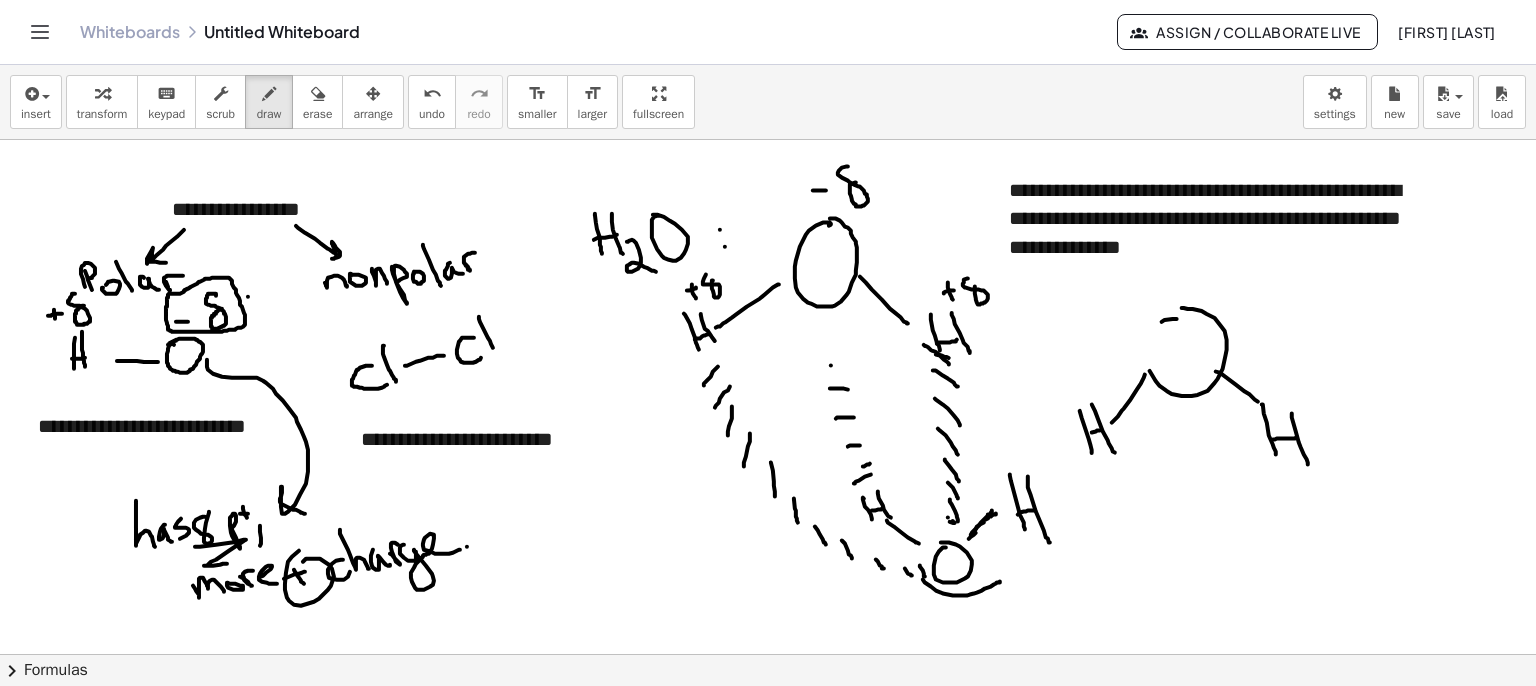 drag, startPoint x: 831, startPoint y: 364, endPoint x: 844, endPoint y: 363, distance: 13.038404 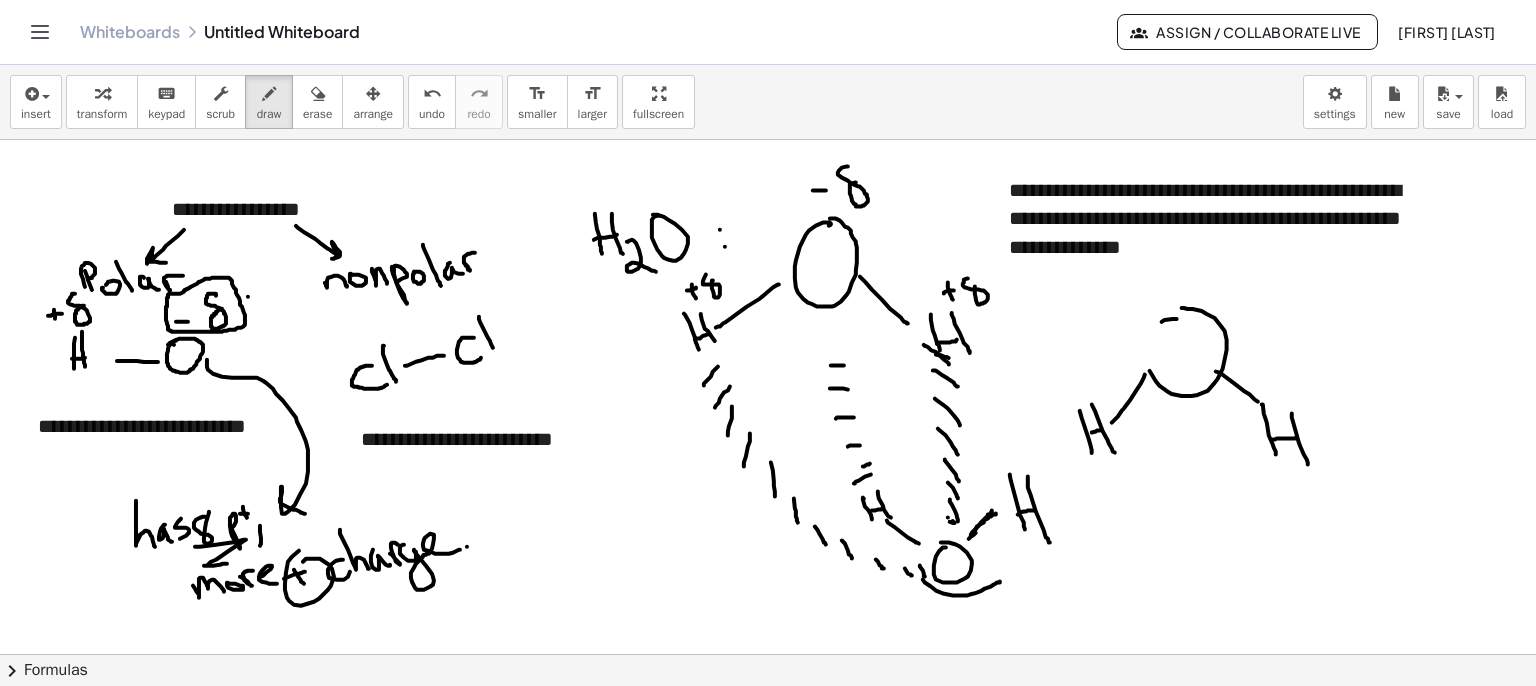 click at bounding box center (768, 755) 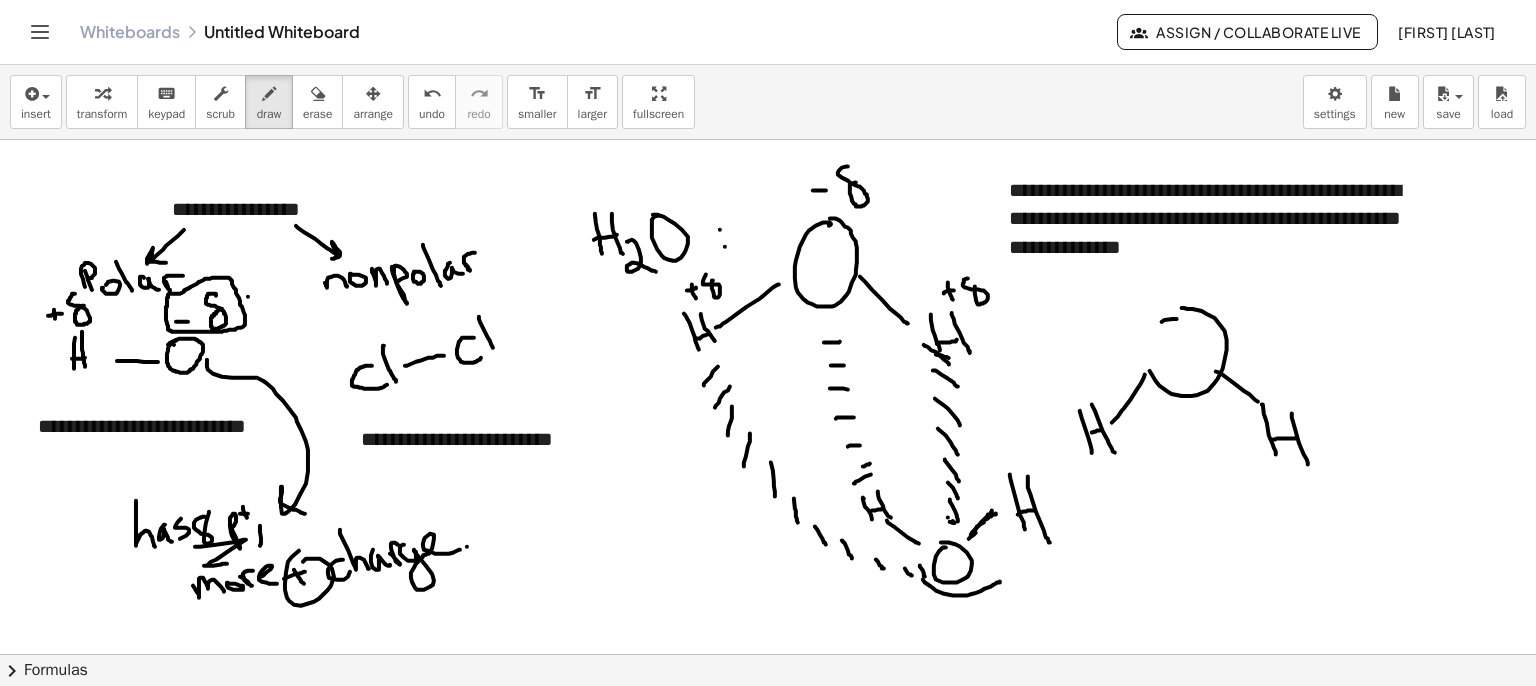click at bounding box center [768, 755] 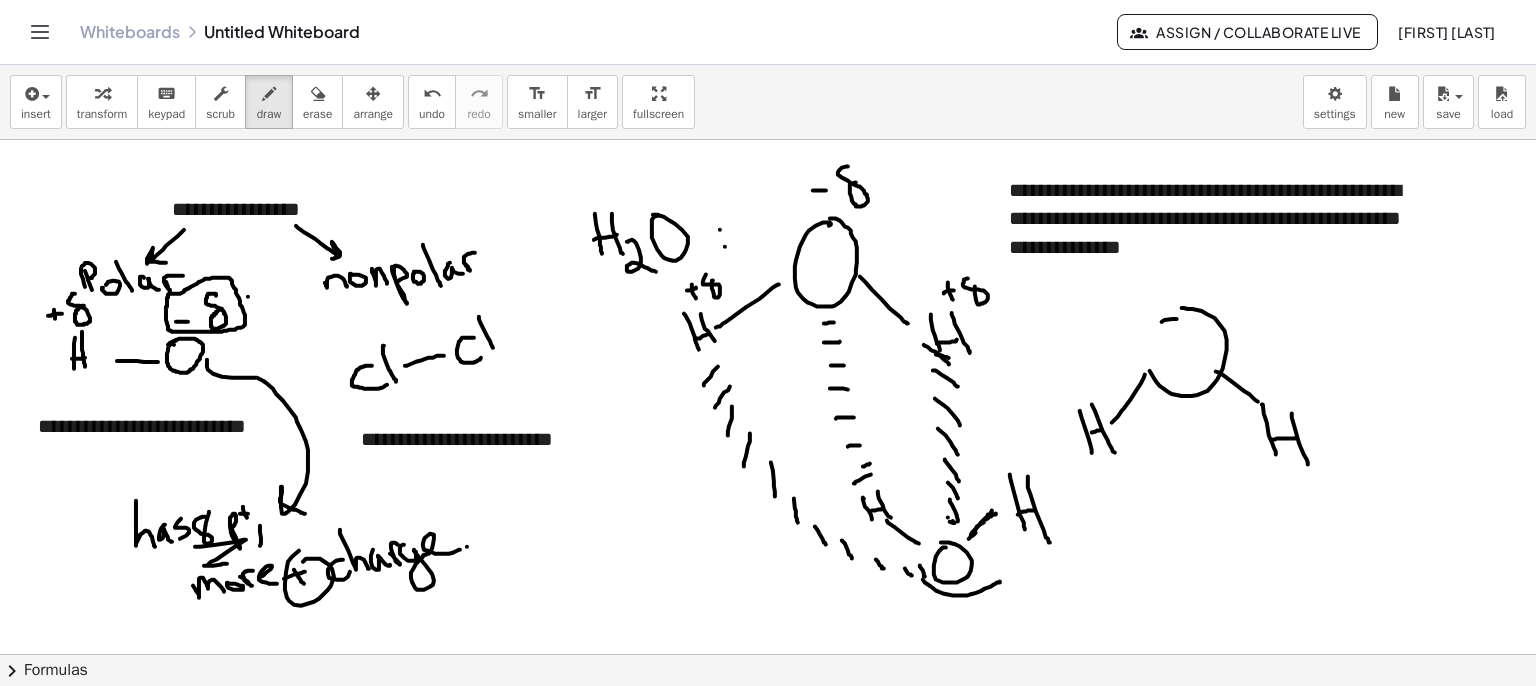 drag, startPoint x: 827, startPoint y: 310, endPoint x: 840, endPoint y: 313, distance: 13.341664 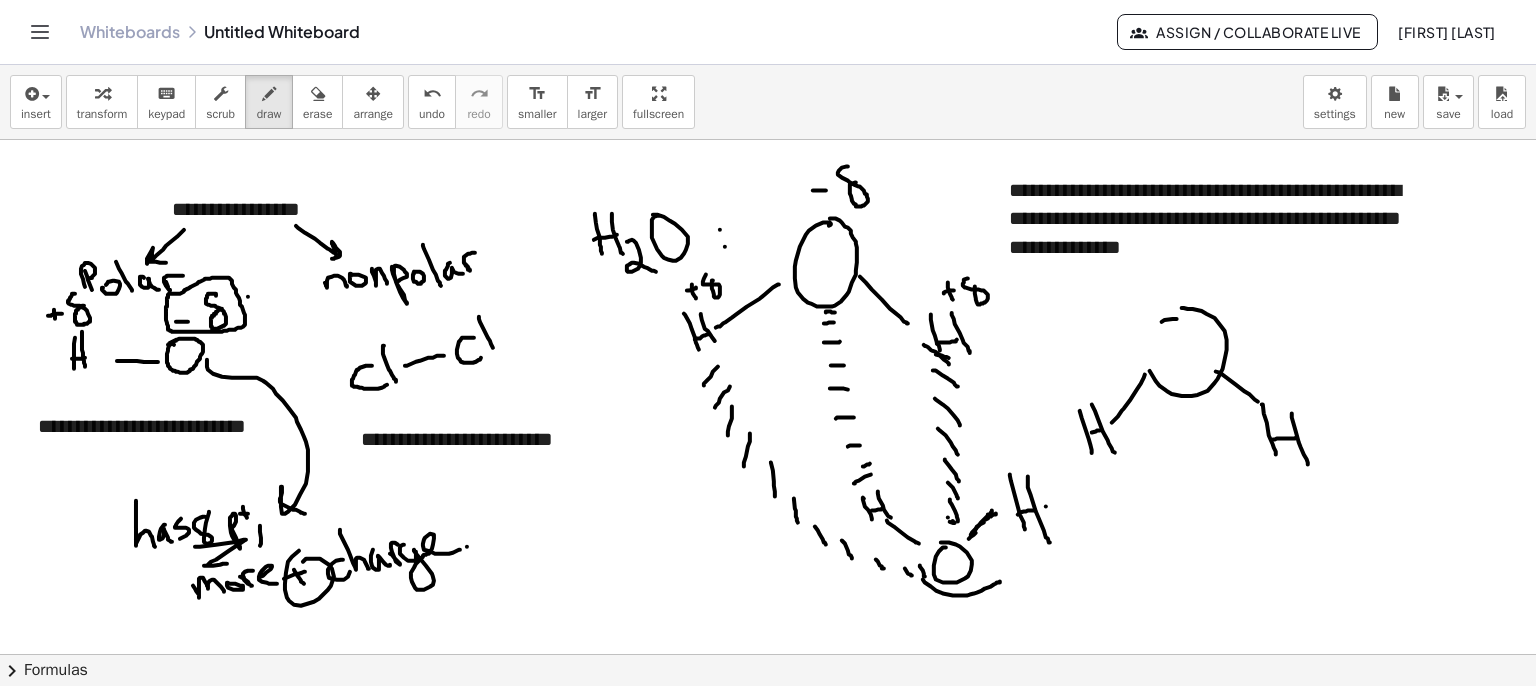drag, startPoint x: 1046, startPoint y: 505, endPoint x: 1088, endPoint y: 514, distance: 42.953465 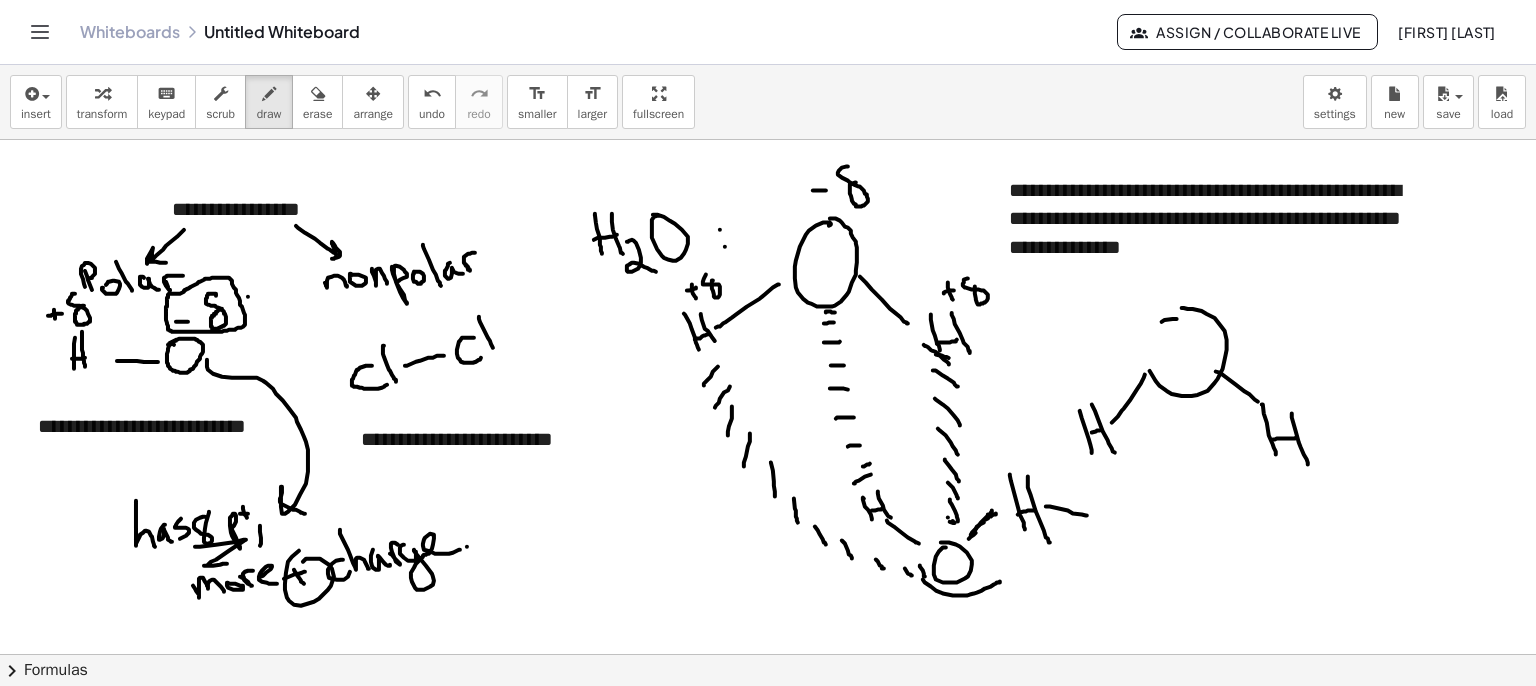 drag, startPoint x: 1080, startPoint y: 499, endPoint x: 1103, endPoint y: 502, distance: 23.194826 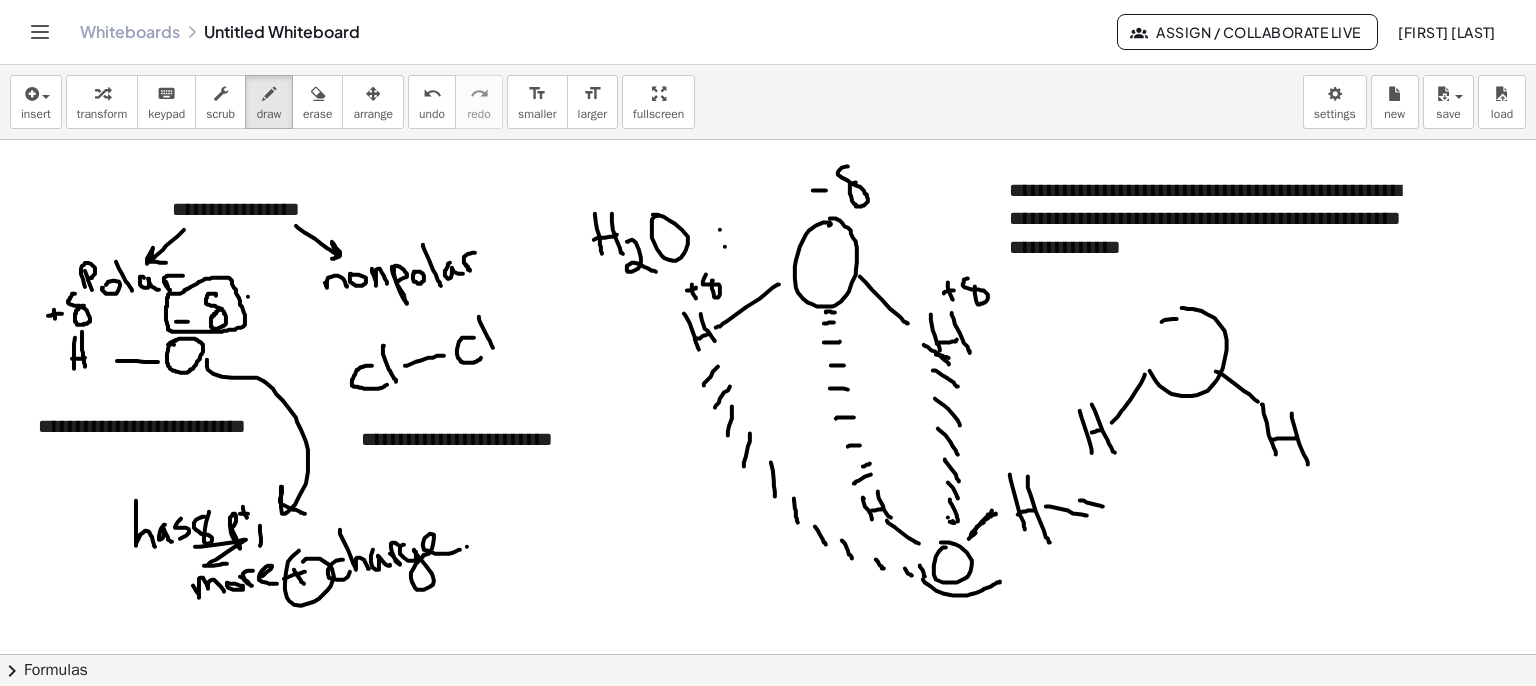 click at bounding box center [768, 755] 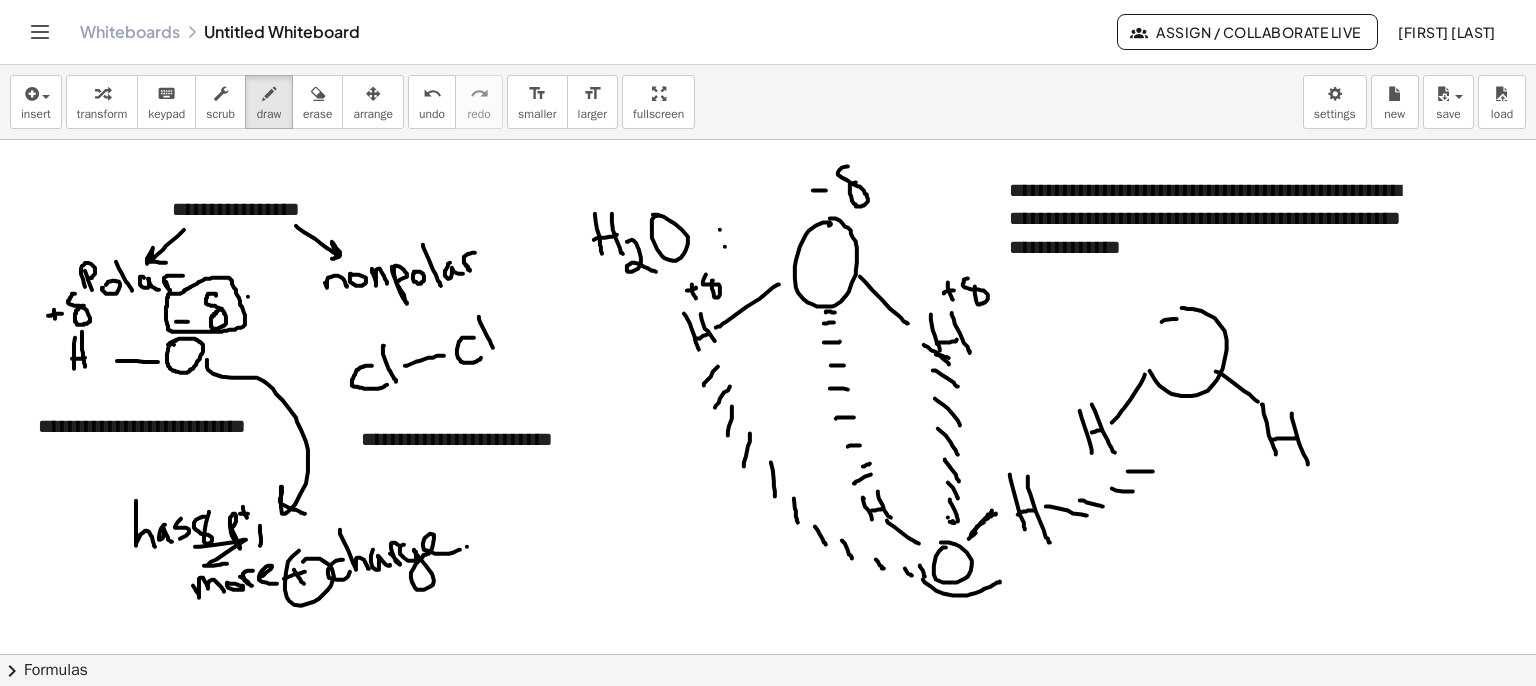 click at bounding box center [768, 755] 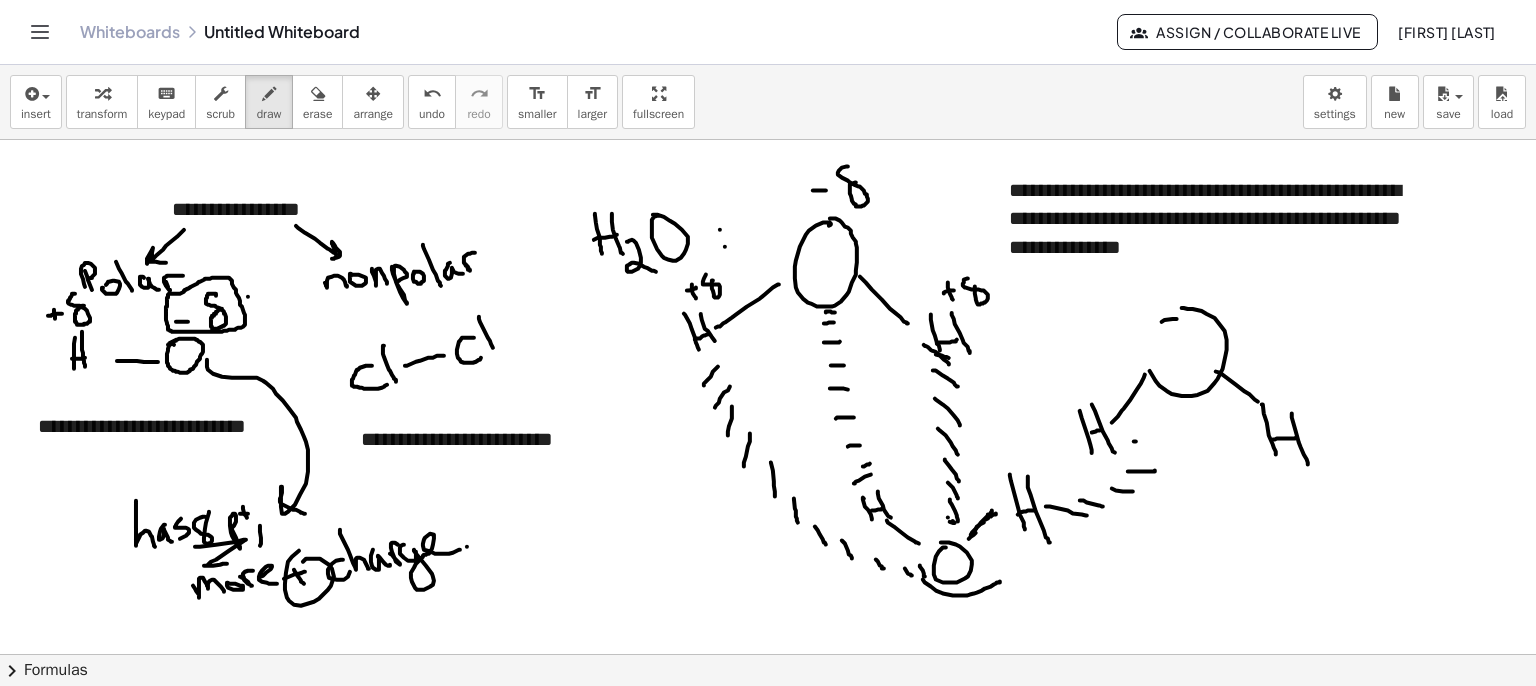 drag, startPoint x: 1136, startPoint y: 440, endPoint x: 1164, endPoint y: 438, distance: 28.071337 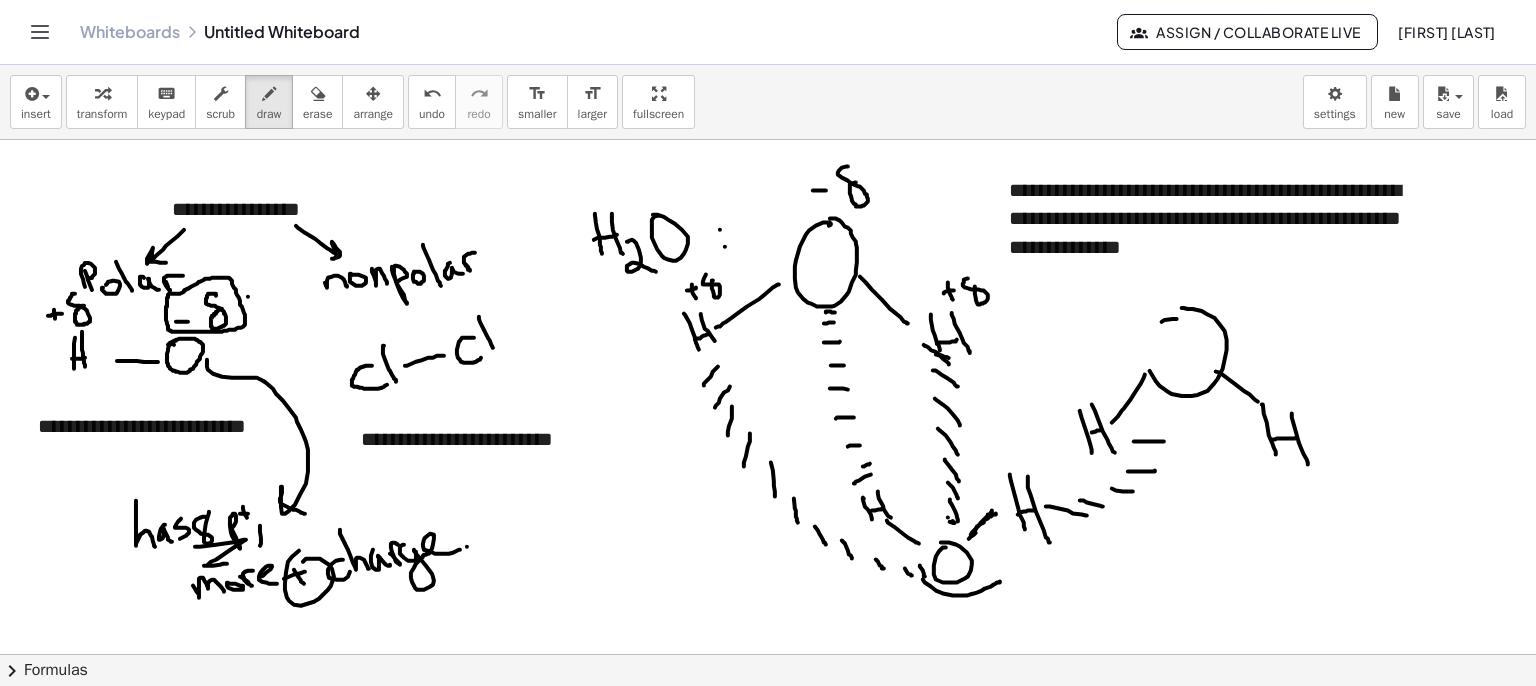 click at bounding box center [768, 755] 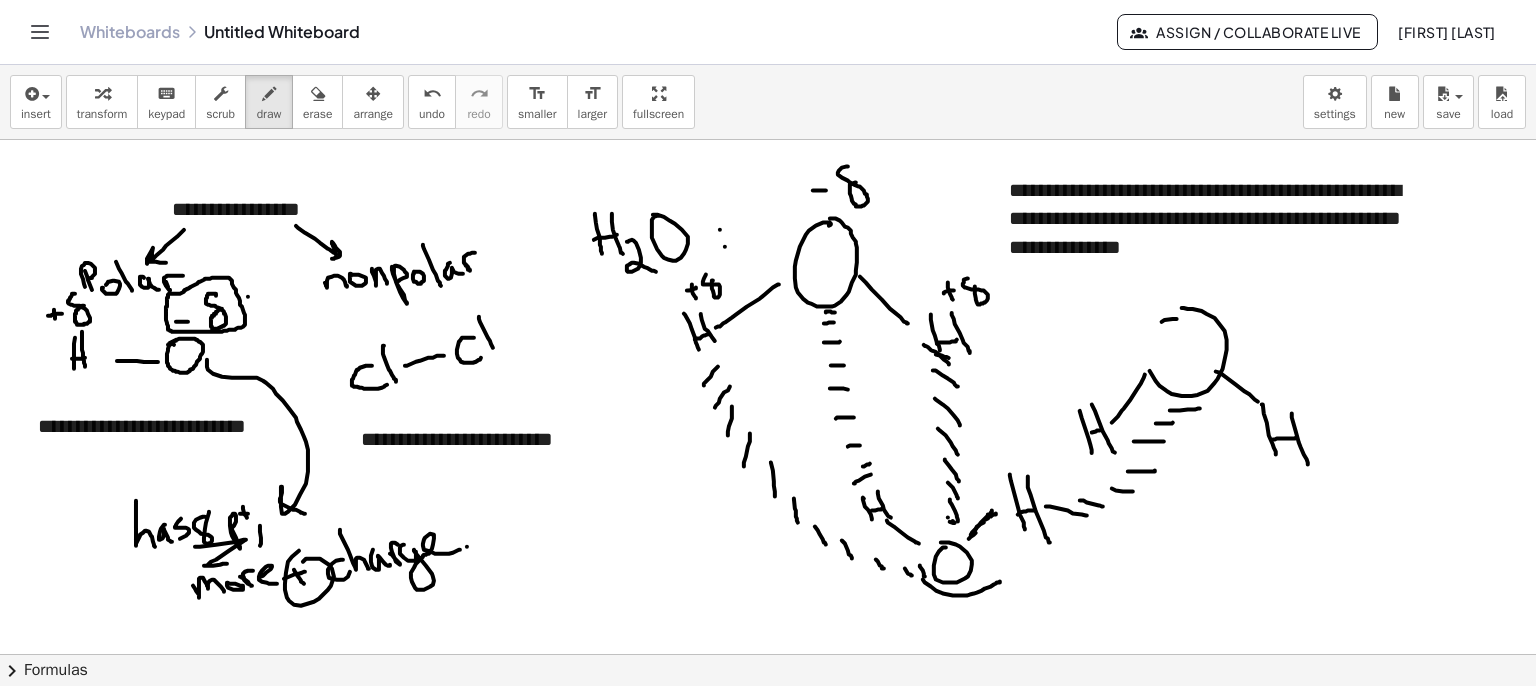 drag, startPoint x: 1174, startPoint y: 409, endPoint x: 1200, endPoint y: 407, distance: 26.076809 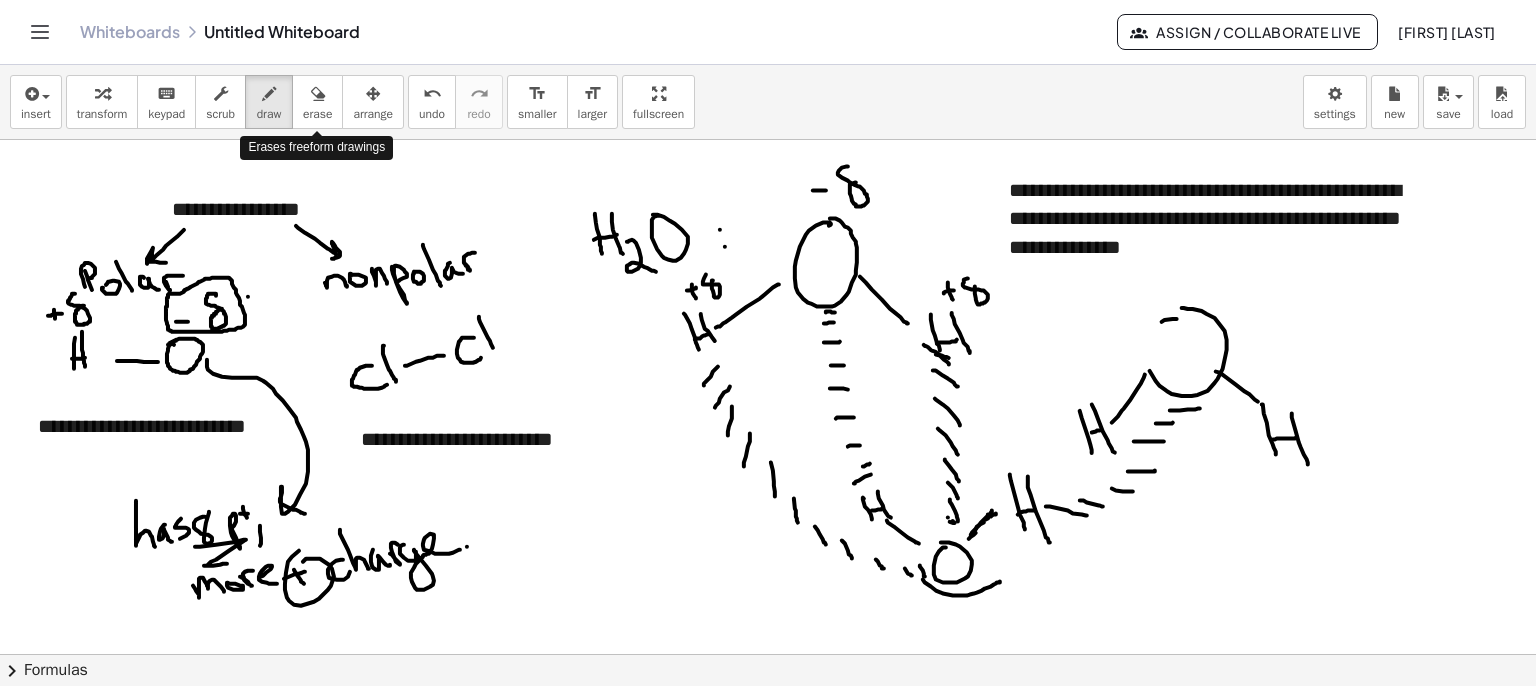 drag, startPoint x: 305, startPoint y: 99, endPoint x: 368, endPoint y: 174, distance: 97.94897 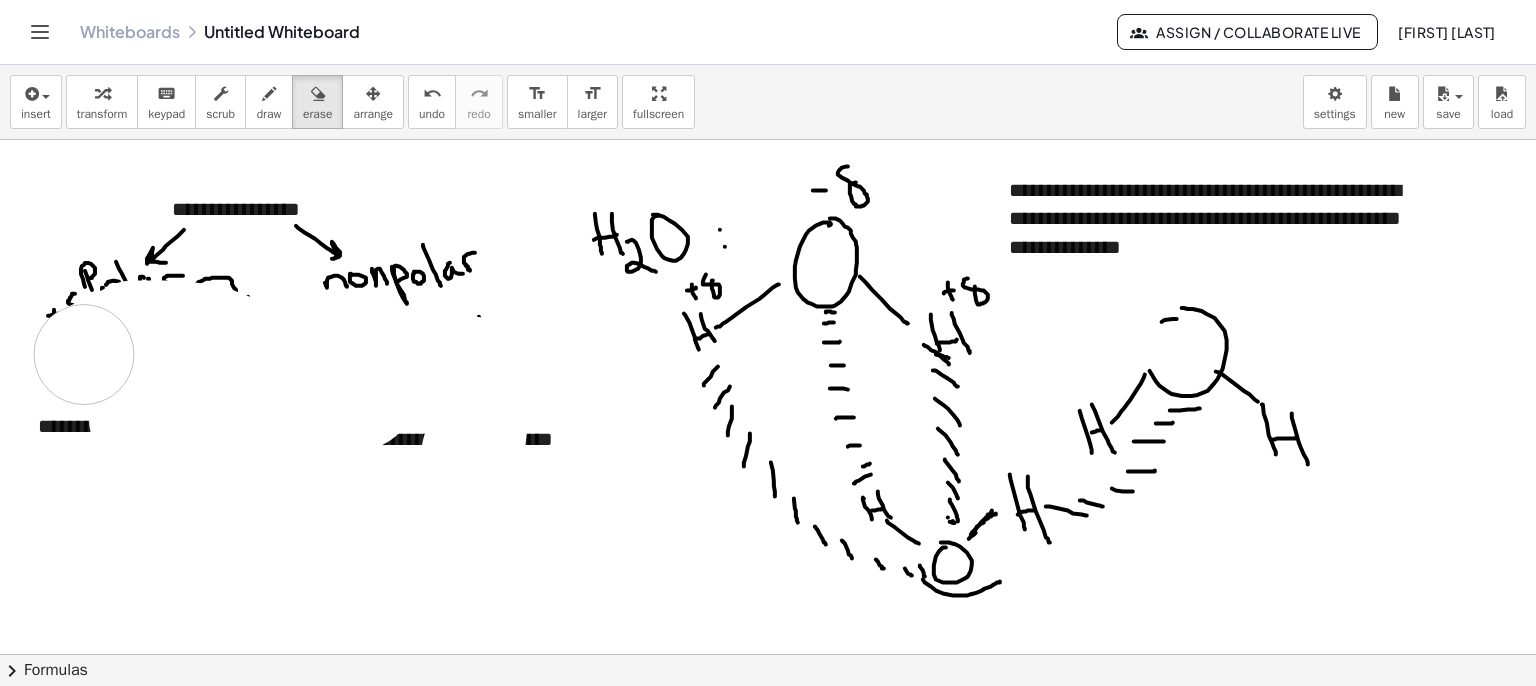drag, startPoint x: 440, startPoint y: 538, endPoint x: 0, endPoint y: 261, distance: 519.9317 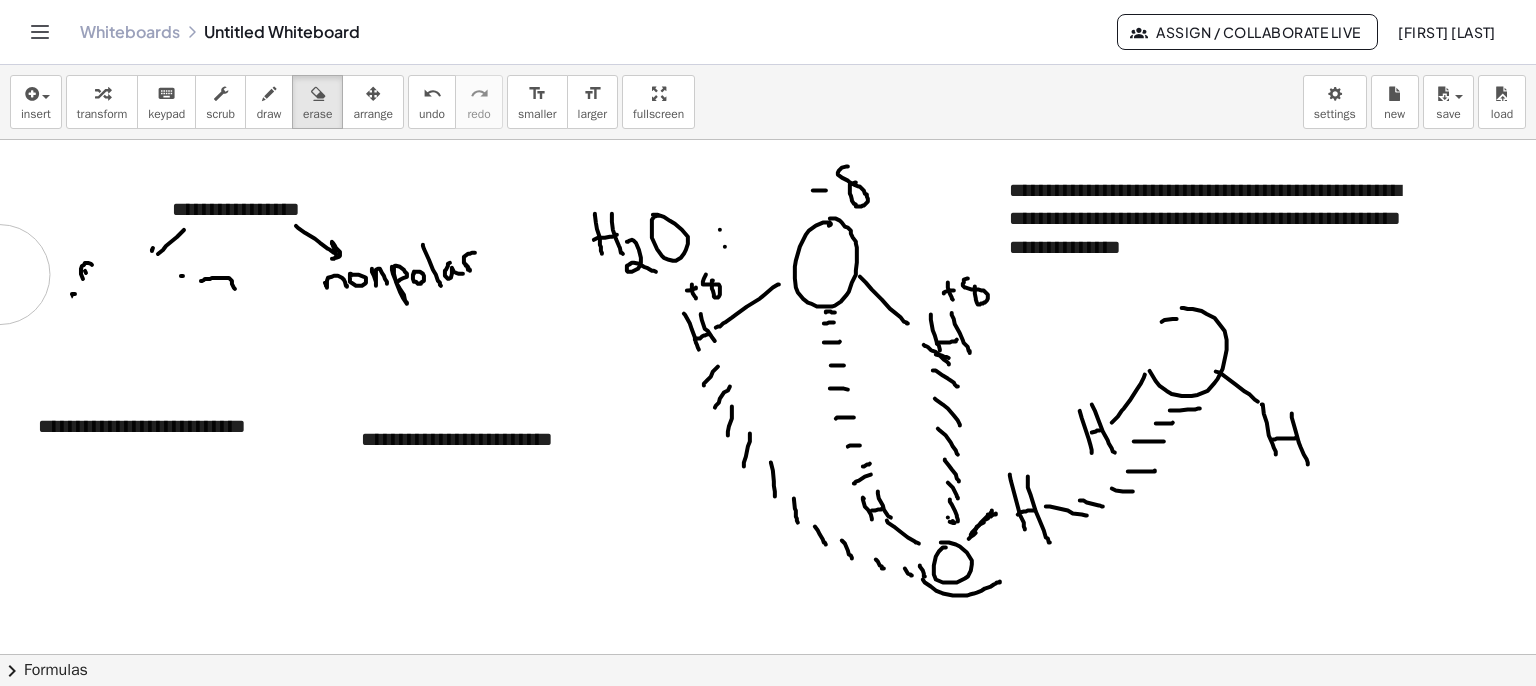 drag, startPoint x: 0, startPoint y: 261, endPoint x: 83, endPoint y: 281, distance: 85.37564 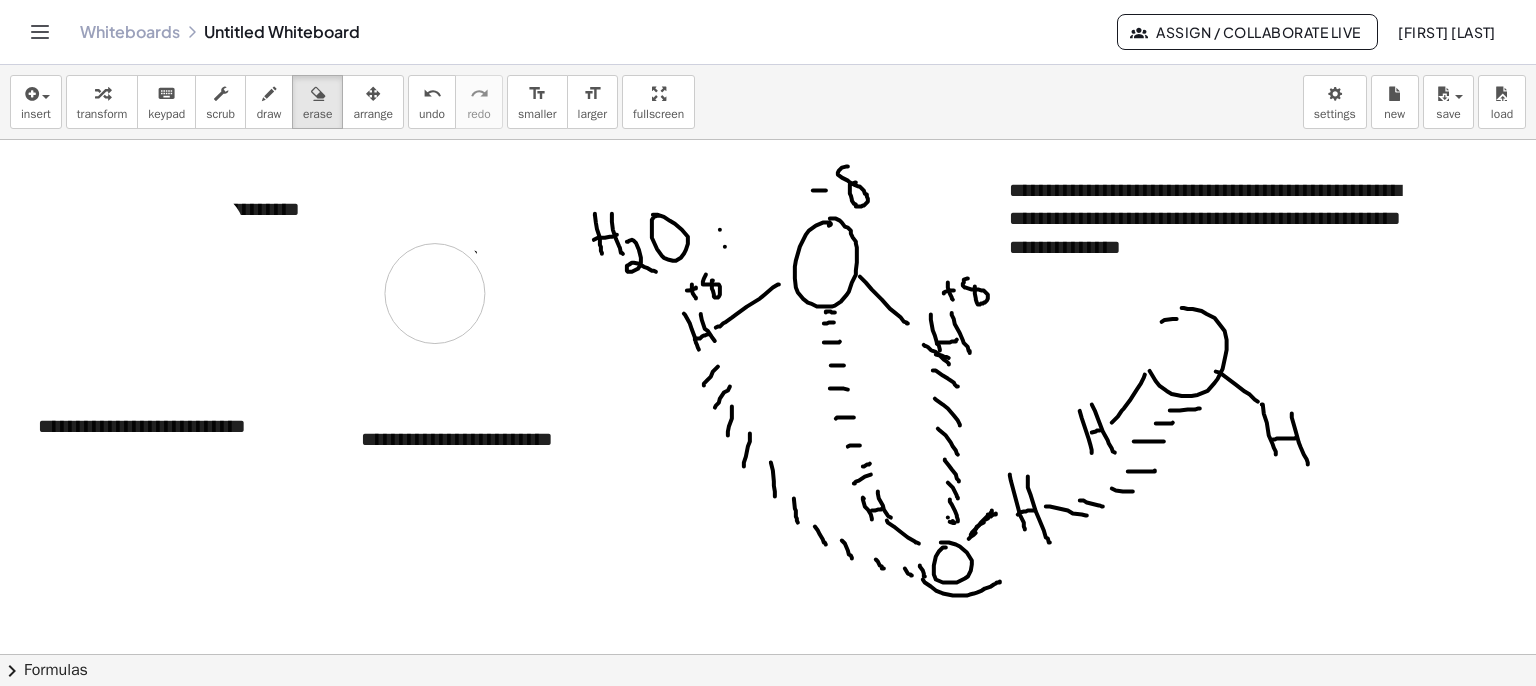 drag, startPoint x: 68, startPoint y: 271, endPoint x: 490, endPoint y: 304, distance: 423.28833 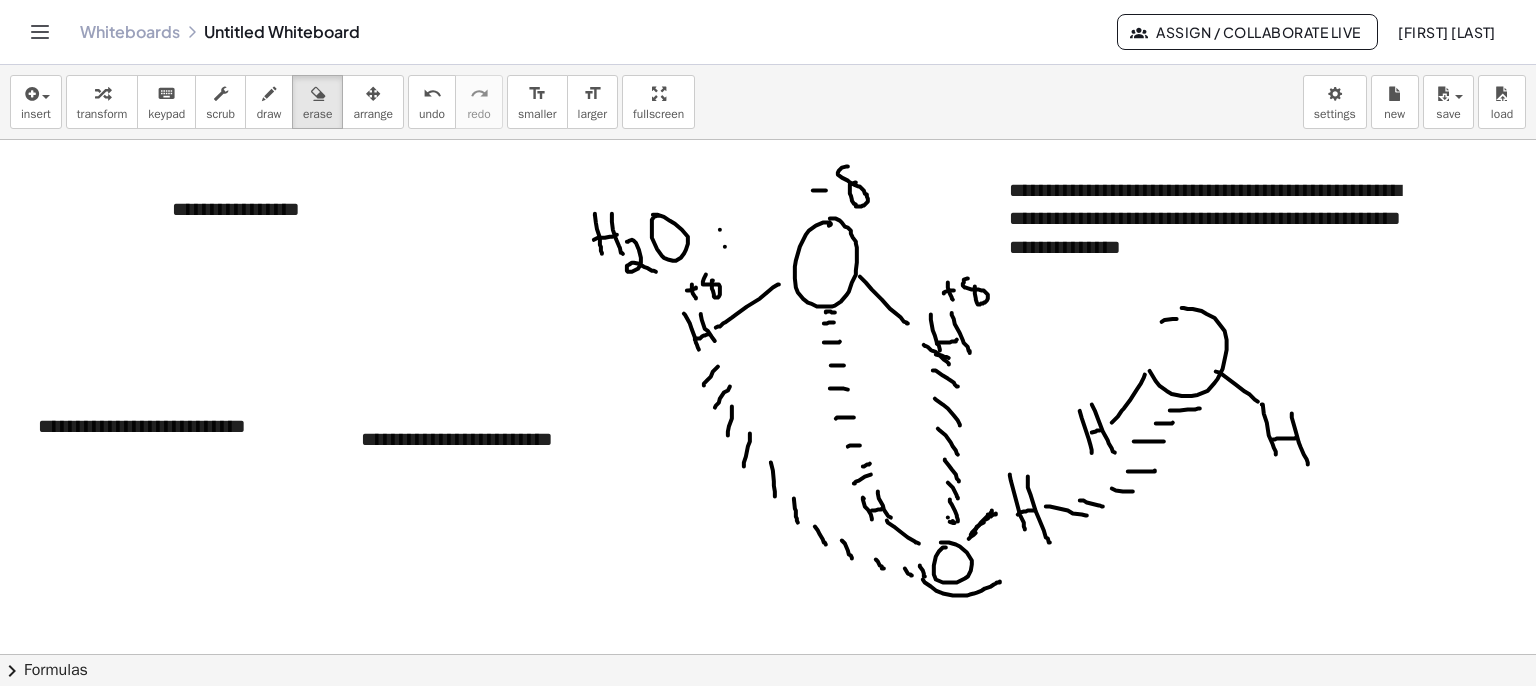 click at bounding box center (768, 755) 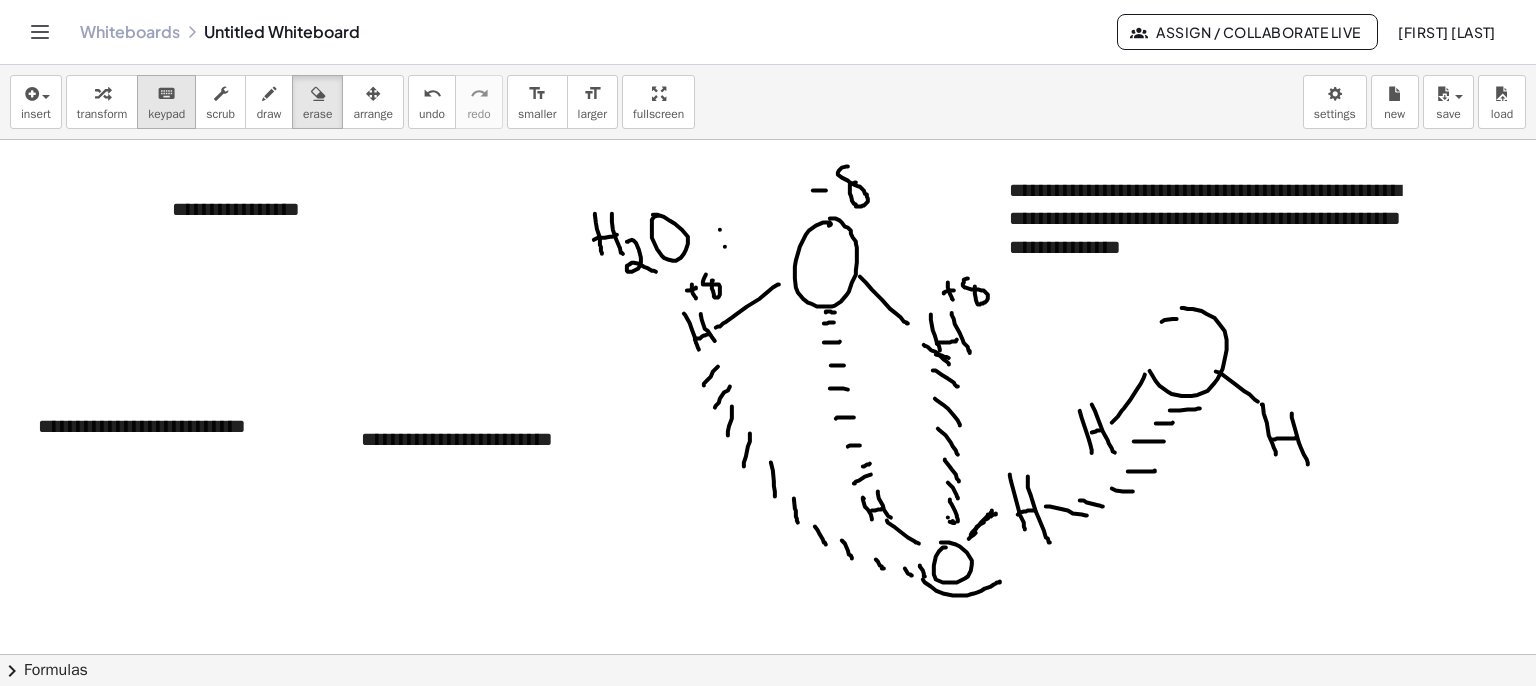 click on "keyboard keypad" at bounding box center [166, 102] 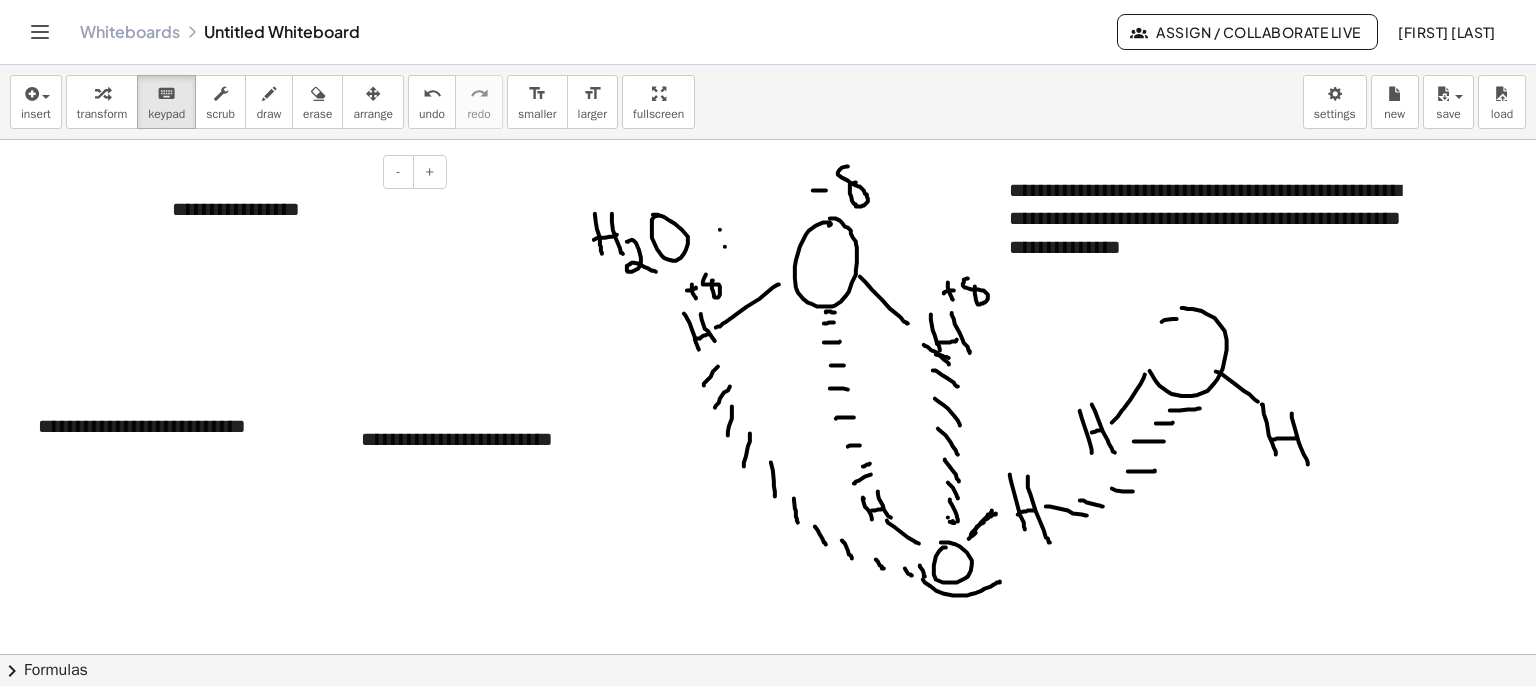 click on "**********" at bounding box center [302, 209] 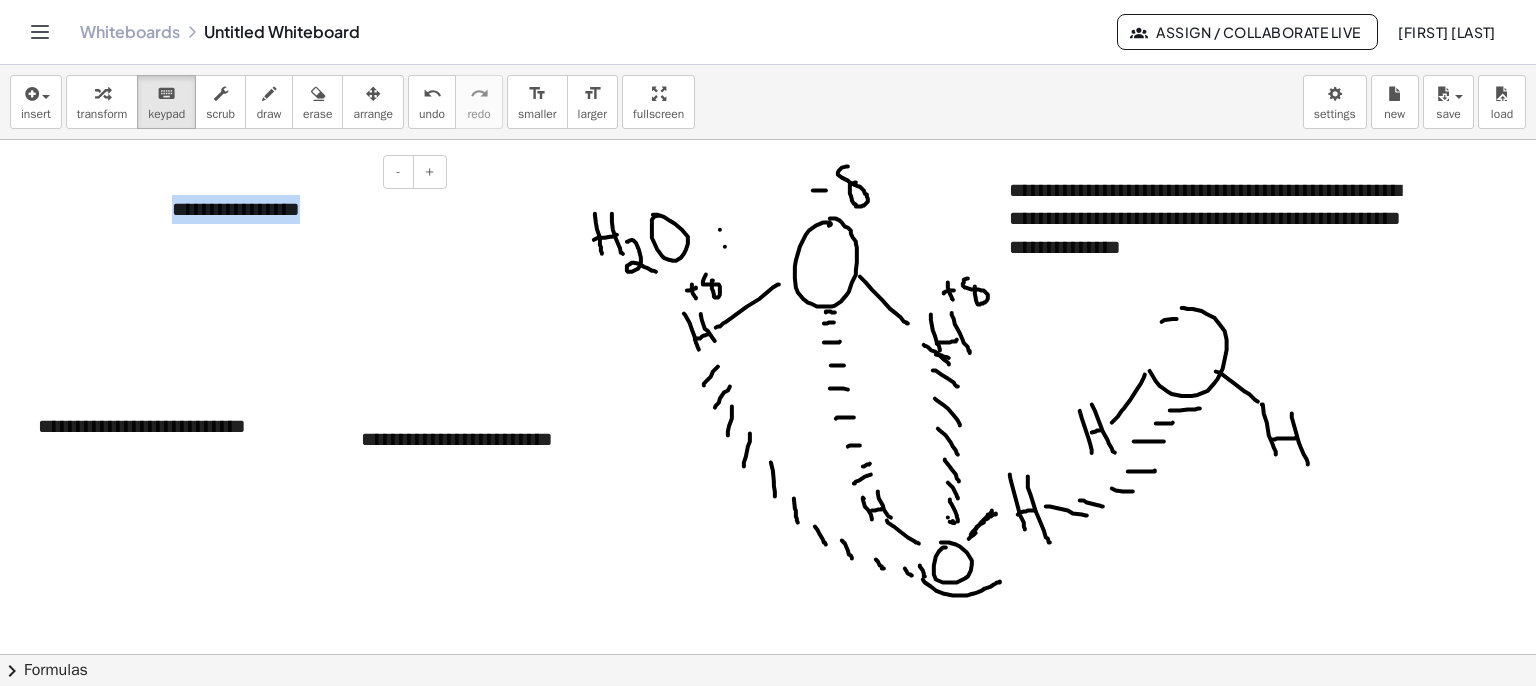 click on "**********" at bounding box center (302, 209) 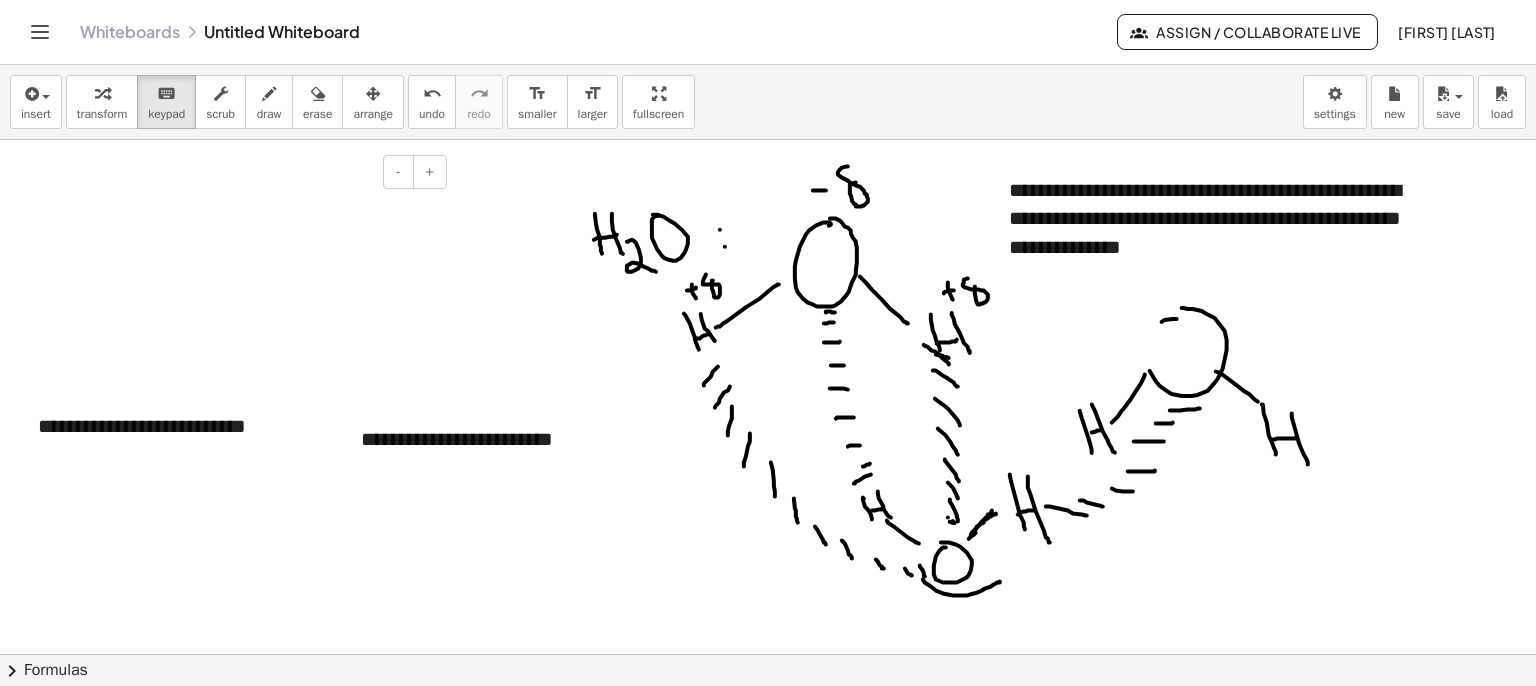 click at bounding box center (768, 755) 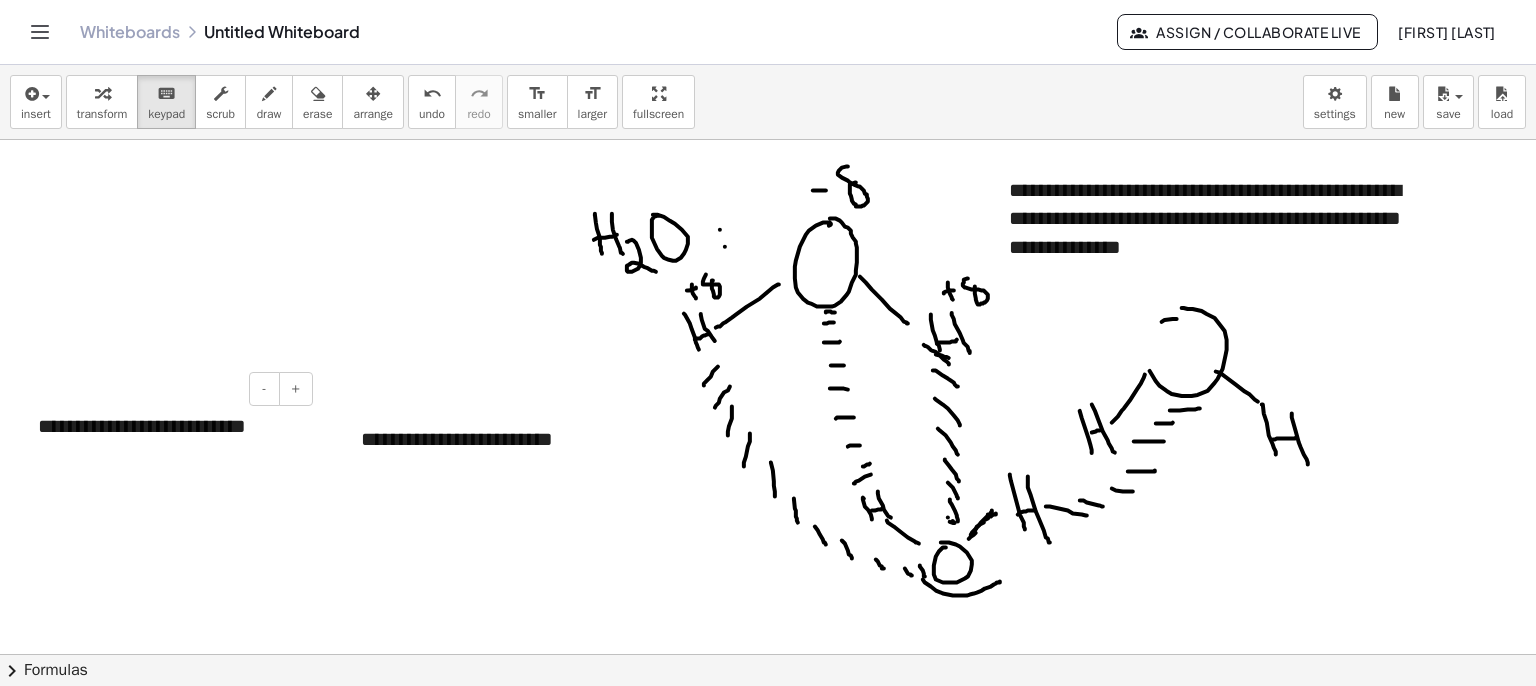 click on "**********" at bounding box center [168, 426] 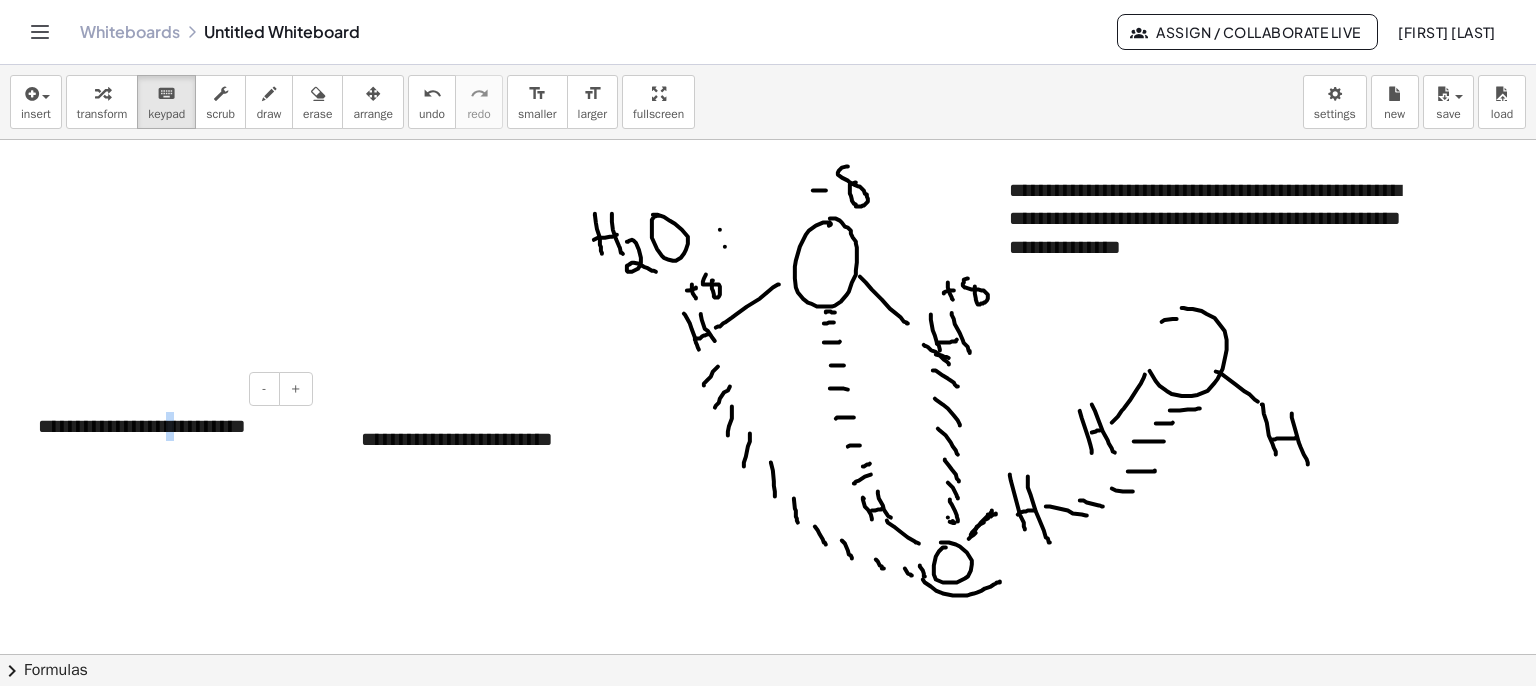 click on "**********" at bounding box center [168, 426] 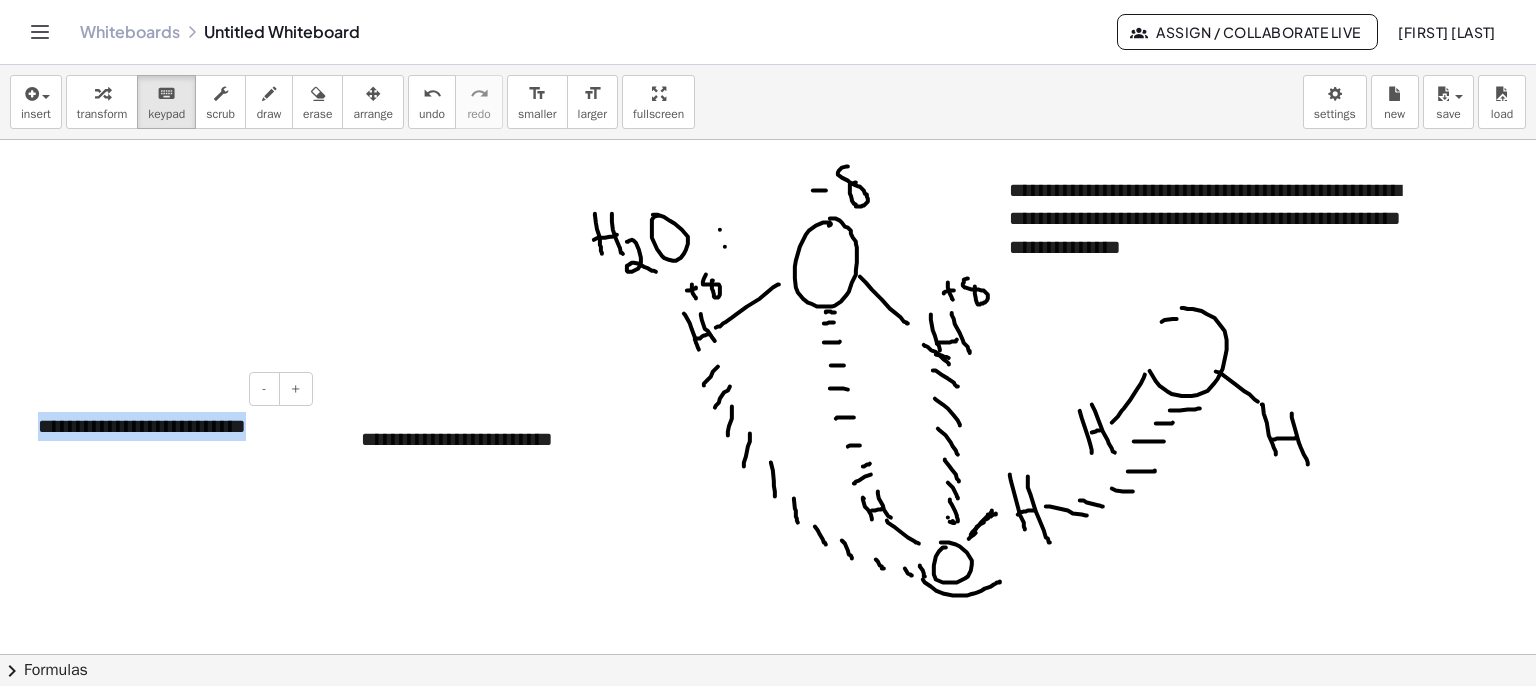 click on "**********" at bounding box center [168, 426] 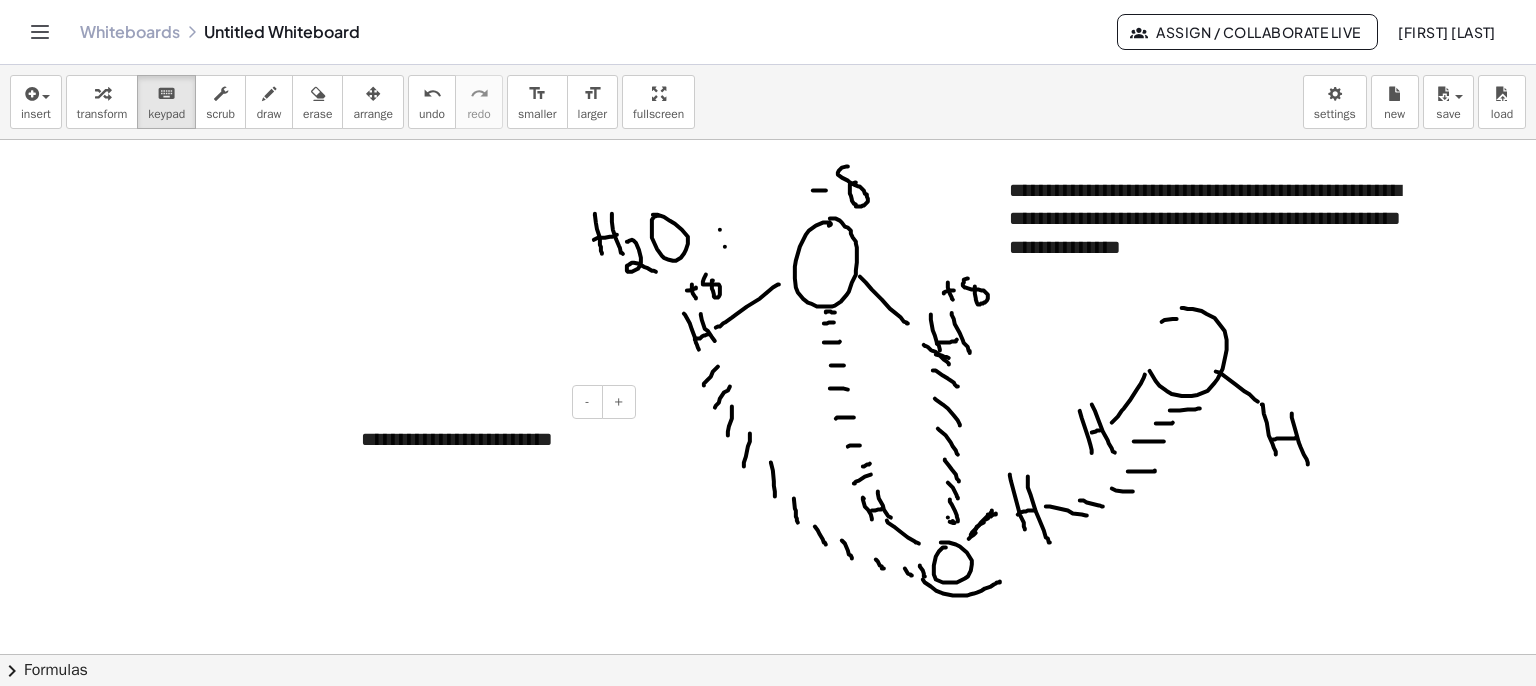 click on "**********" at bounding box center (491, 439) 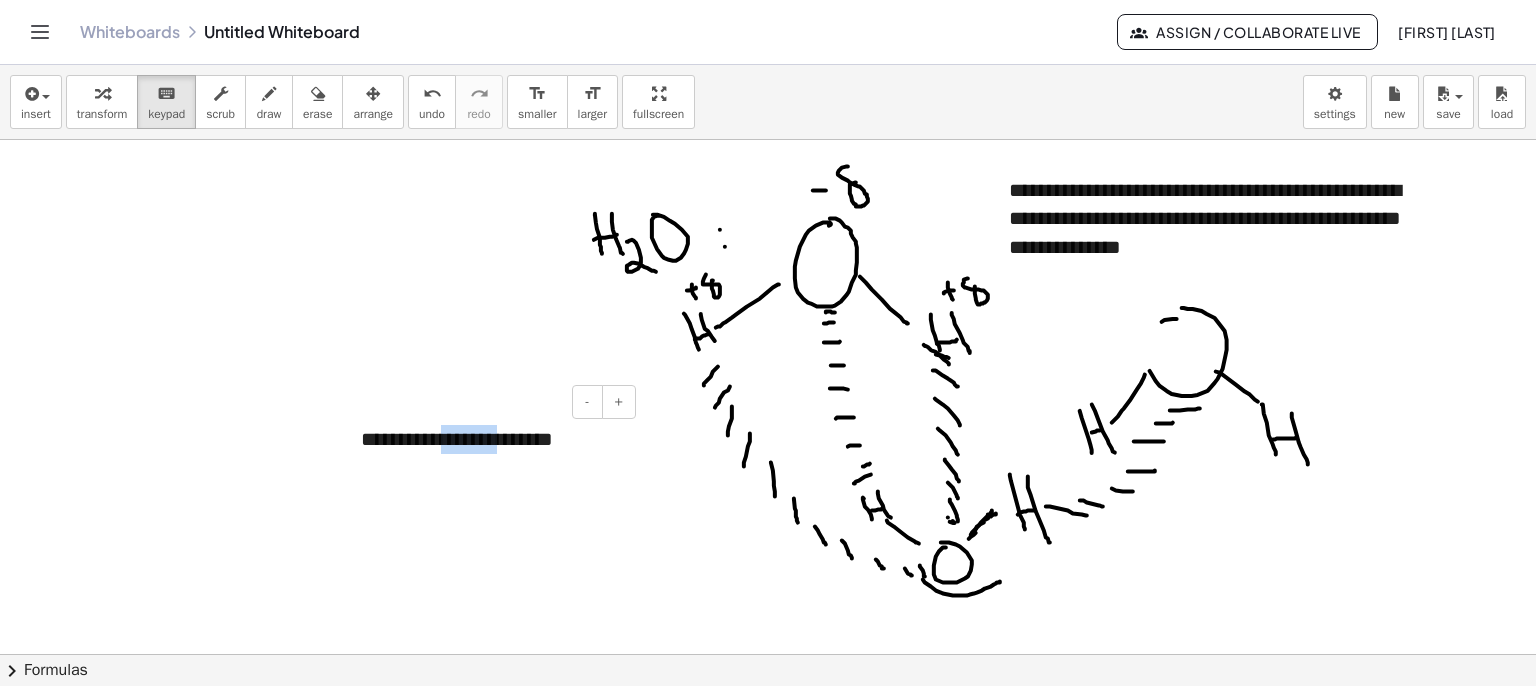 click on "**********" at bounding box center (491, 439) 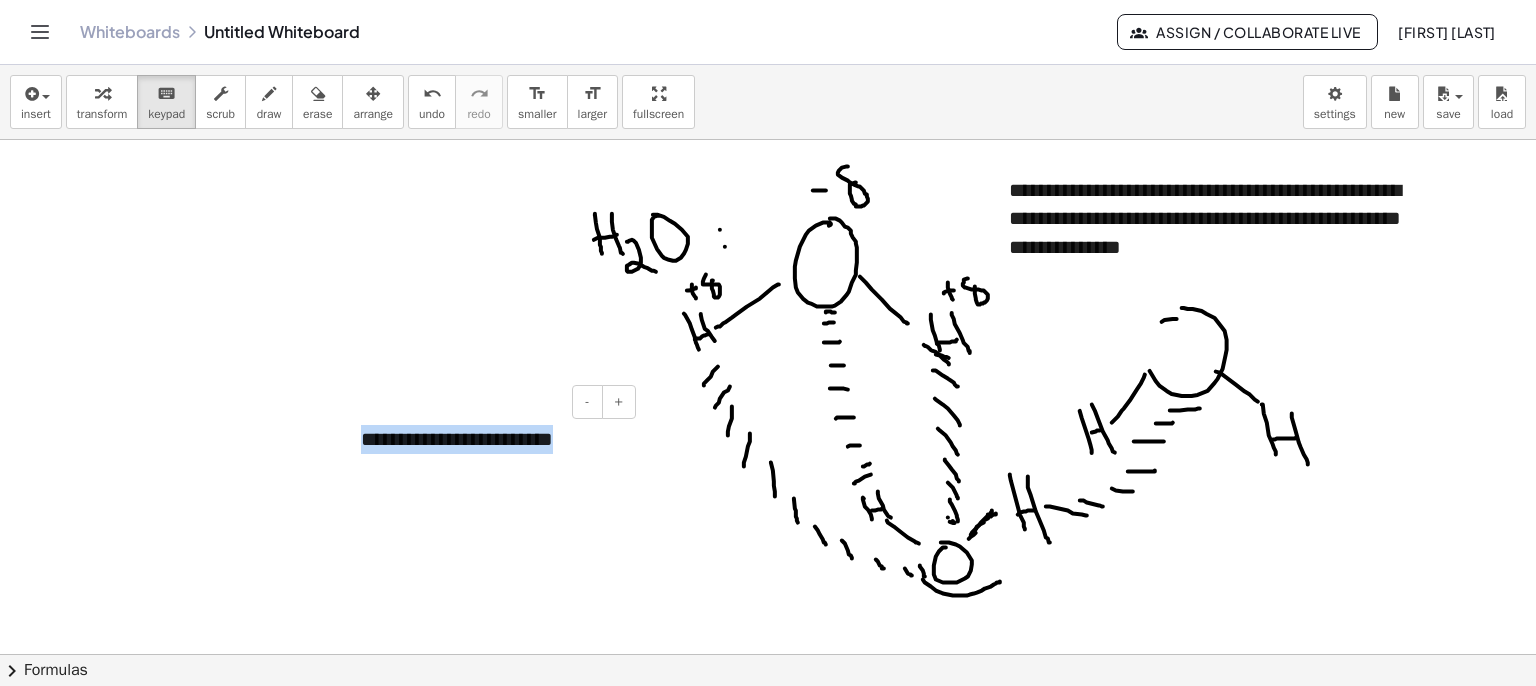 click on "**********" at bounding box center [491, 439] 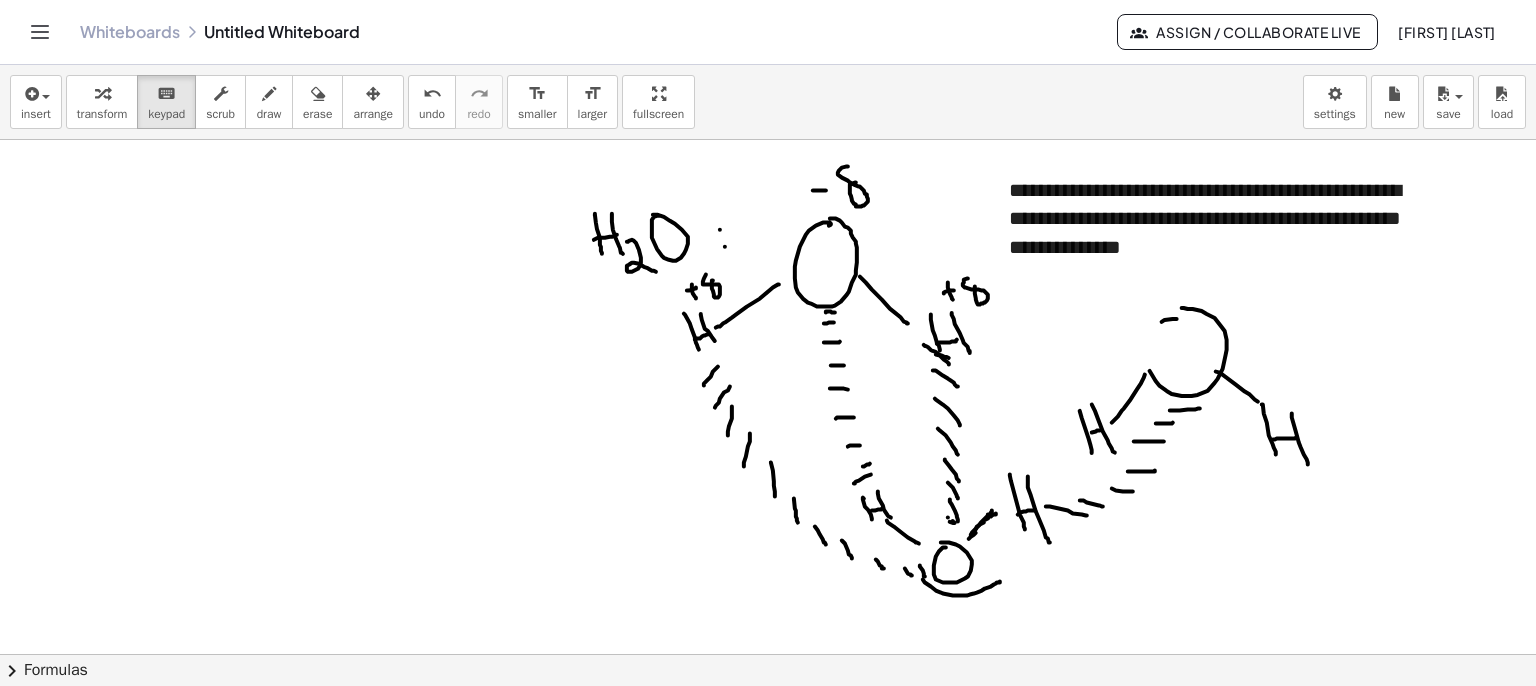 click at bounding box center [768, 755] 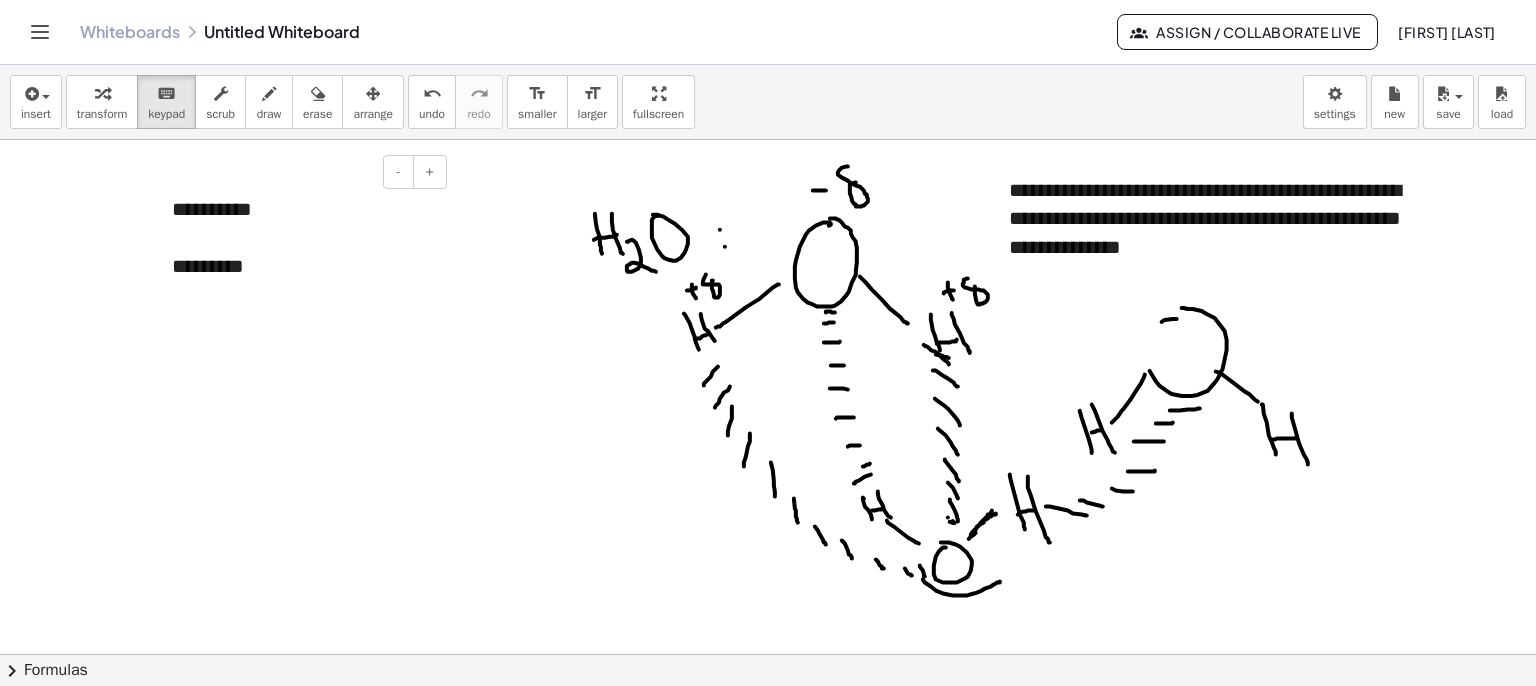 click on "**********" at bounding box center (302, 238) 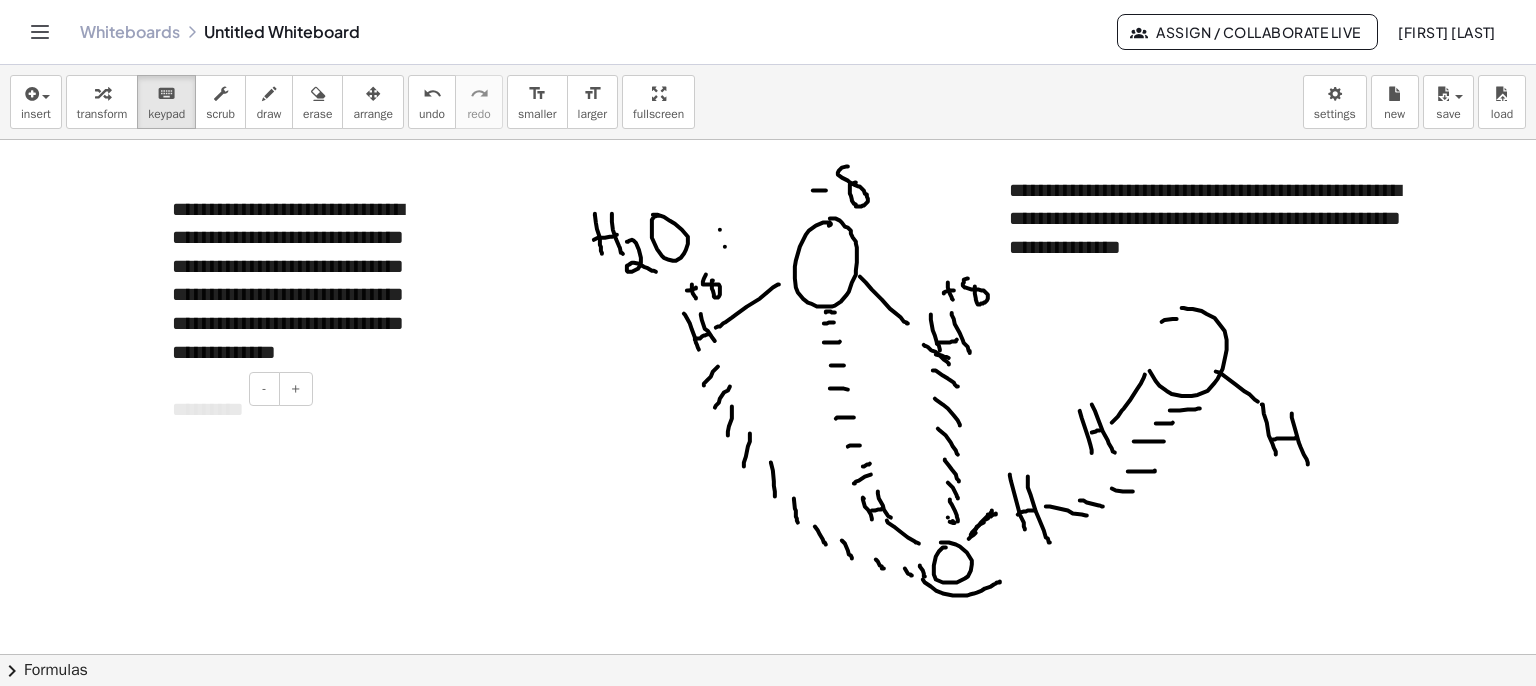 click at bounding box center [168, 426] 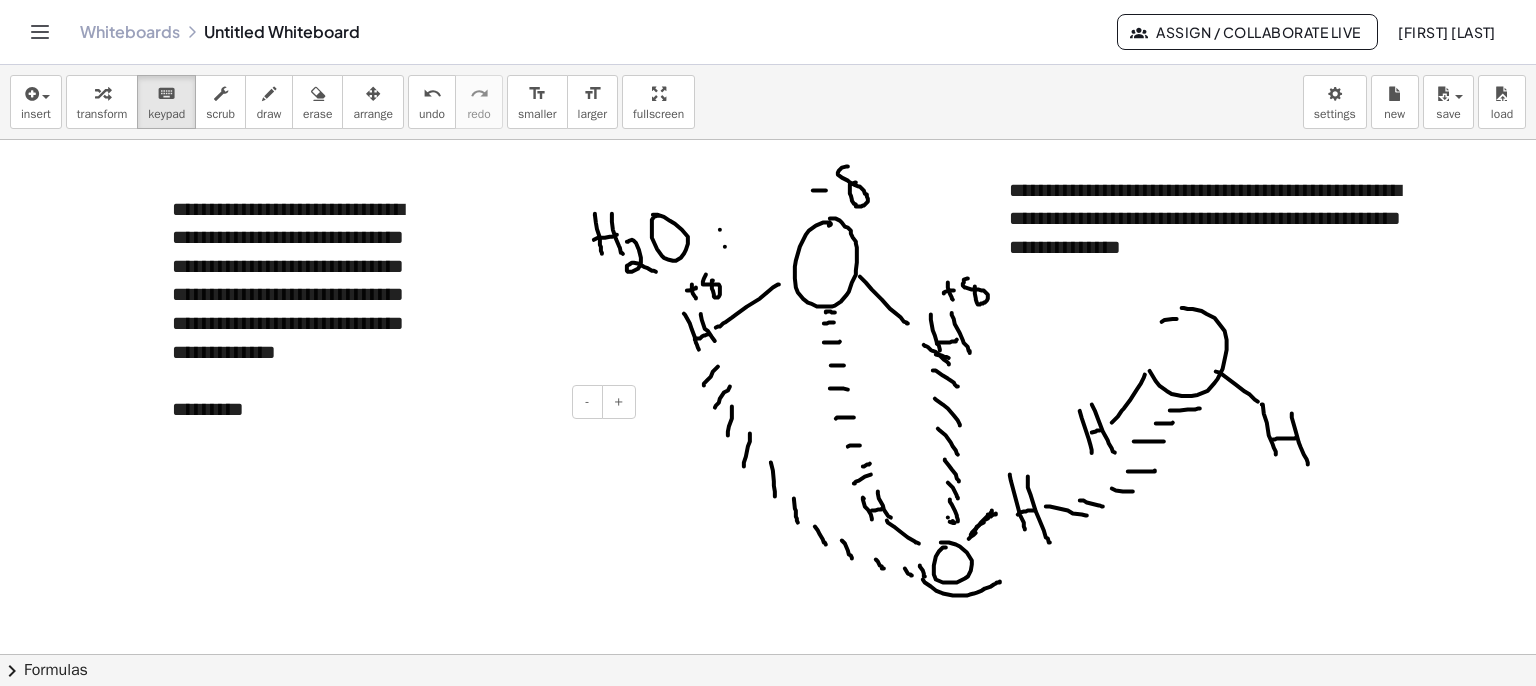 click at bounding box center [491, 439] 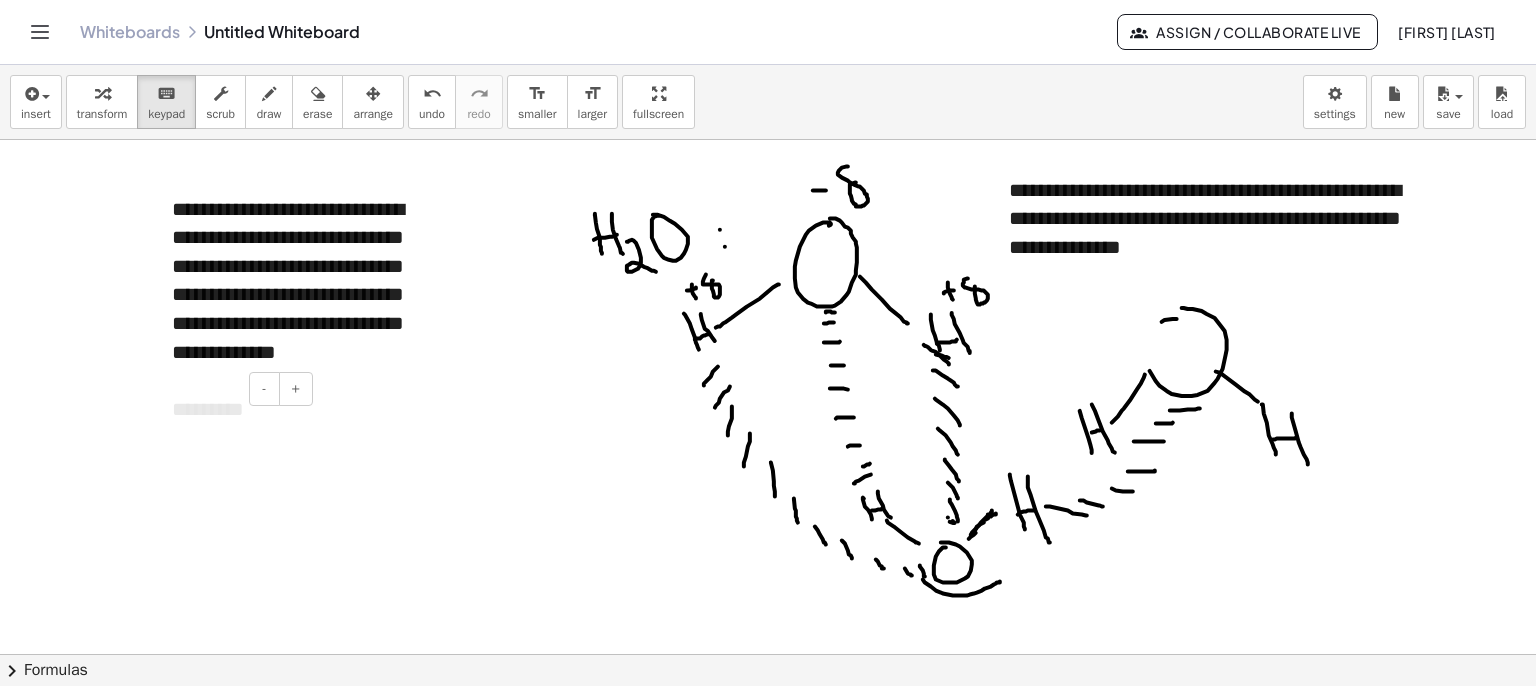 click at bounding box center (168, 426) 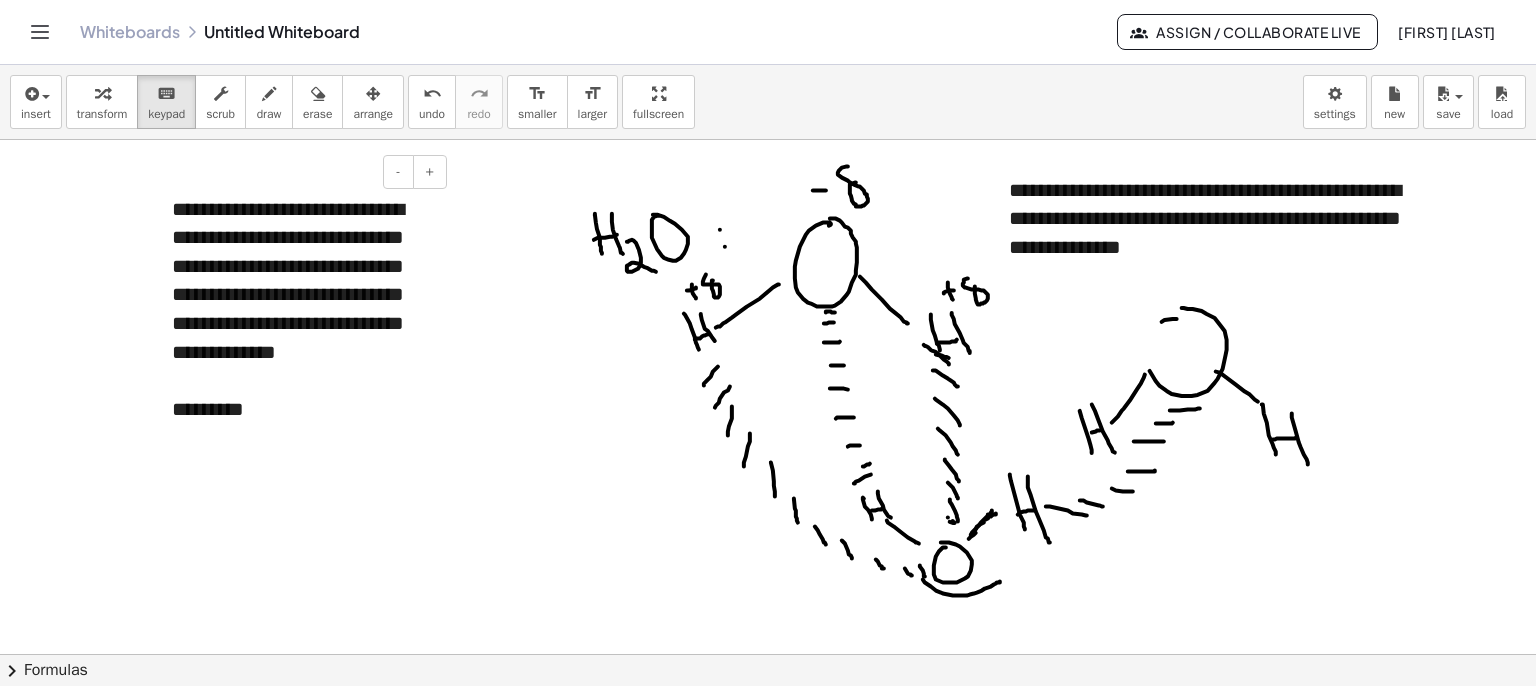 click on "**********" at bounding box center (302, 323) 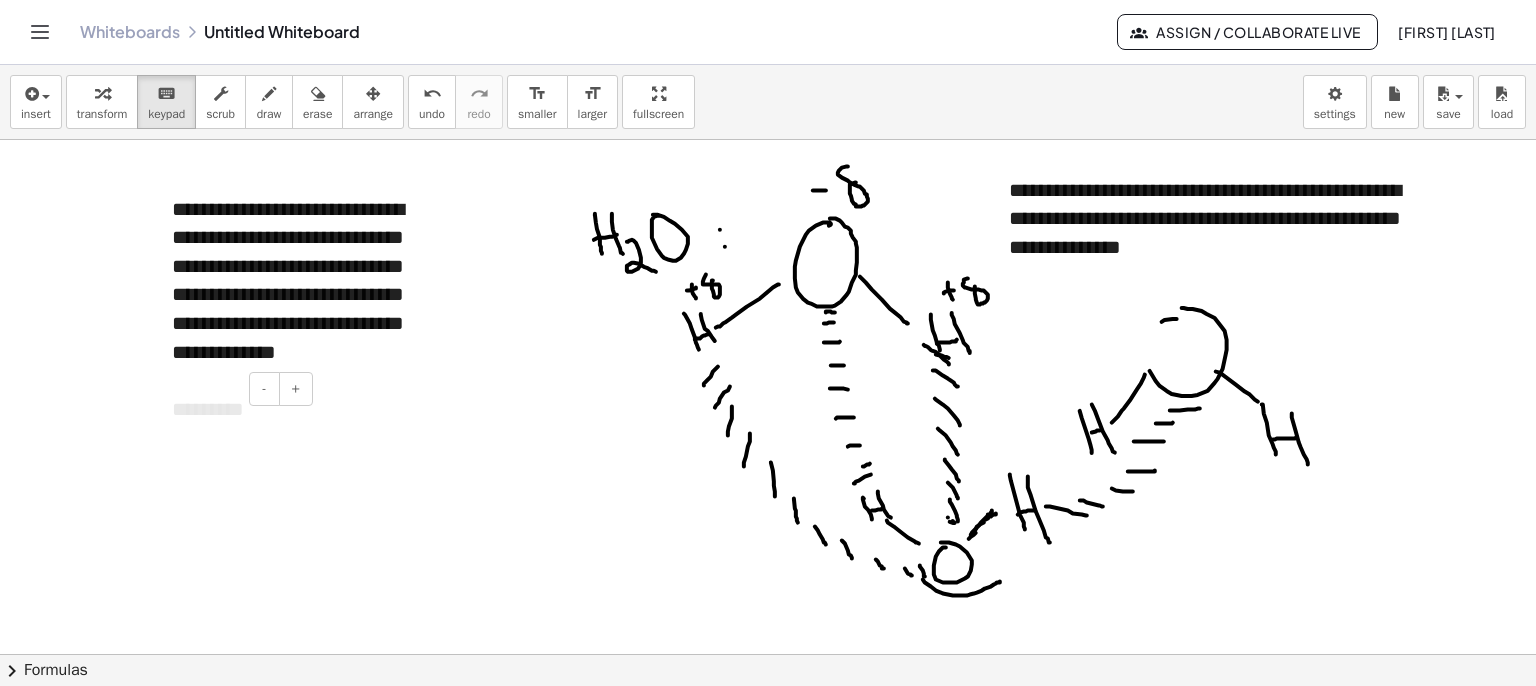 click at bounding box center (168, 426) 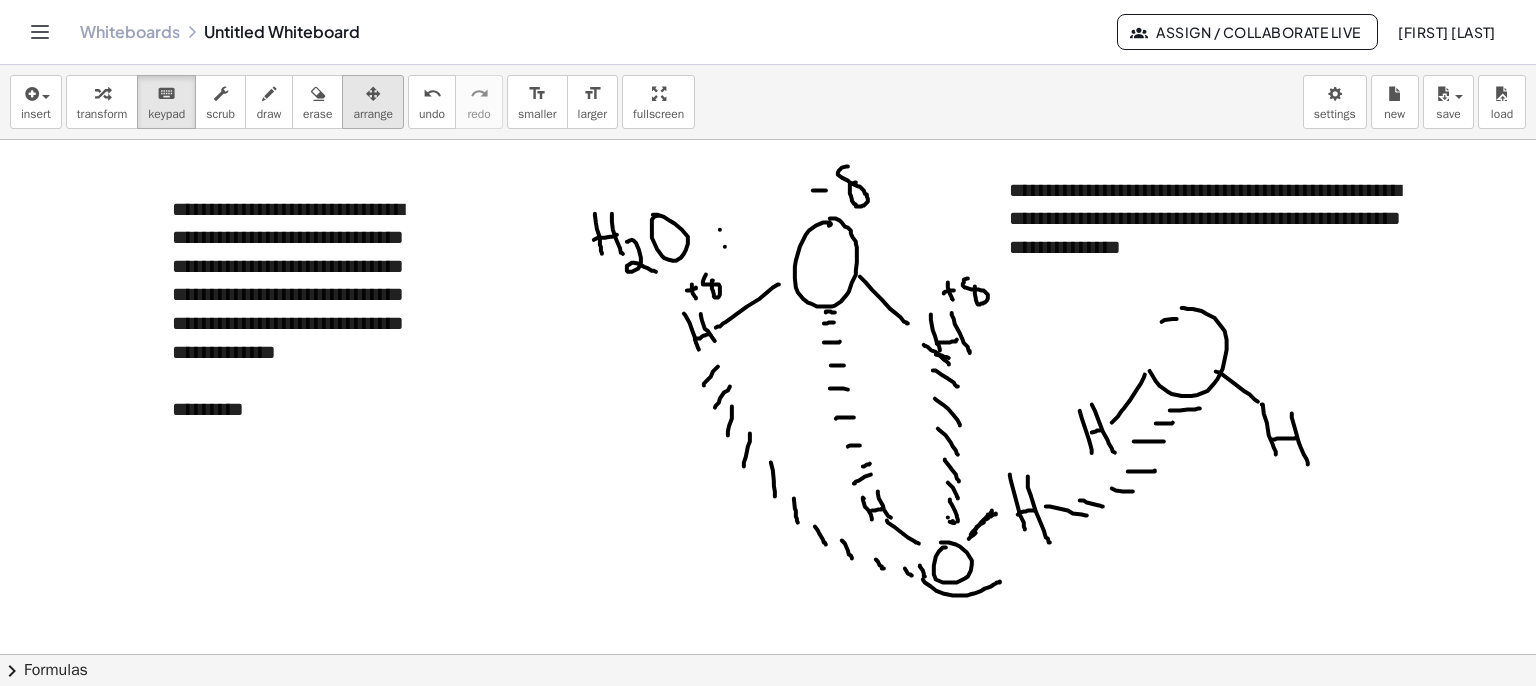 click on "arrange" at bounding box center [373, 102] 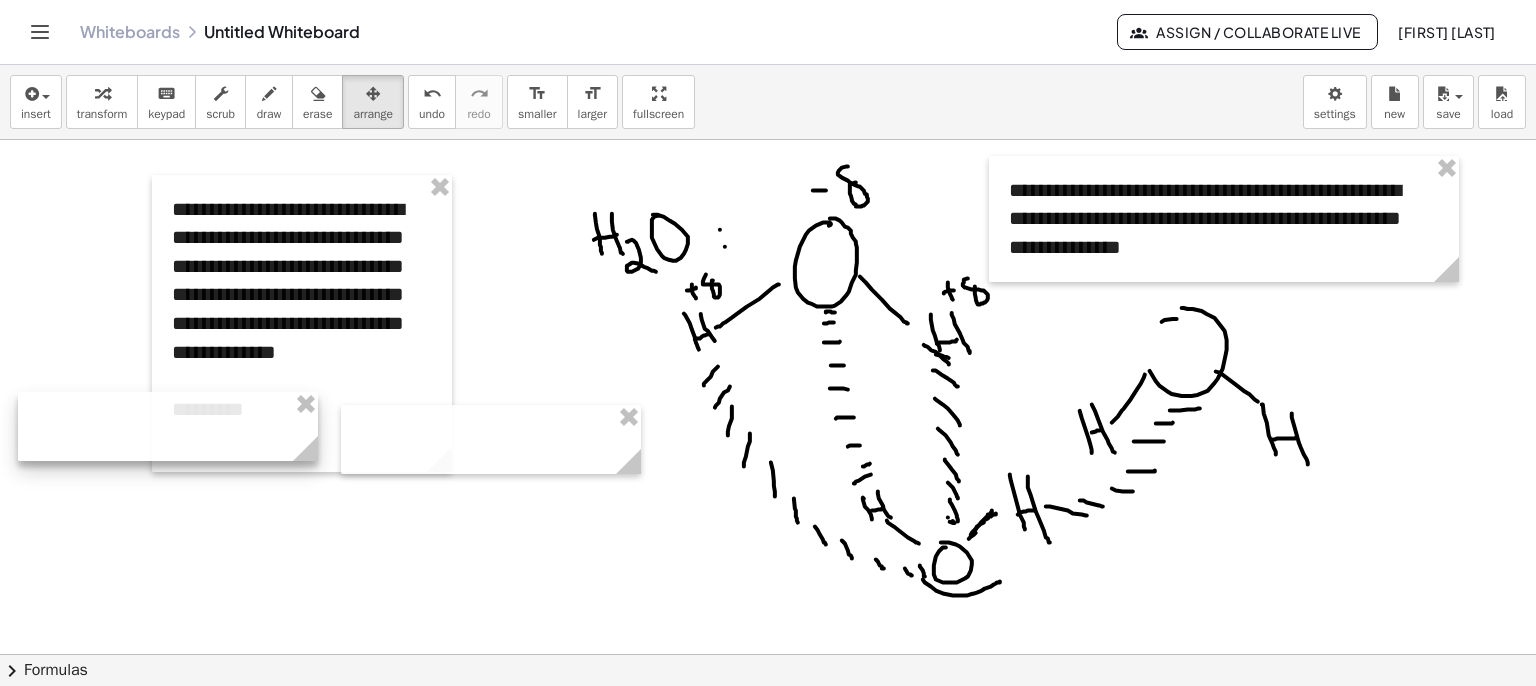 click at bounding box center (168, 426) 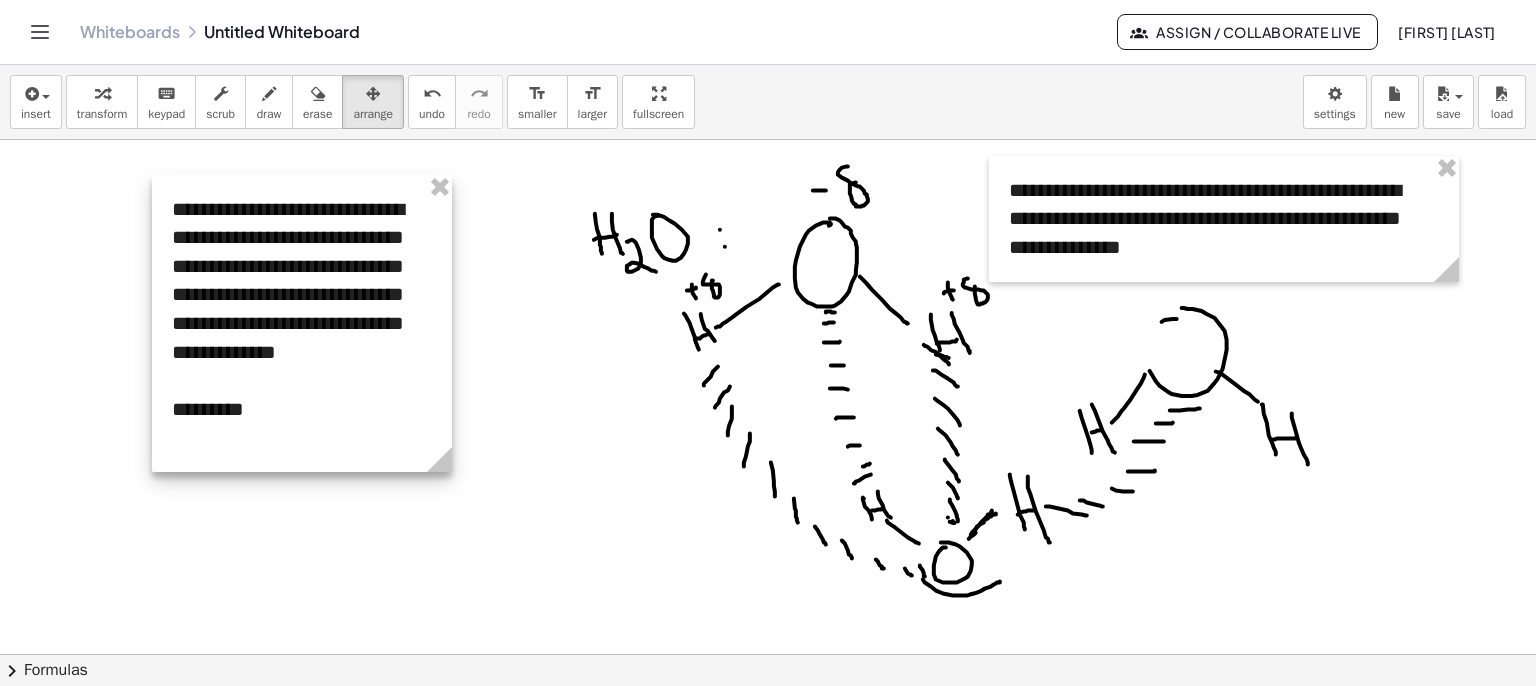 click at bounding box center [302, 323] 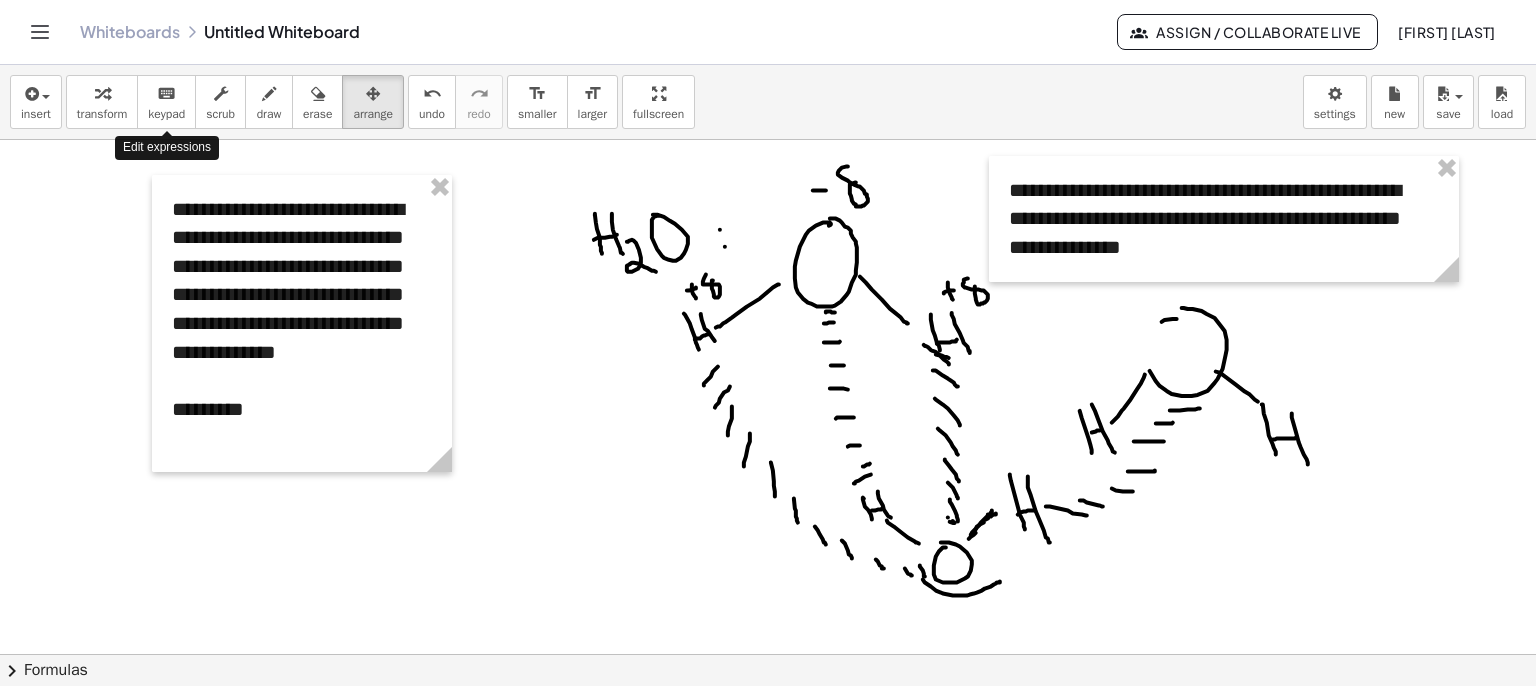 click on "keyboard" at bounding box center (166, 94) 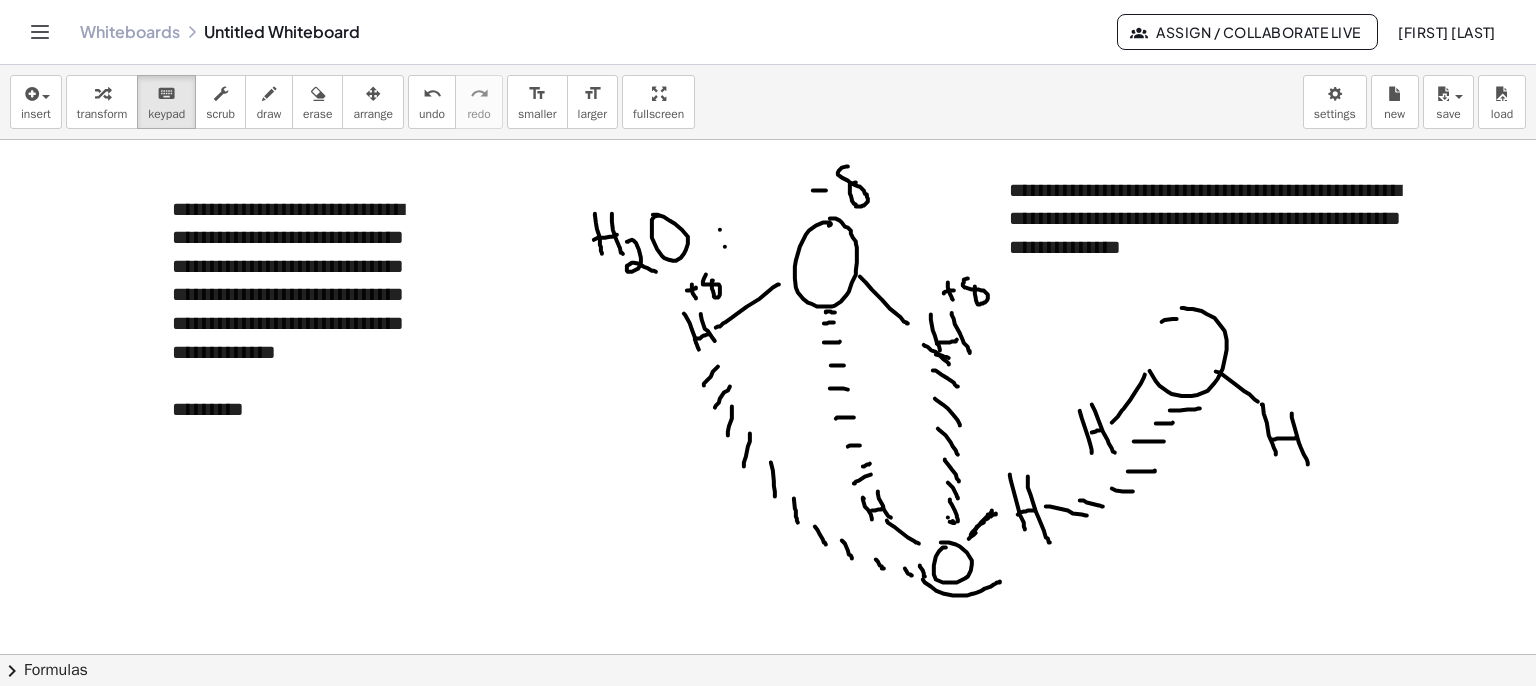 click on "**********" at bounding box center (302, 323) 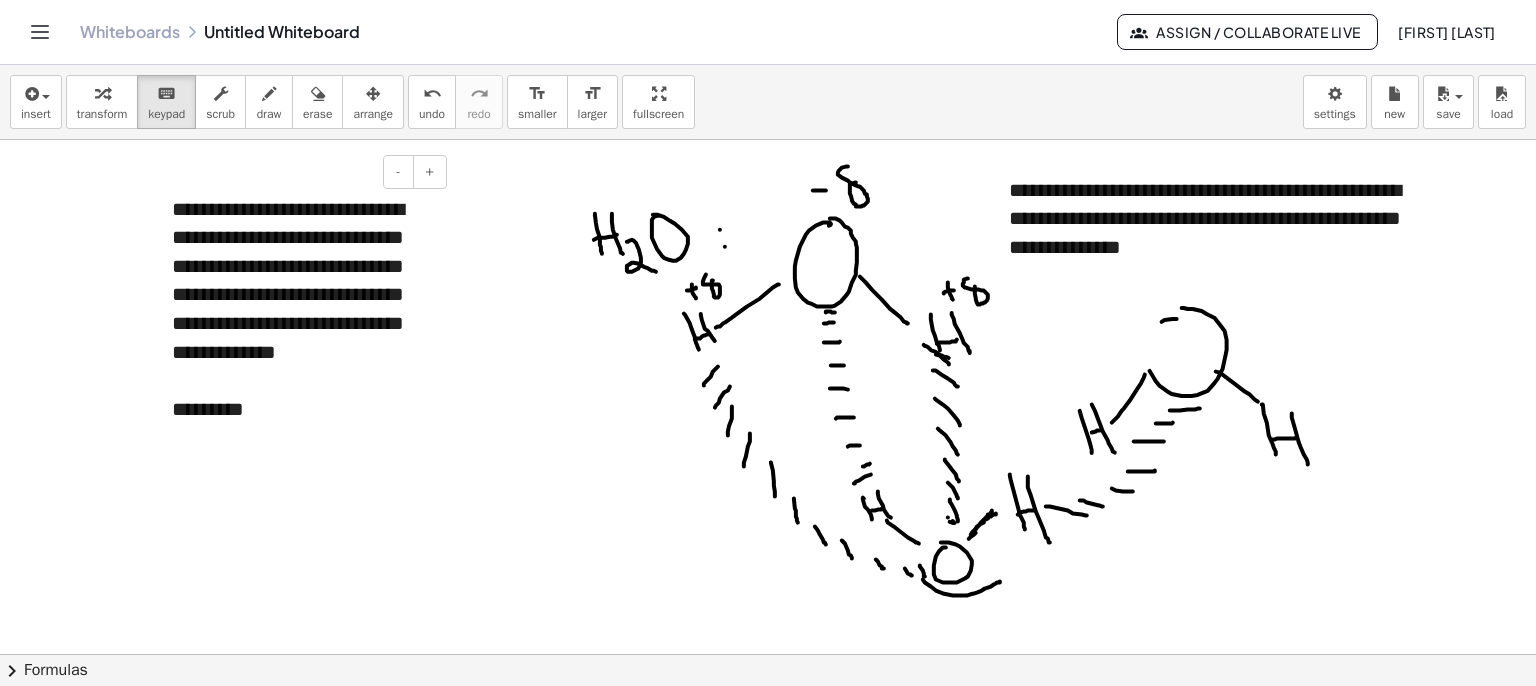 click on "*********" at bounding box center (302, 409) 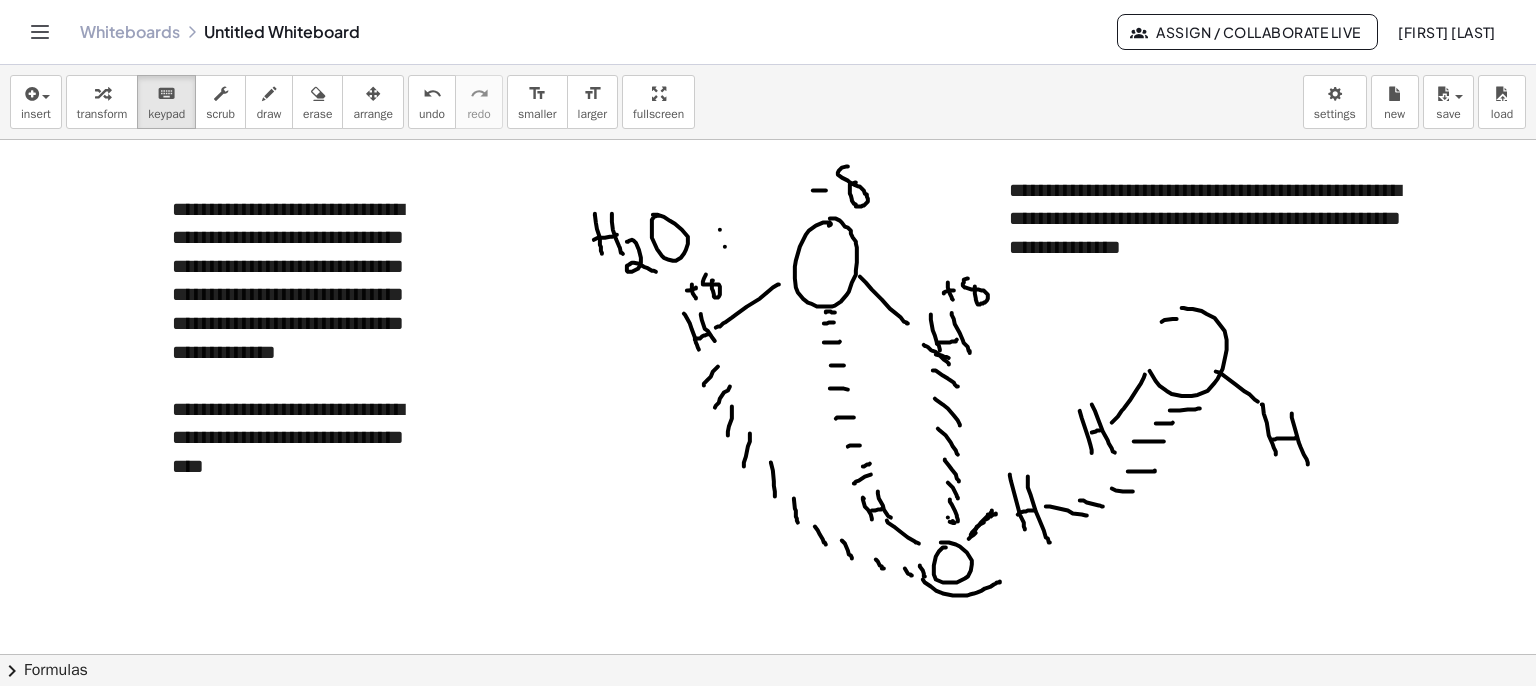 click at bounding box center [768, 755] 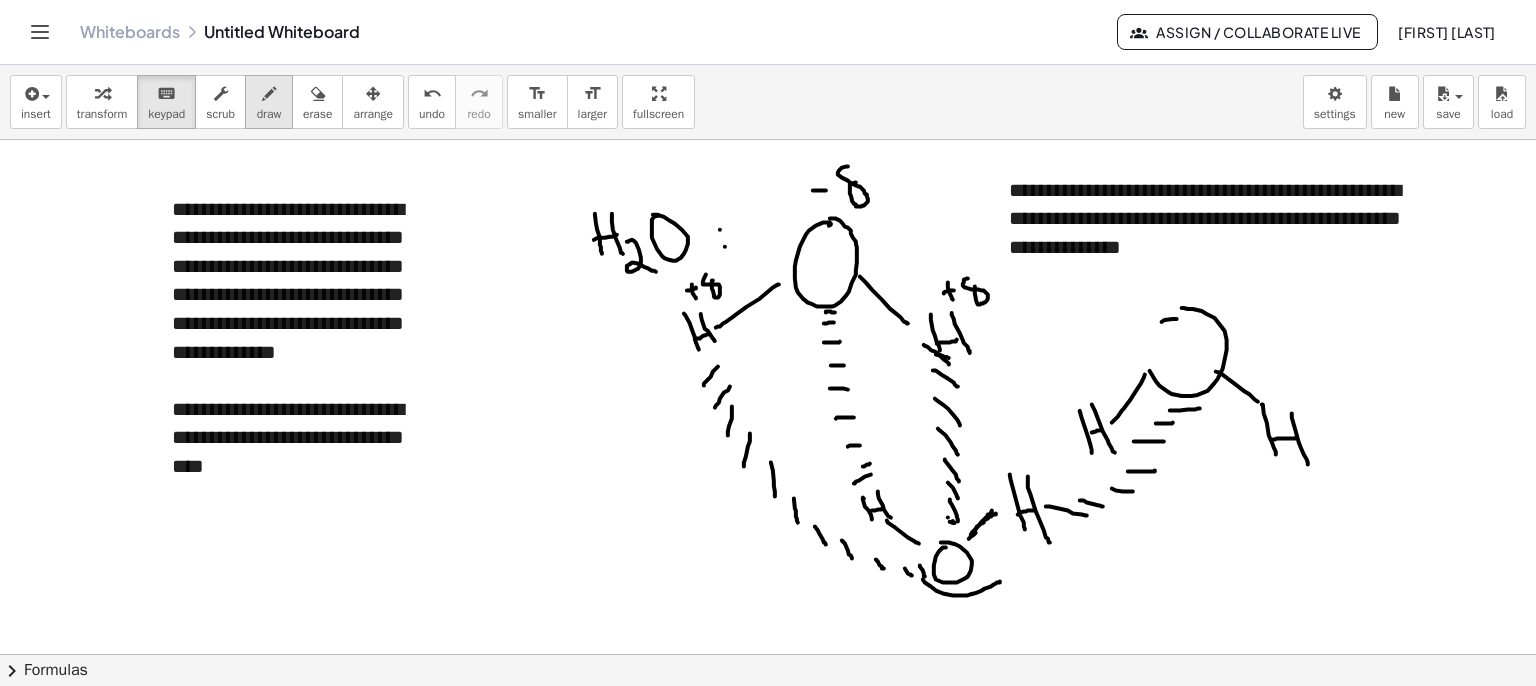 click at bounding box center [269, 94] 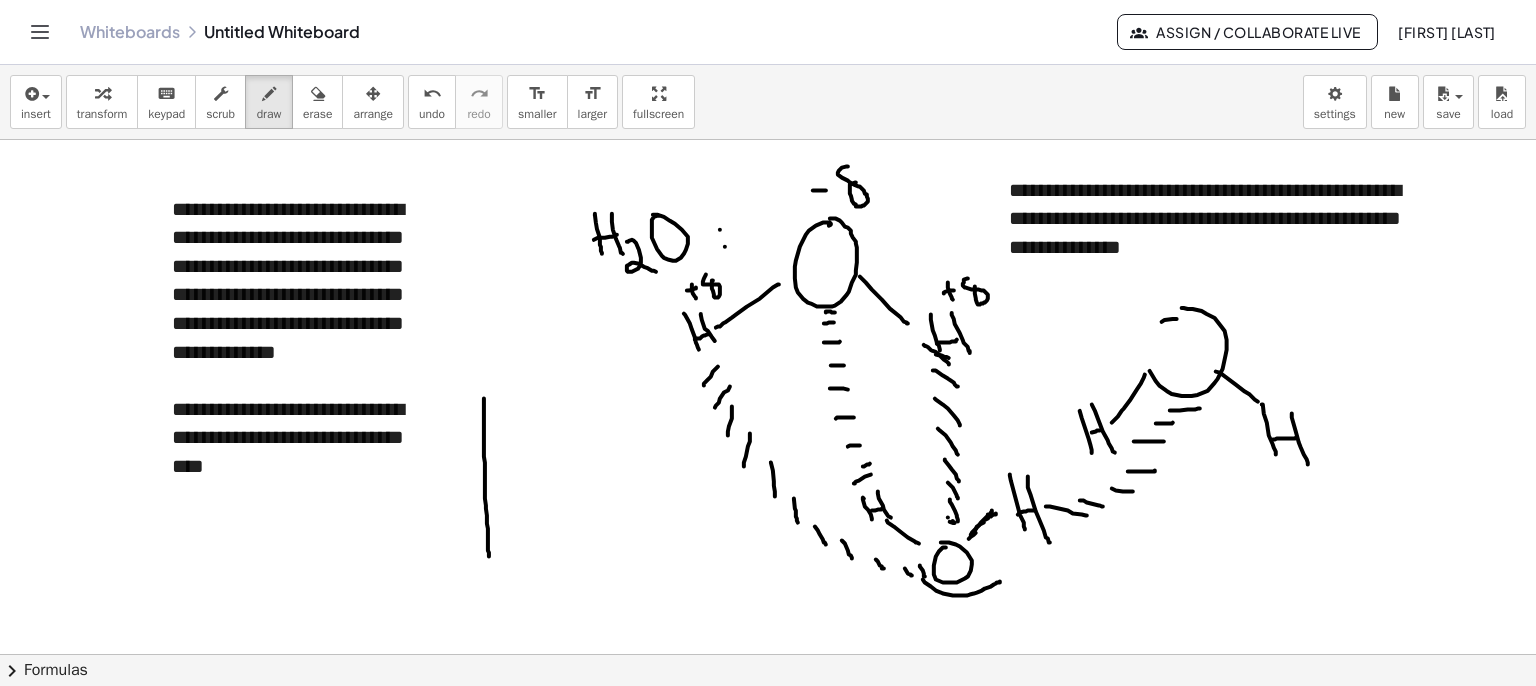 drag, startPoint x: 484, startPoint y: 397, endPoint x: 489, endPoint y: 555, distance: 158.0791 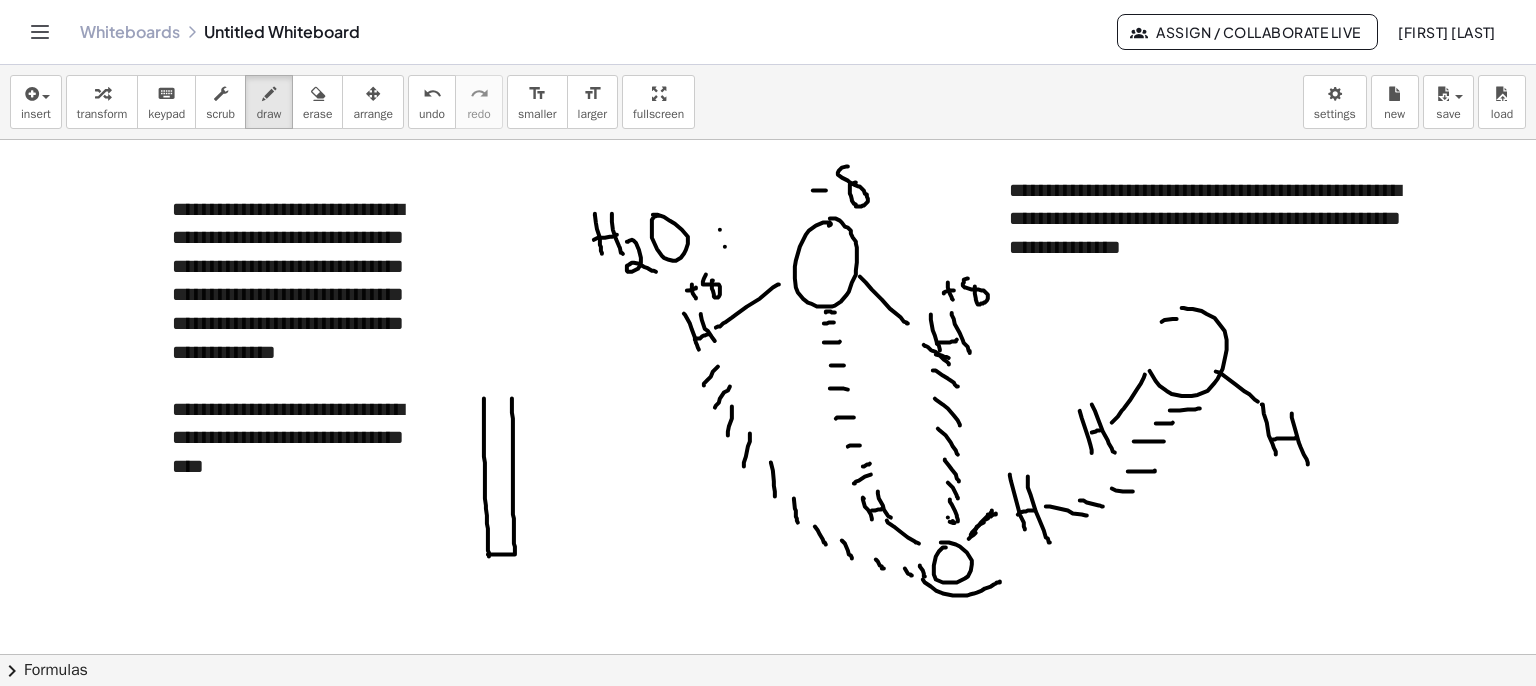 drag, startPoint x: 512, startPoint y: 408, endPoint x: 488, endPoint y: 553, distance: 146.9728 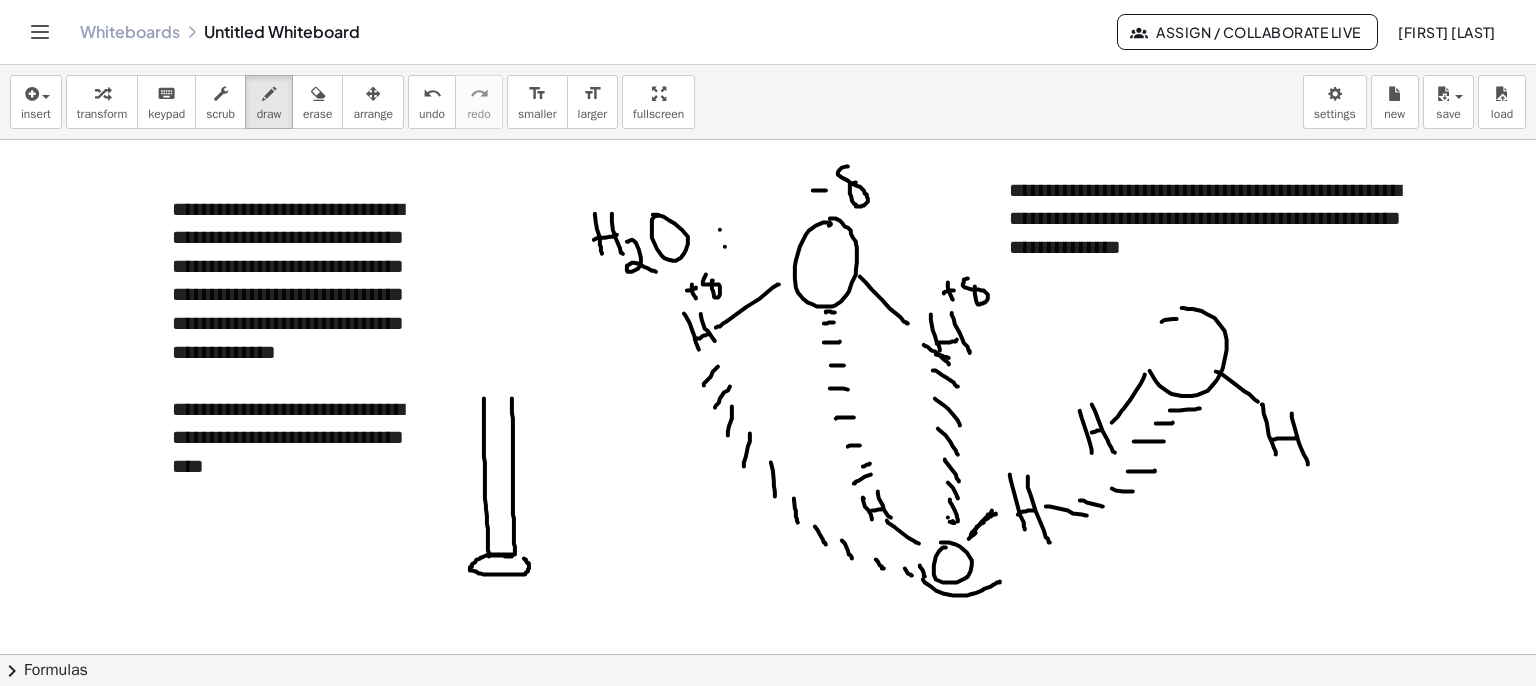 click at bounding box center (768, 755) 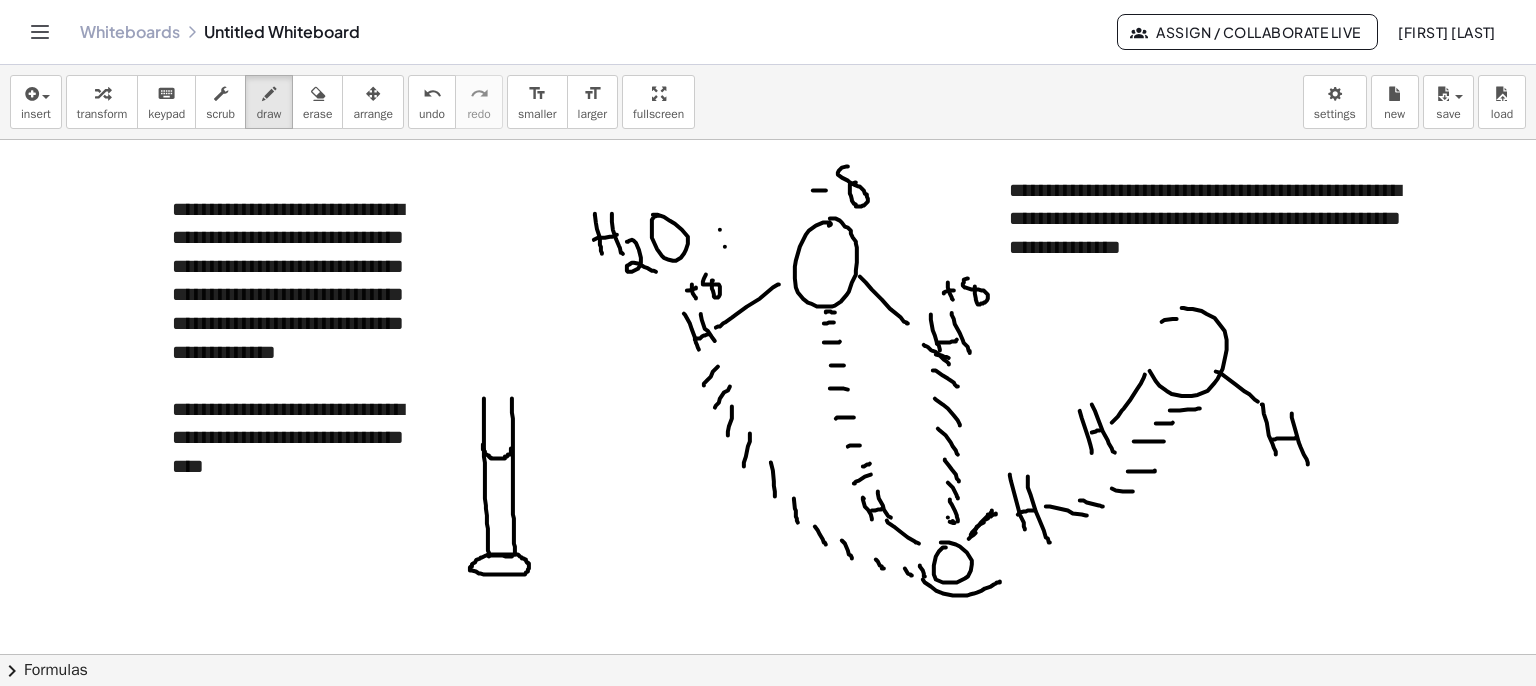 drag, startPoint x: 483, startPoint y: 443, endPoint x: 511, endPoint y: 447, distance: 28.284271 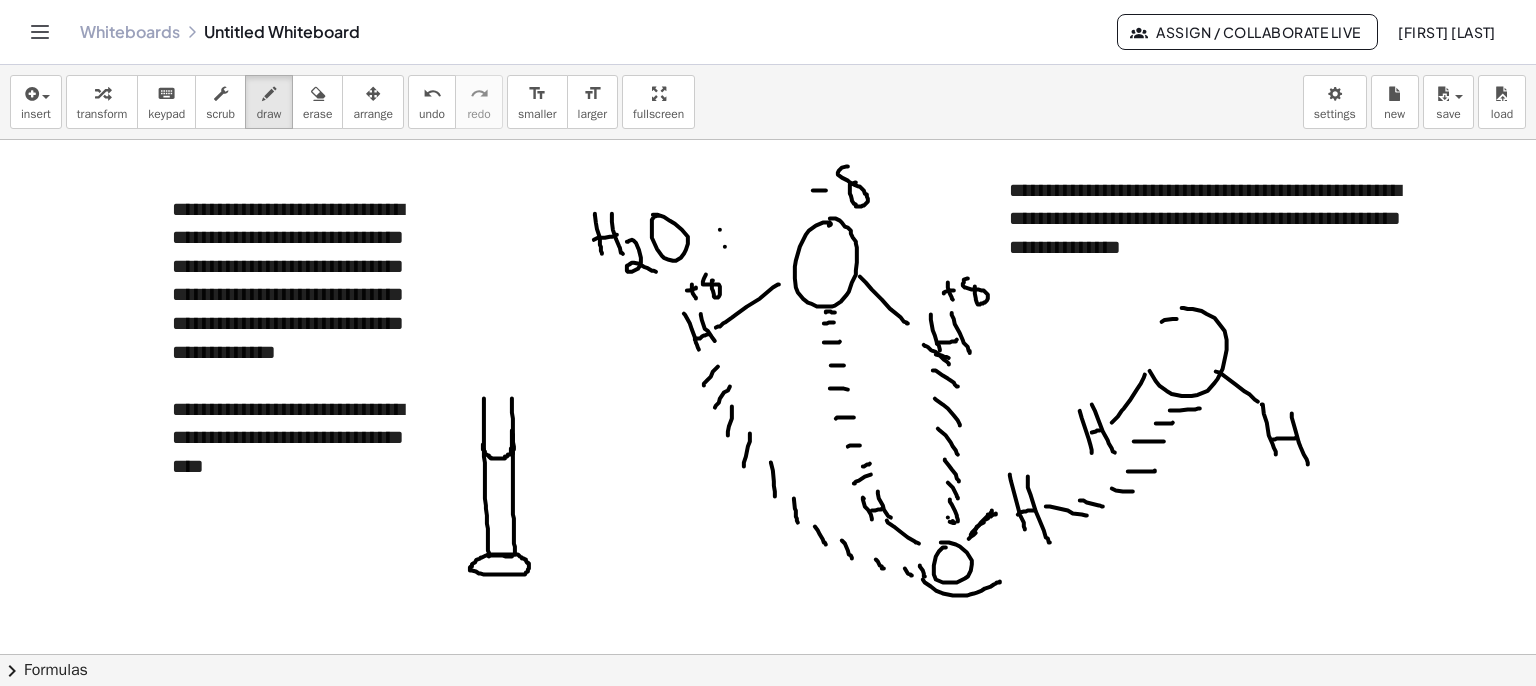 drag, startPoint x: 512, startPoint y: 430, endPoint x: 516, endPoint y: 442, distance: 12.649111 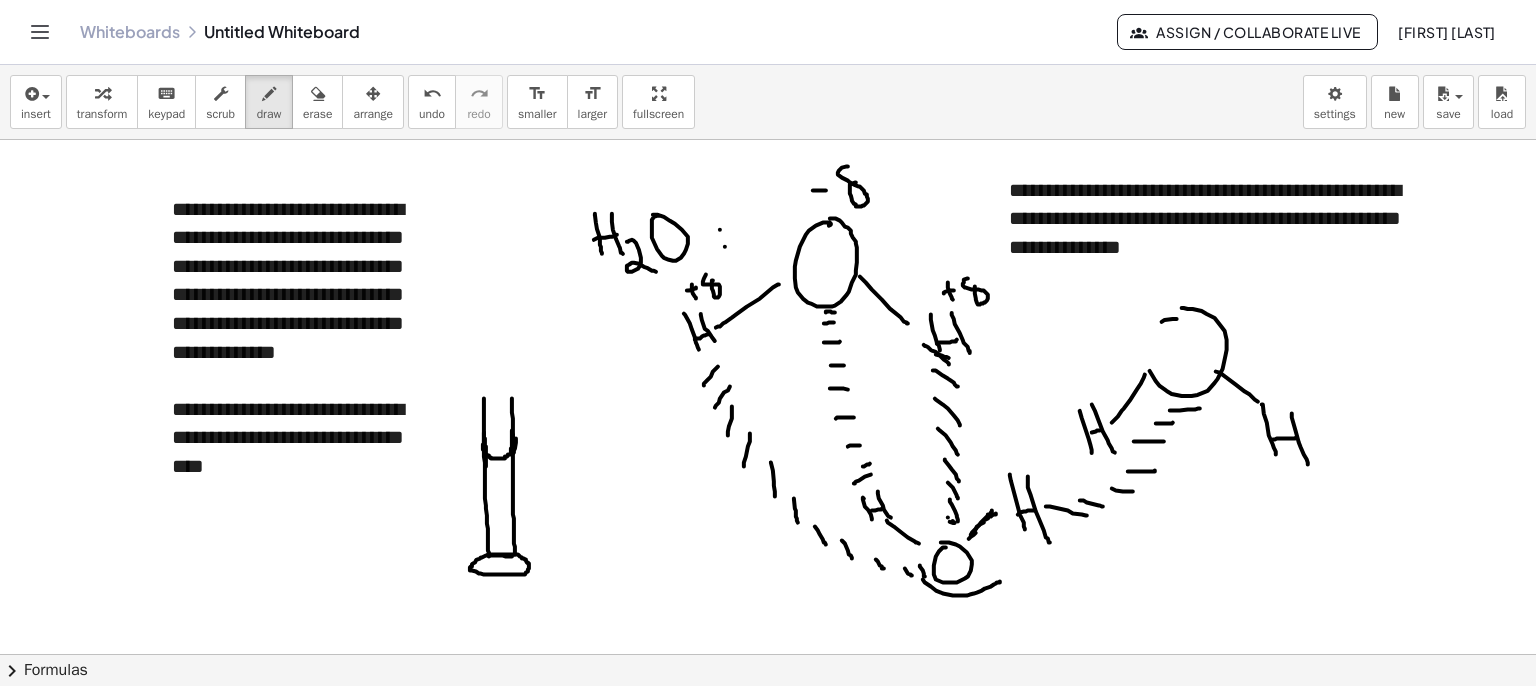 drag, startPoint x: 484, startPoint y: 432, endPoint x: 485, endPoint y: 447, distance: 15.033297 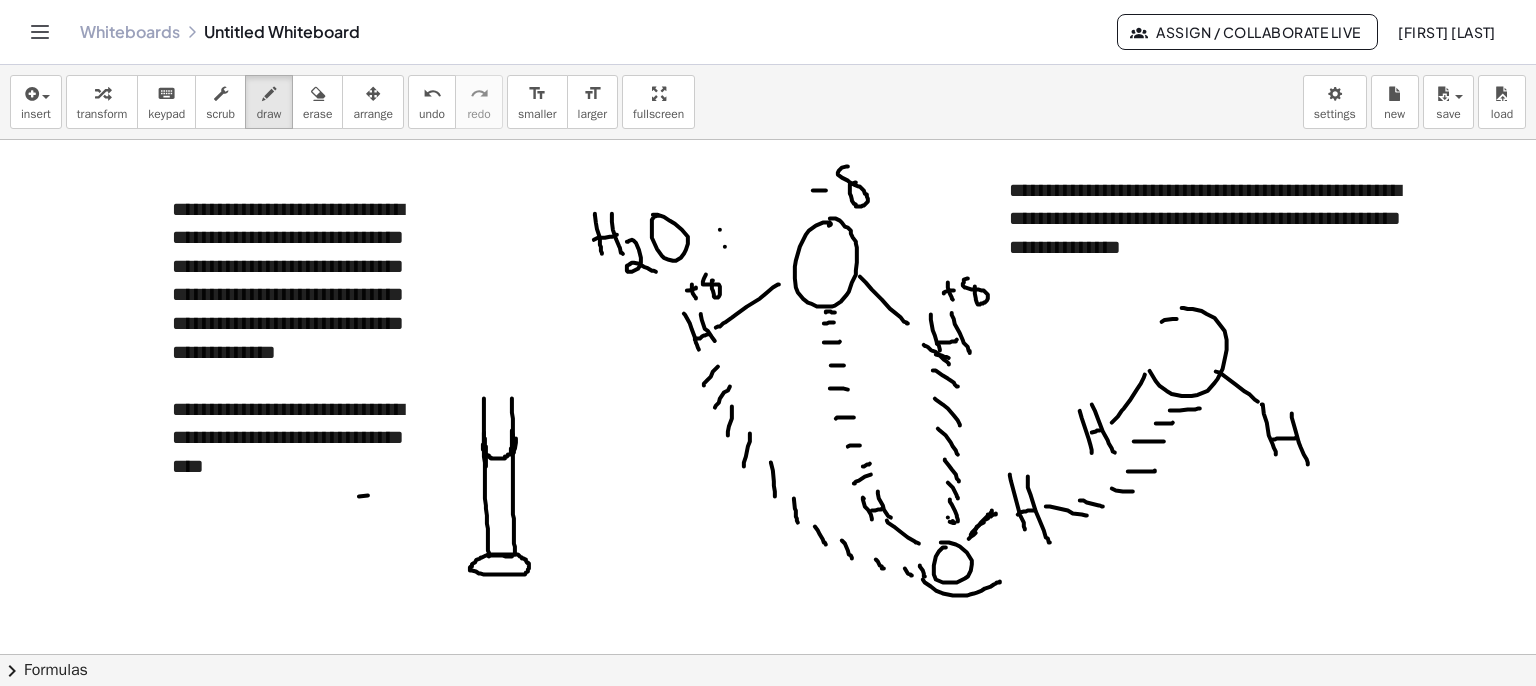 drag, startPoint x: 368, startPoint y: 494, endPoint x: 417, endPoint y: 492, distance: 49.0408 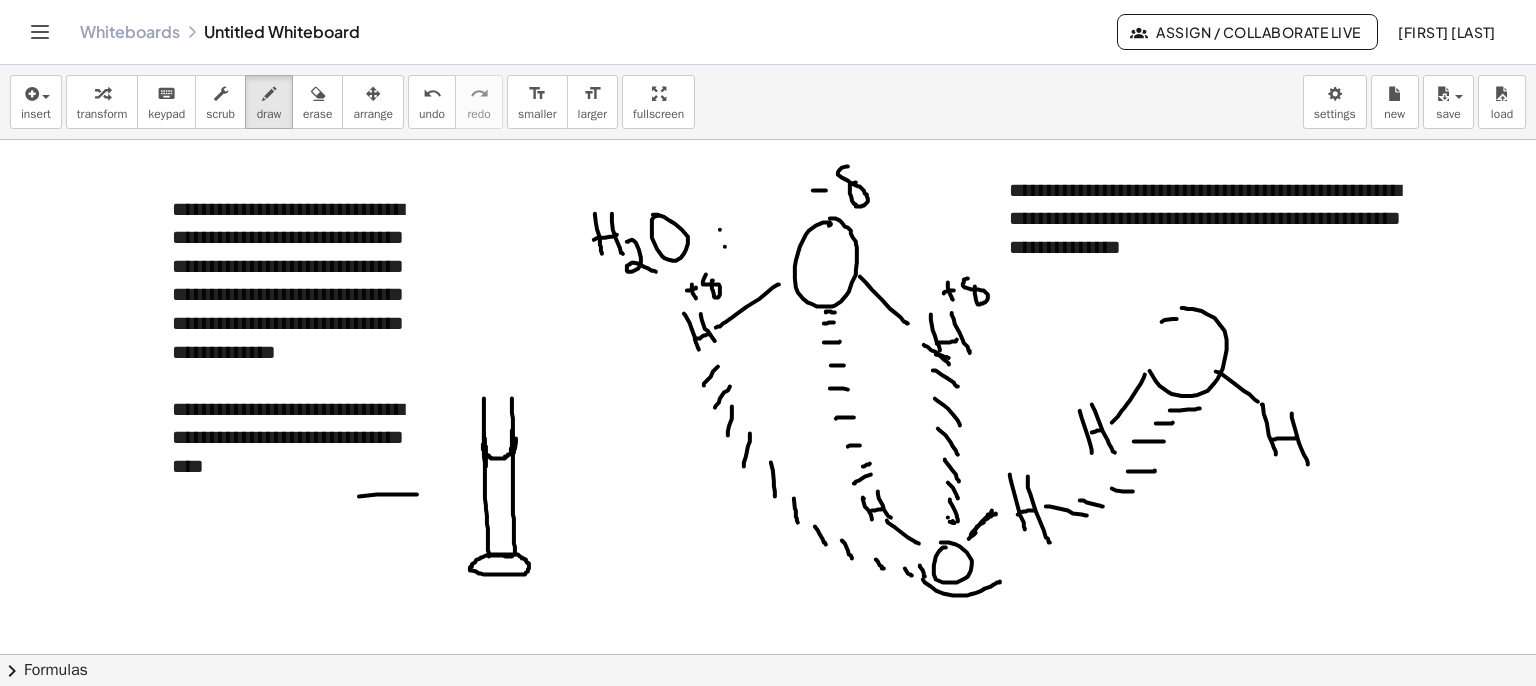 click at bounding box center (768, 755) 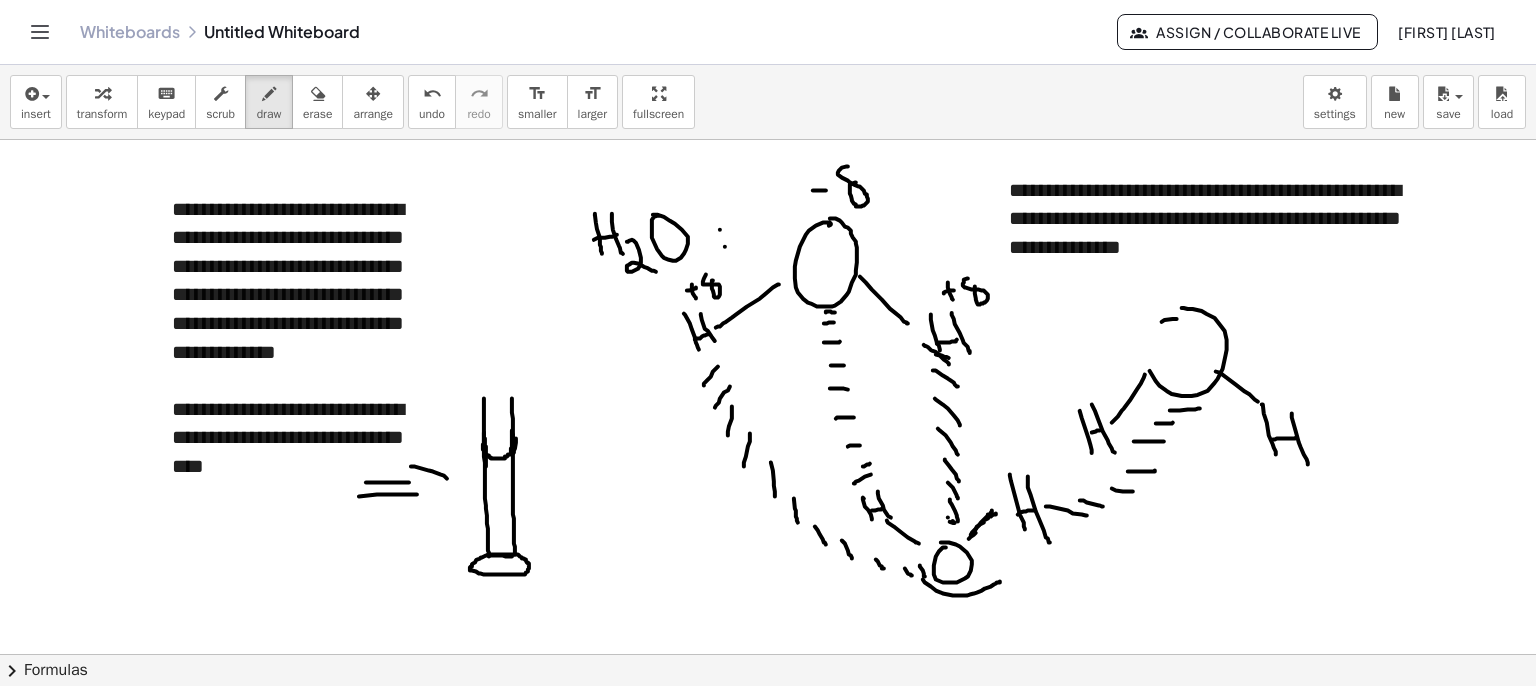 drag, startPoint x: 411, startPoint y: 465, endPoint x: 434, endPoint y: 493, distance: 36.23534 